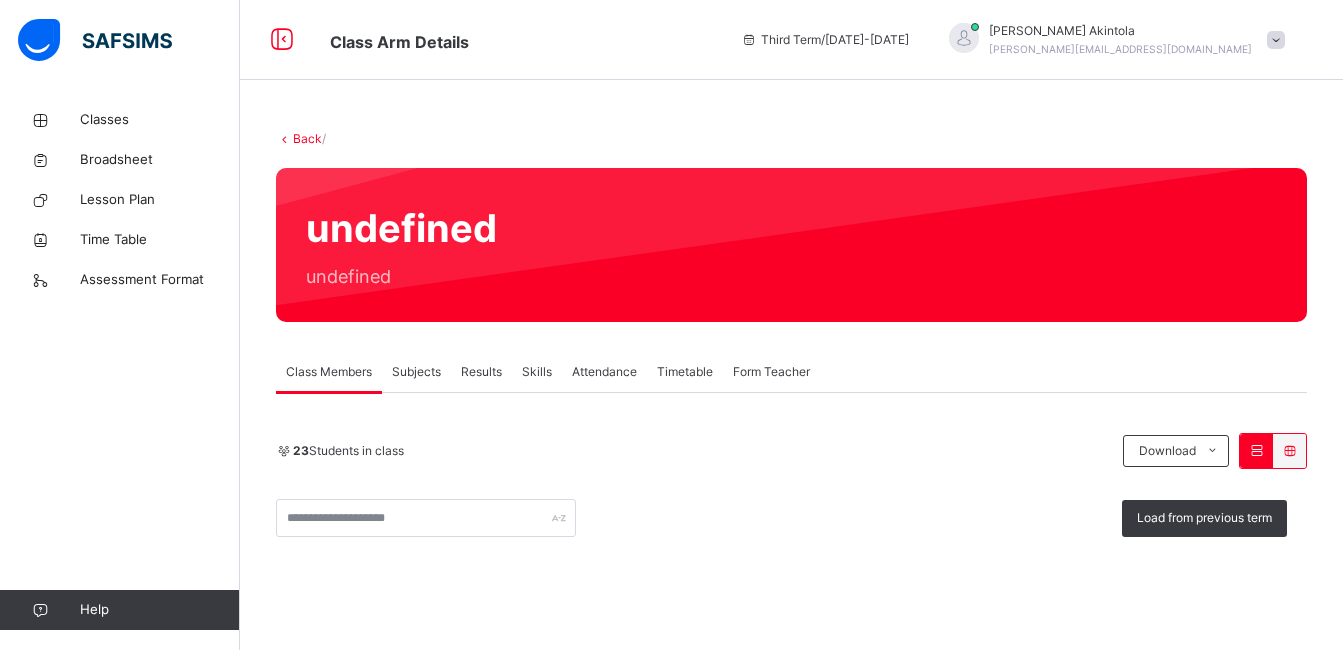 scroll, scrollTop: 0, scrollLeft: 0, axis: both 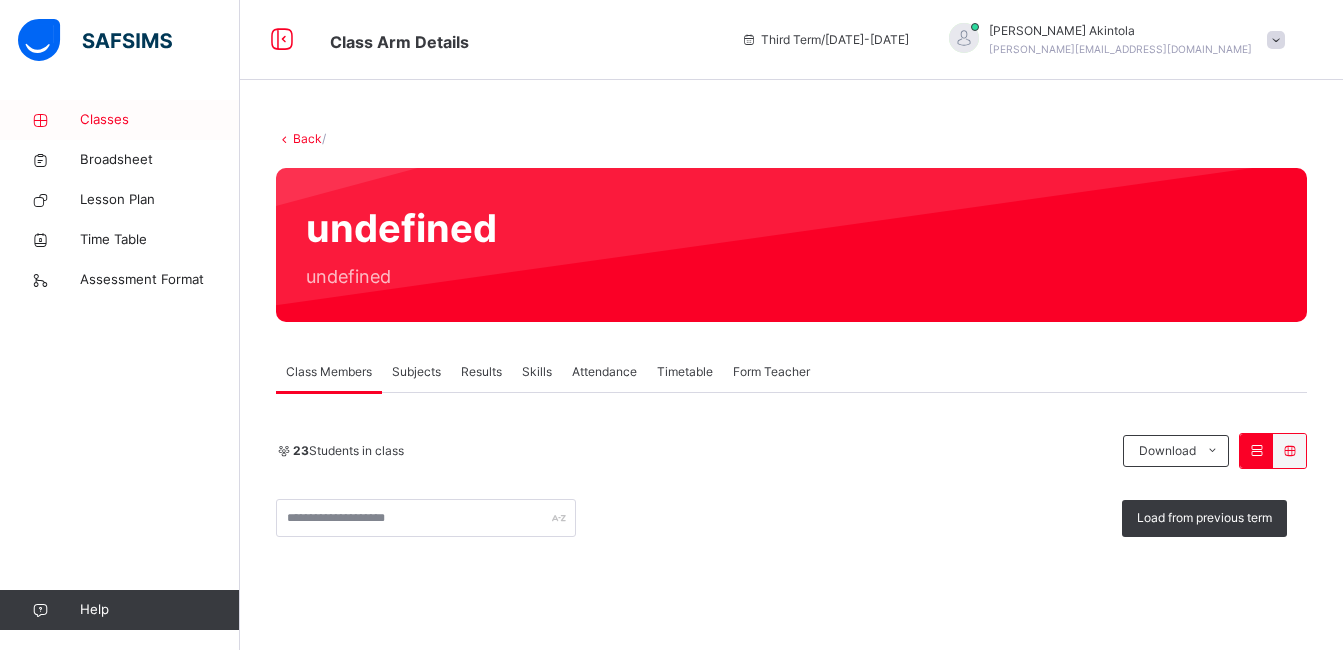 click on "Classes" at bounding box center (160, 120) 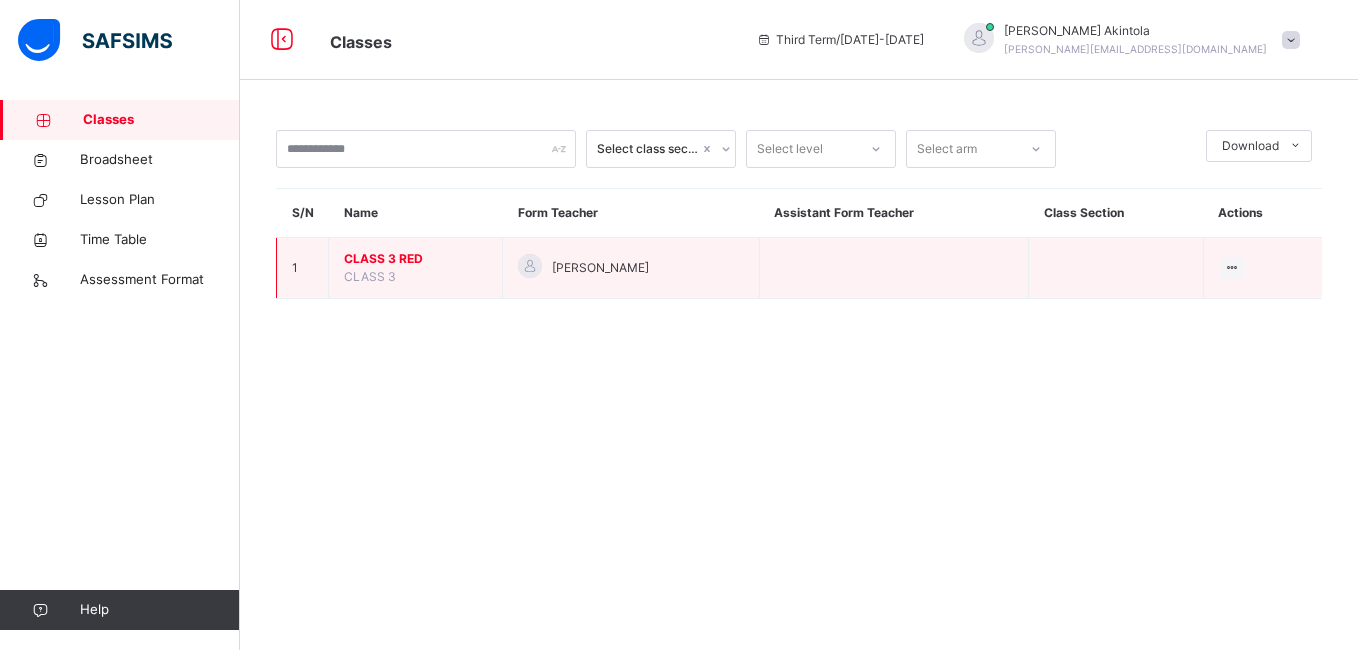 click on "CLASS 3   RED" at bounding box center [415, 259] 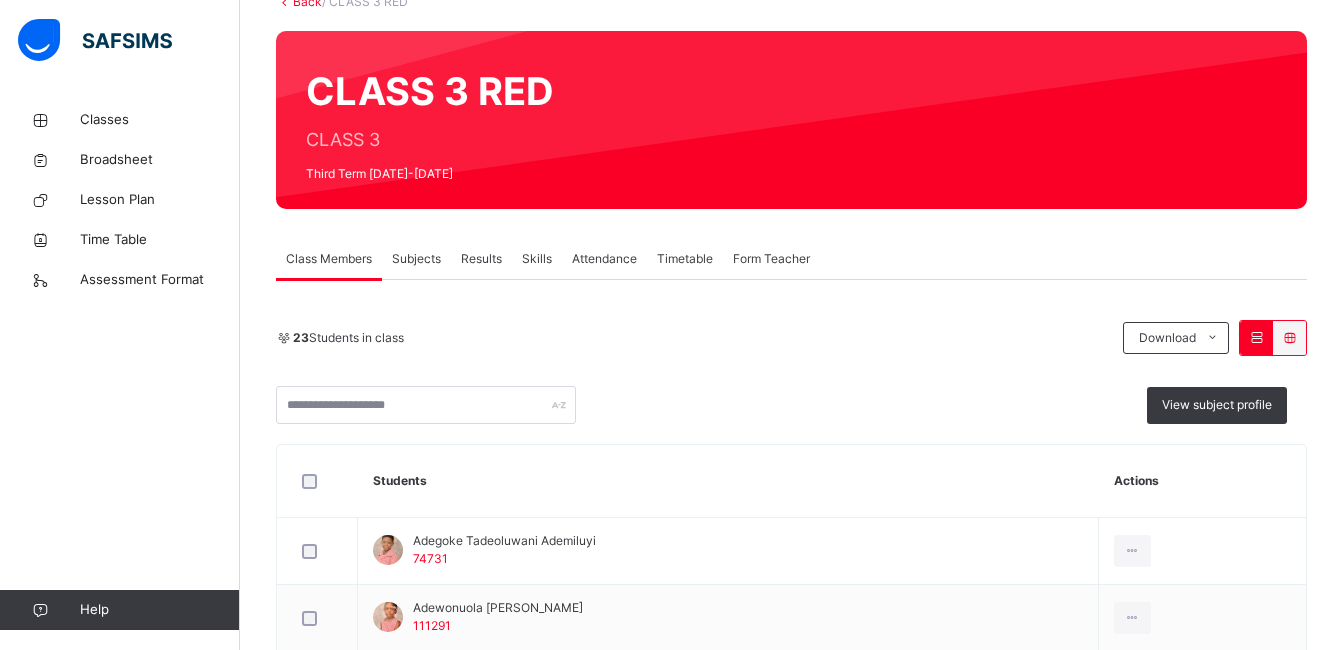 scroll, scrollTop: 134, scrollLeft: 0, axis: vertical 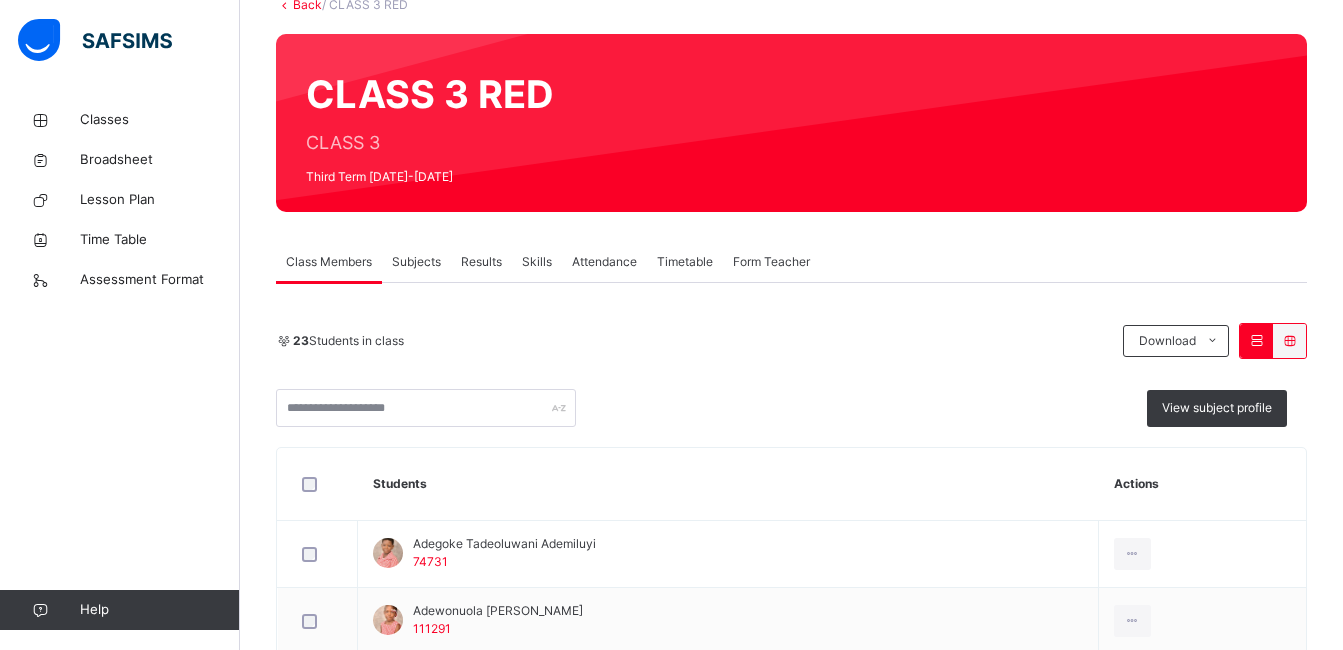 click on "Attendance" at bounding box center (604, 262) 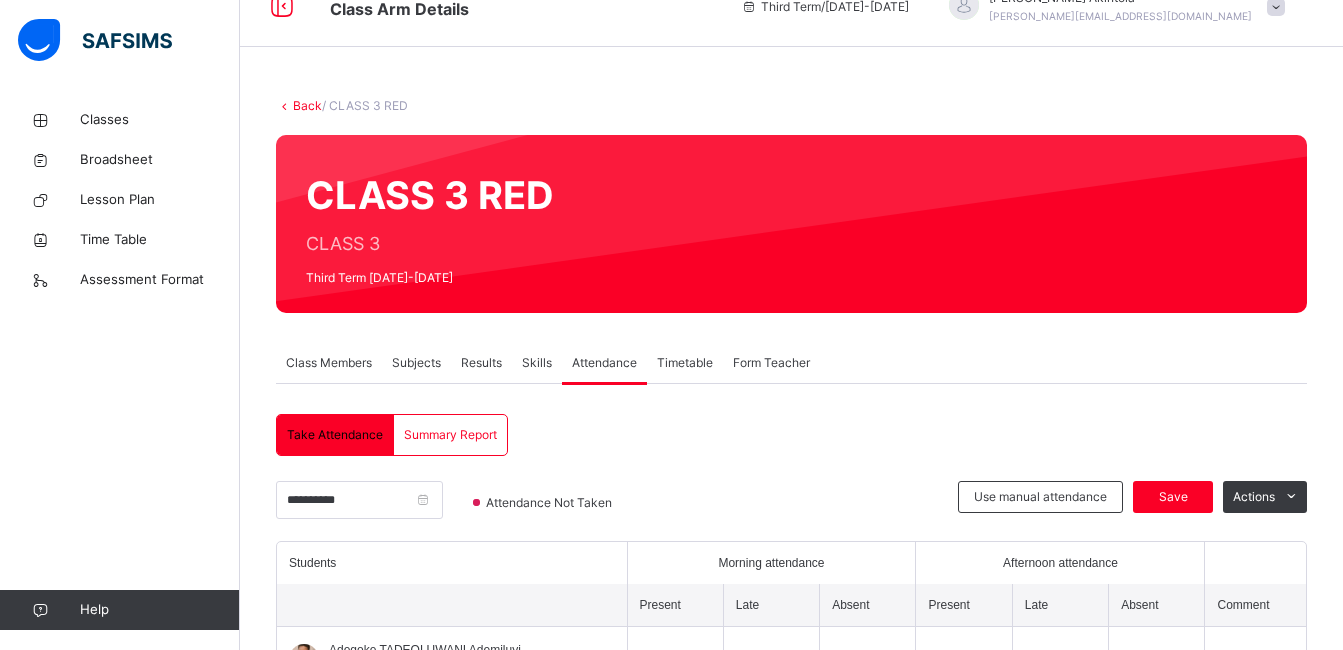 scroll, scrollTop: 25, scrollLeft: 0, axis: vertical 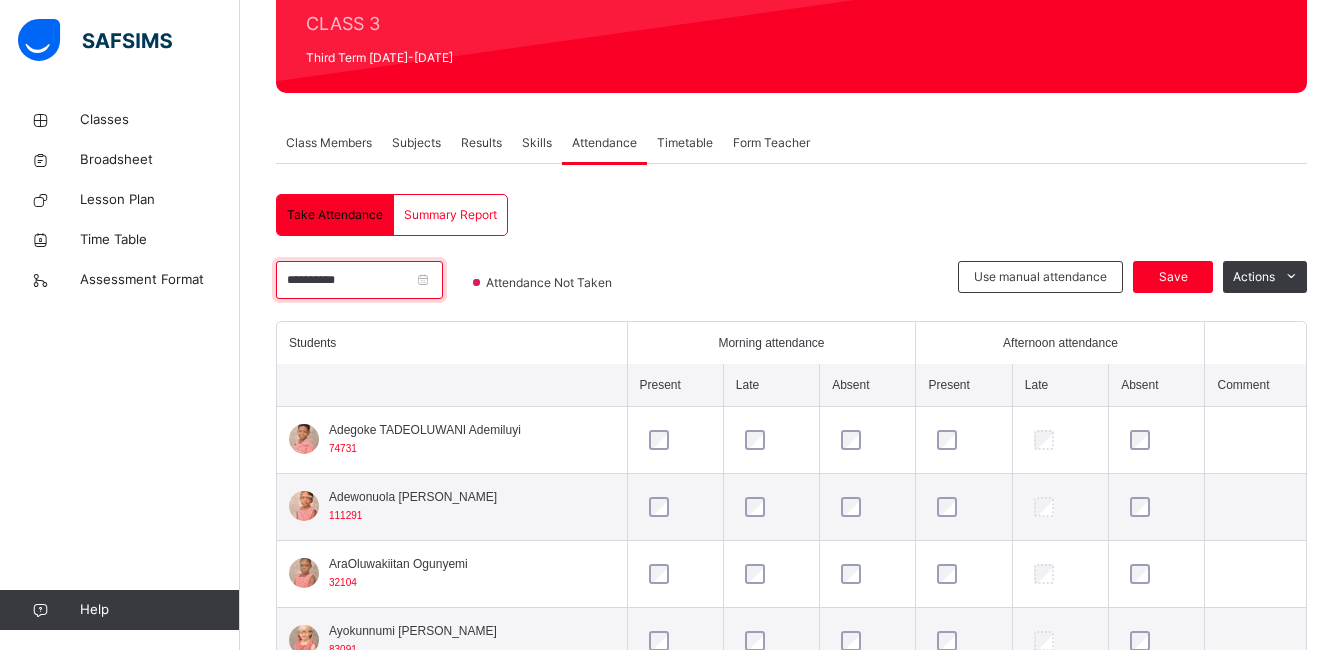 click on "**********" at bounding box center [359, 280] 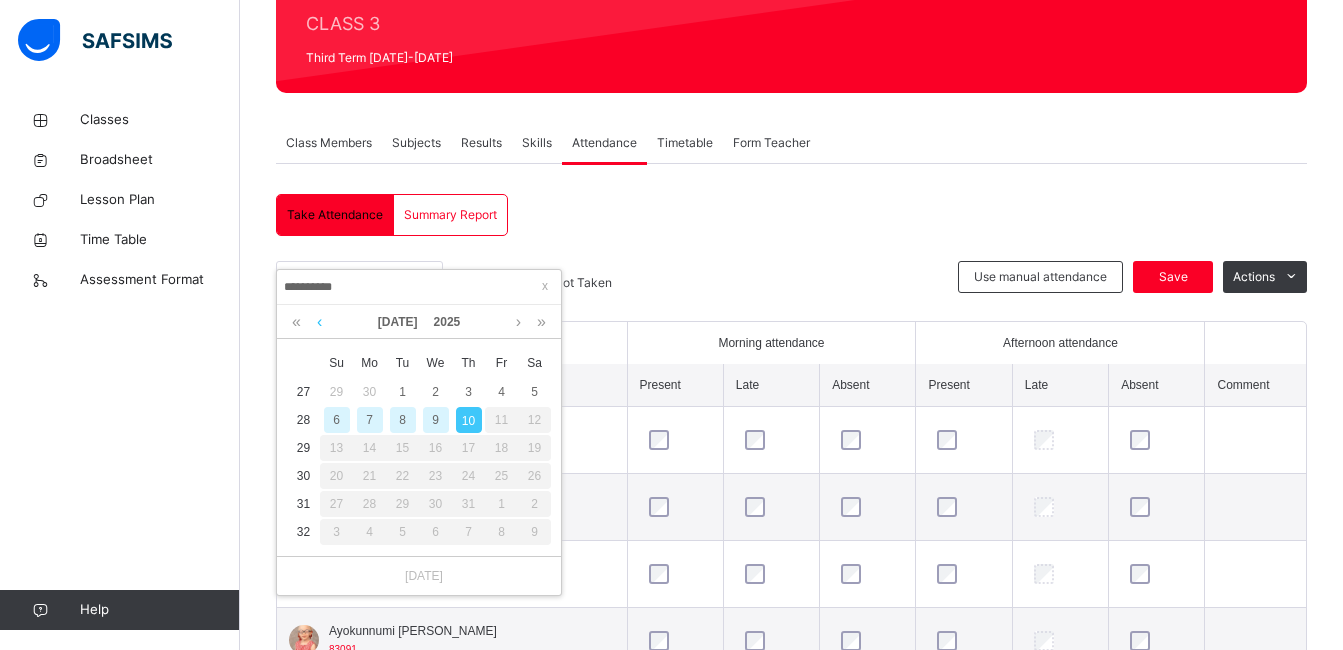 click at bounding box center (319, 322) 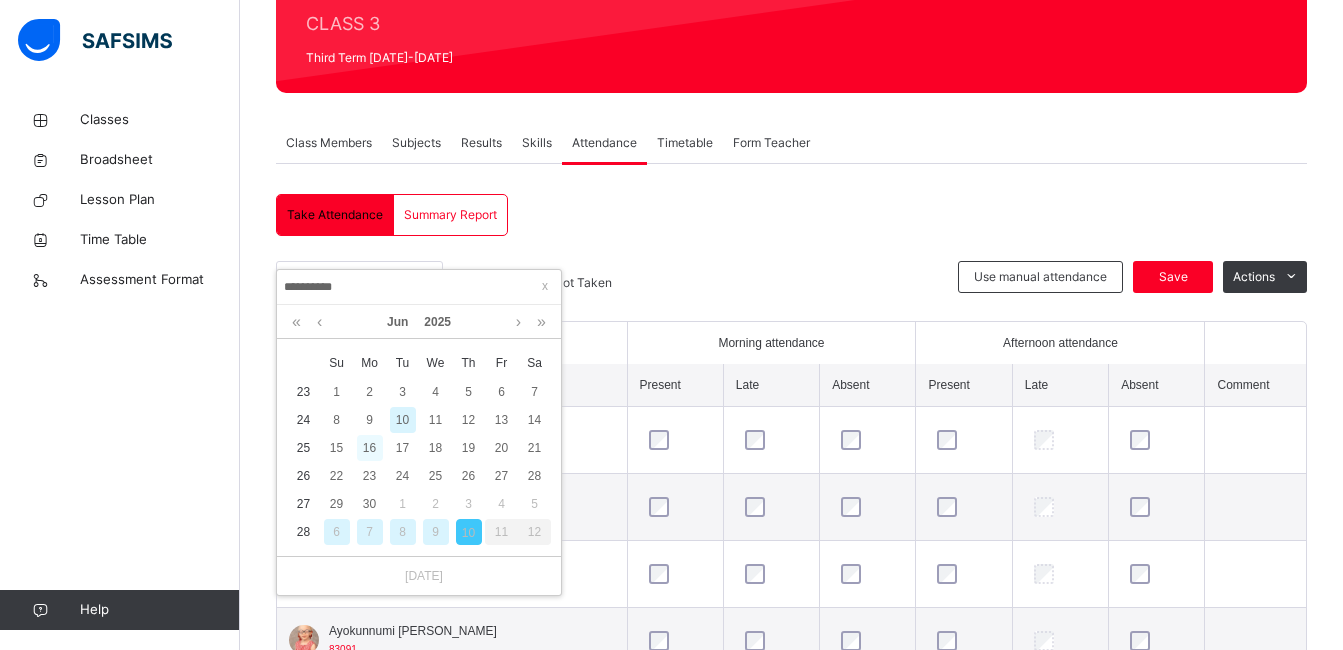 click on "16" at bounding box center (370, 448) 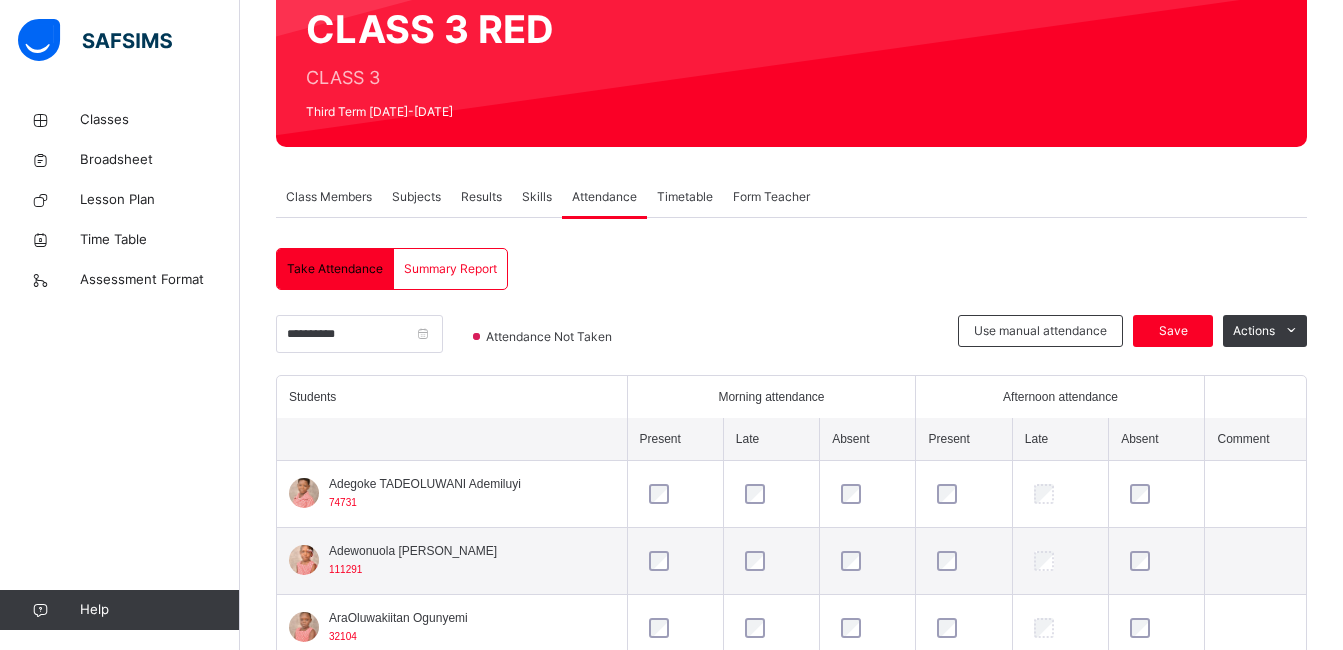 scroll, scrollTop: 253, scrollLeft: 0, axis: vertical 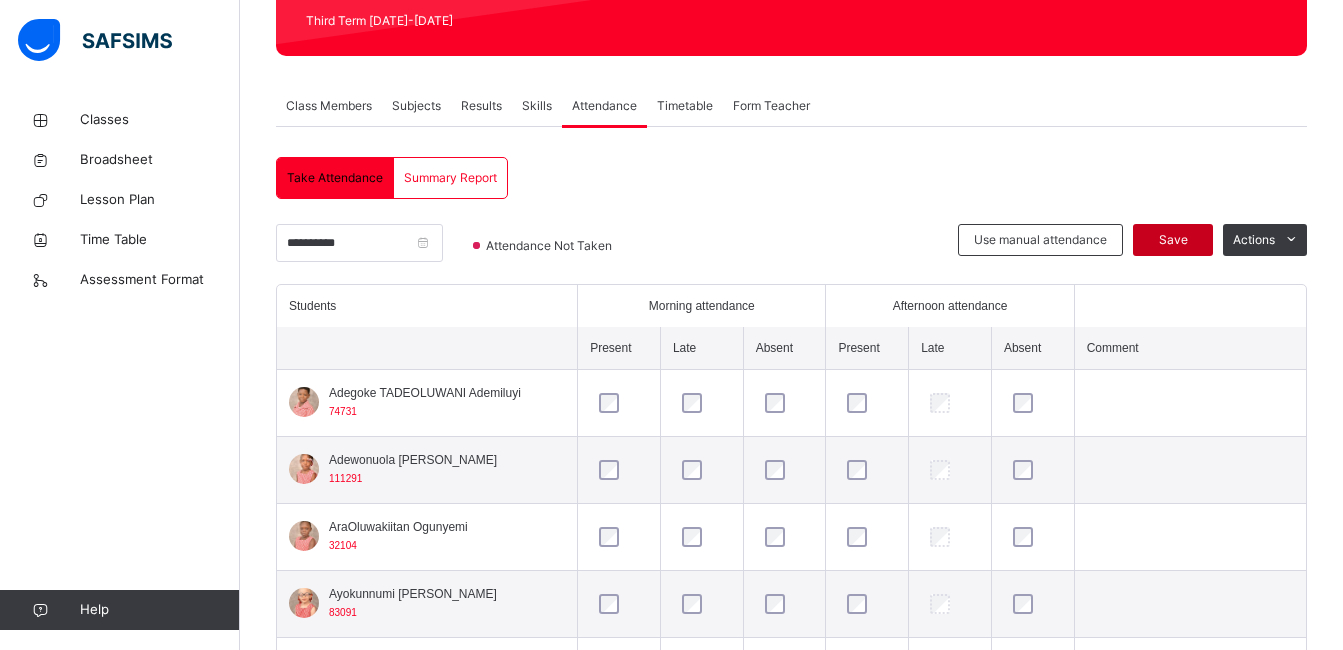 click on "Save" at bounding box center (1173, 240) 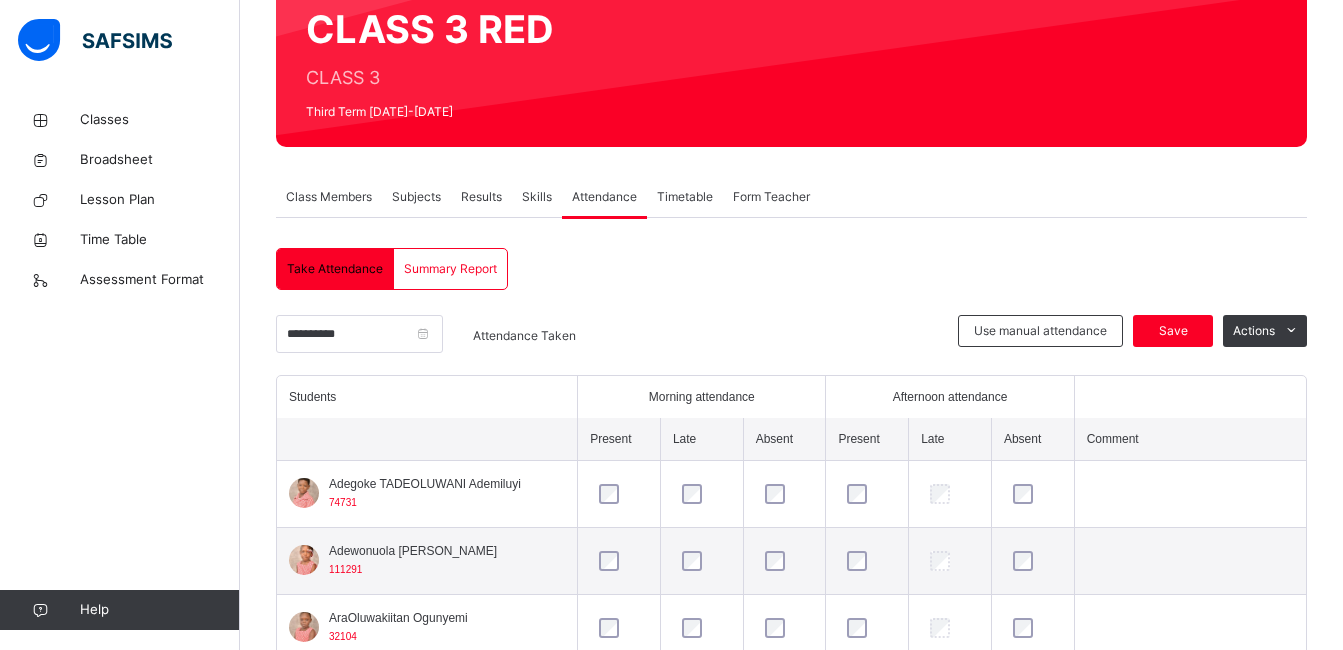 scroll, scrollTop: 290, scrollLeft: 0, axis: vertical 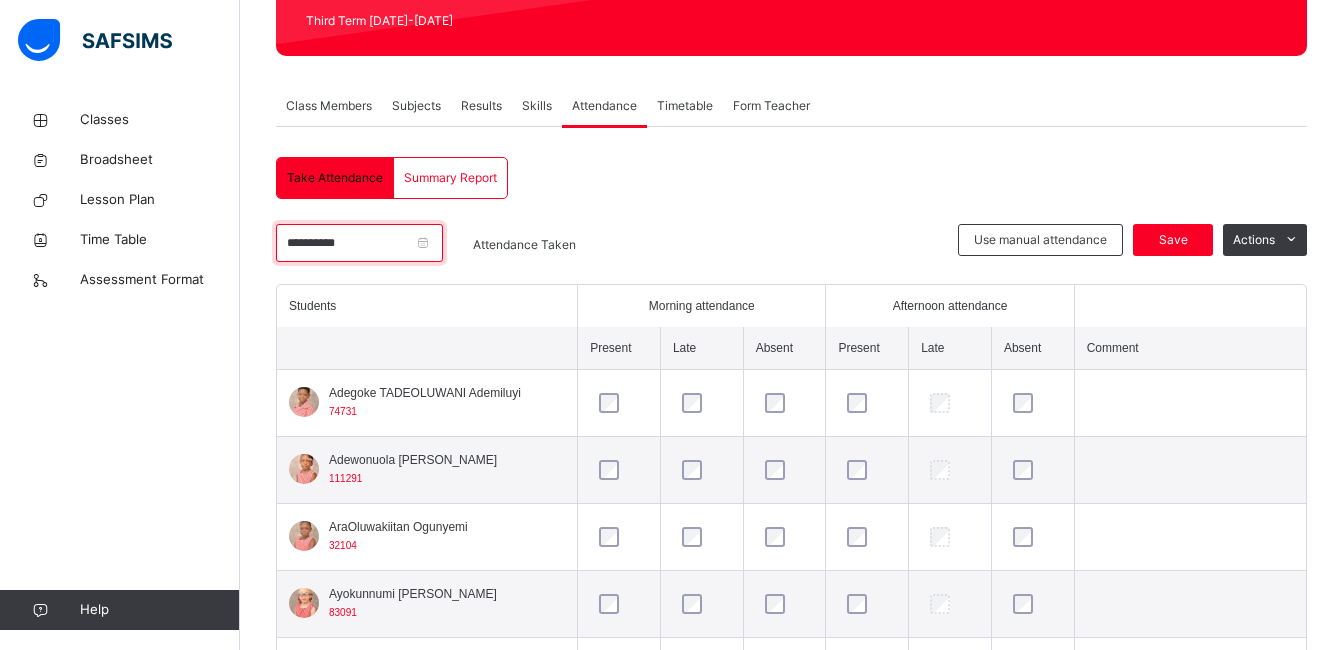 click on "**********" at bounding box center [359, 243] 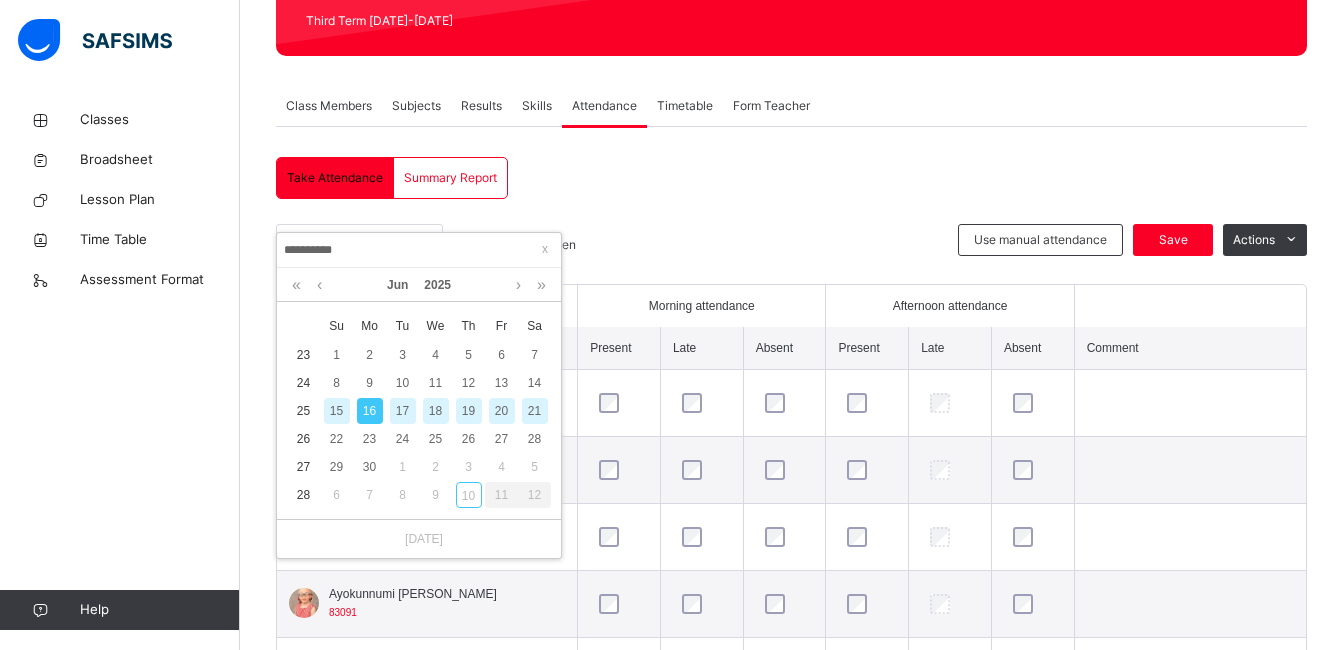 click on "17" at bounding box center [403, 411] 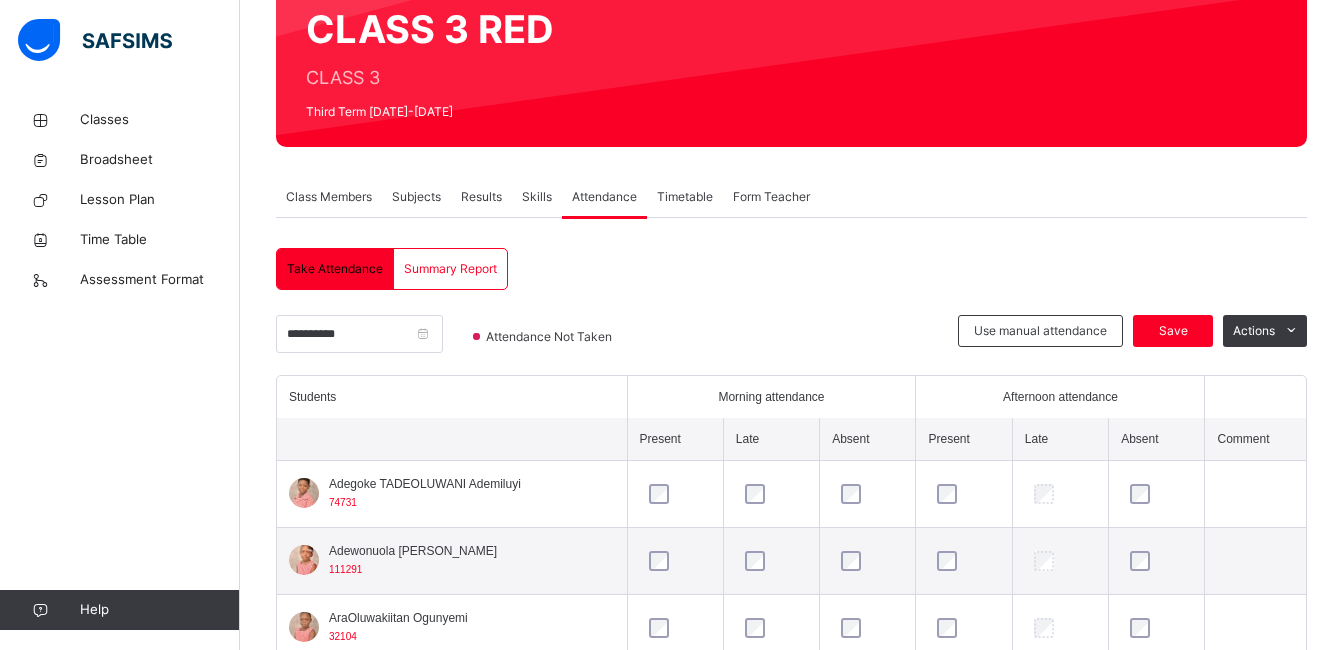 scroll, scrollTop: 290, scrollLeft: 0, axis: vertical 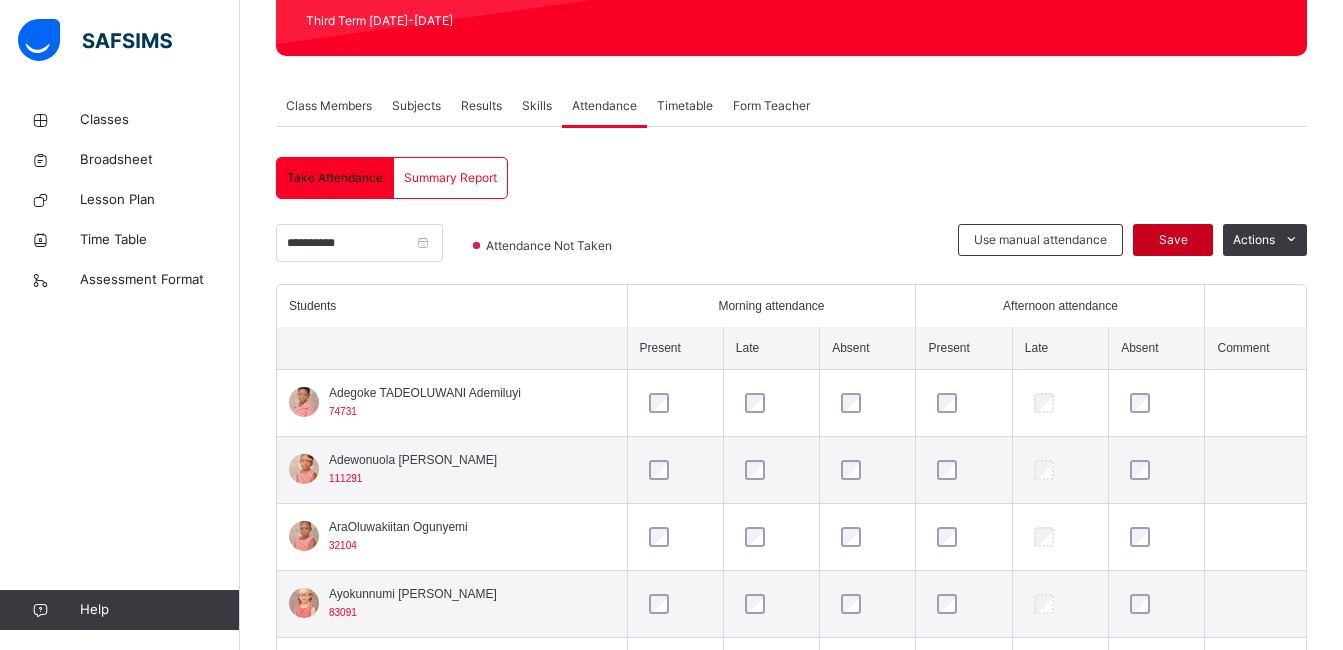 click on "Save" at bounding box center [1173, 240] 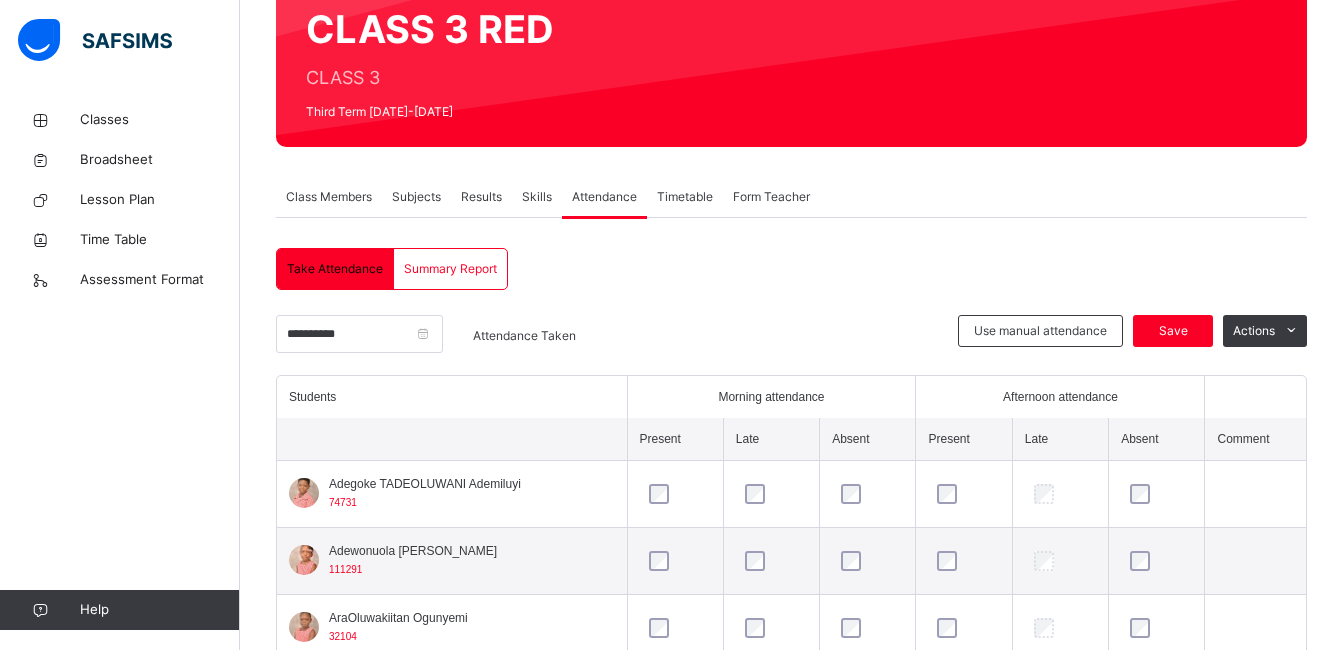 scroll, scrollTop: 290, scrollLeft: 0, axis: vertical 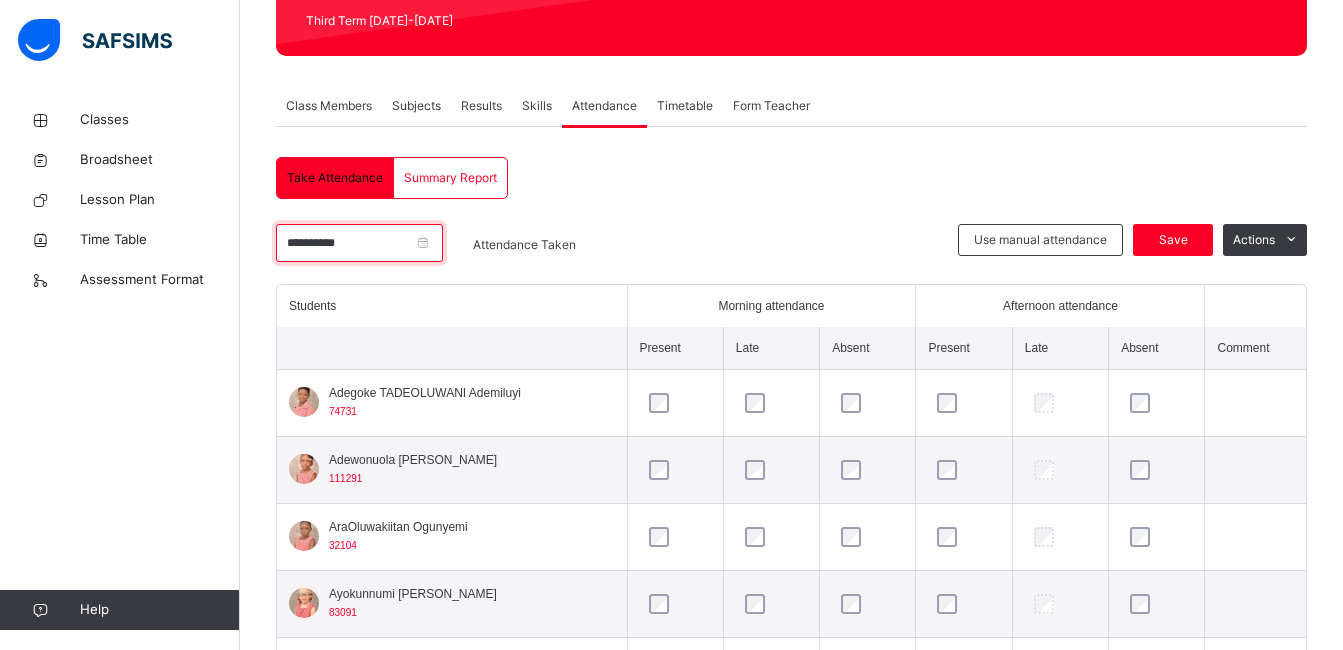 click on "**********" at bounding box center (359, 243) 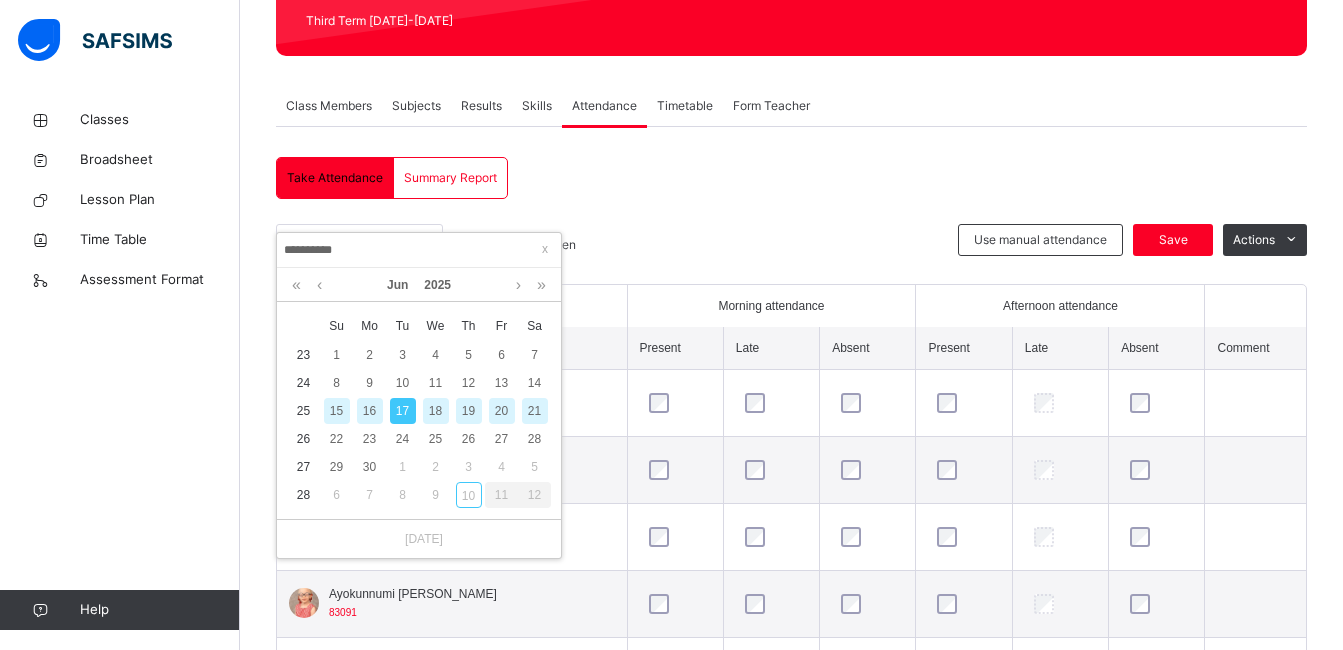 click on "18" at bounding box center [436, 411] 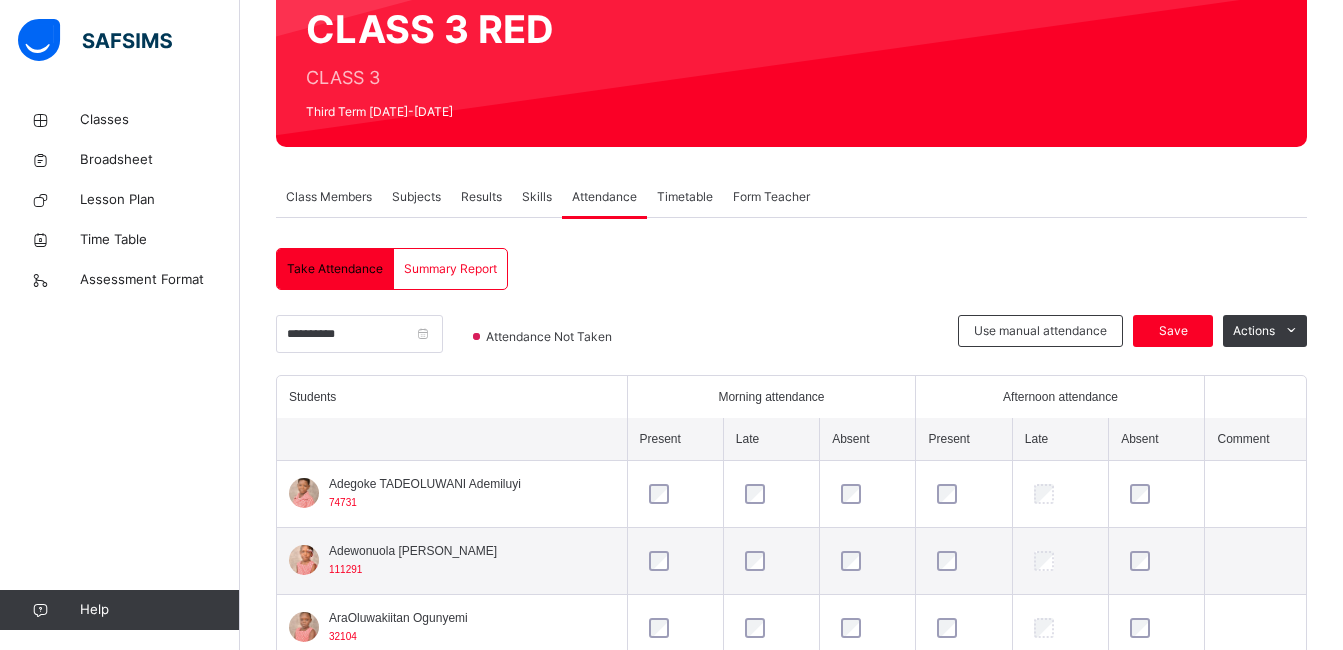 scroll, scrollTop: 290, scrollLeft: 0, axis: vertical 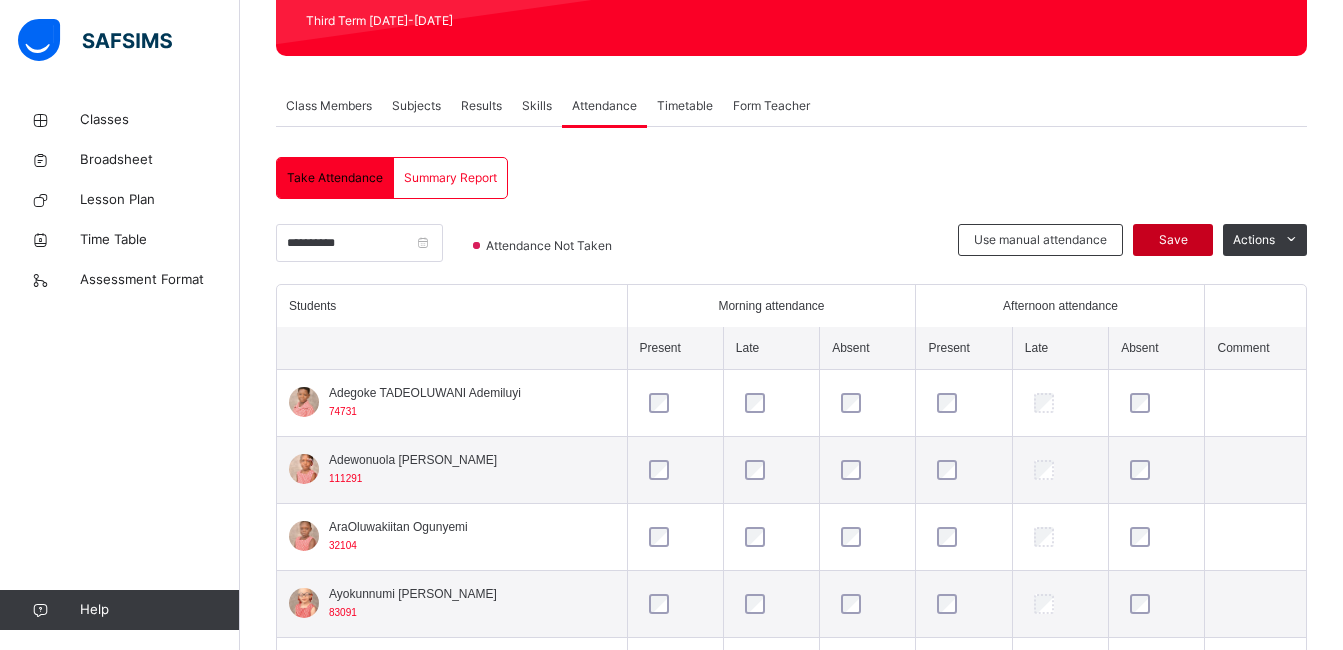 click on "Save" at bounding box center [1173, 240] 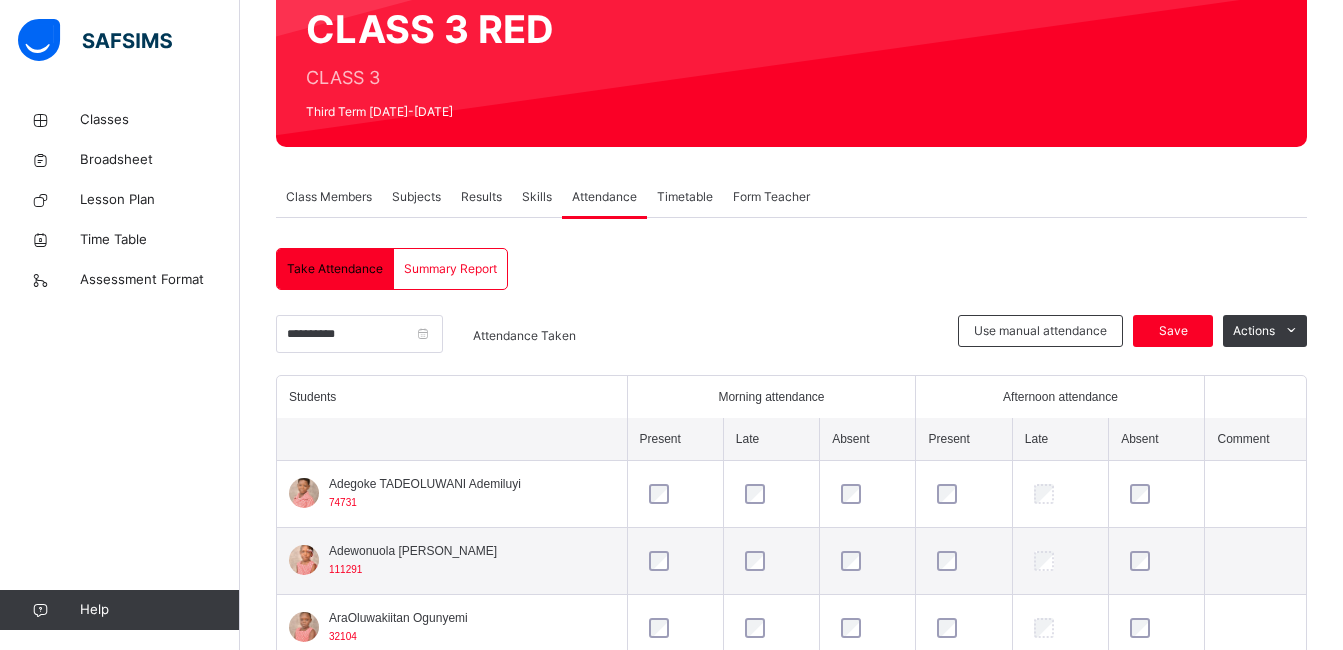 scroll, scrollTop: 290, scrollLeft: 0, axis: vertical 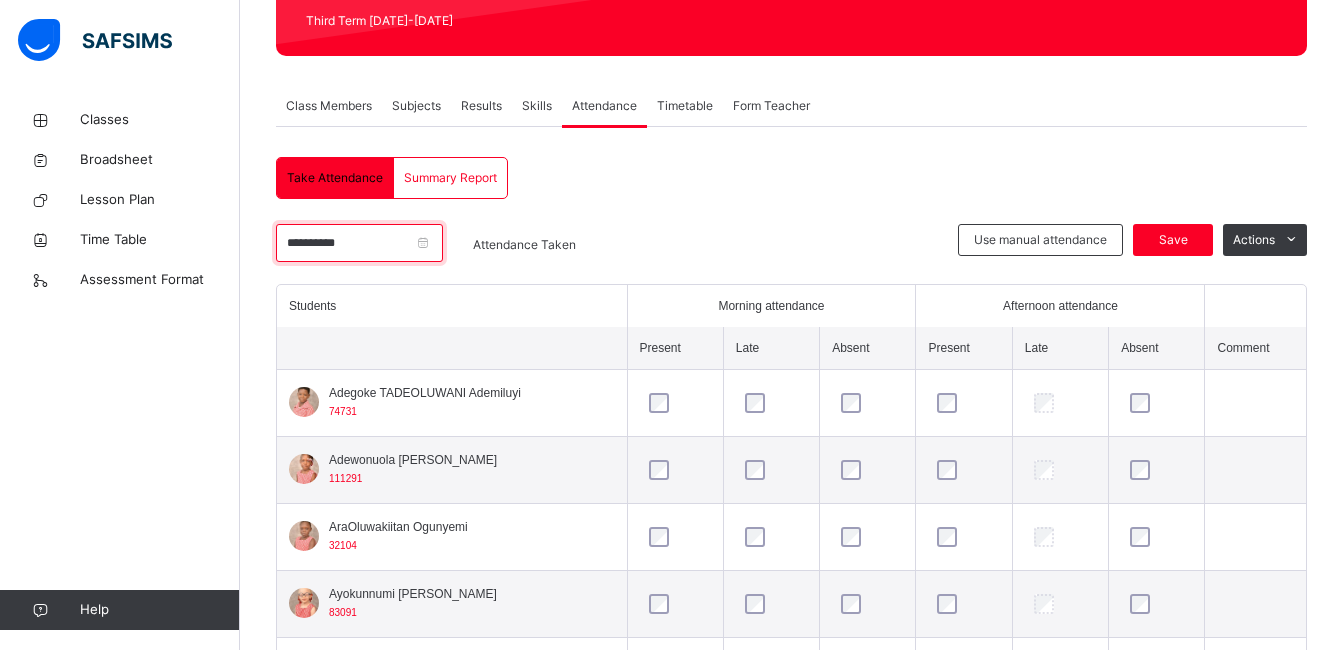 click on "**********" at bounding box center (359, 243) 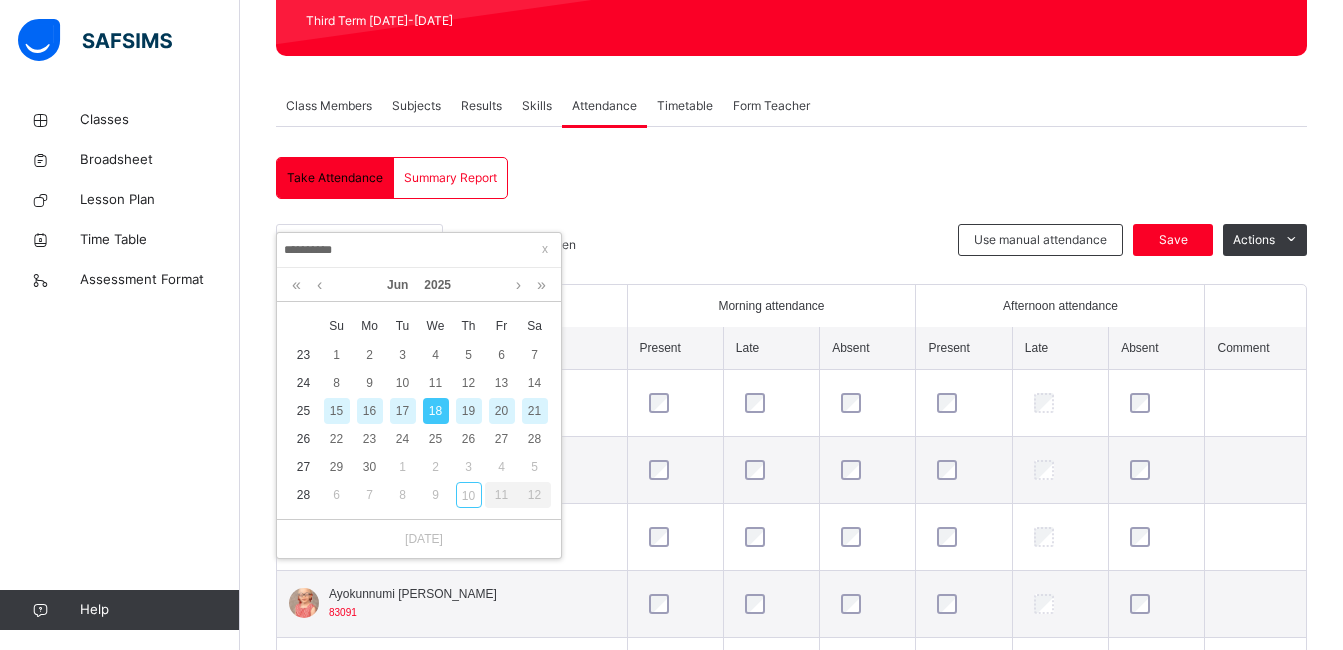 click on "19" at bounding box center (469, 411) 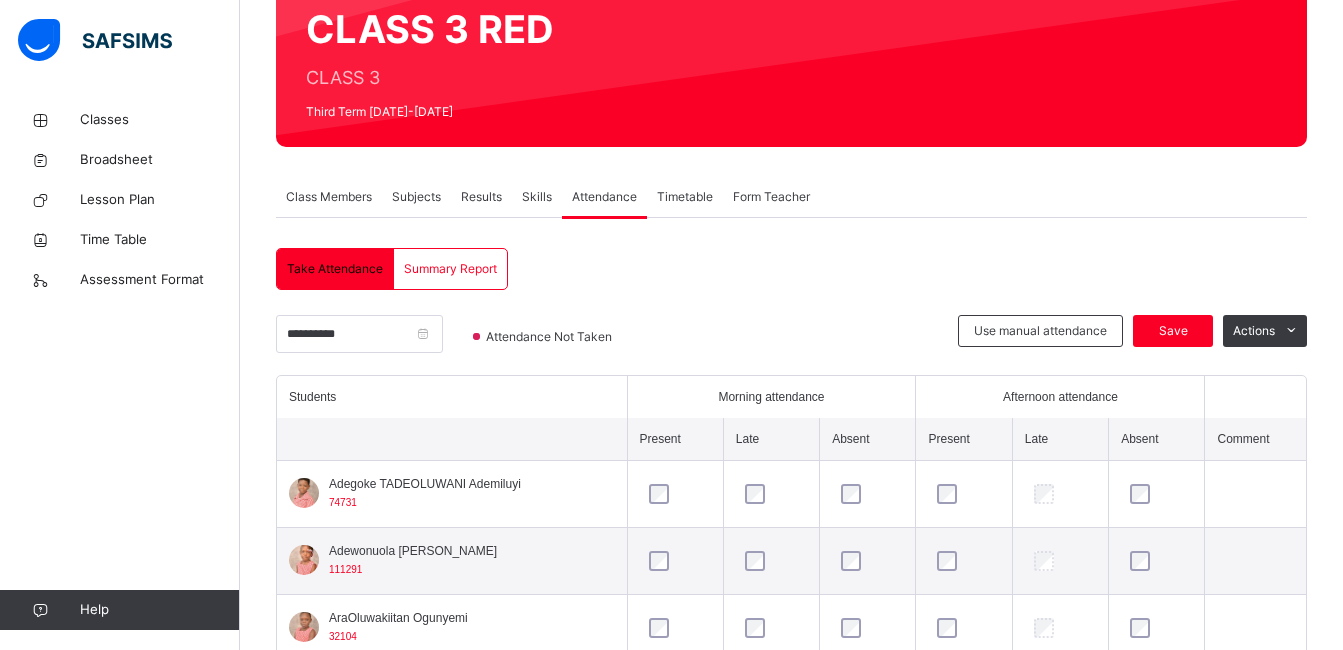 scroll, scrollTop: 290, scrollLeft: 0, axis: vertical 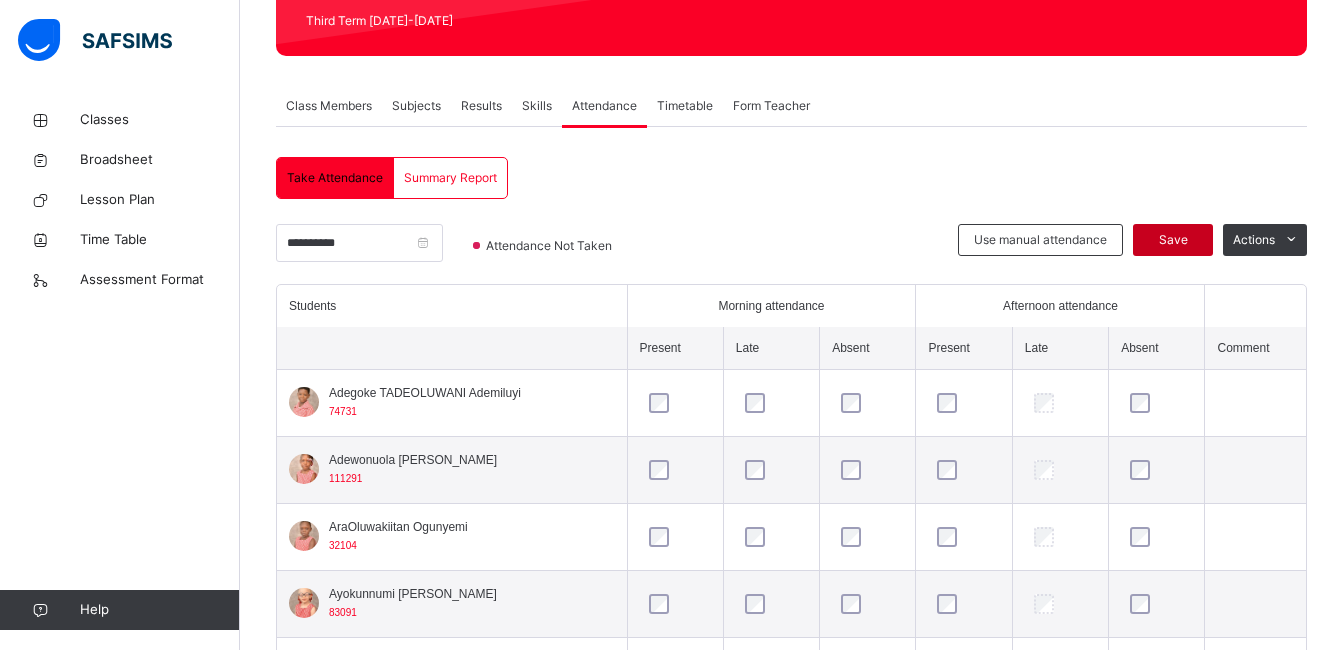 click on "Save" at bounding box center (1173, 240) 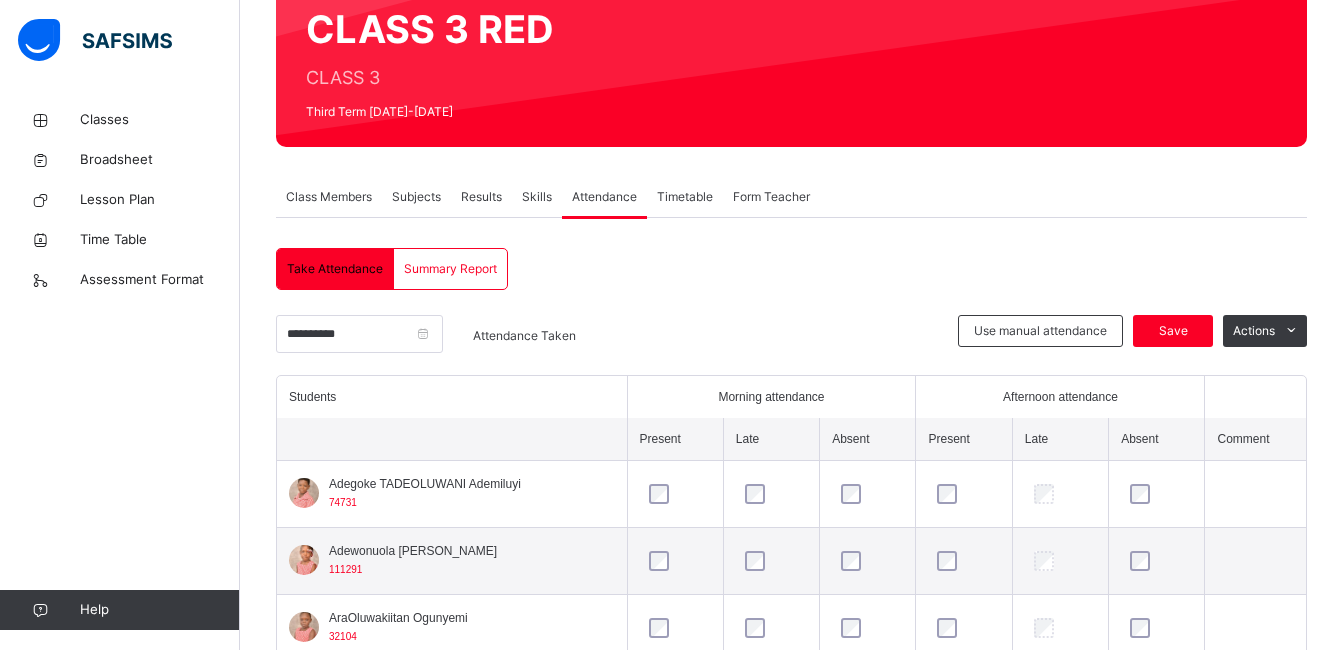 scroll, scrollTop: 290, scrollLeft: 0, axis: vertical 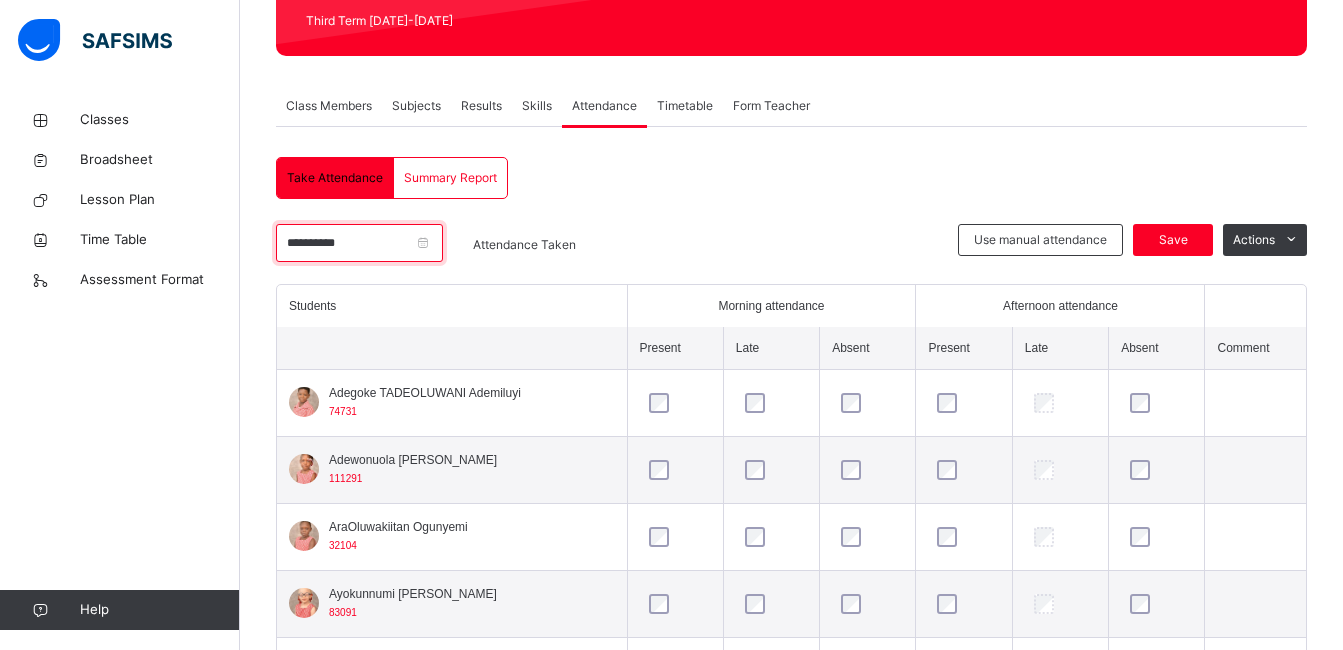 click on "**********" at bounding box center (359, 243) 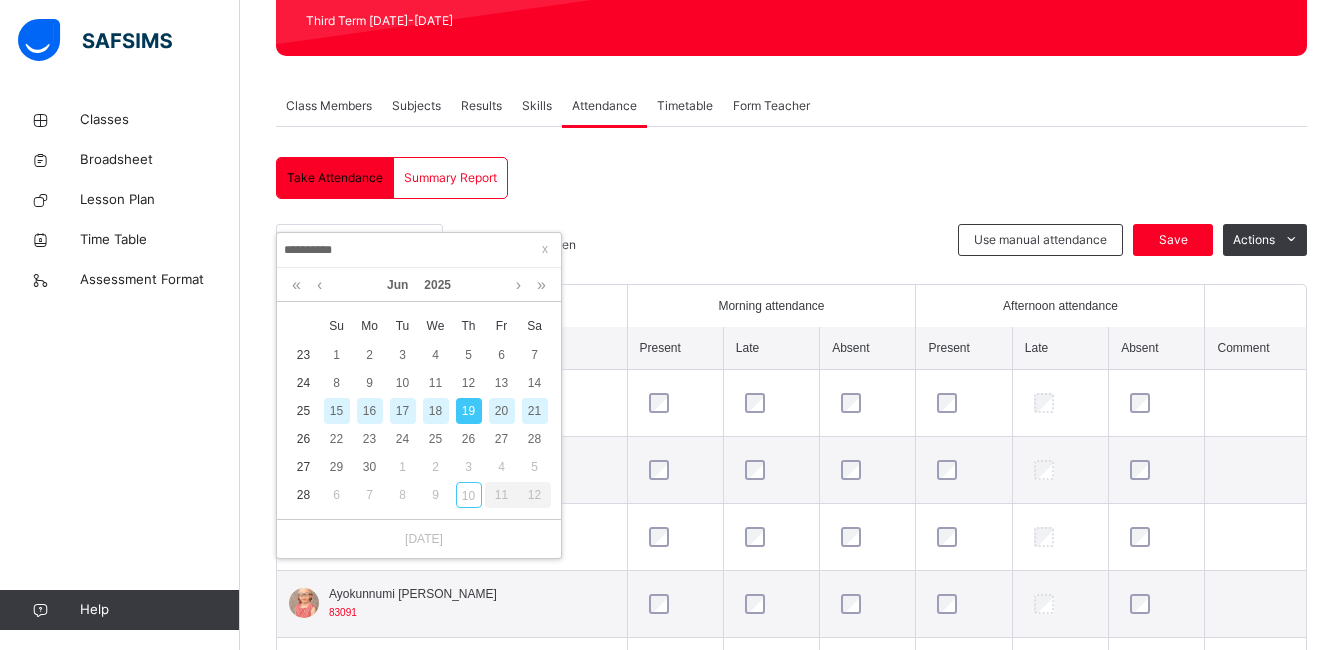 click on "20" at bounding box center [502, 411] 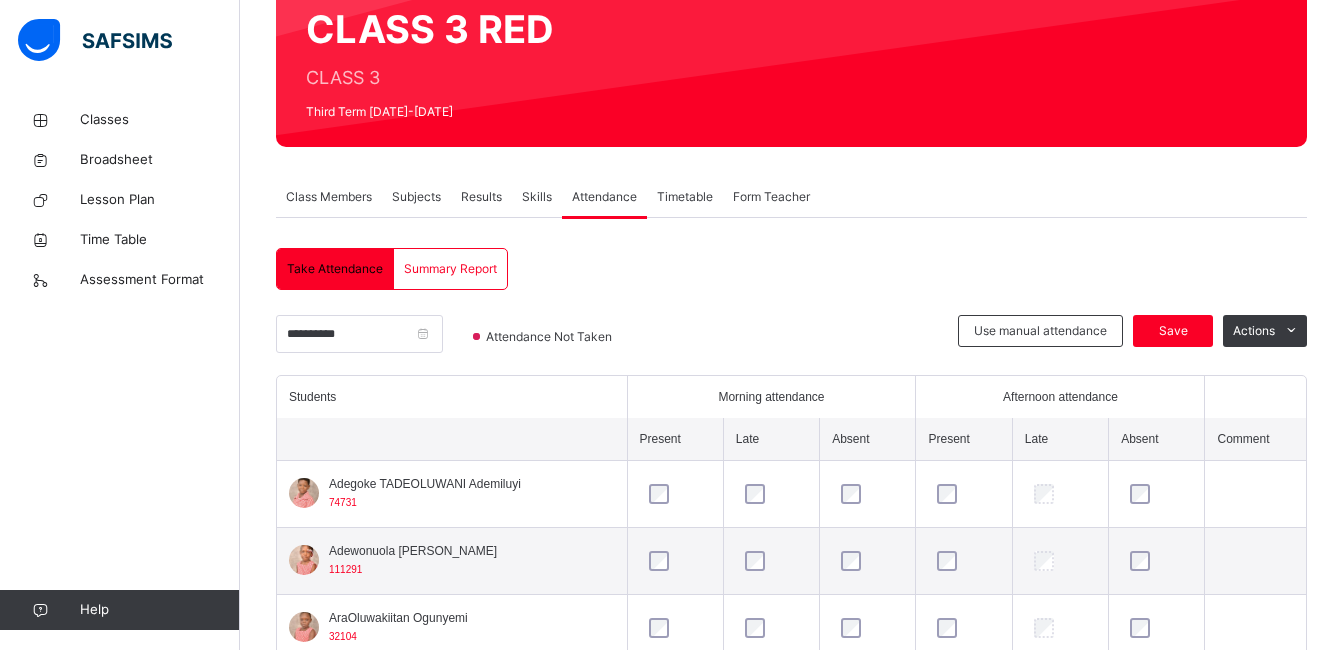 scroll, scrollTop: 290, scrollLeft: 0, axis: vertical 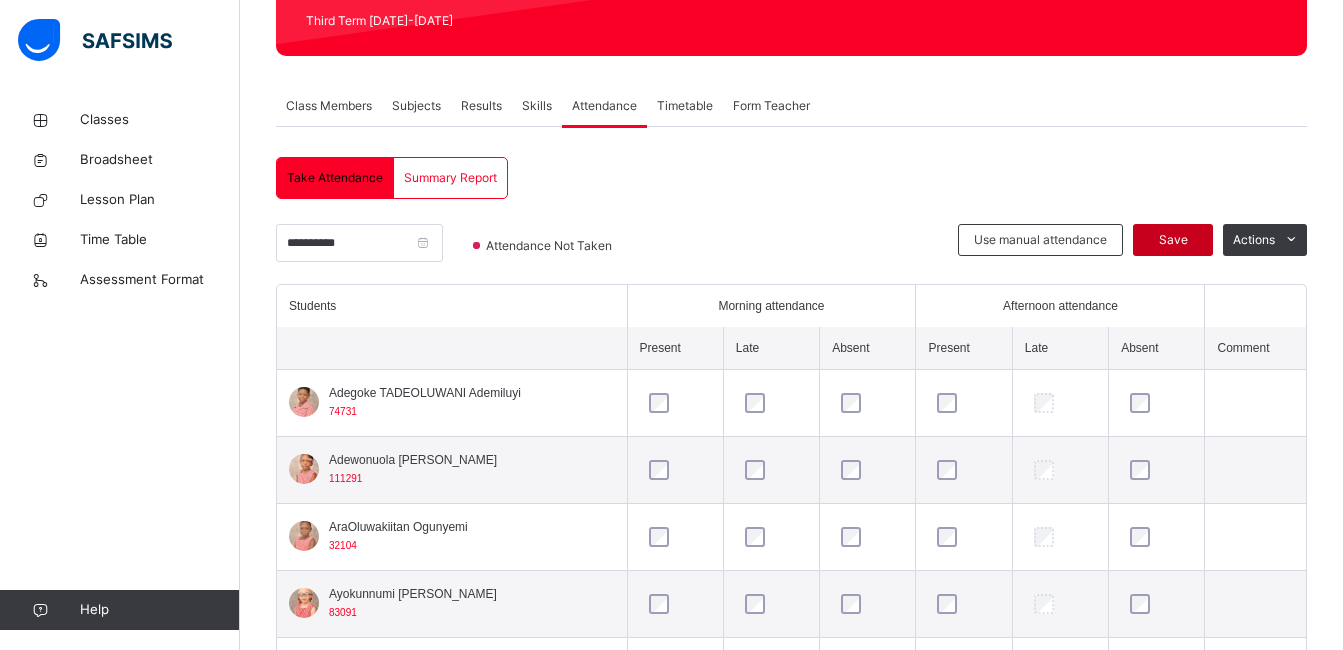click on "Save" at bounding box center (1173, 240) 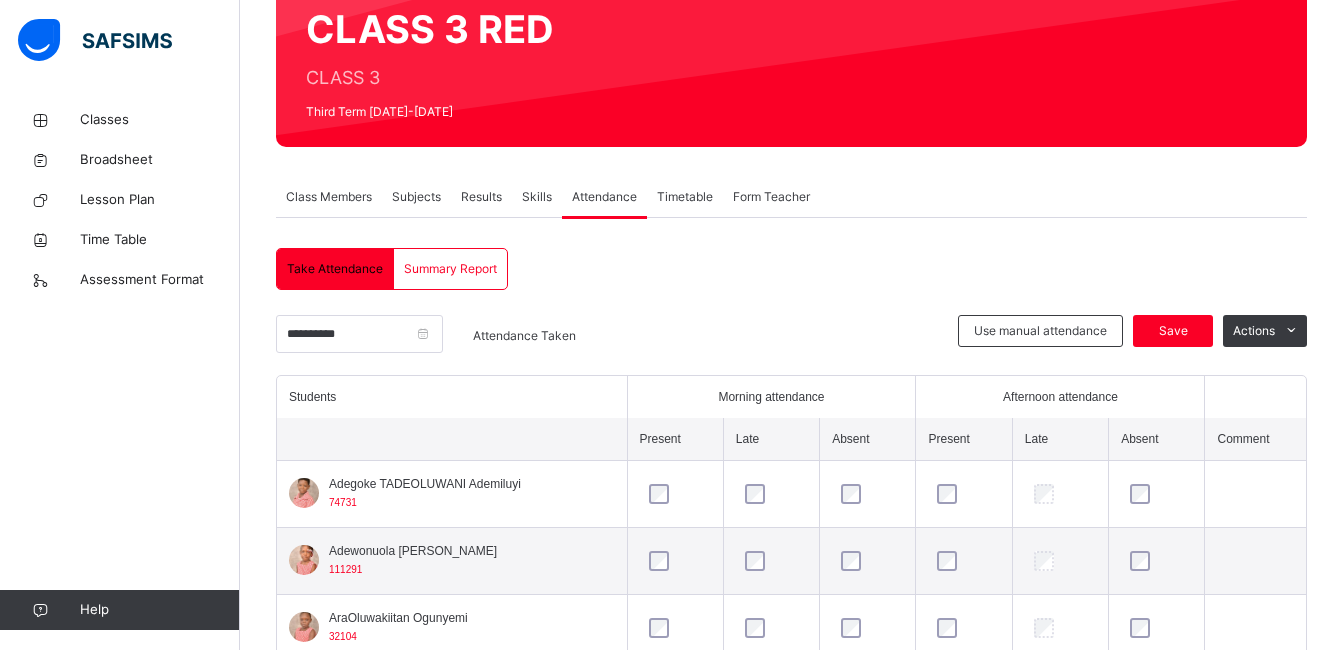 scroll, scrollTop: 290, scrollLeft: 0, axis: vertical 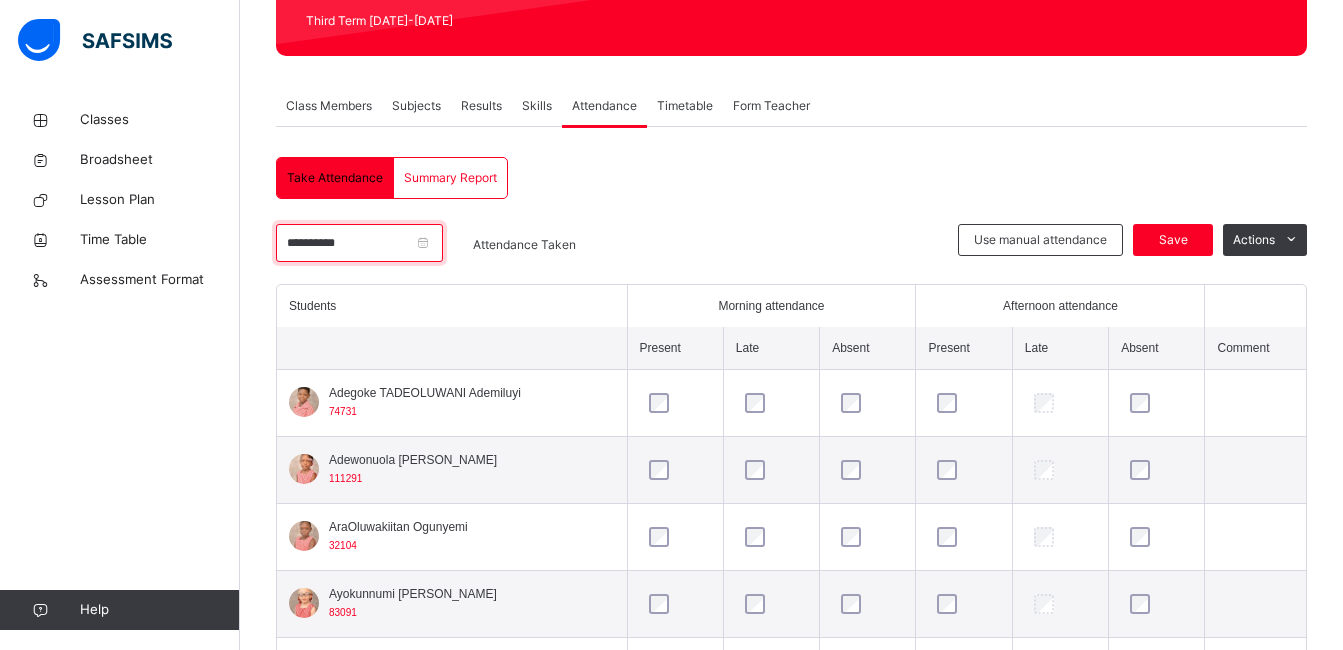 click on "**********" at bounding box center [359, 243] 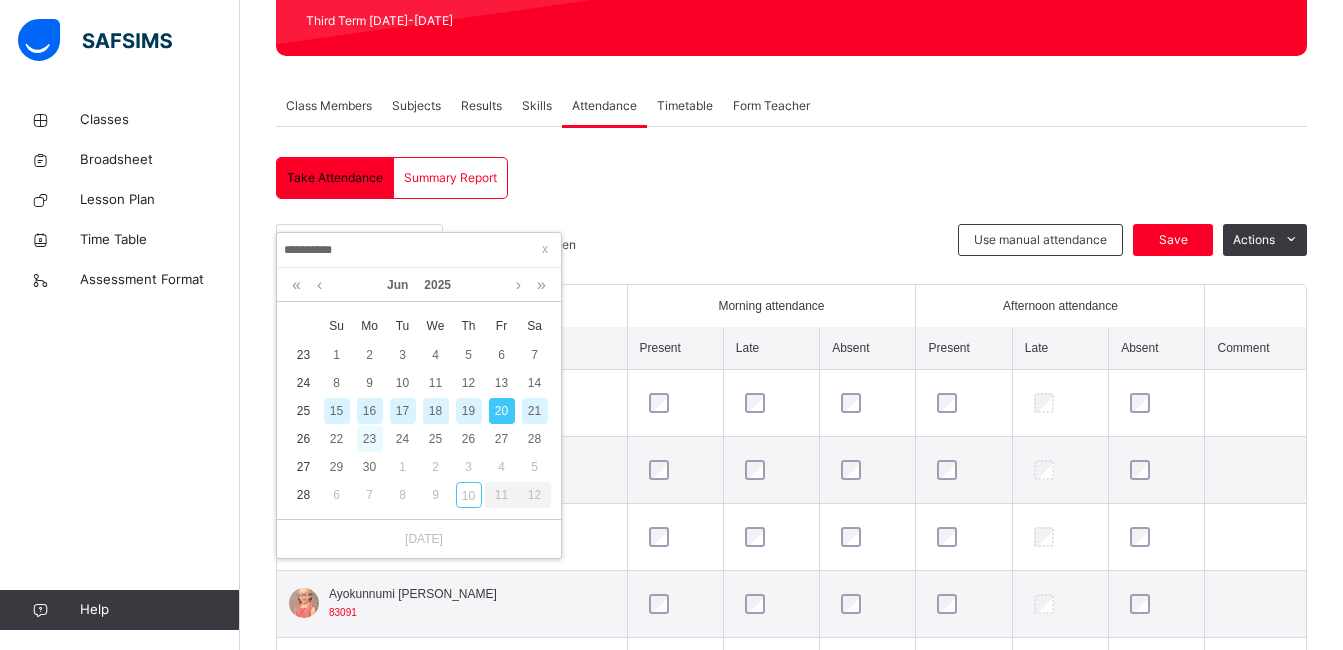 click on "23" at bounding box center [370, 439] 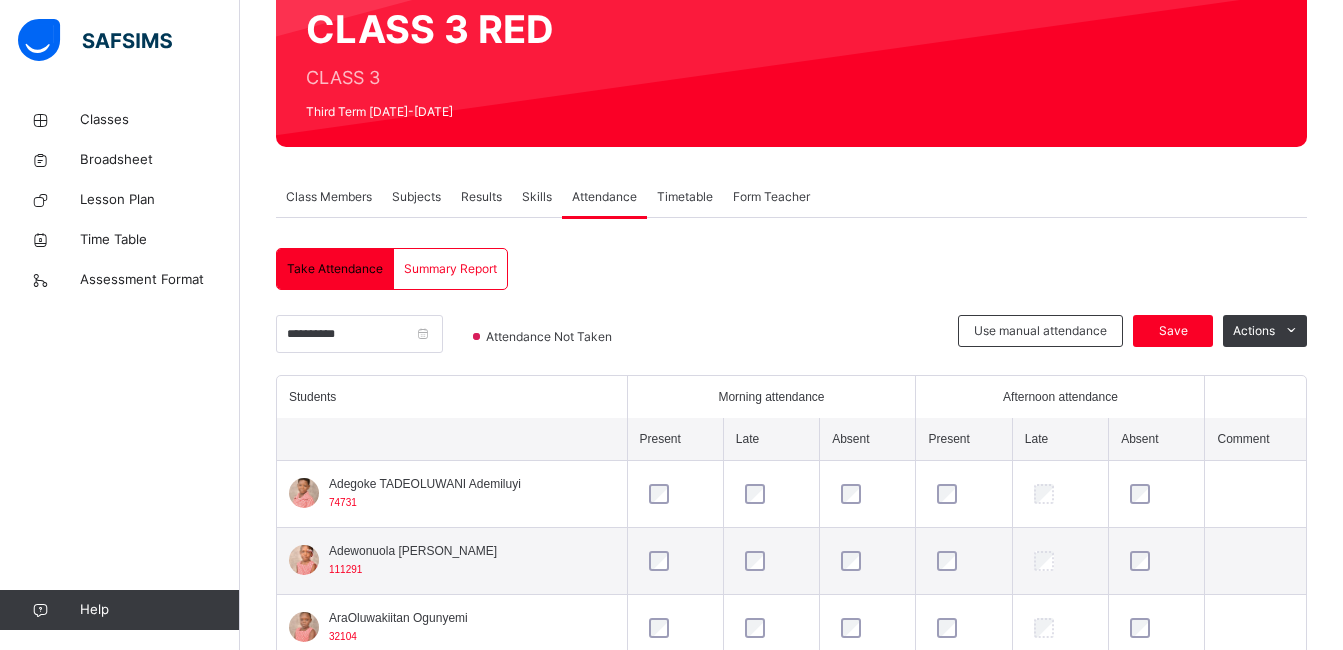 scroll, scrollTop: 290, scrollLeft: 0, axis: vertical 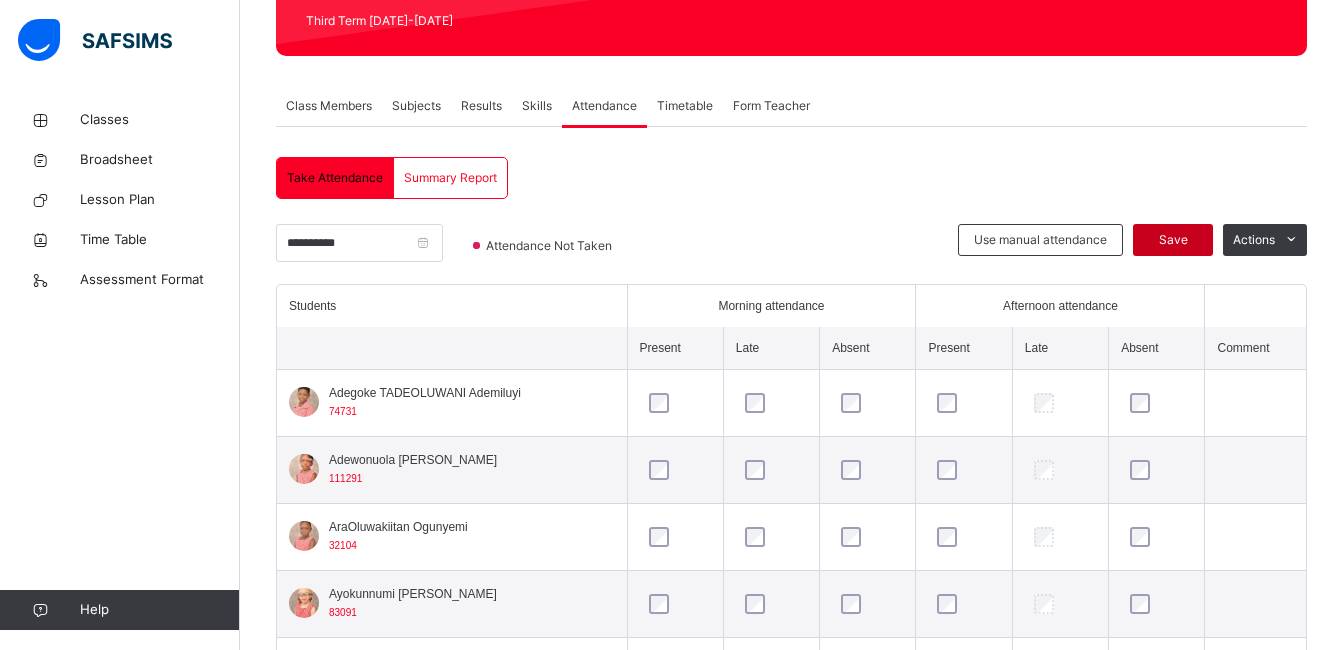 click on "Save" at bounding box center (1173, 240) 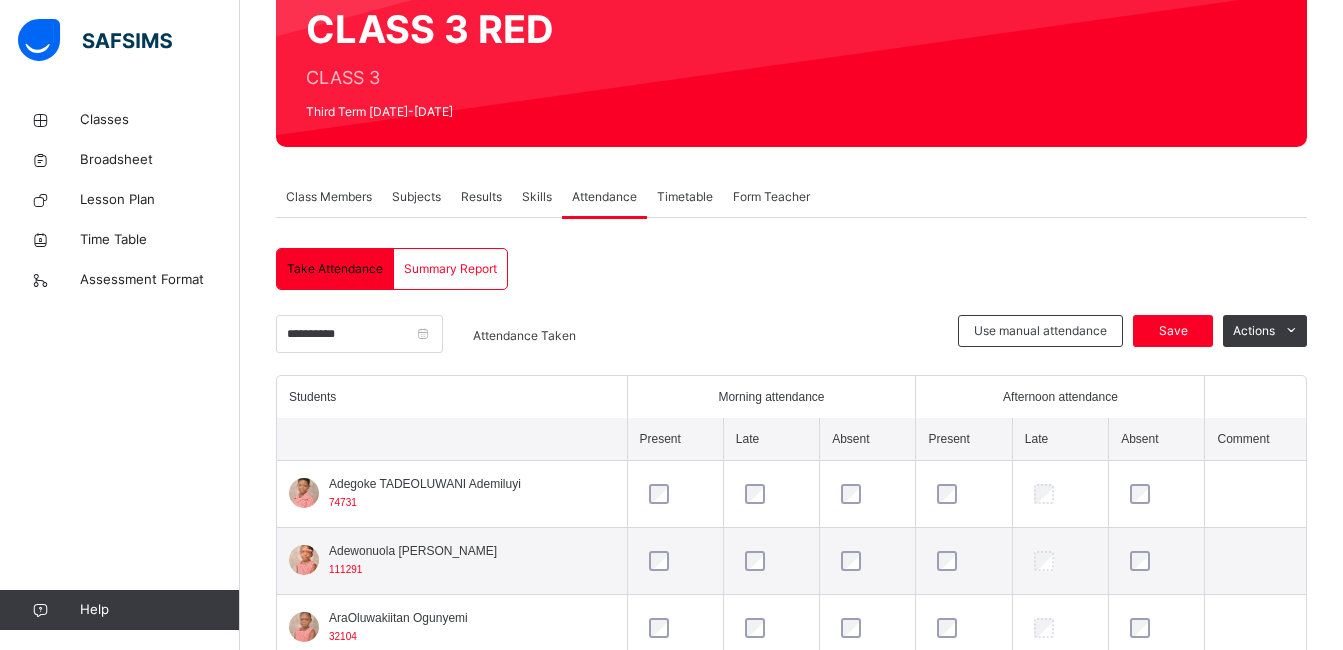 scroll, scrollTop: 290, scrollLeft: 0, axis: vertical 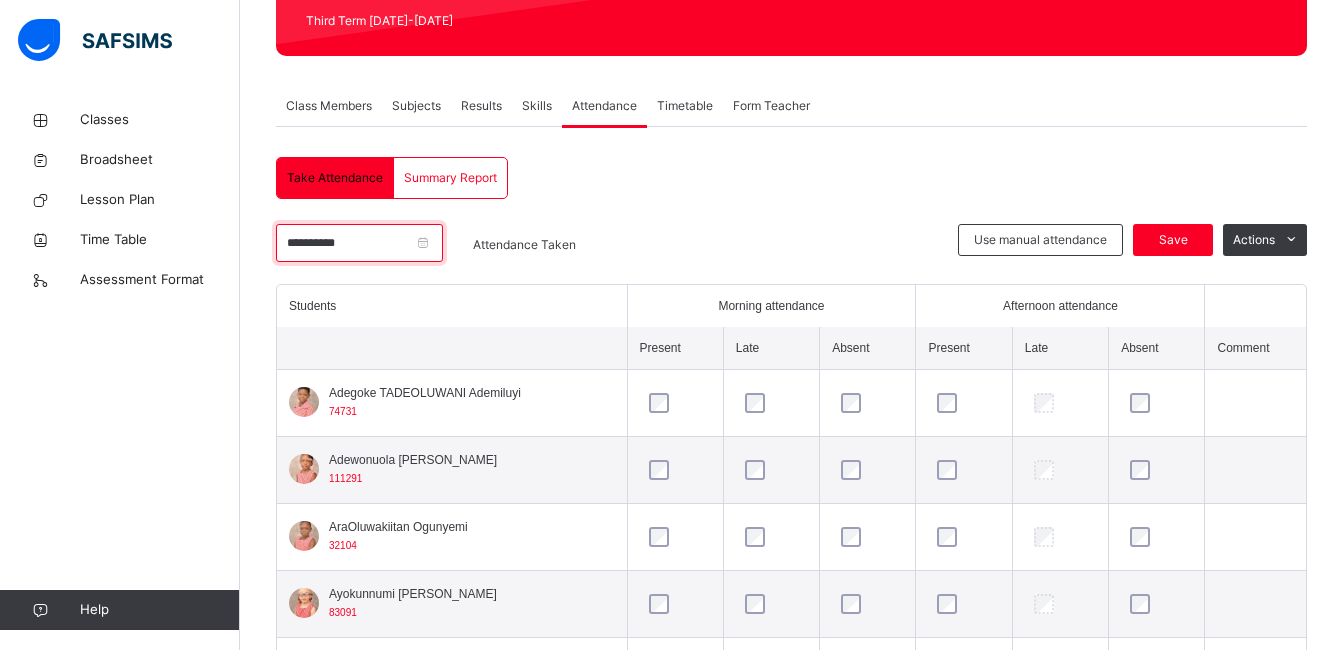 click on "**********" at bounding box center [359, 243] 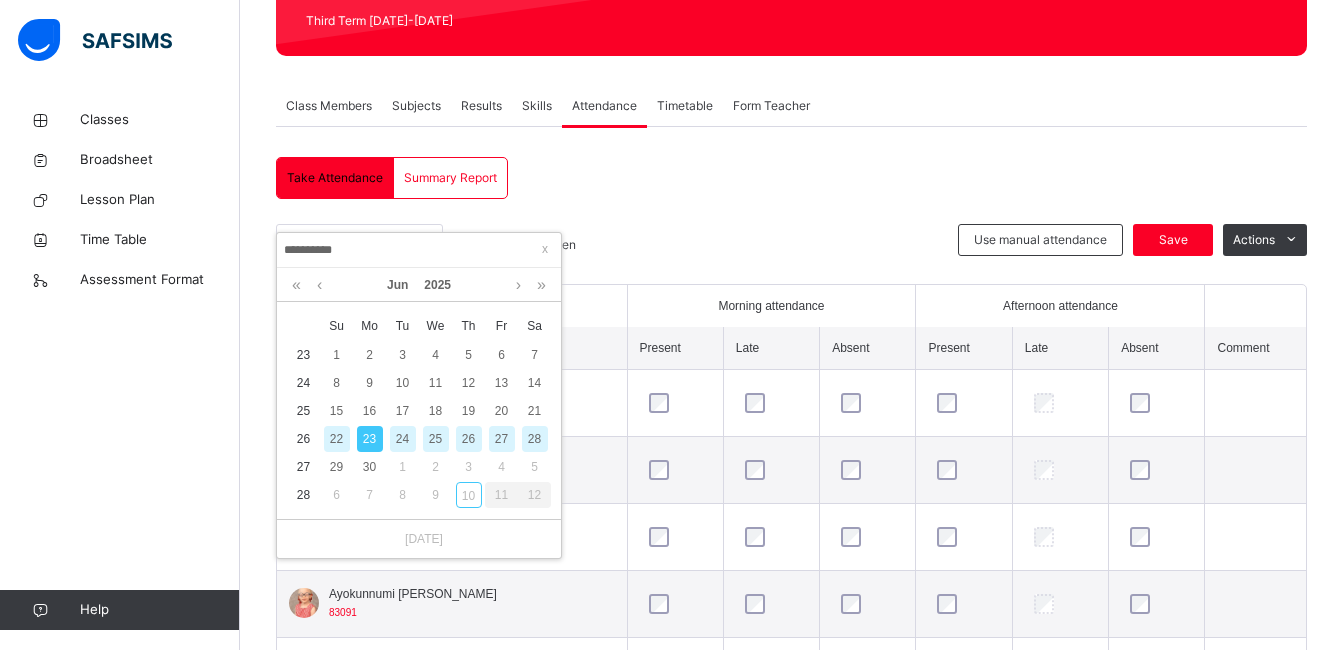 click on "24" at bounding box center [403, 439] 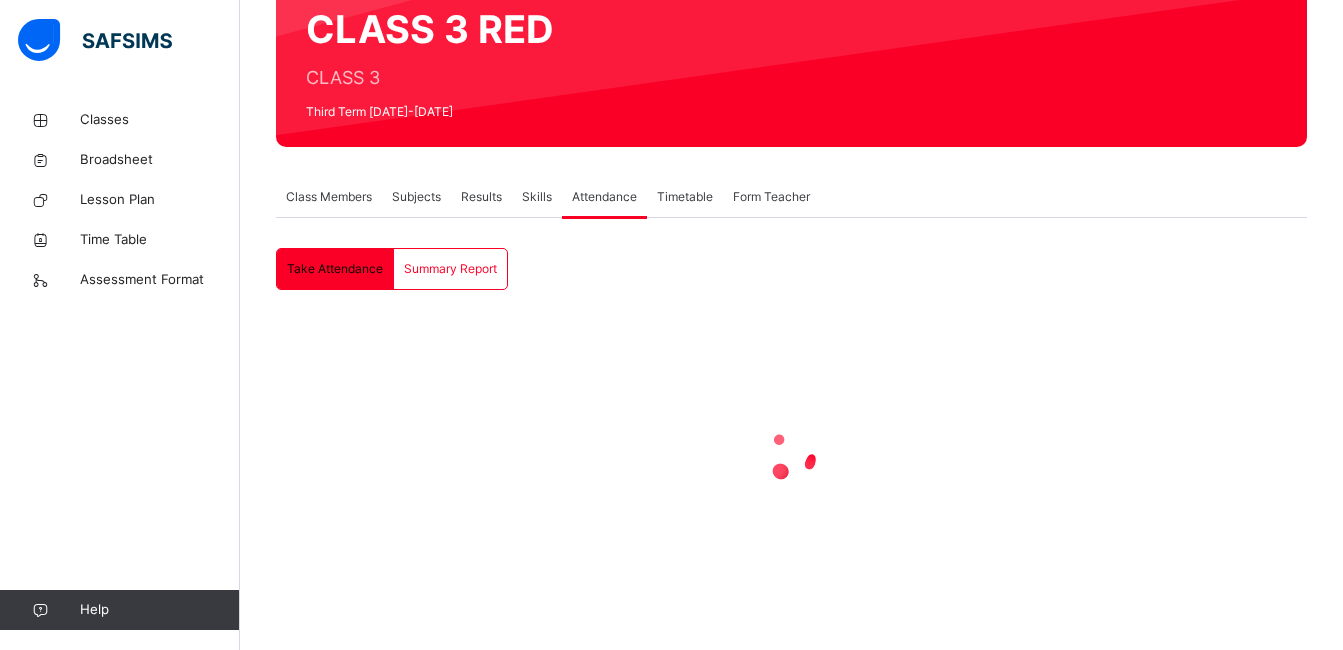 scroll, scrollTop: 290, scrollLeft: 0, axis: vertical 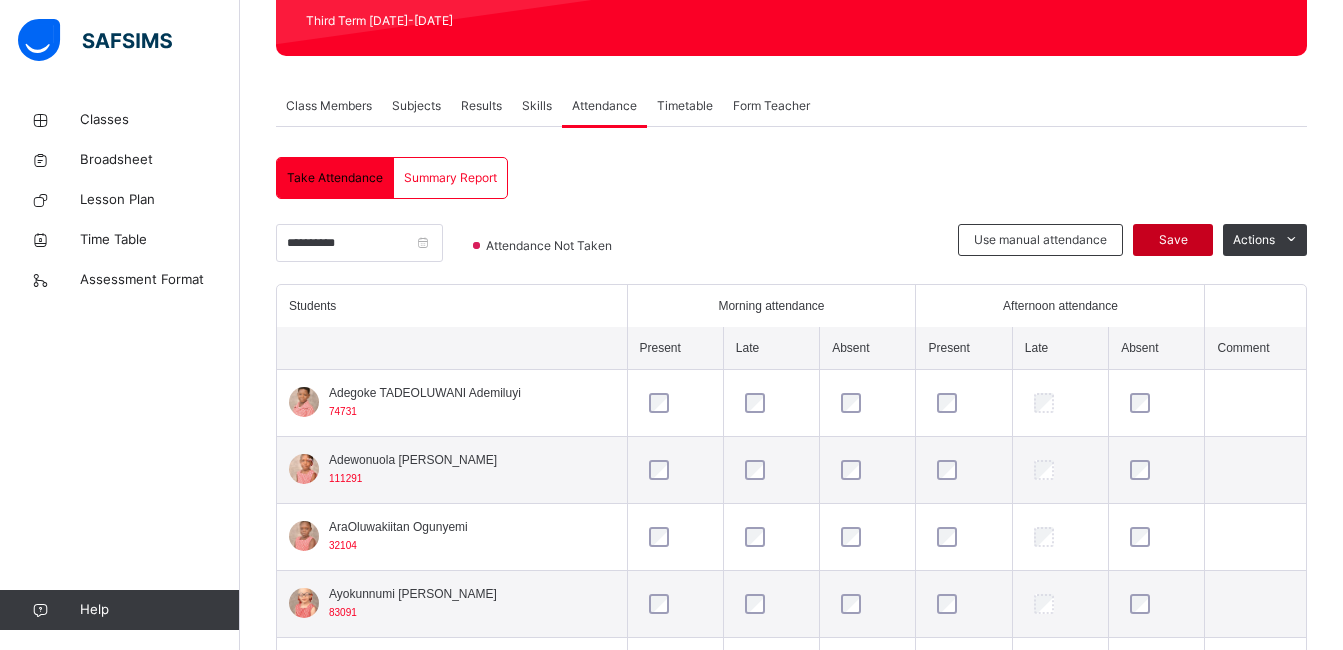 click on "Save" at bounding box center [1173, 240] 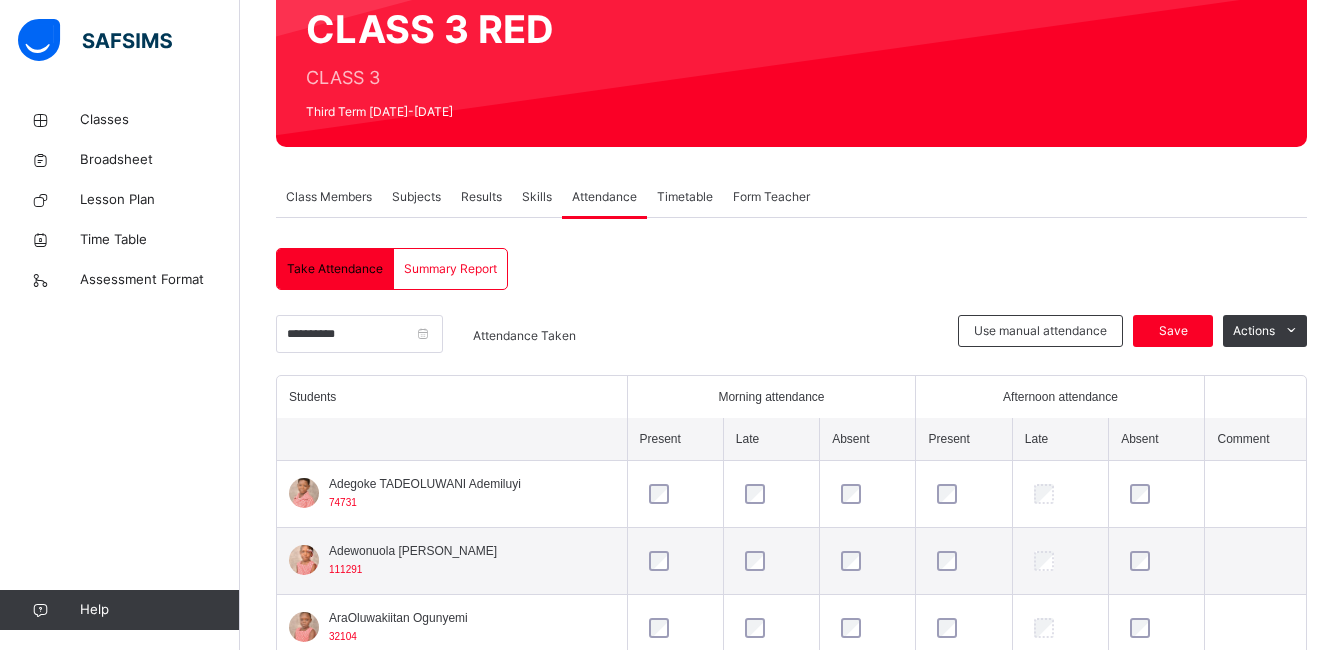 scroll, scrollTop: 290, scrollLeft: 0, axis: vertical 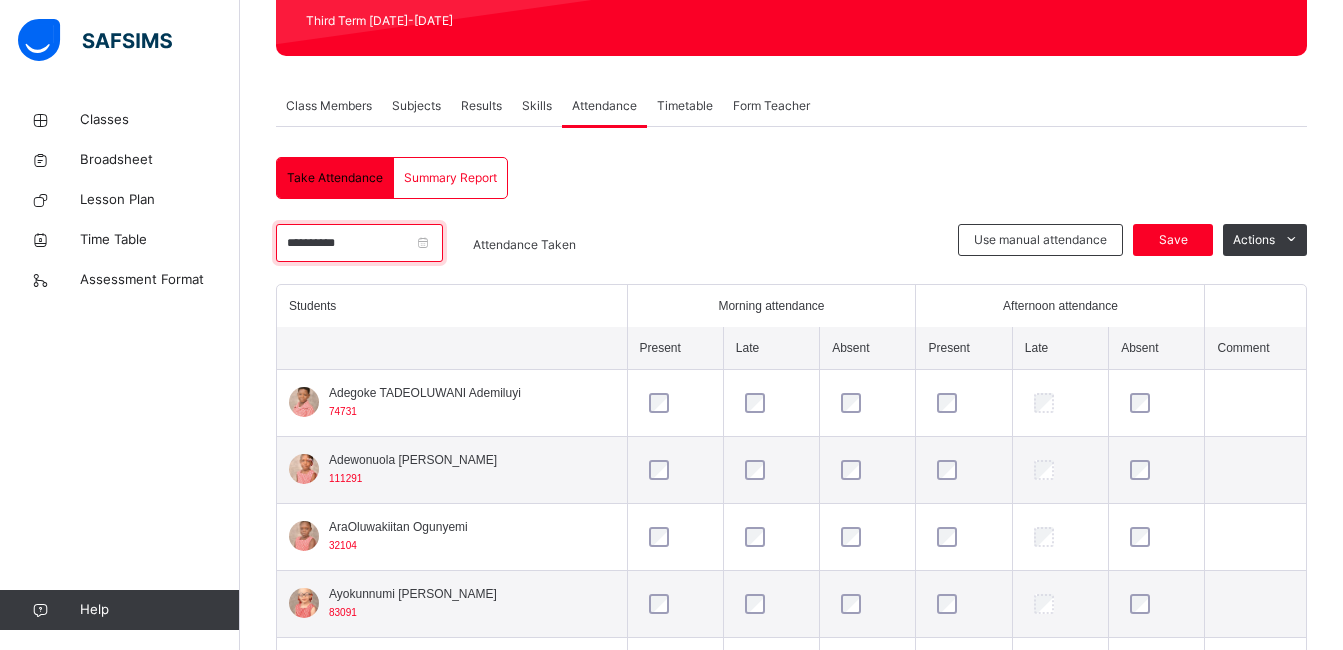 click on "**********" at bounding box center [359, 243] 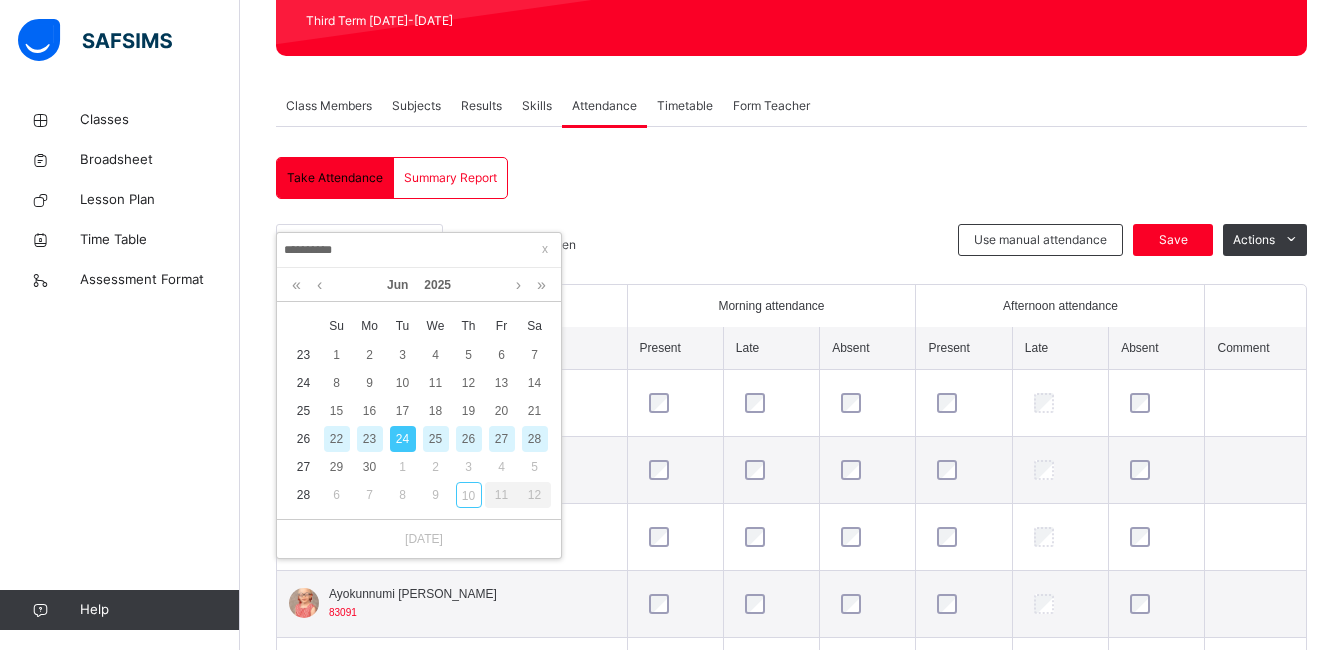 click on "25" at bounding box center (436, 439) 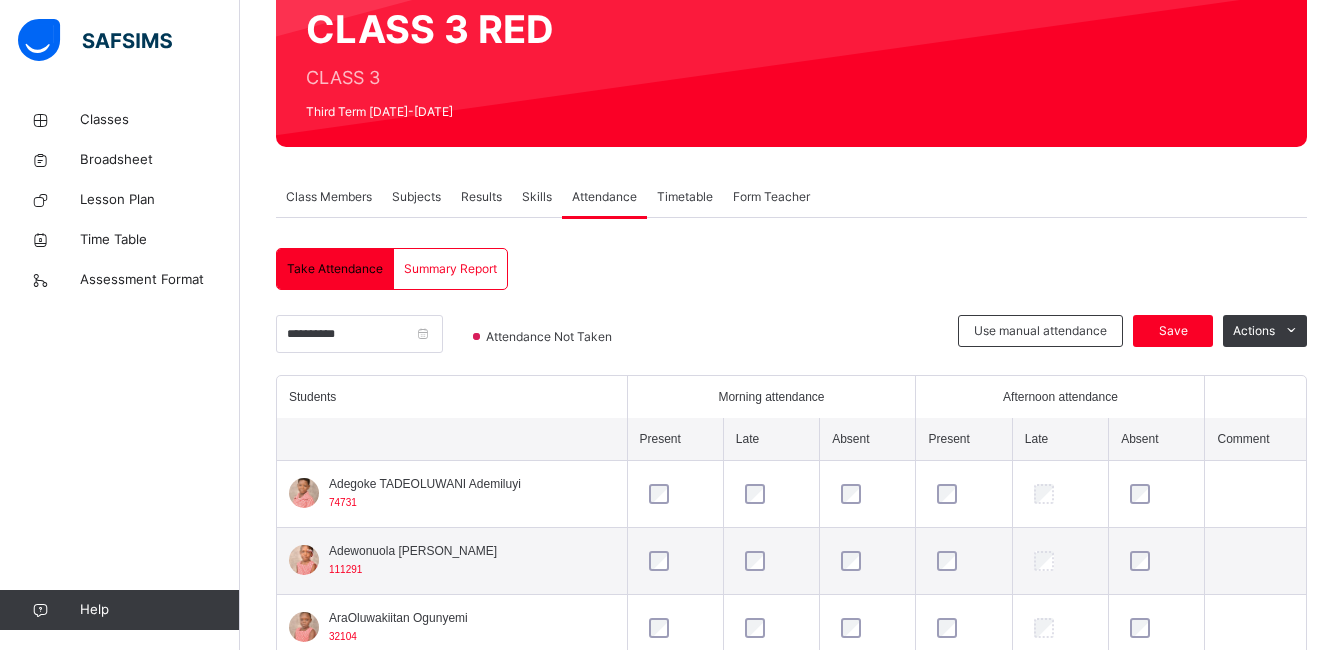 scroll, scrollTop: 290, scrollLeft: 0, axis: vertical 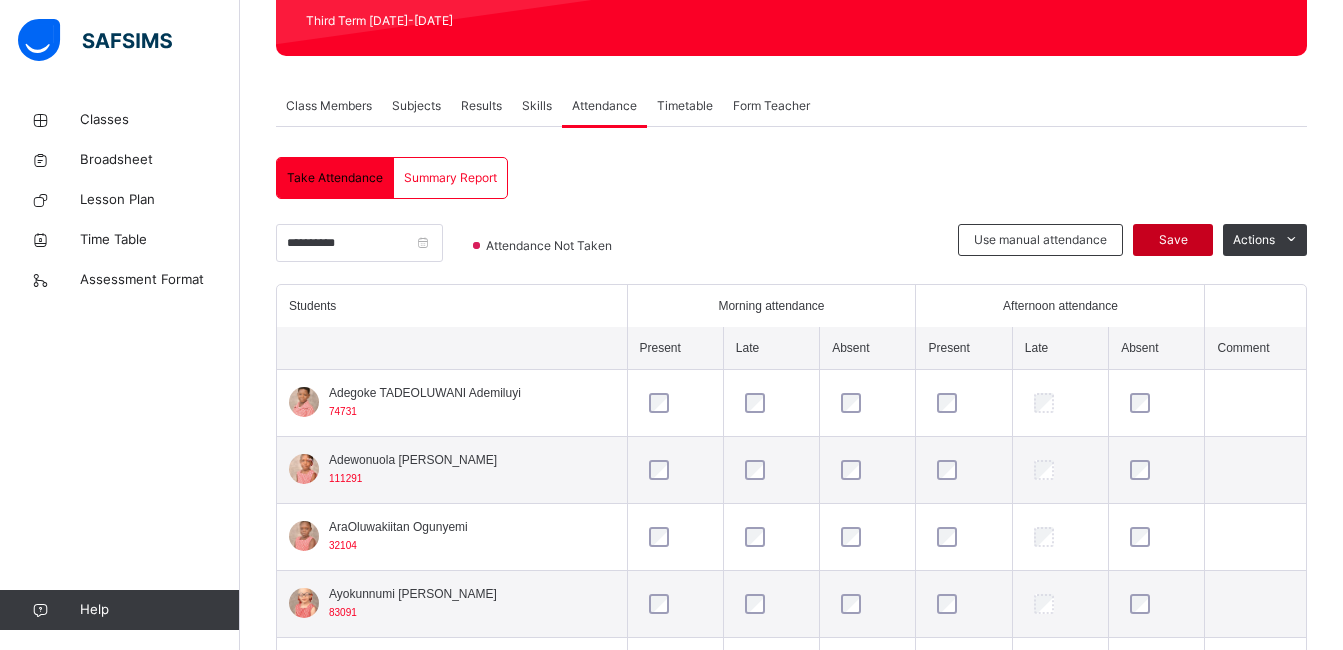 click on "Save" at bounding box center [1173, 240] 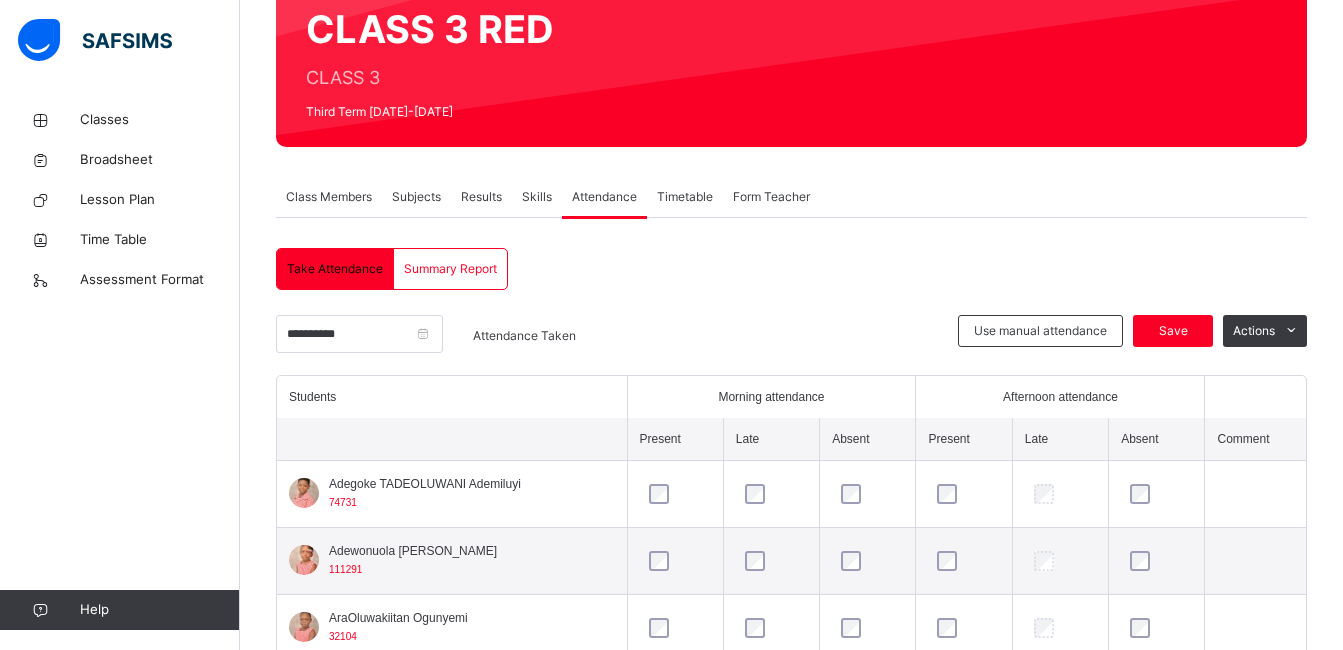 scroll, scrollTop: 290, scrollLeft: 0, axis: vertical 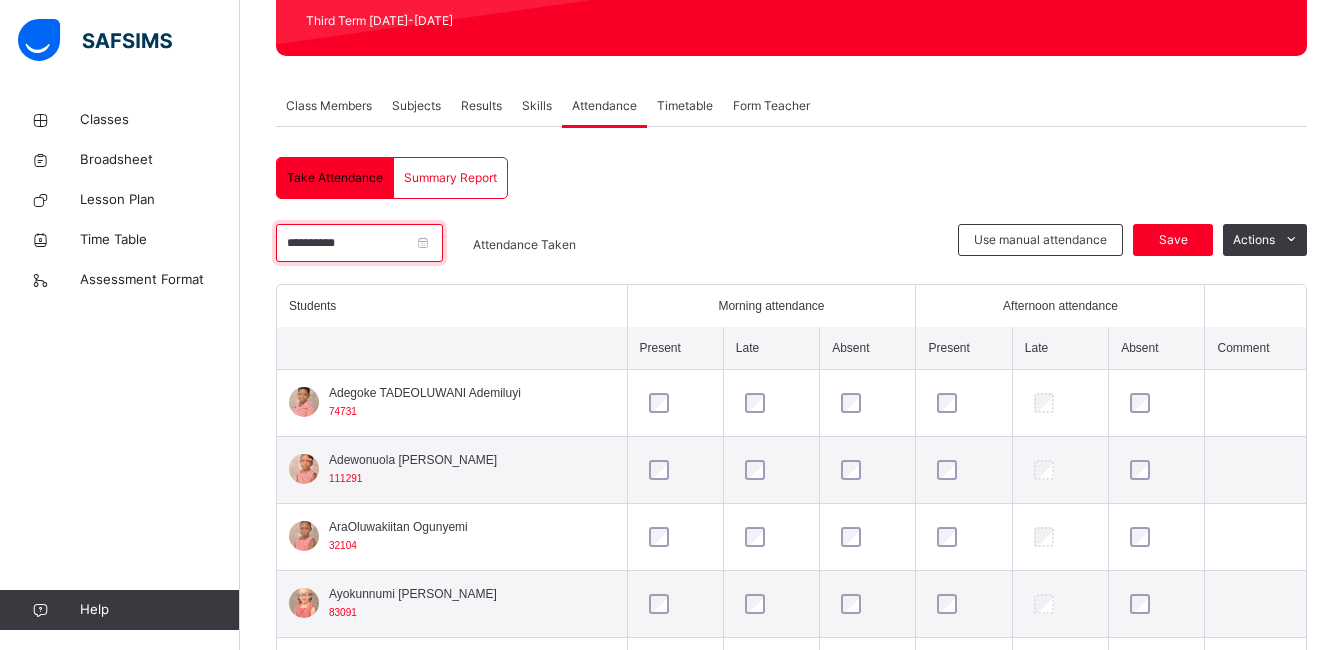 click on "**********" at bounding box center [359, 243] 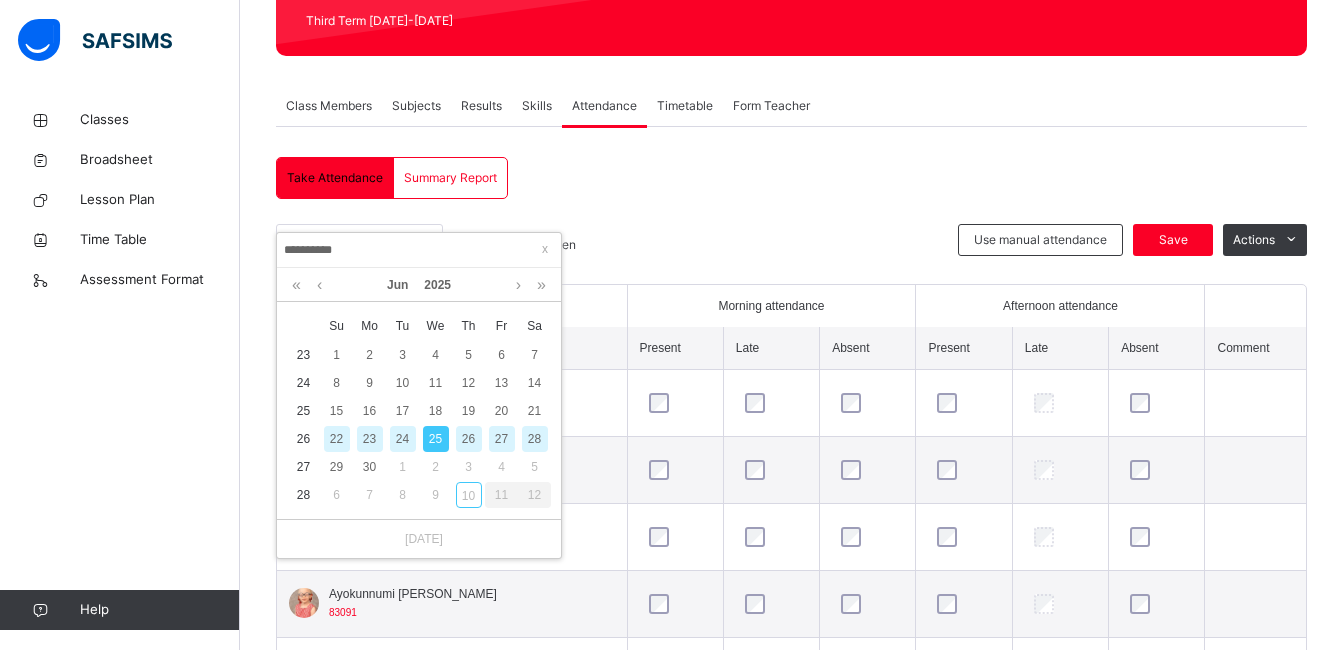 click on "26" at bounding box center (469, 439) 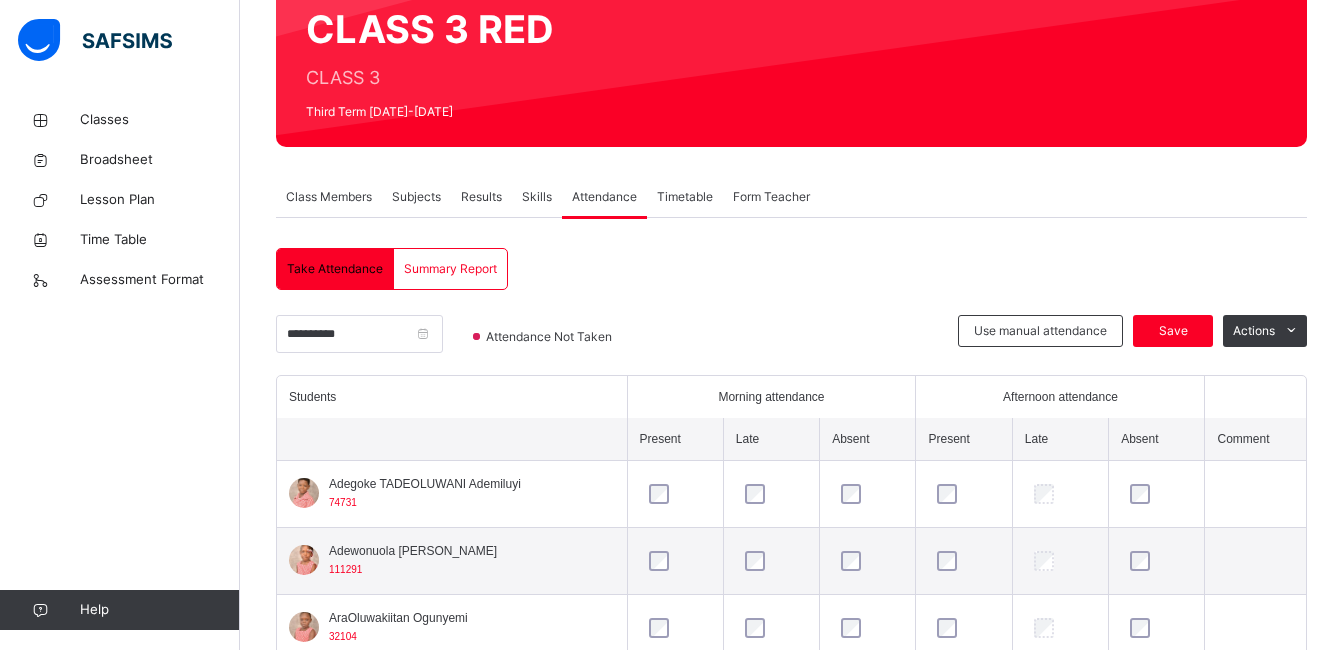 scroll, scrollTop: 290, scrollLeft: 0, axis: vertical 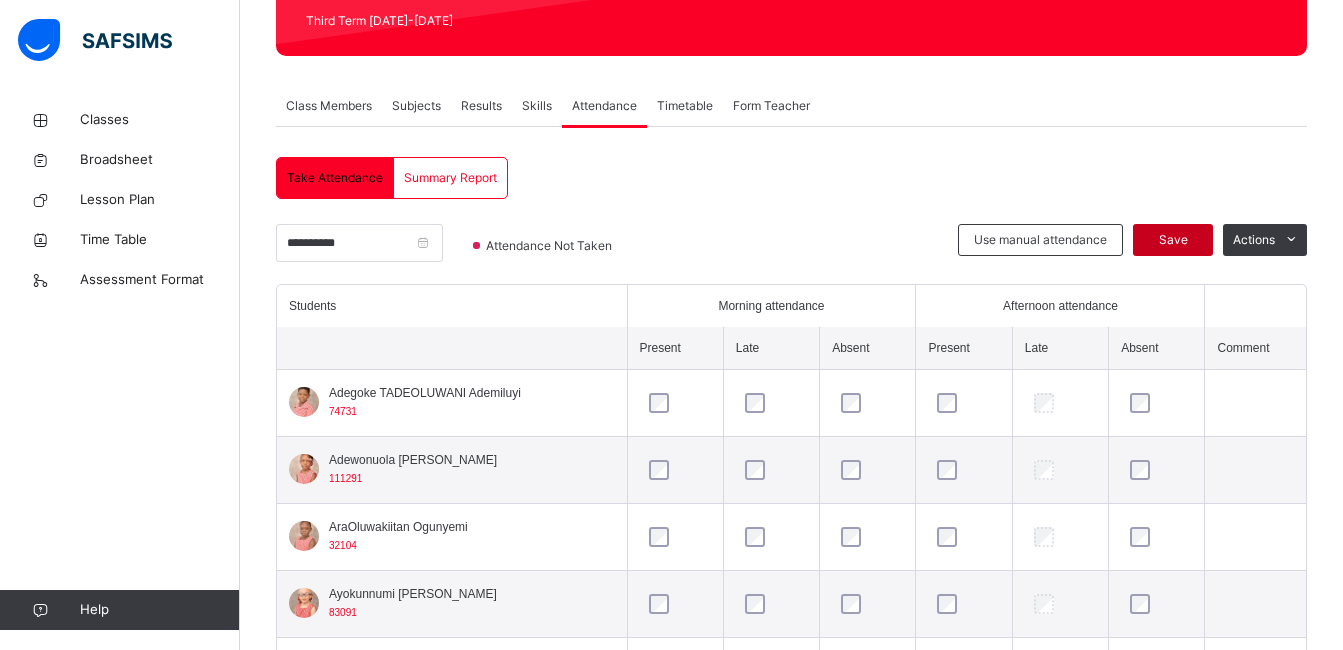 click on "Save" at bounding box center [1173, 240] 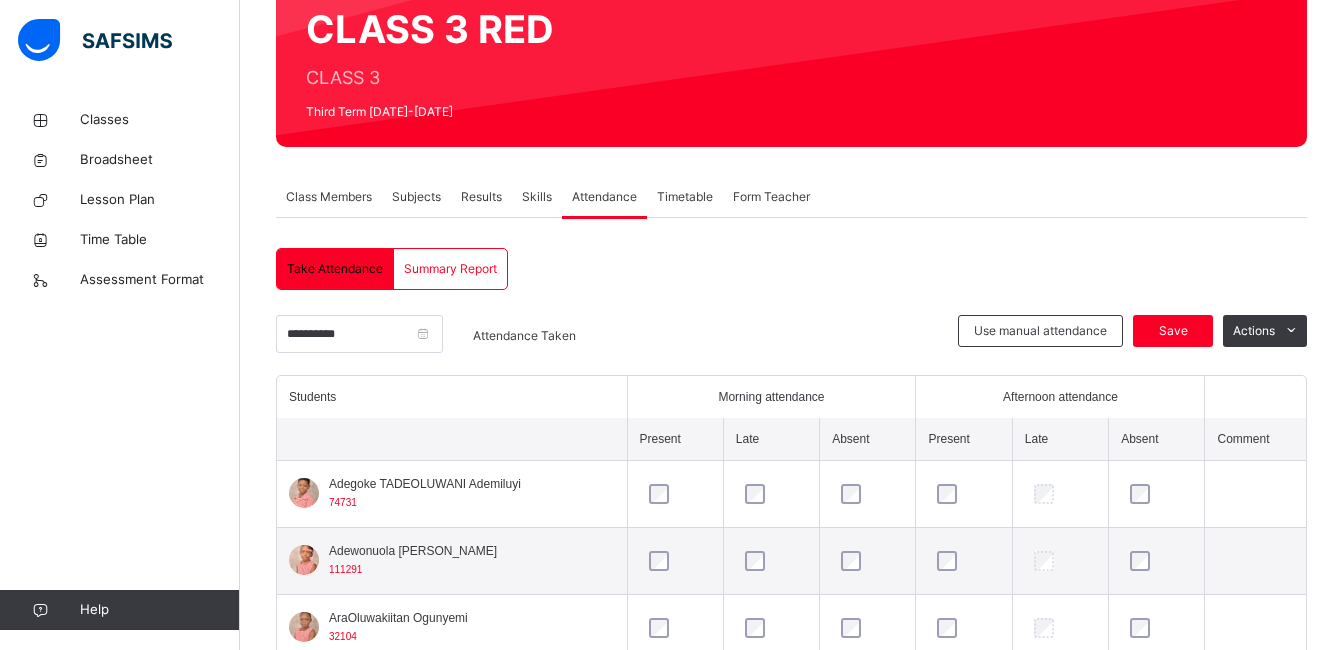 scroll, scrollTop: 290, scrollLeft: 0, axis: vertical 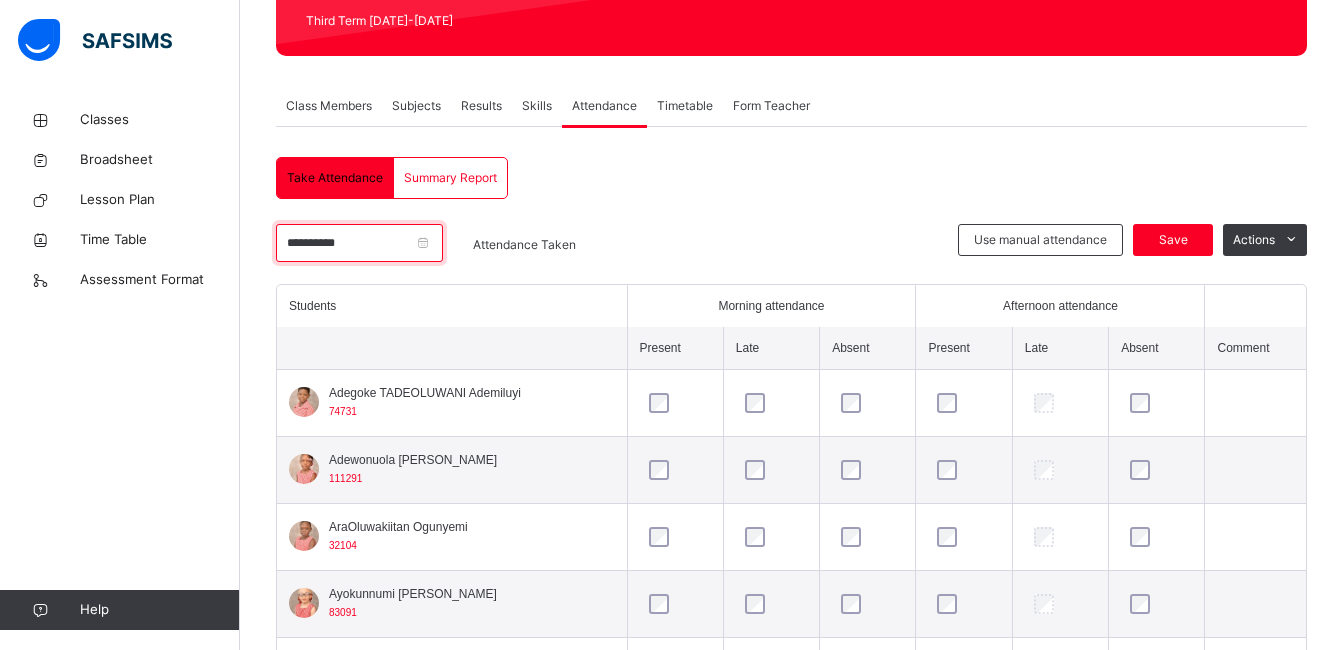 click on "**********" at bounding box center [359, 243] 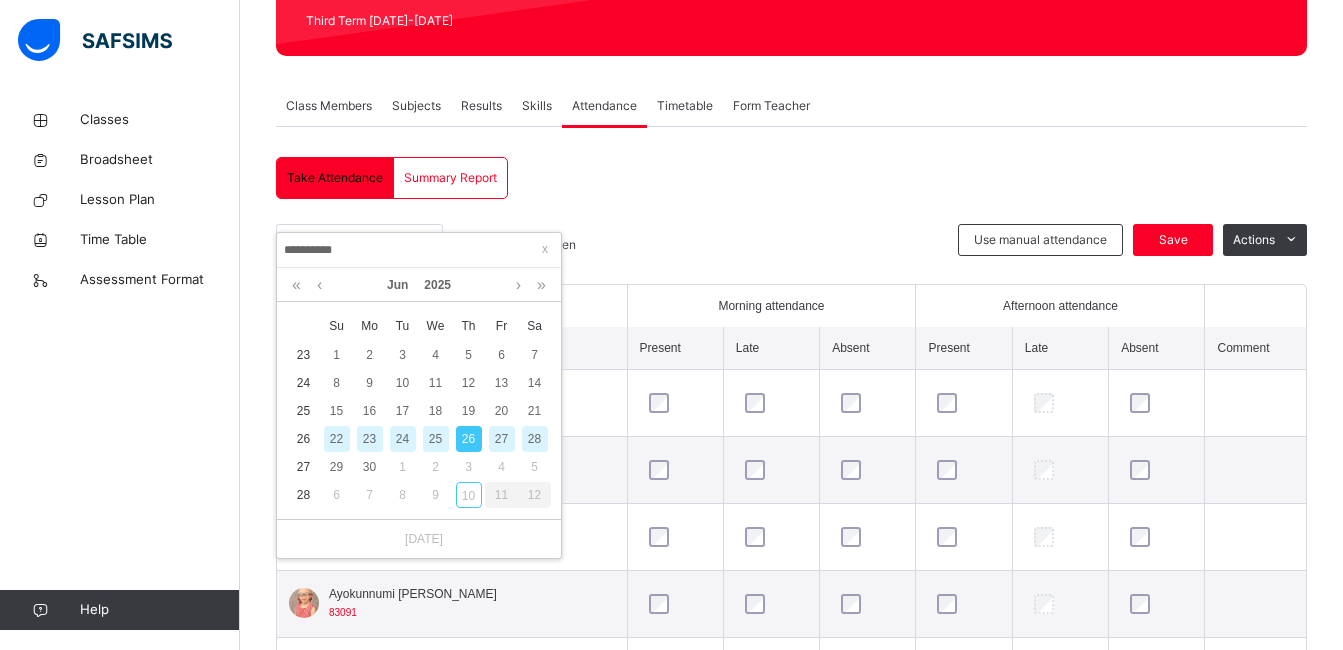 click on "27" at bounding box center (502, 439) 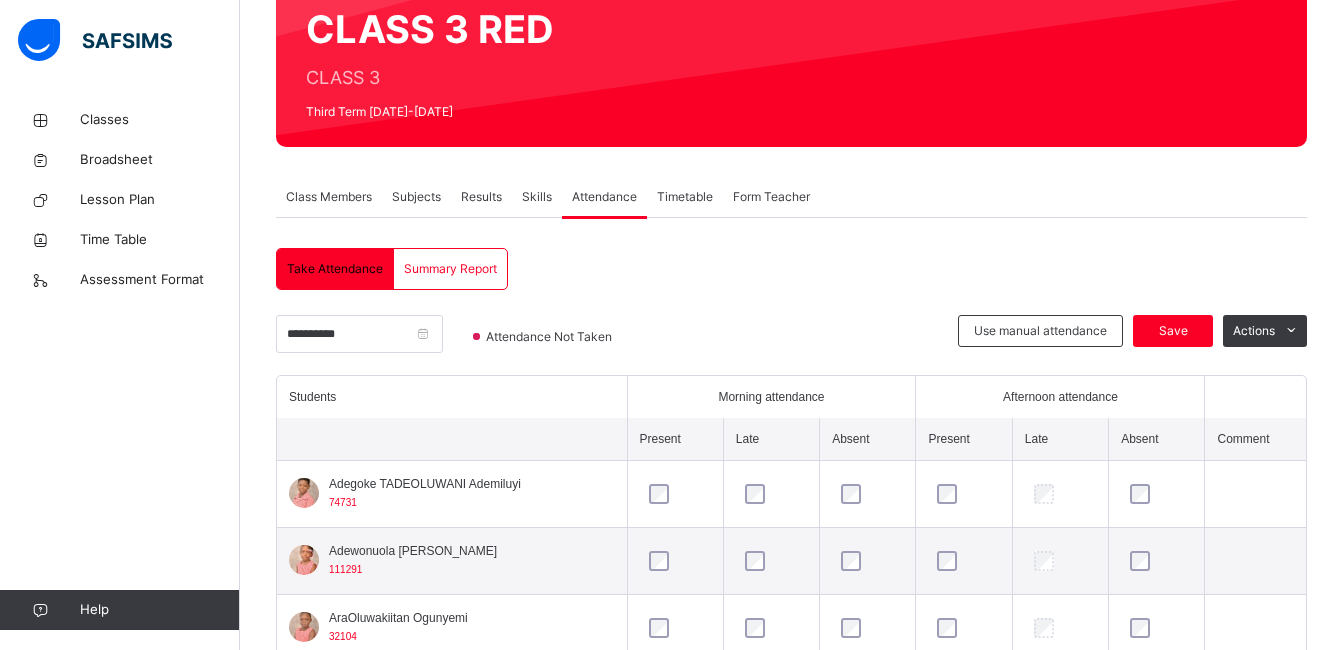 scroll, scrollTop: 290, scrollLeft: 0, axis: vertical 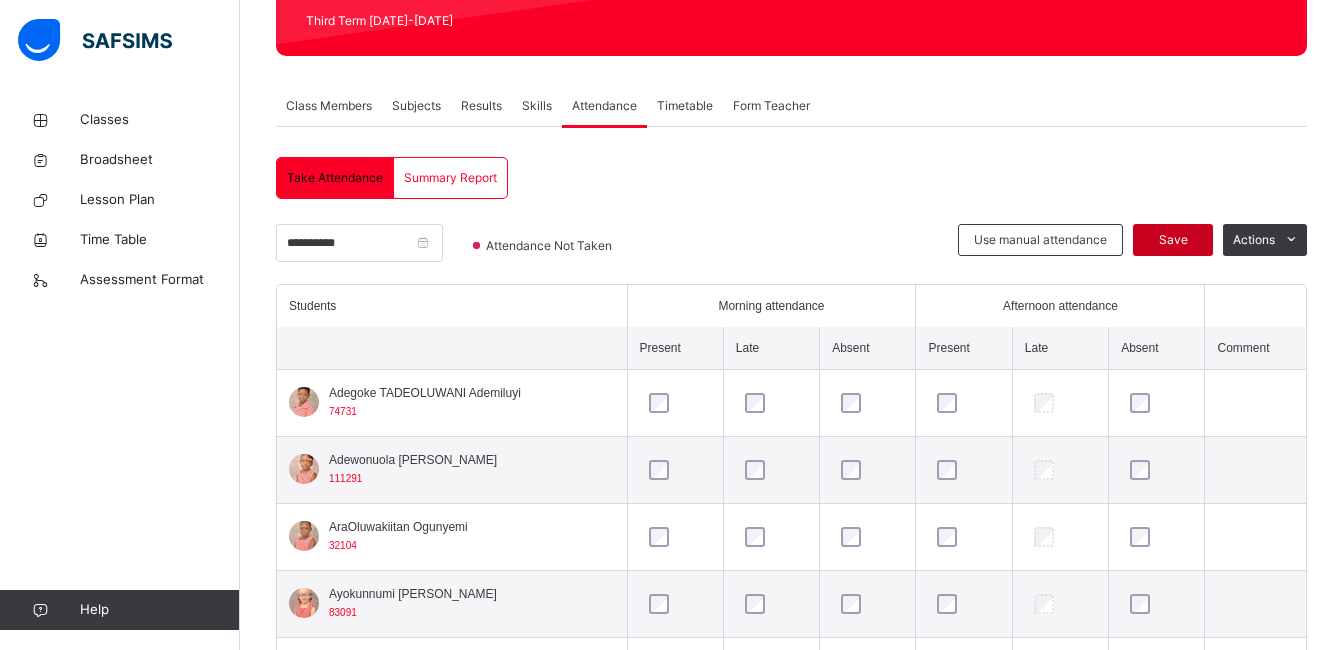 click on "Save" at bounding box center (1173, 240) 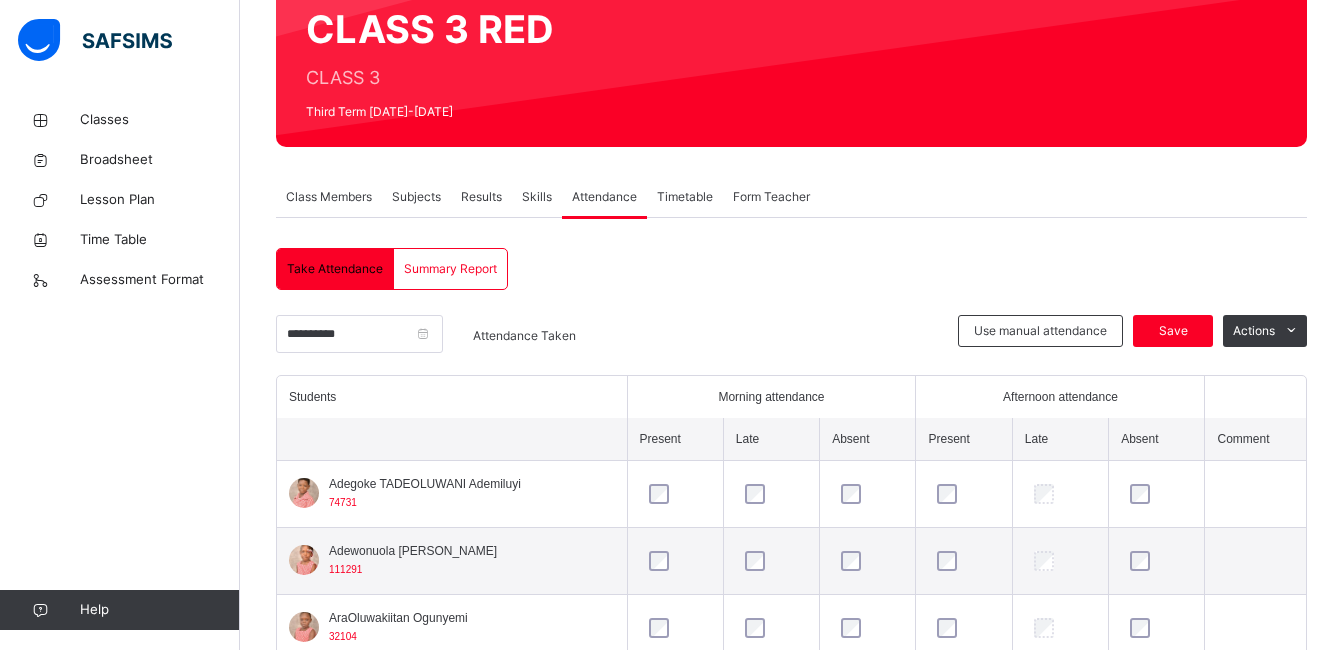 scroll, scrollTop: 290, scrollLeft: 0, axis: vertical 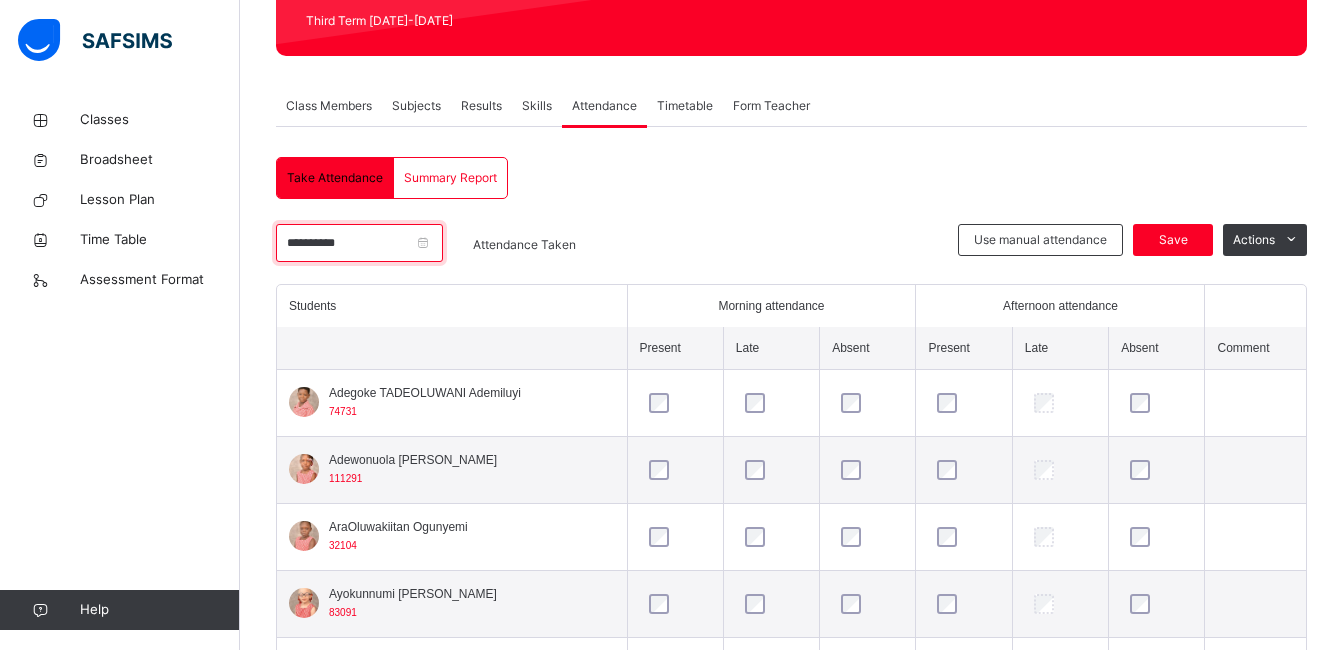 click on "**********" at bounding box center (359, 243) 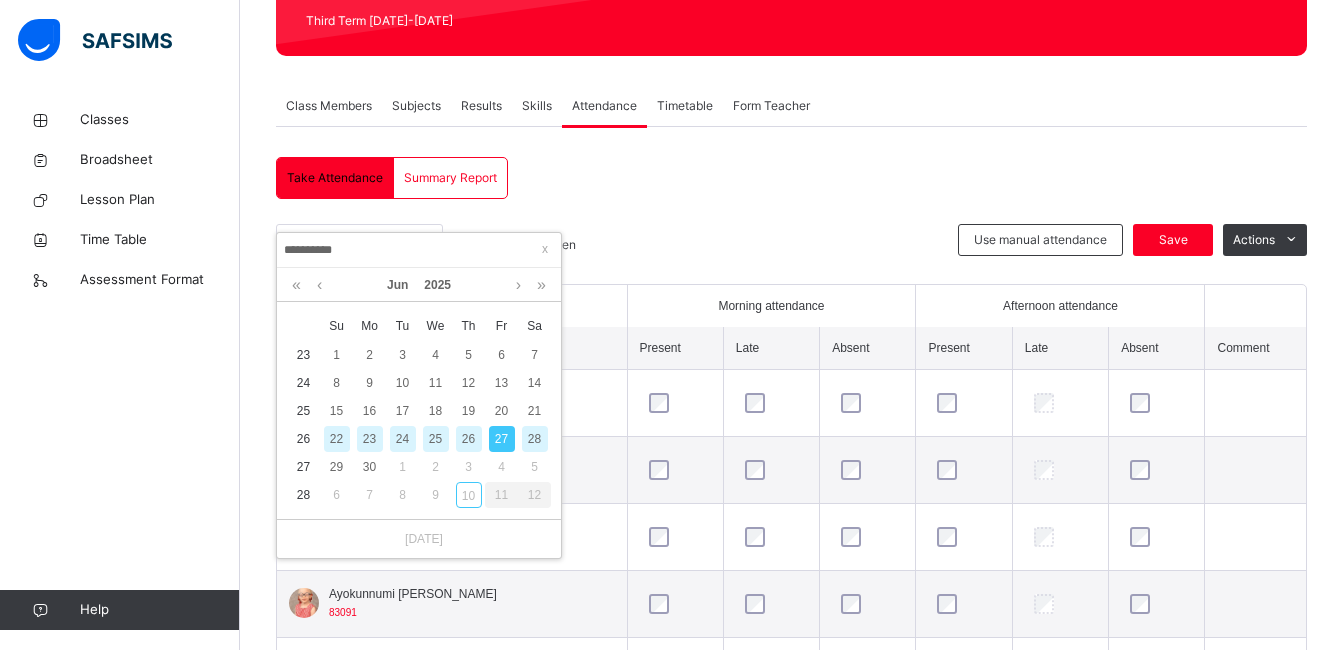 click on "23" at bounding box center (370, 439) 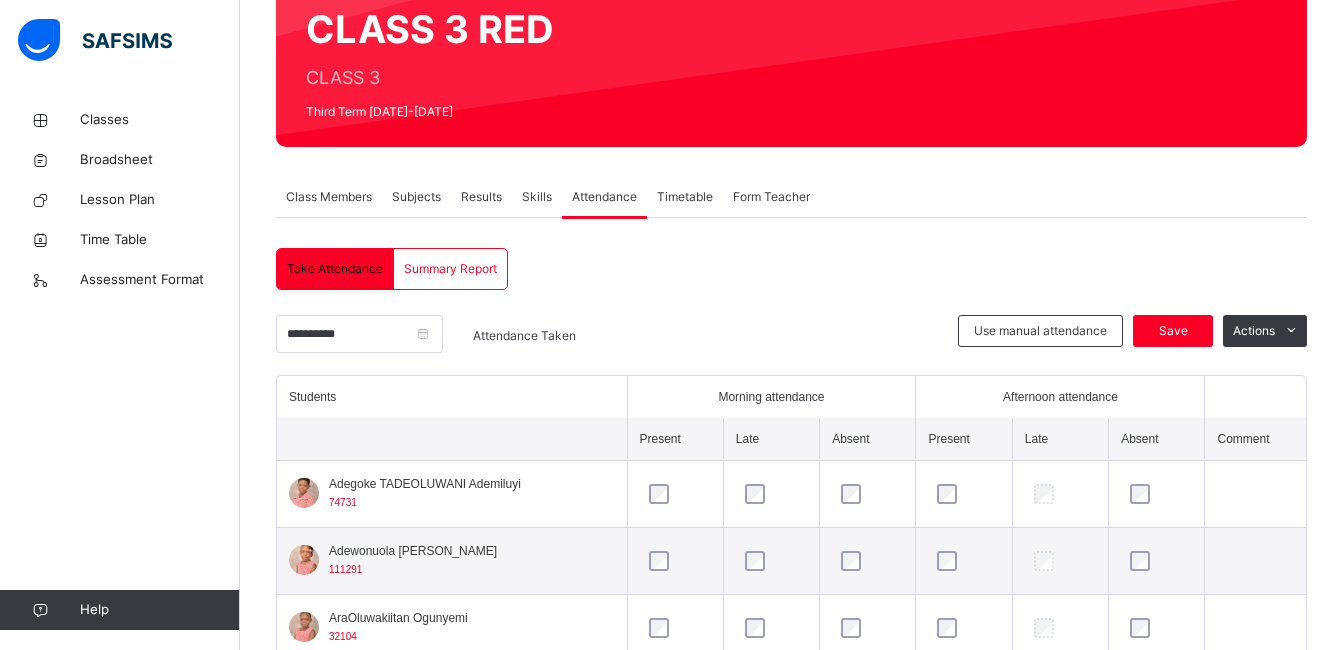 scroll, scrollTop: 290, scrollLeft: 0, axis: vertical 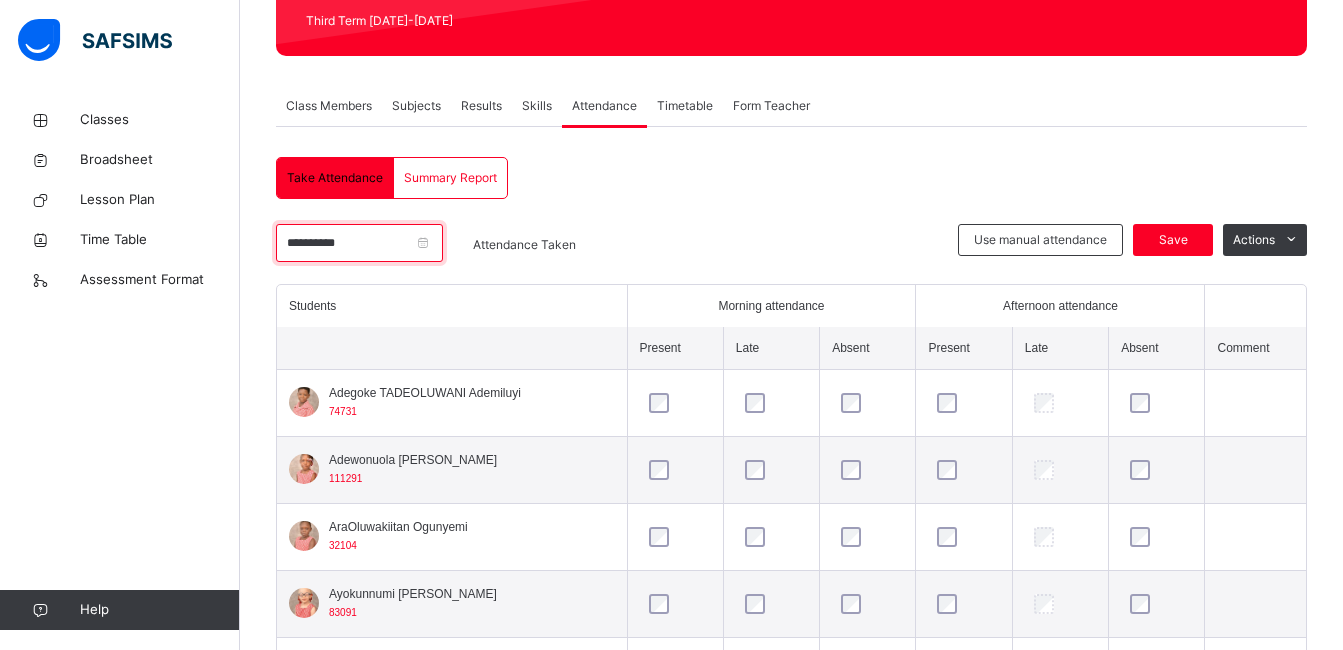 click on "**********" at bounding box center (359, 243) 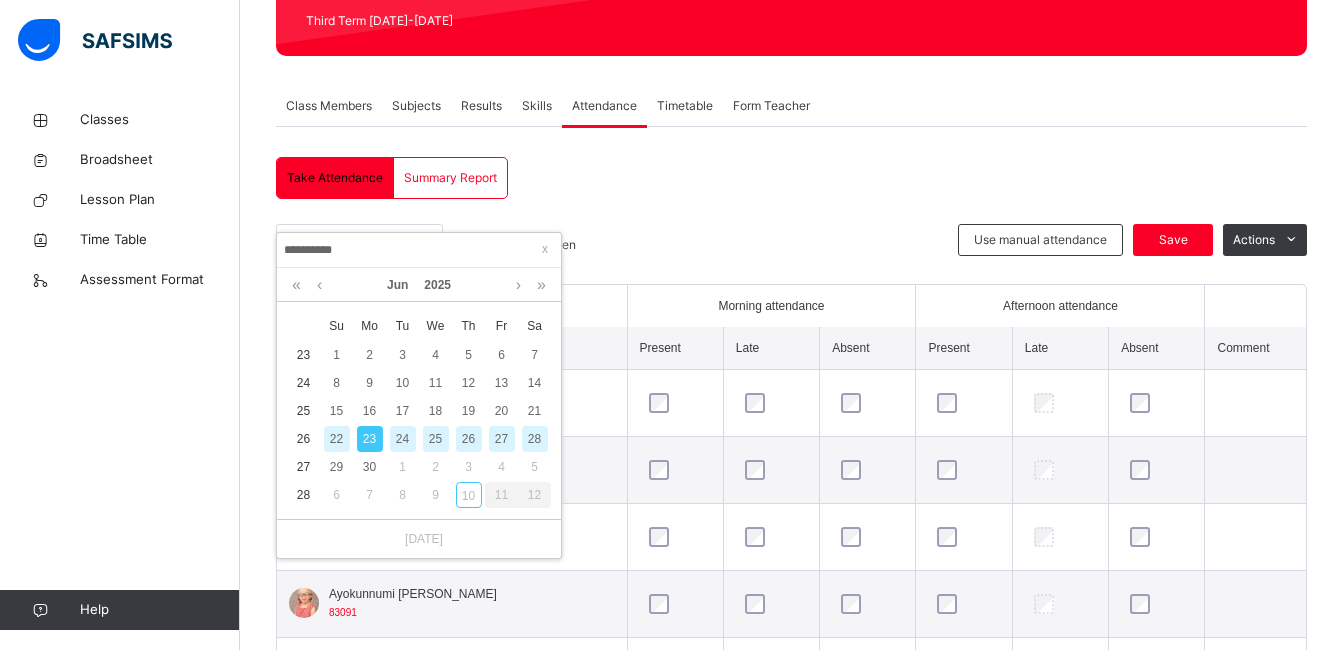 click on "24" at bounding box center [403, 439] 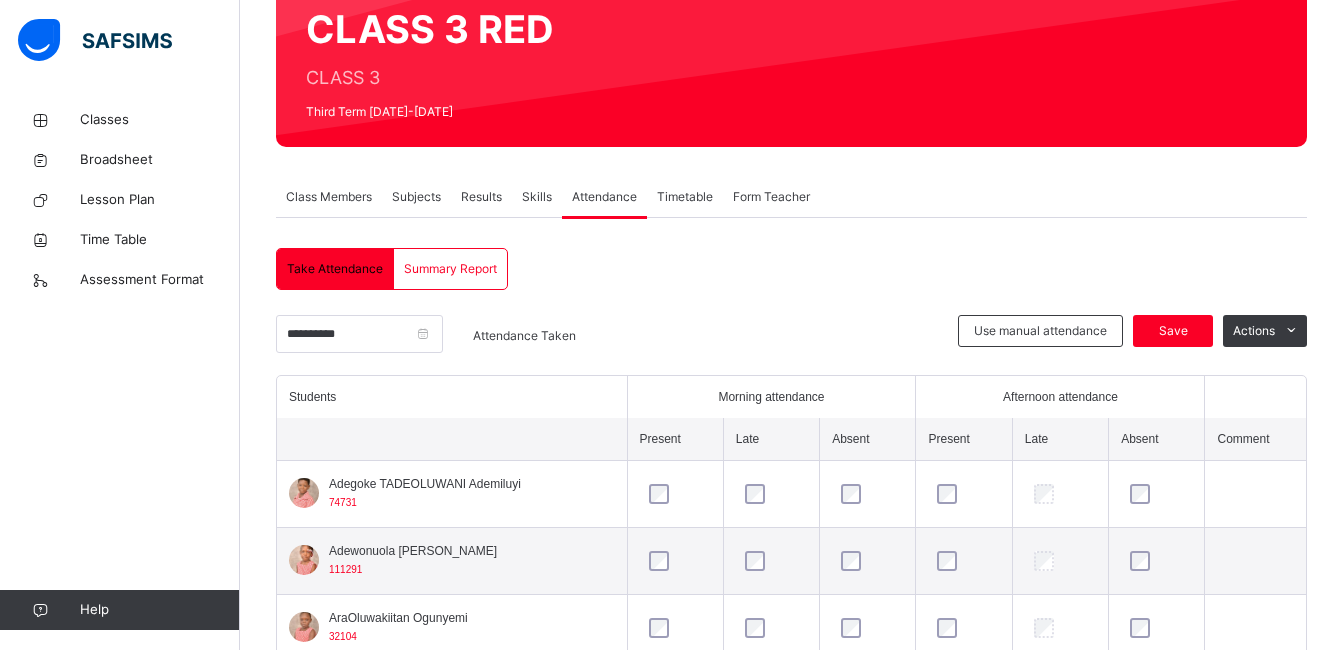 scroll, scrollTop: 290, scrollLeft: 0, axis: vertical 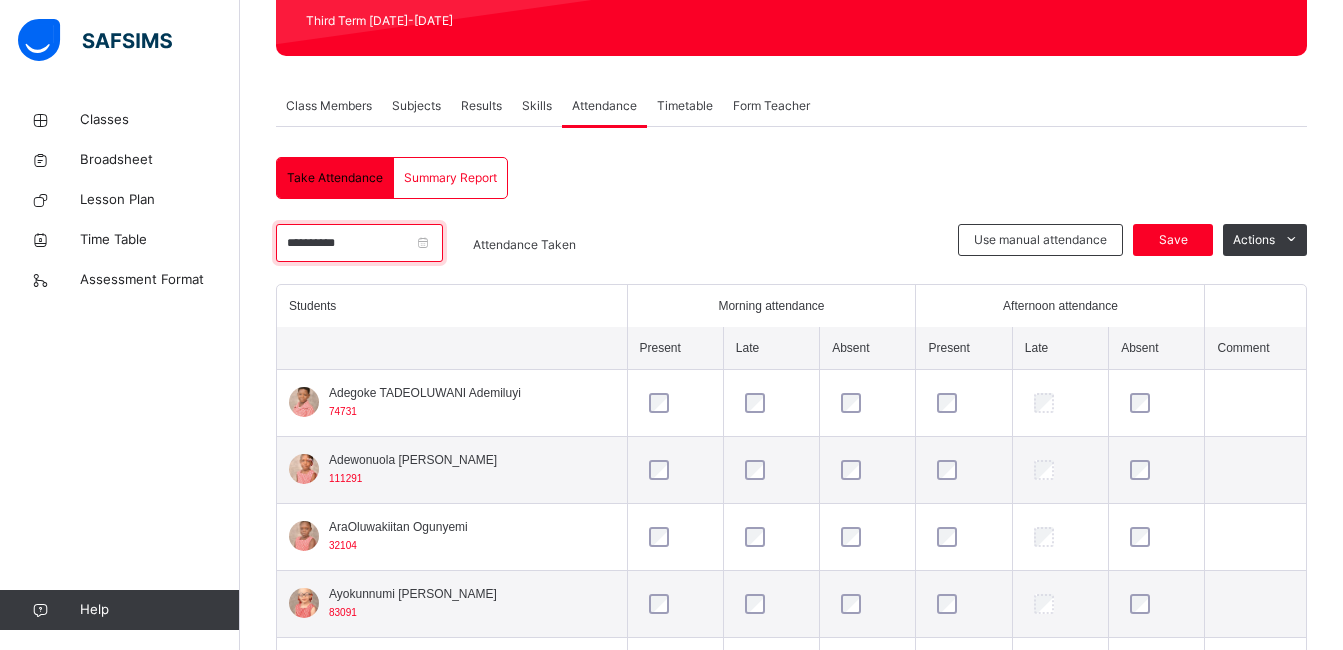 click on "**********" at bounding box center (359, 243) 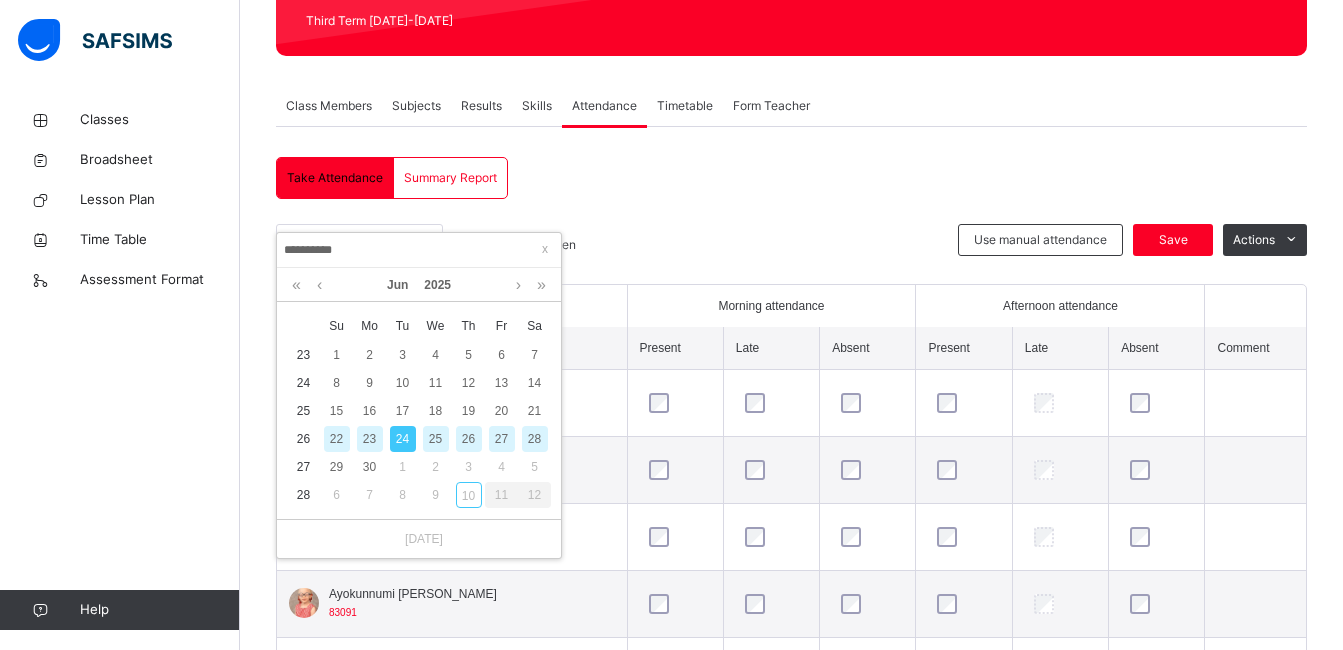 click on "25" at bounding box center (436, 439) 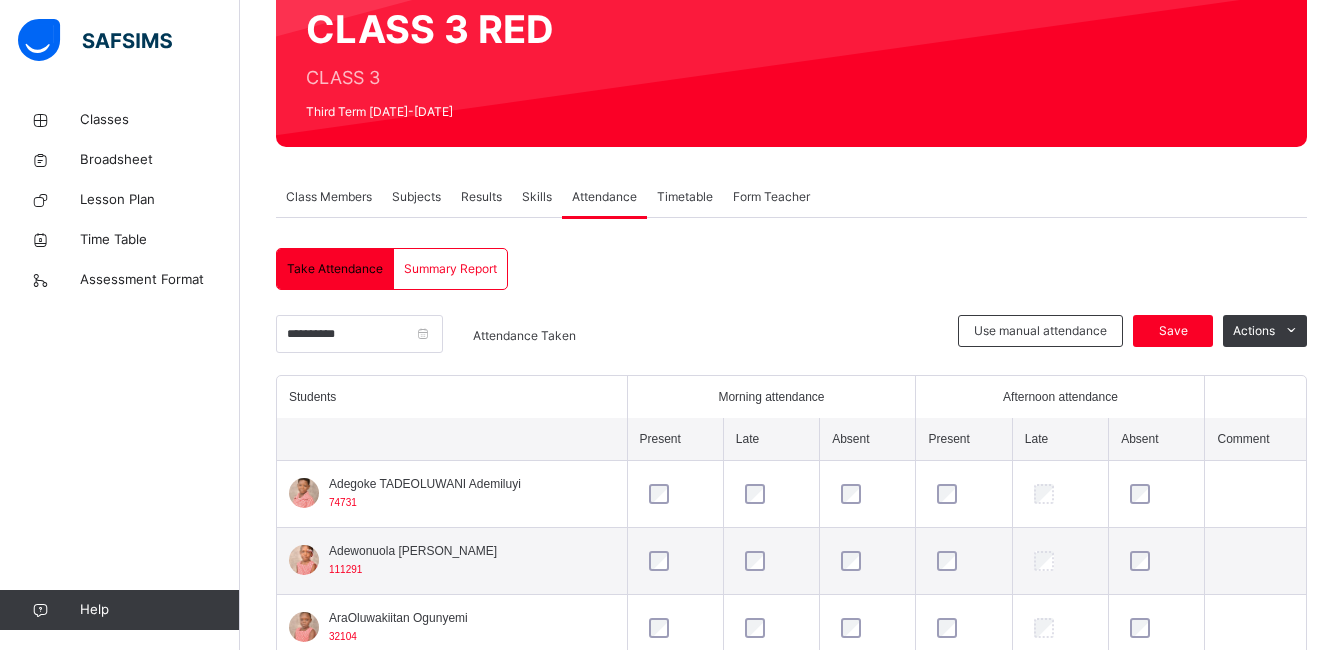 scroll, scrollTop: 290, scrollLeft: 0, axis: vertical 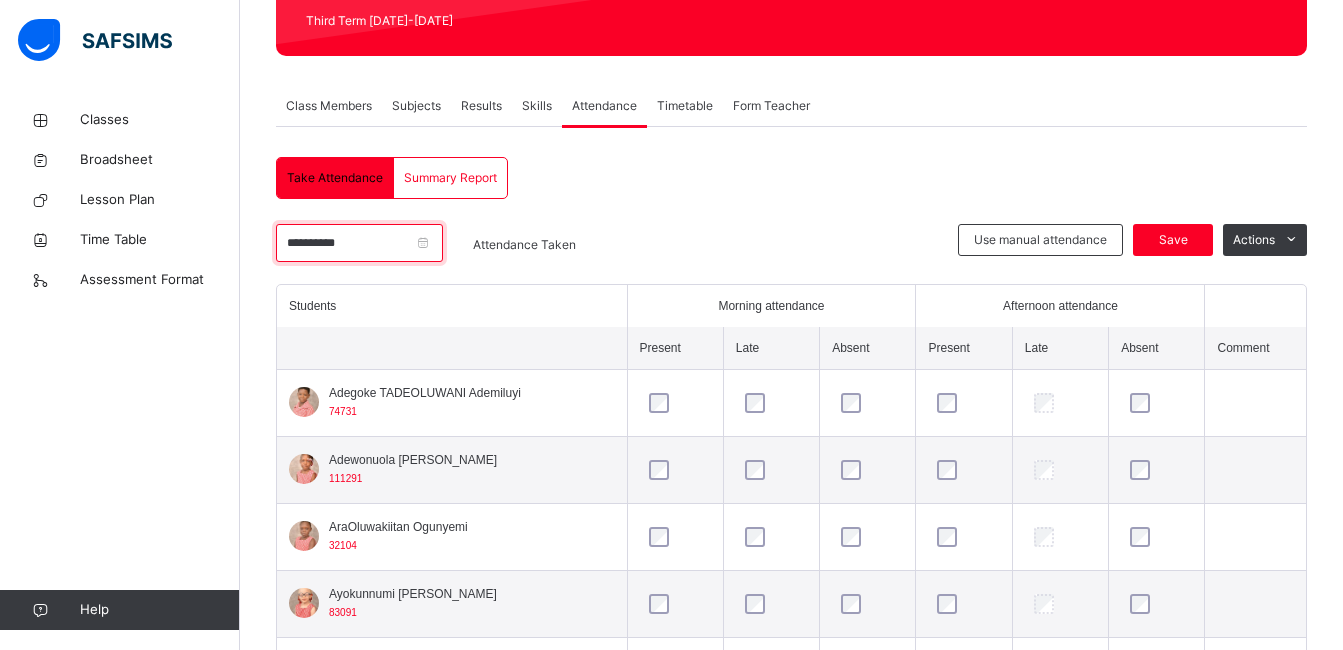 click on "**********" at bounding box center (359, 243) 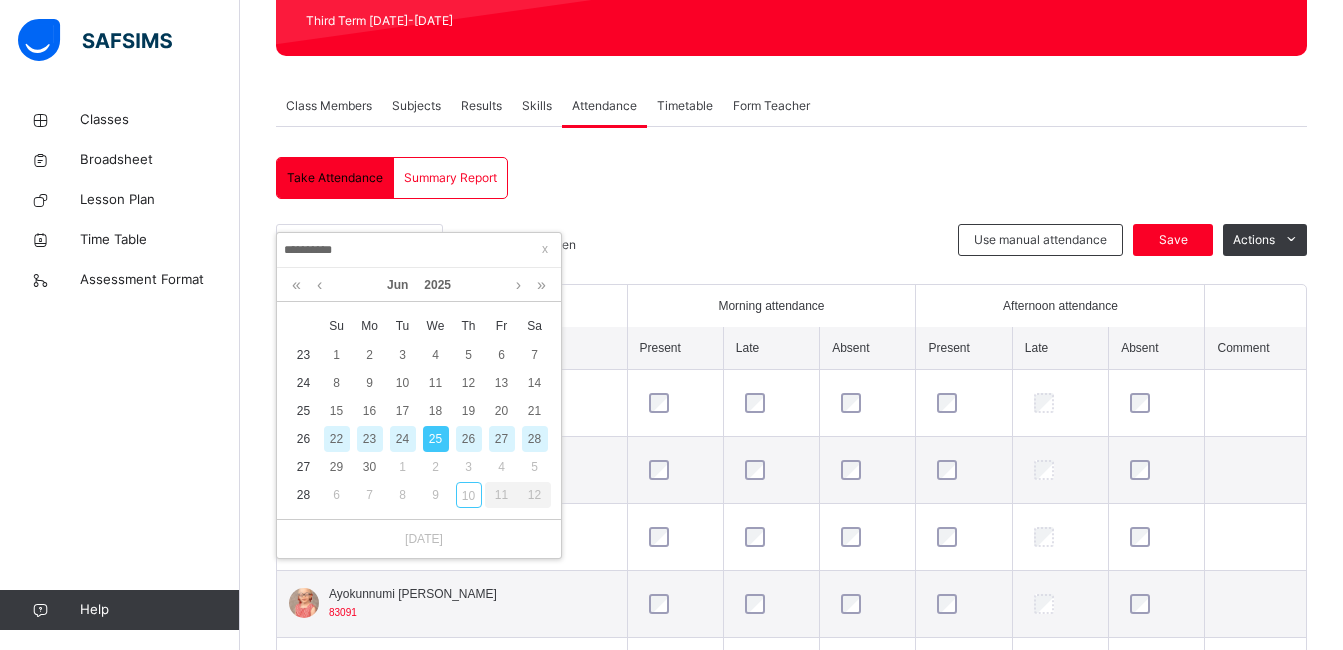 click on "26" at bounding box center [469, 439] 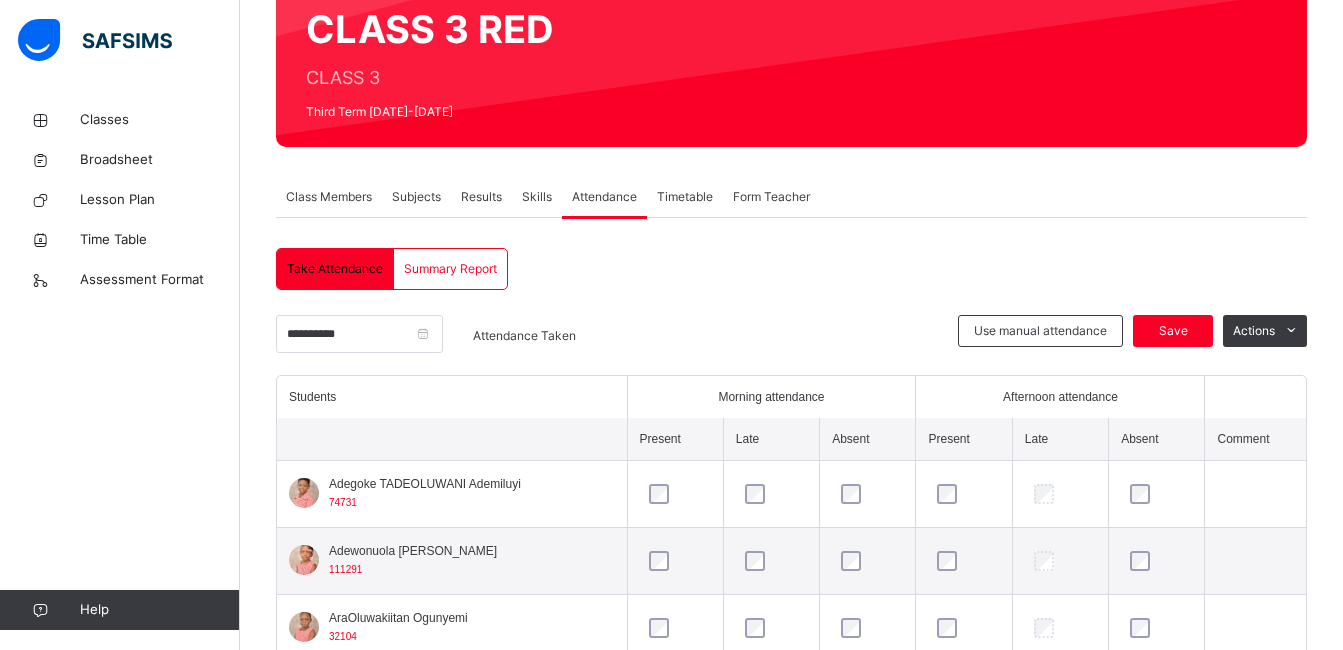 scroll, scrollTop: 290, scrollLeft: 0, axis: vertical 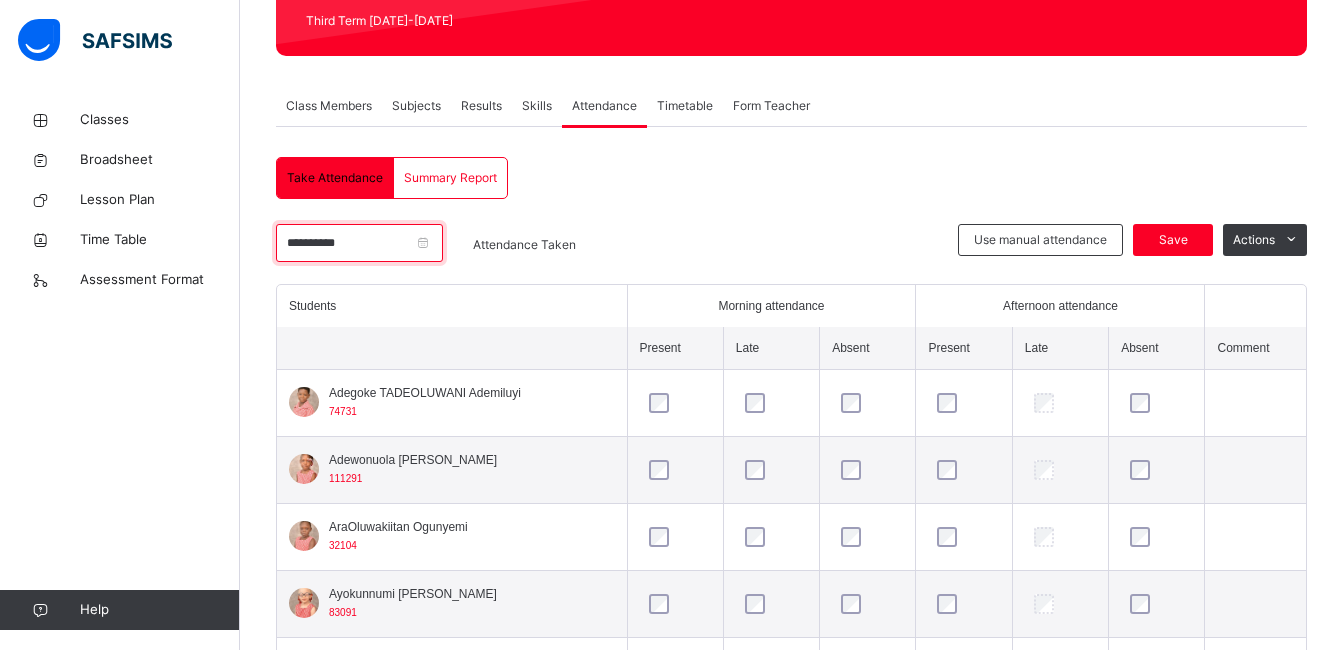 click on "**********" at bounding box center (359, 243) 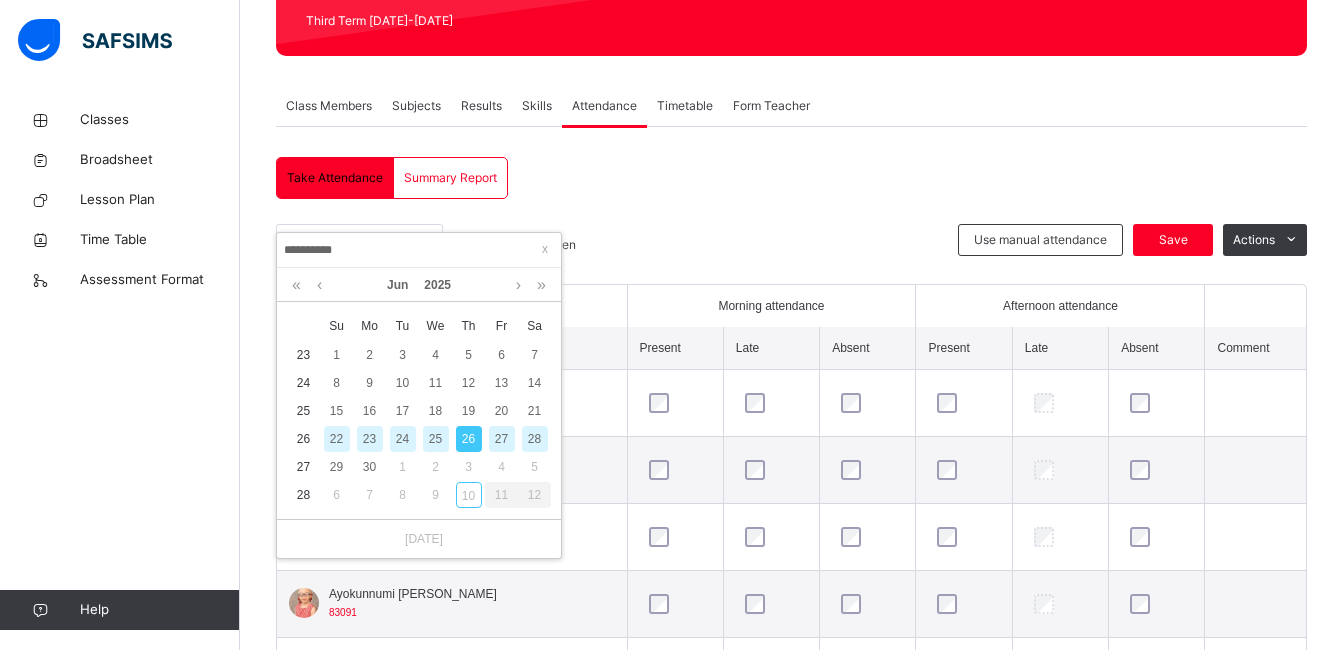 click on "27" at bounding box center (502, 439) 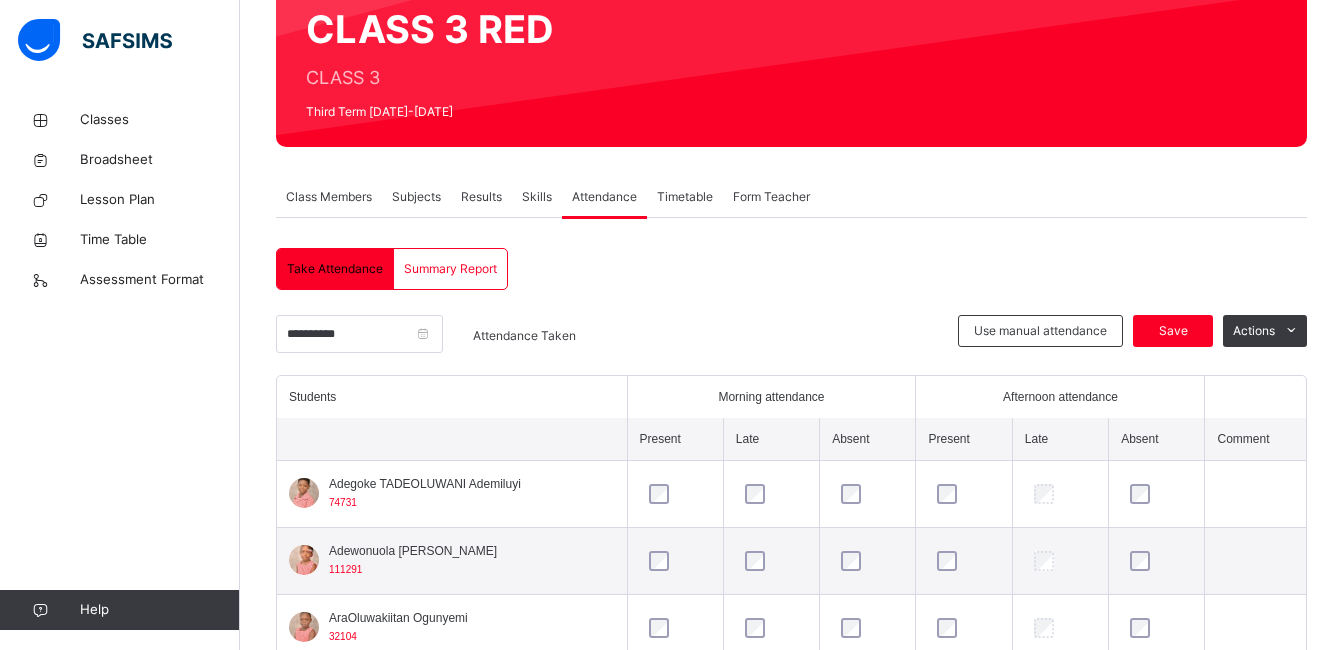 scroll, scrollTop: 290, scrollLeft: 0, axis: vertical 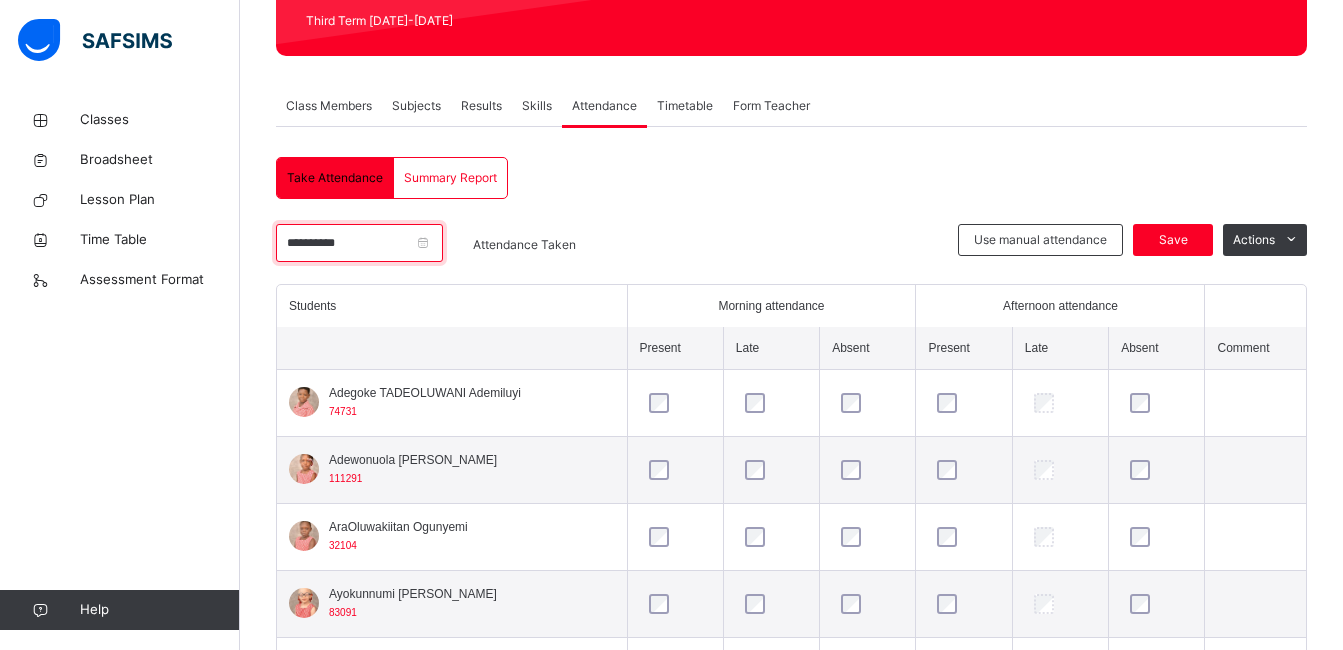 click on "**********" at bounding box center [359, 243] 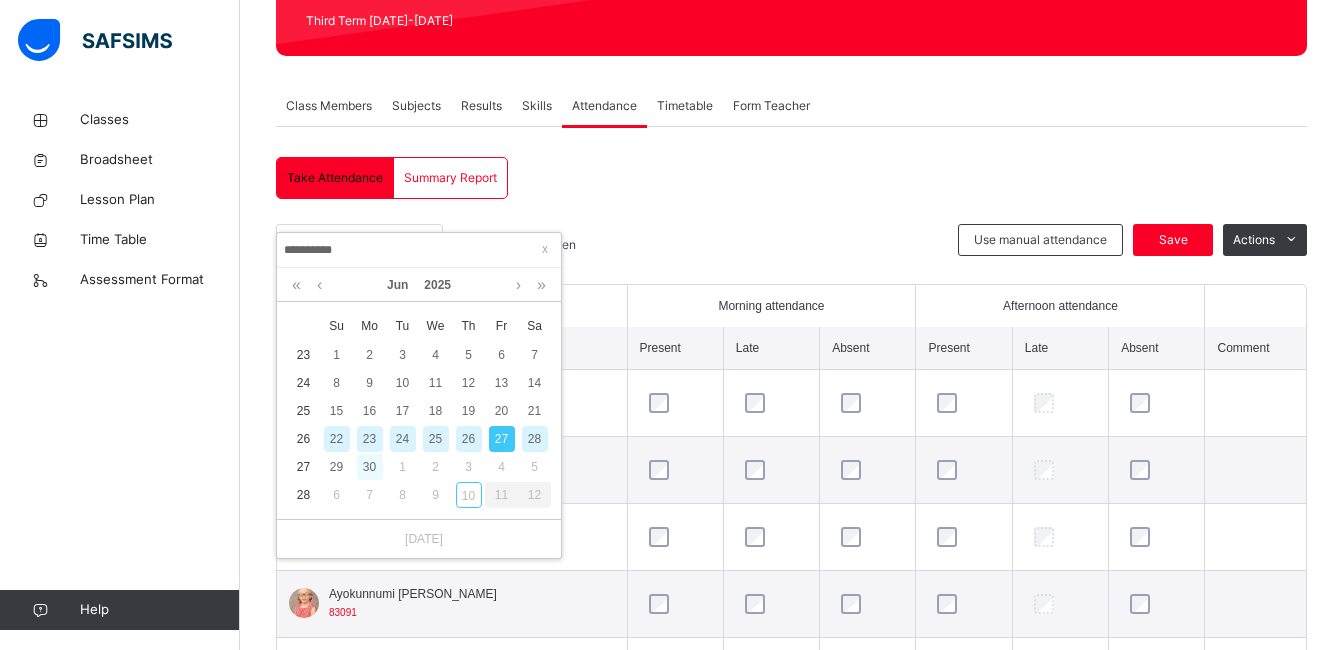 click on "30" at bounding box center (370, 467) 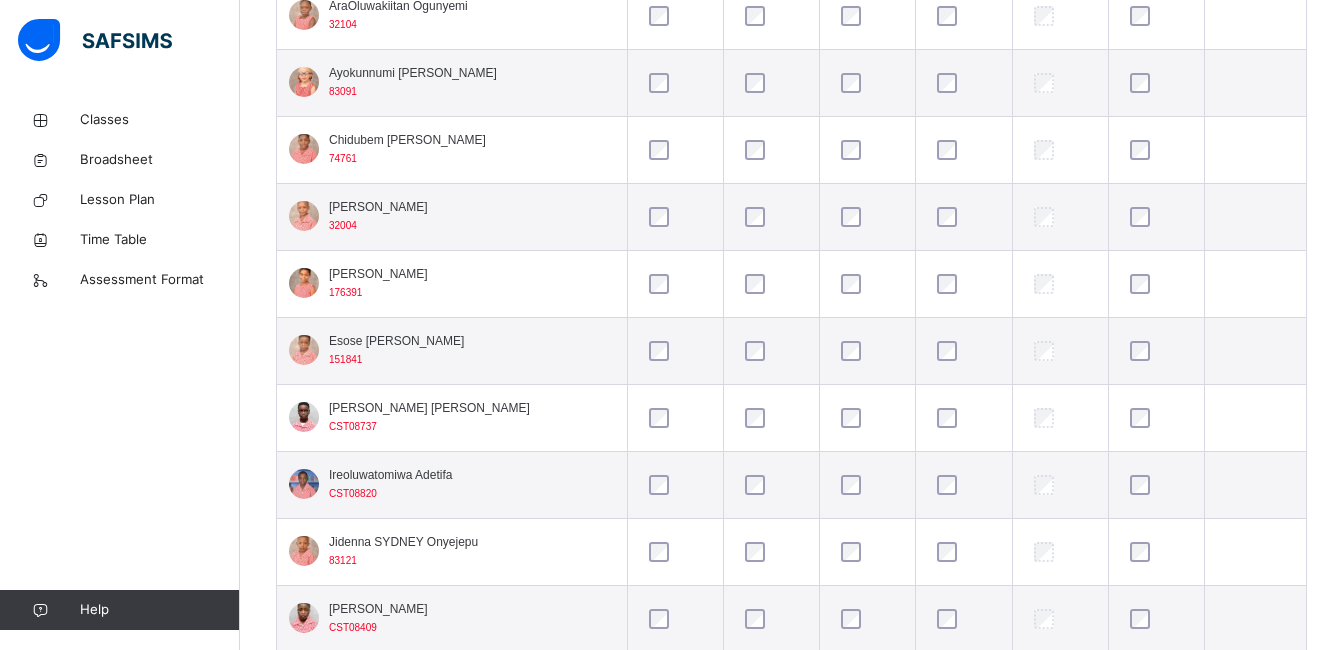 scroll, scrollTop: 858, scrollLeft: 0, axis: vertical 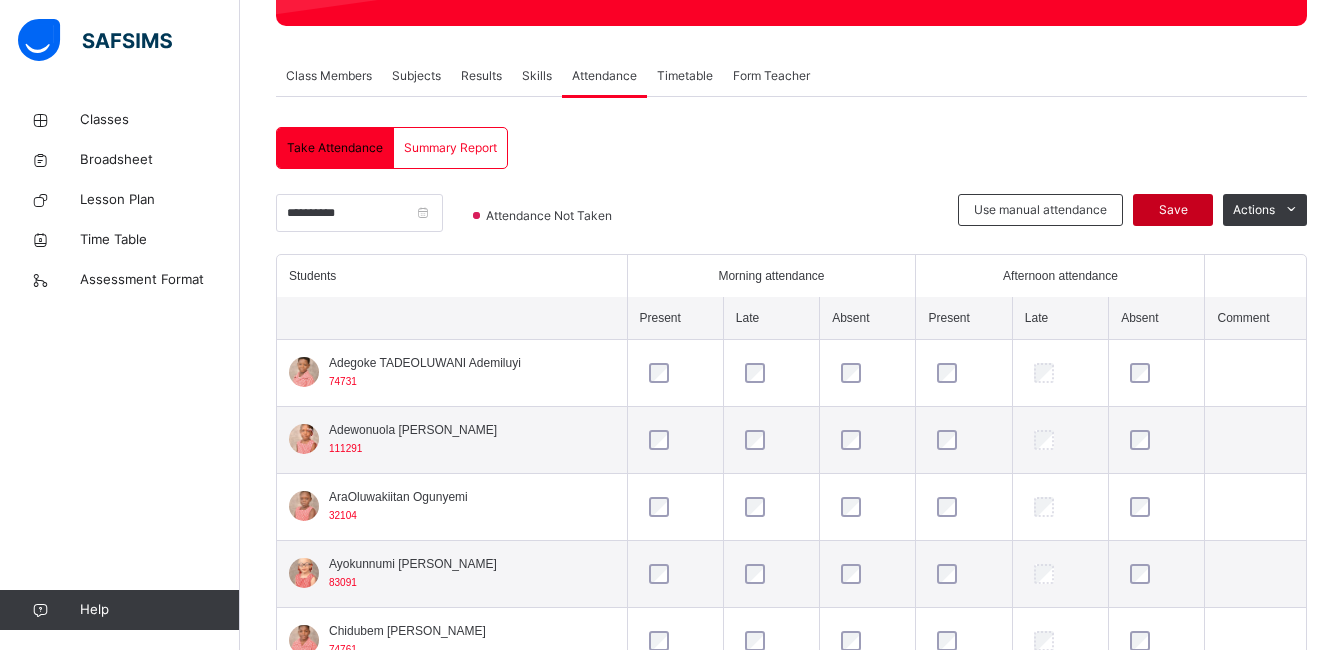 click on "Save" at bounding box center (1173, 210) 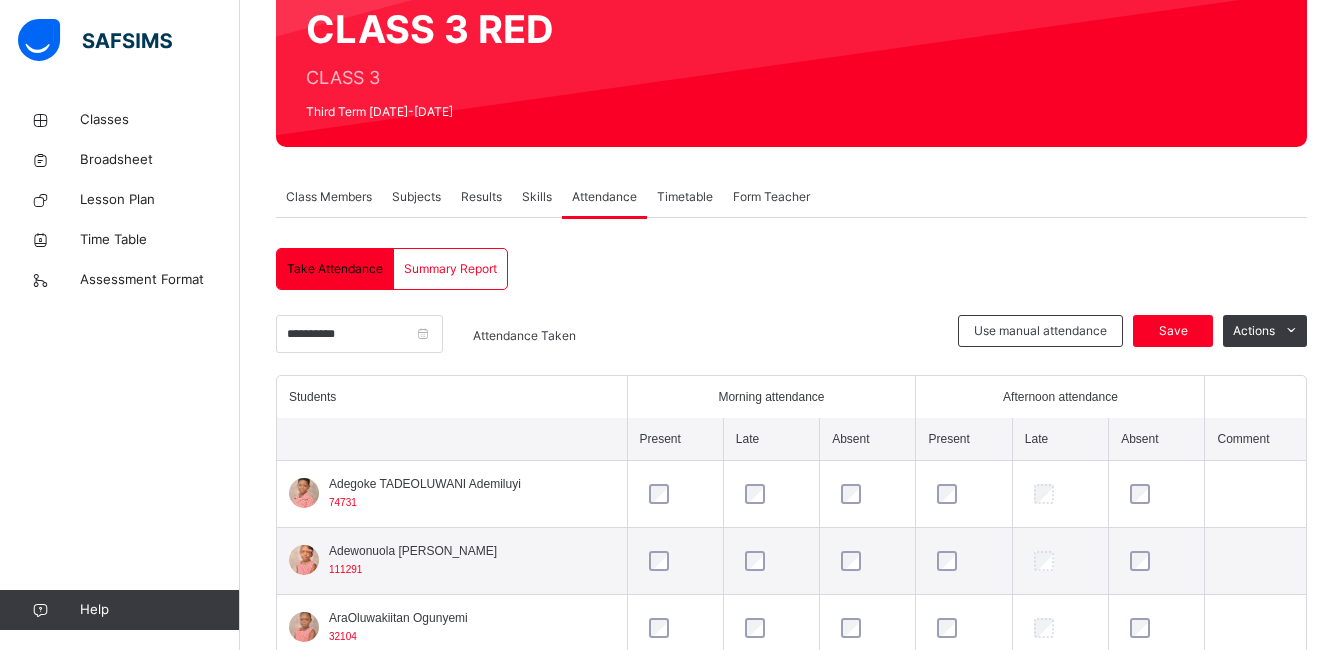 scroll, scrollTop: 320, scrollLeft: 0, axis: vertical 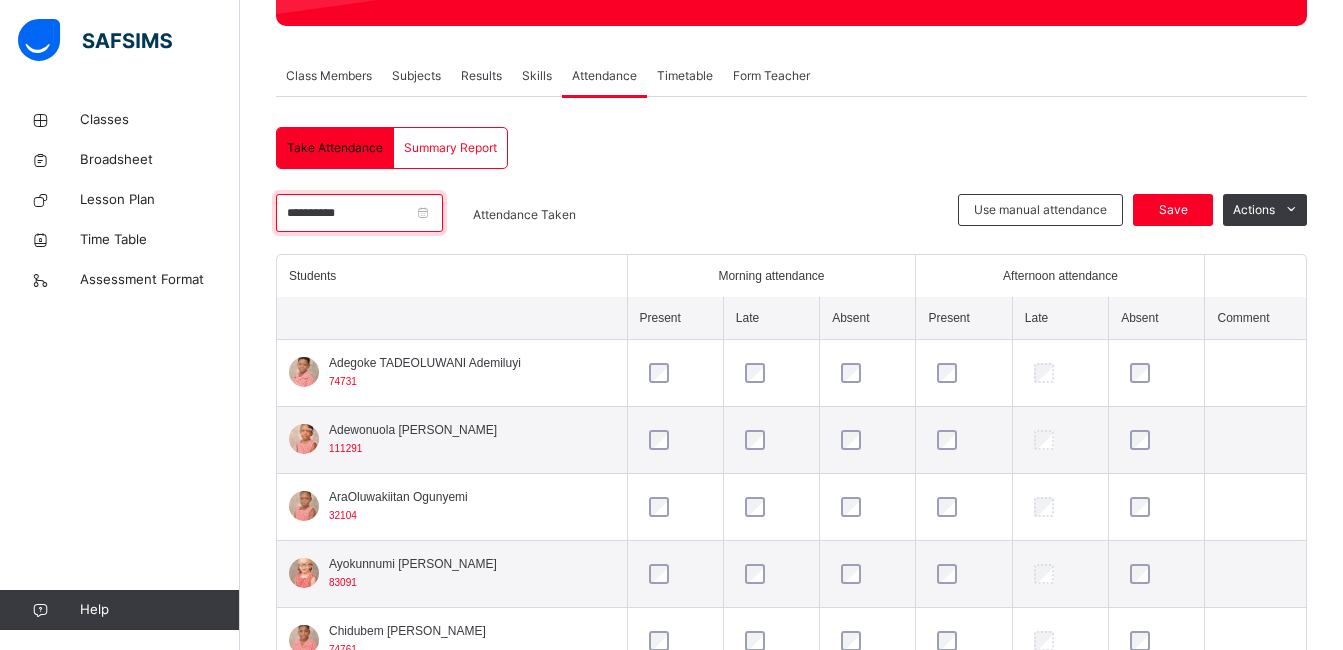click on "**********" at bounding box center (359, 213) 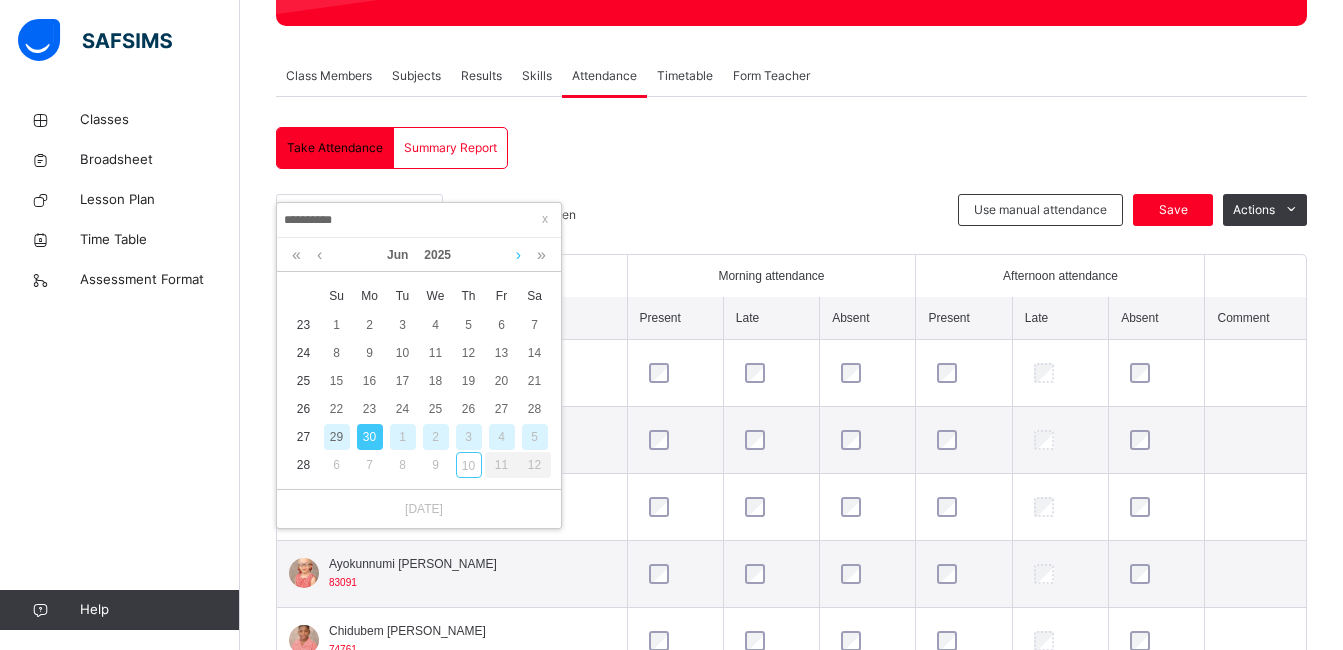 click at bounding box center [518, 255] 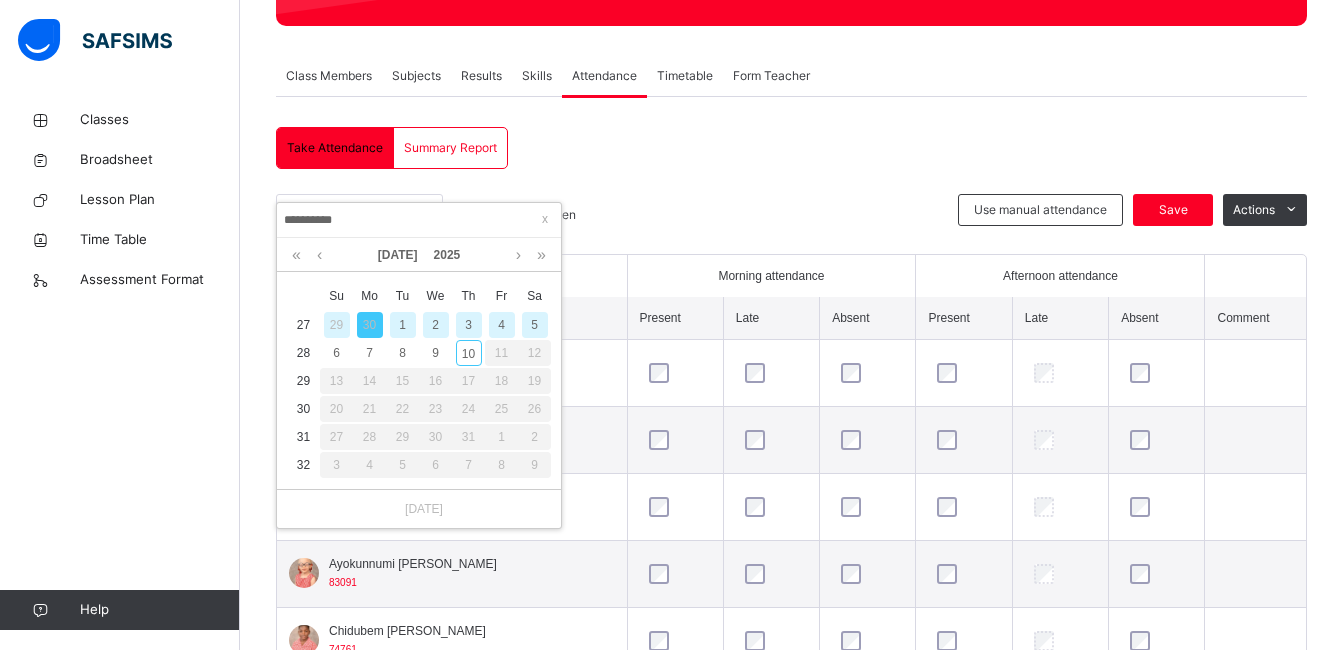 click on "1" at bounding box center [403, 325] 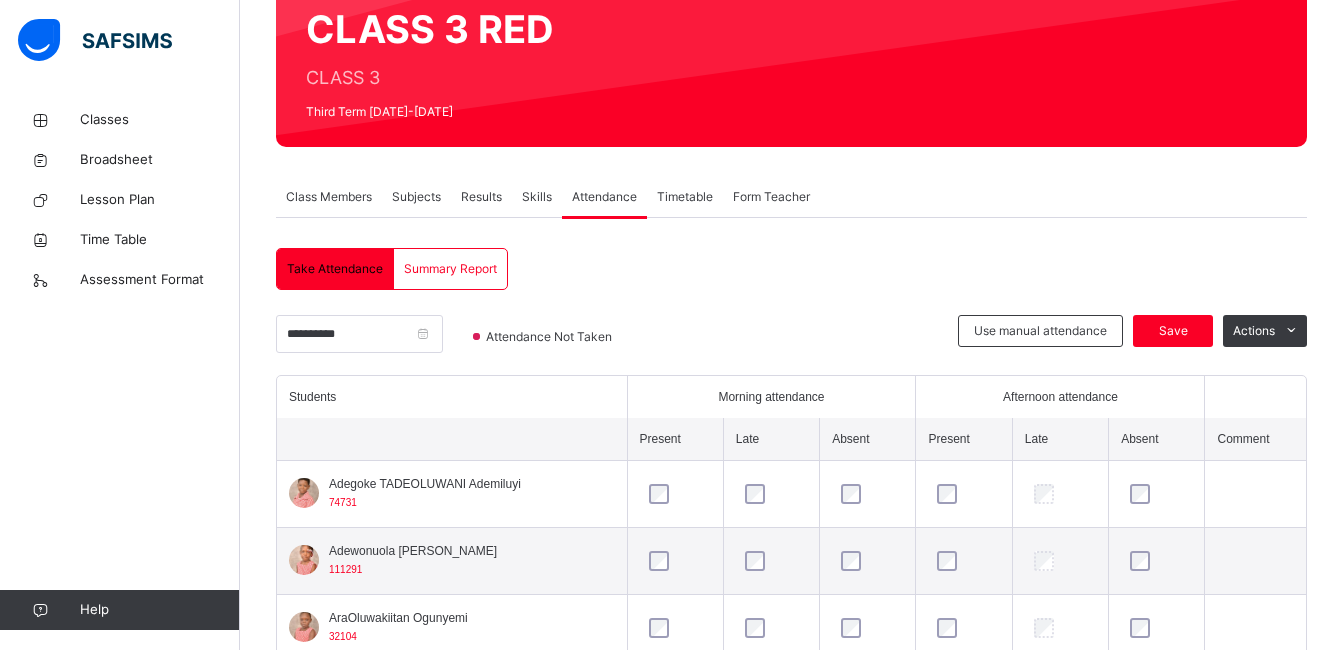 scroll, scrollTop: 320, scrollLeft: 0, axis: vertical 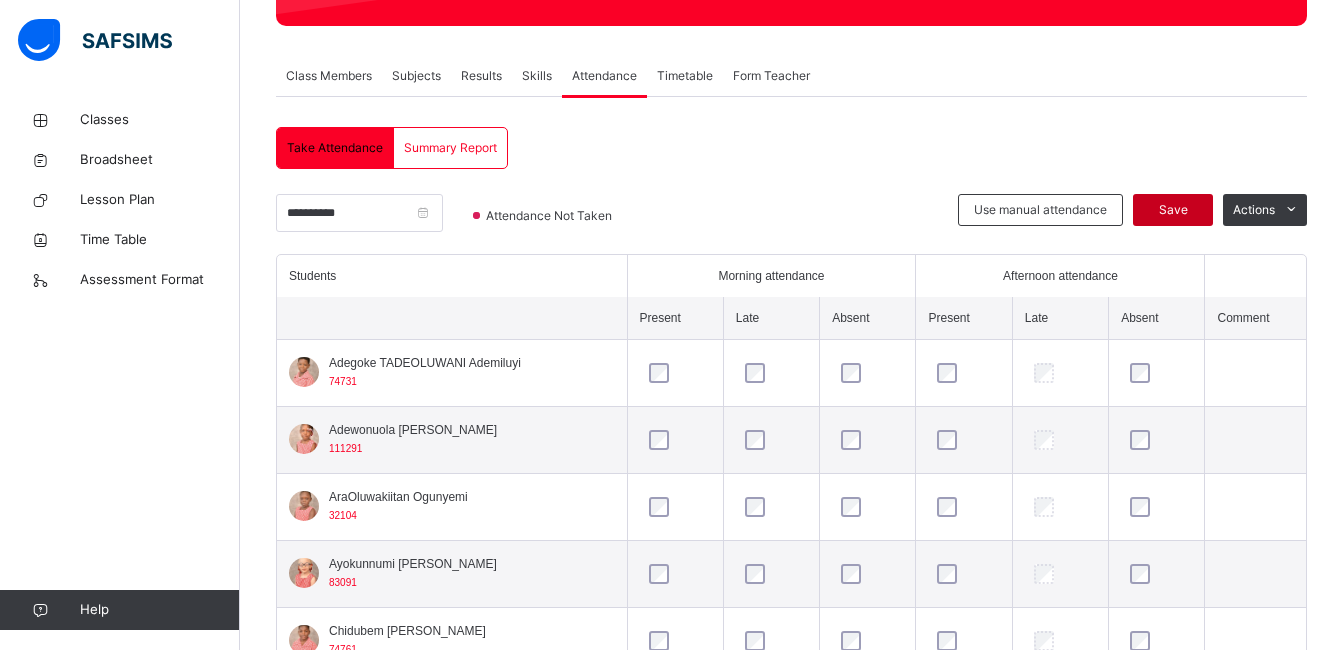 click on "Save" at bounding box center [1173, 210] 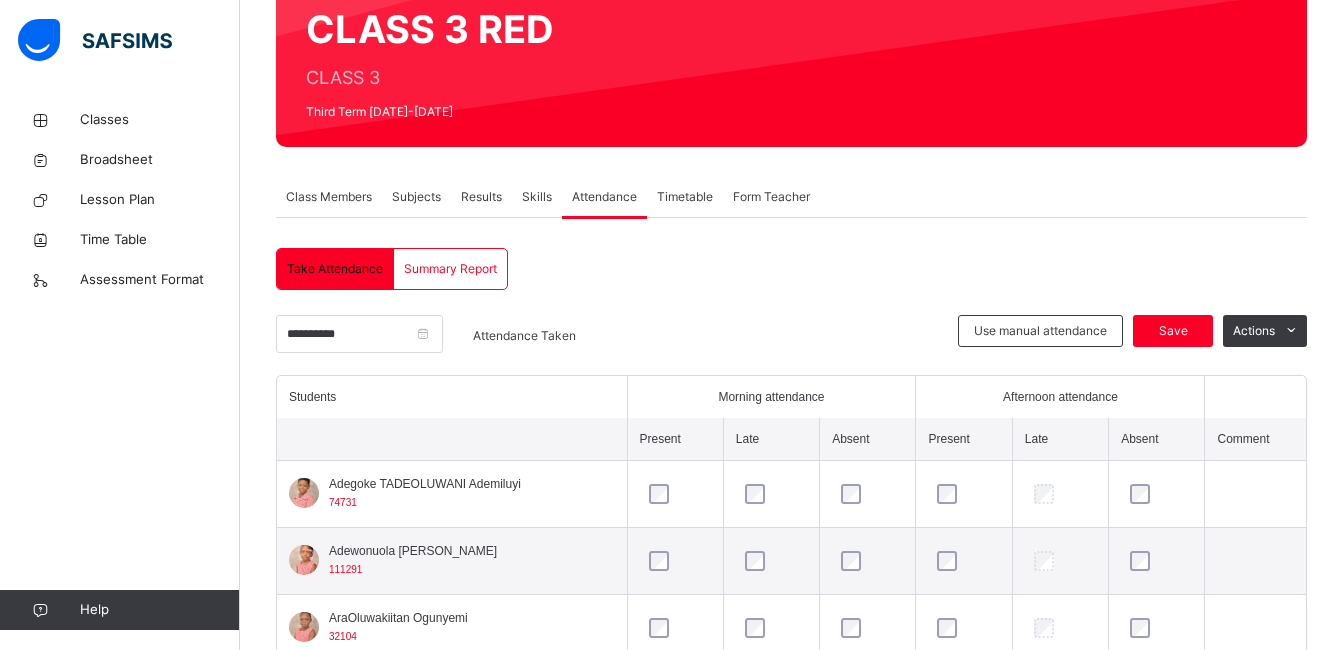 scroll, scrollTop: 320, scrollLeft: 0, axis: vertical 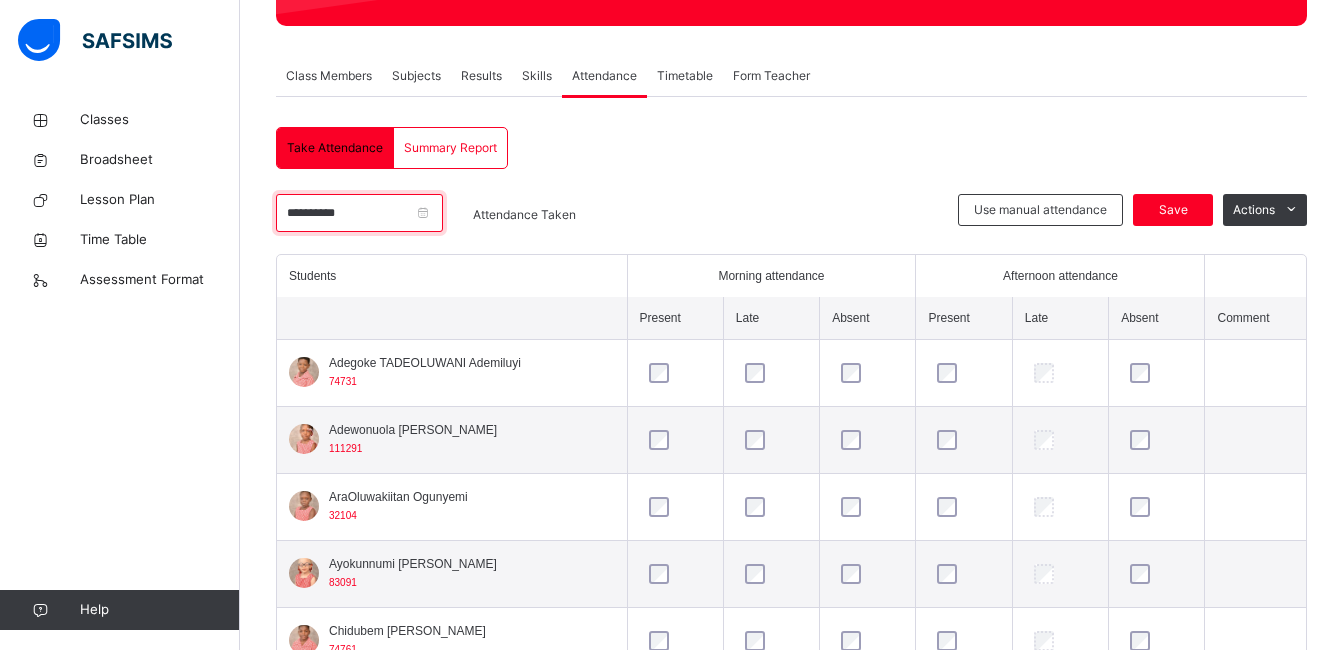 click on "**********" at bounding box center (359, 213) 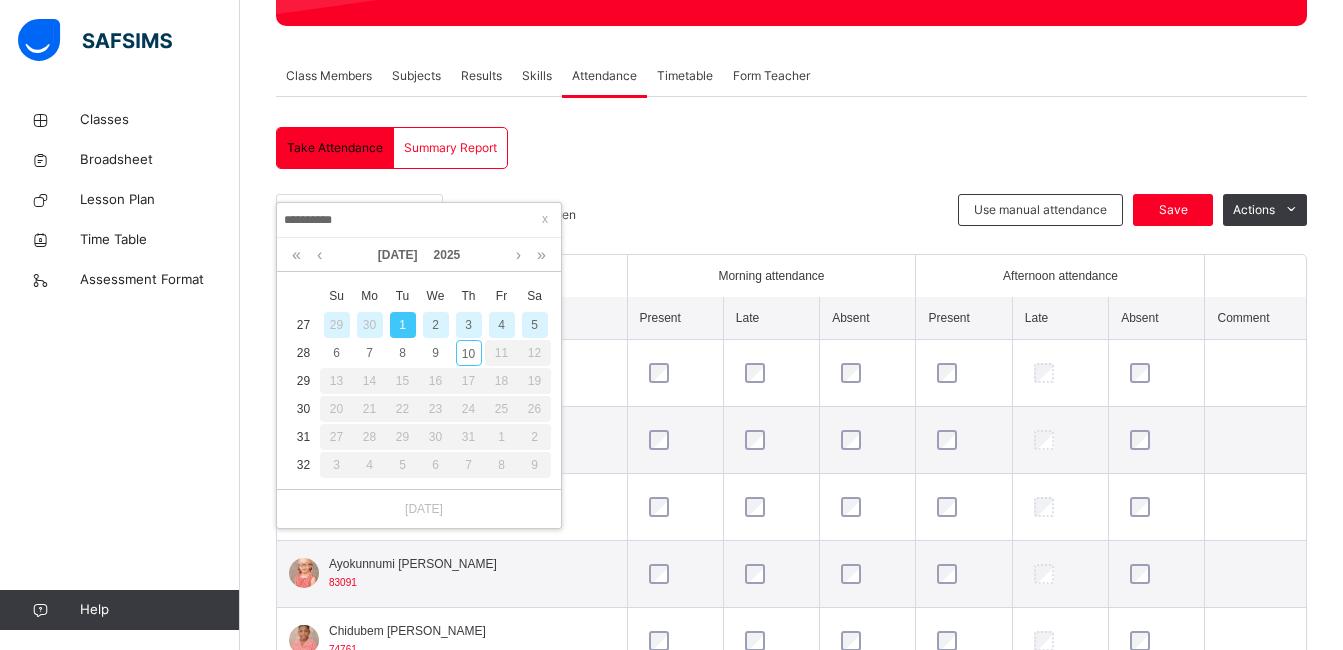 click on "2" at bounding box center (436, 325) 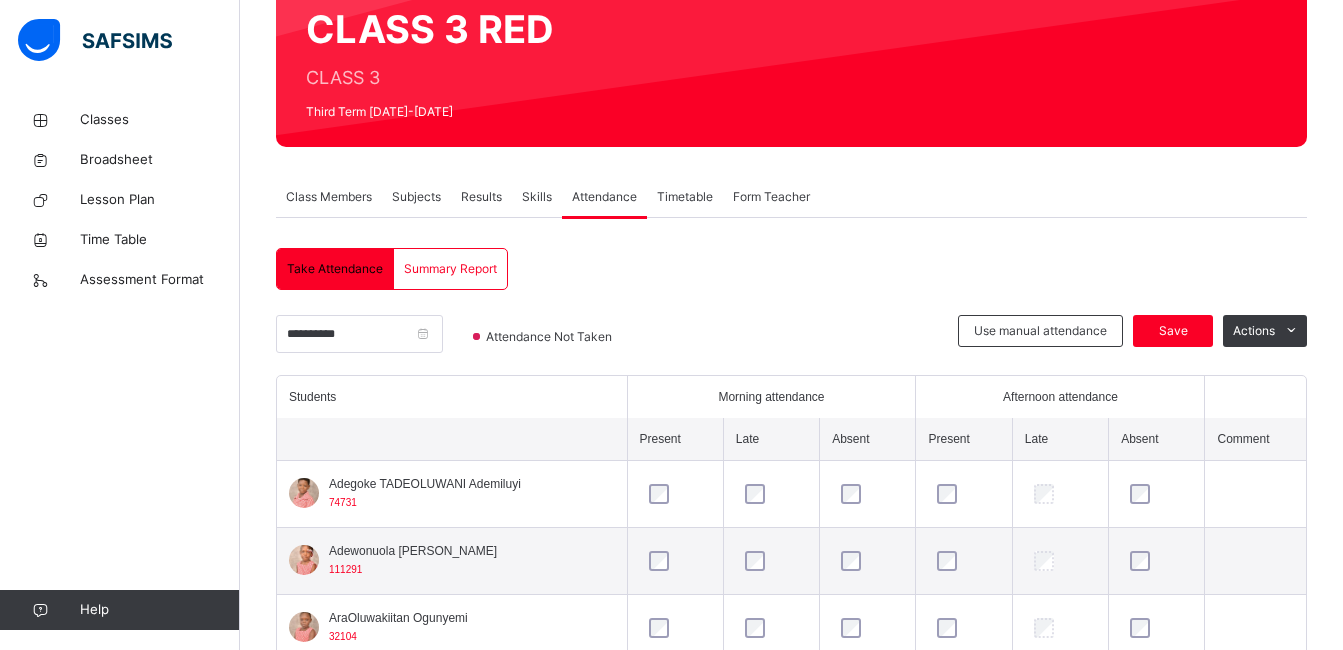 scroll, scrollTop: 320, scrollLeft: 0, axis: vertical 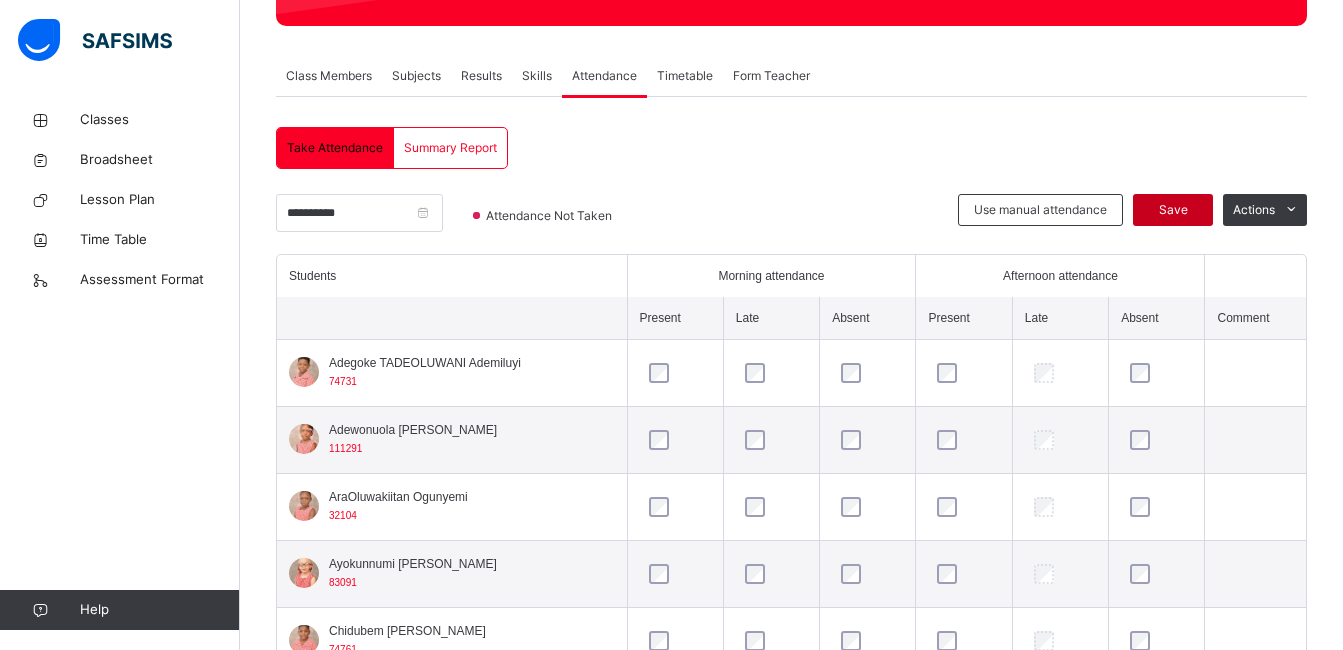 click on "Save" at bounding box center [1173, 210] 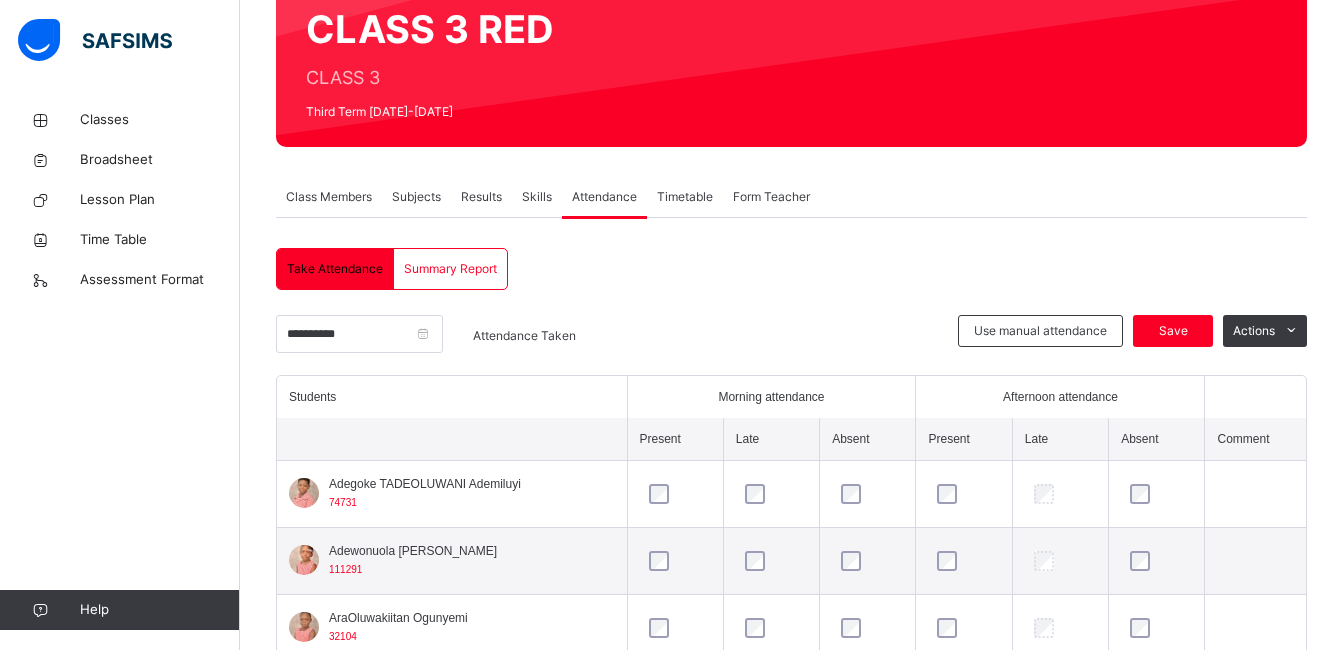 scroll, scrollTop: 320, scrollLeft: 0, axis: vertical 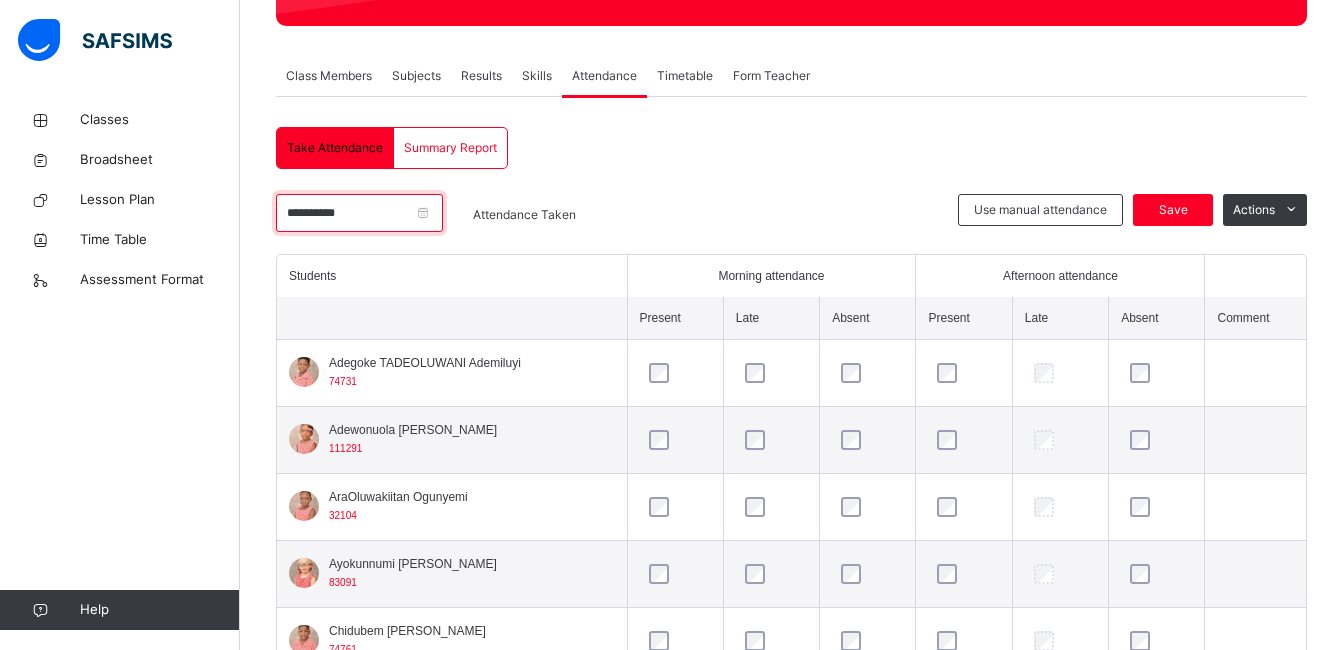 click on "**********" at bounding box center (359, 213) 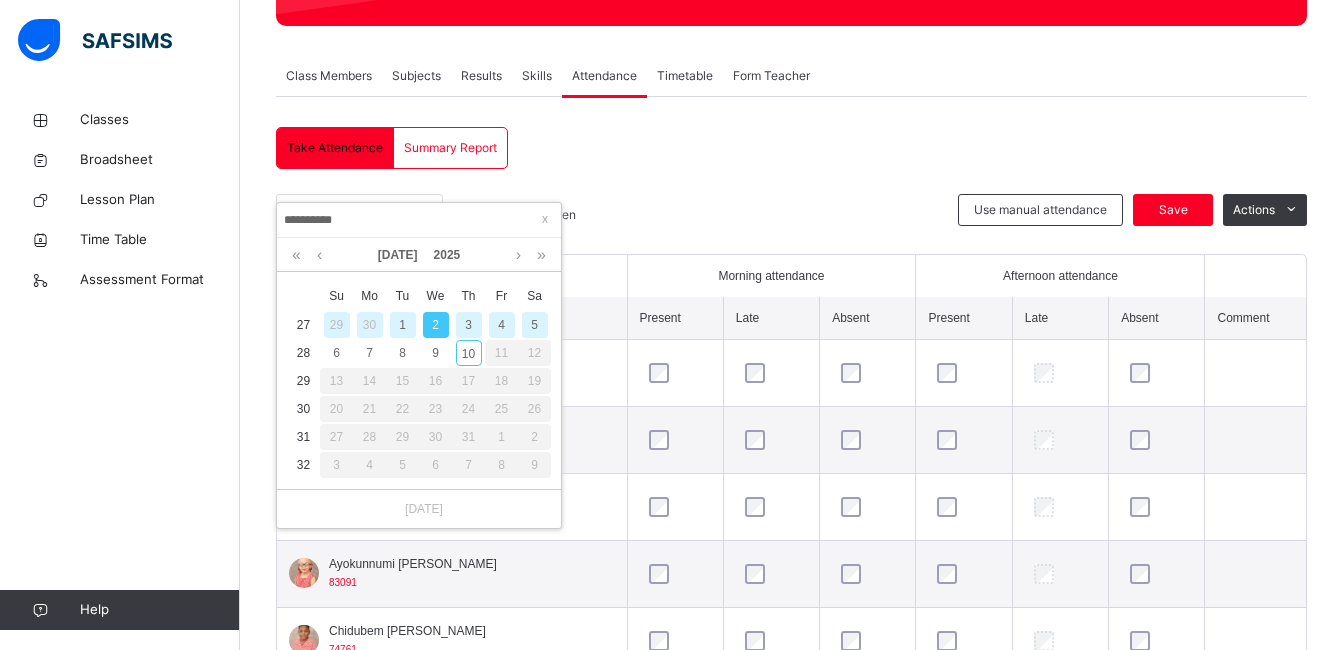 click on "3" at bounding box center (469, 325) 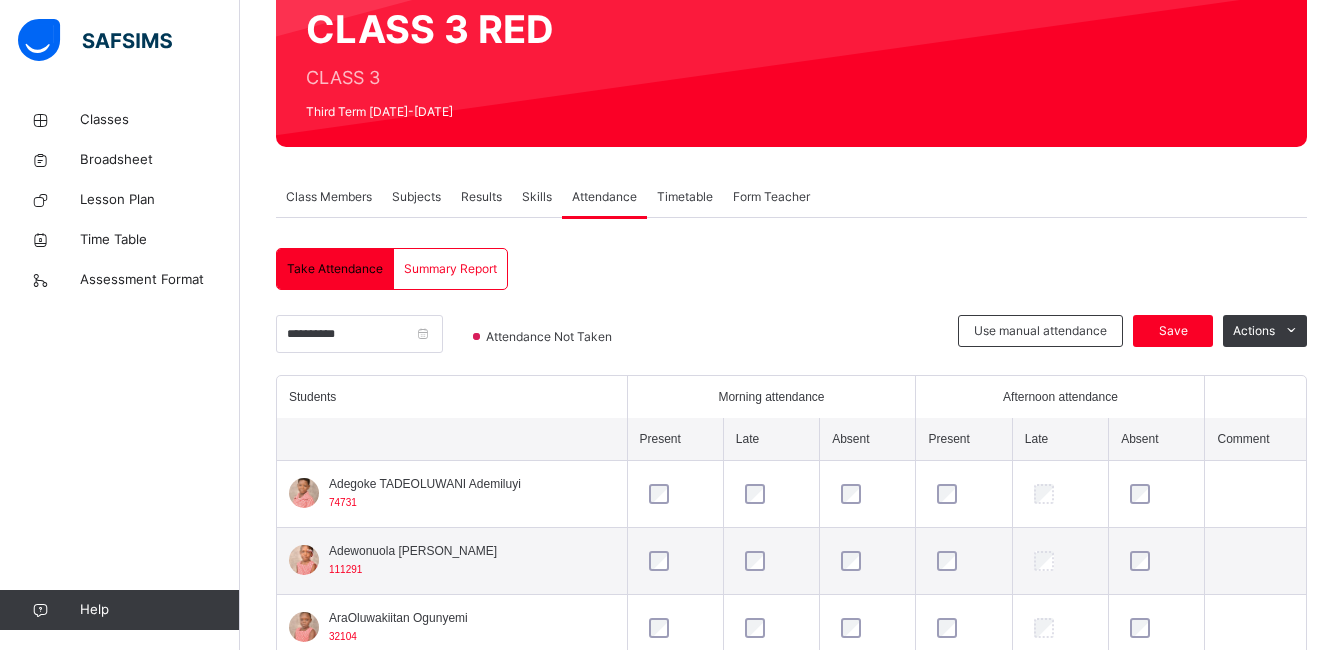 scroll, scrollTop: 320, scrollLeft: 0, axis: vertical 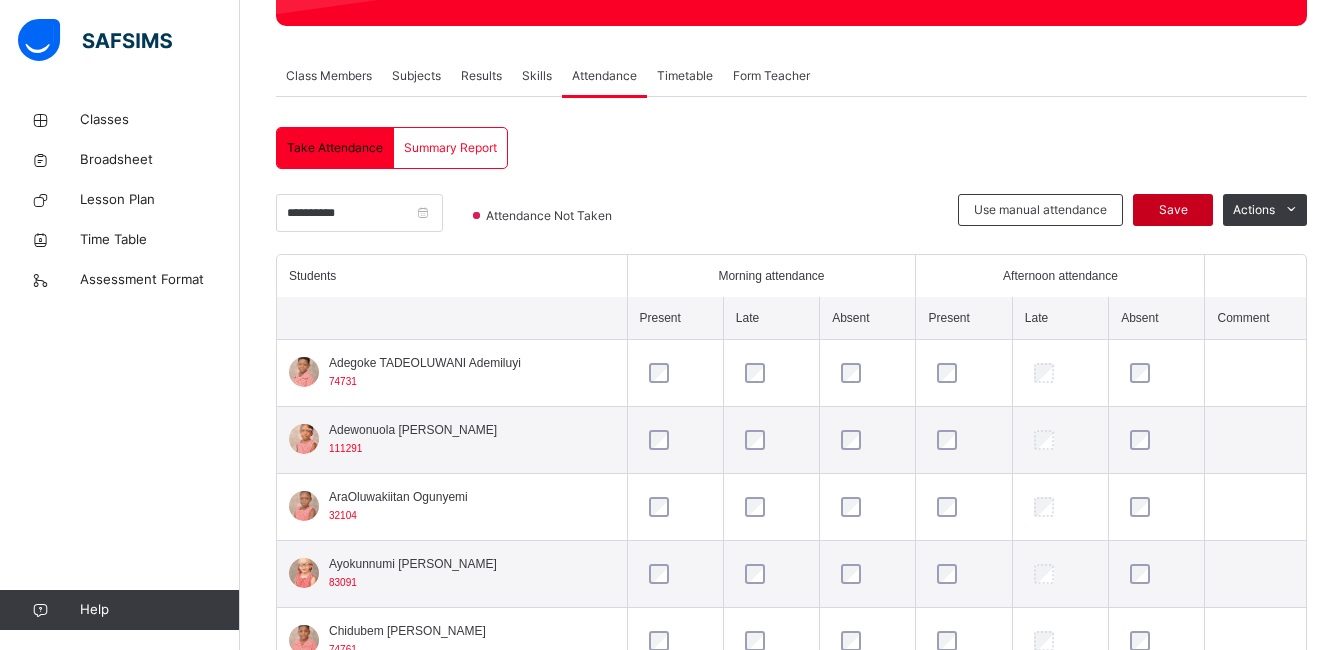 click on "Save" at bounding box center [1173, 210] 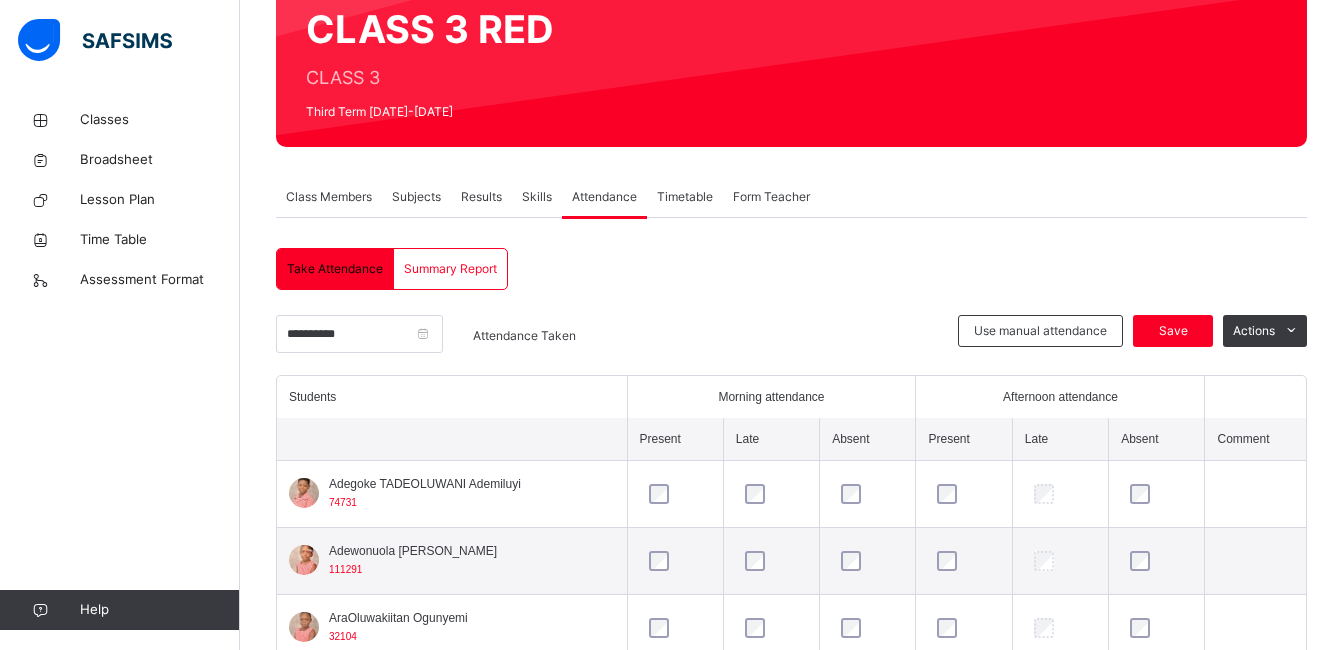 scroll, scrollTop: 320, scrollLeft: 0, axis: vertical 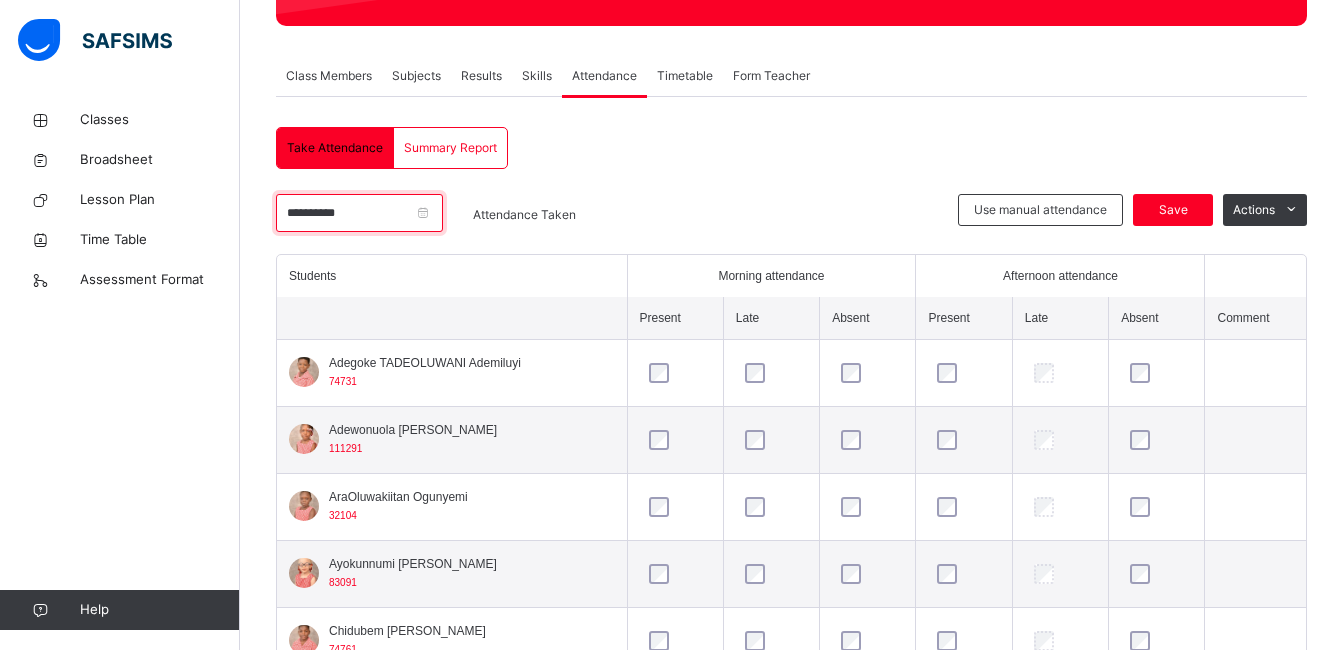 click on "**********" at bounding box center [359, 213] 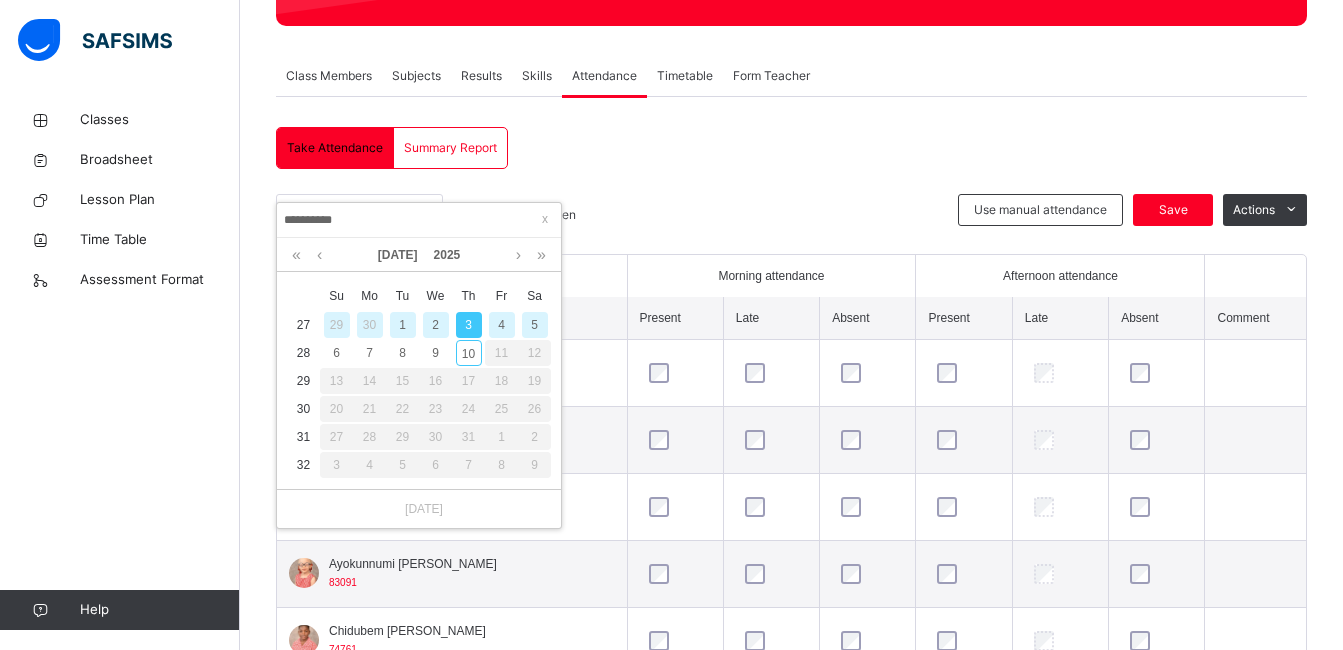 click on "4" at bounding box center [502, 325] 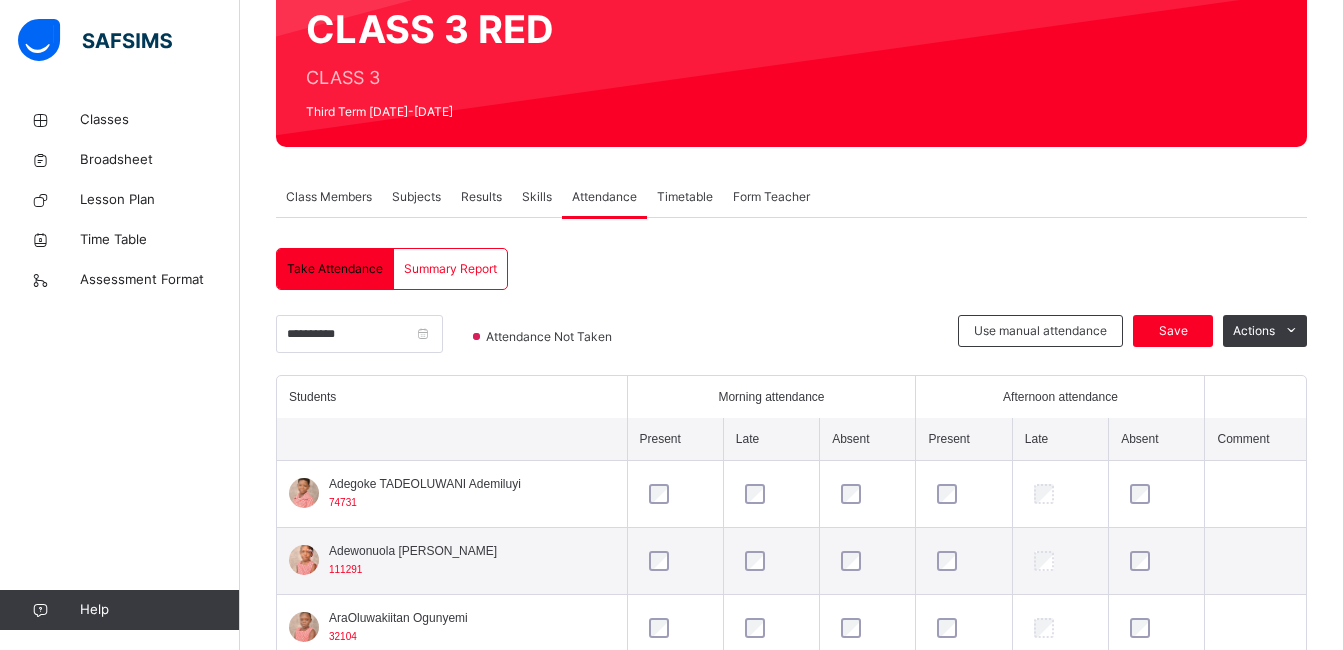 scroll, scrollTop: 320, scrollLeft: 0, axis: vertical 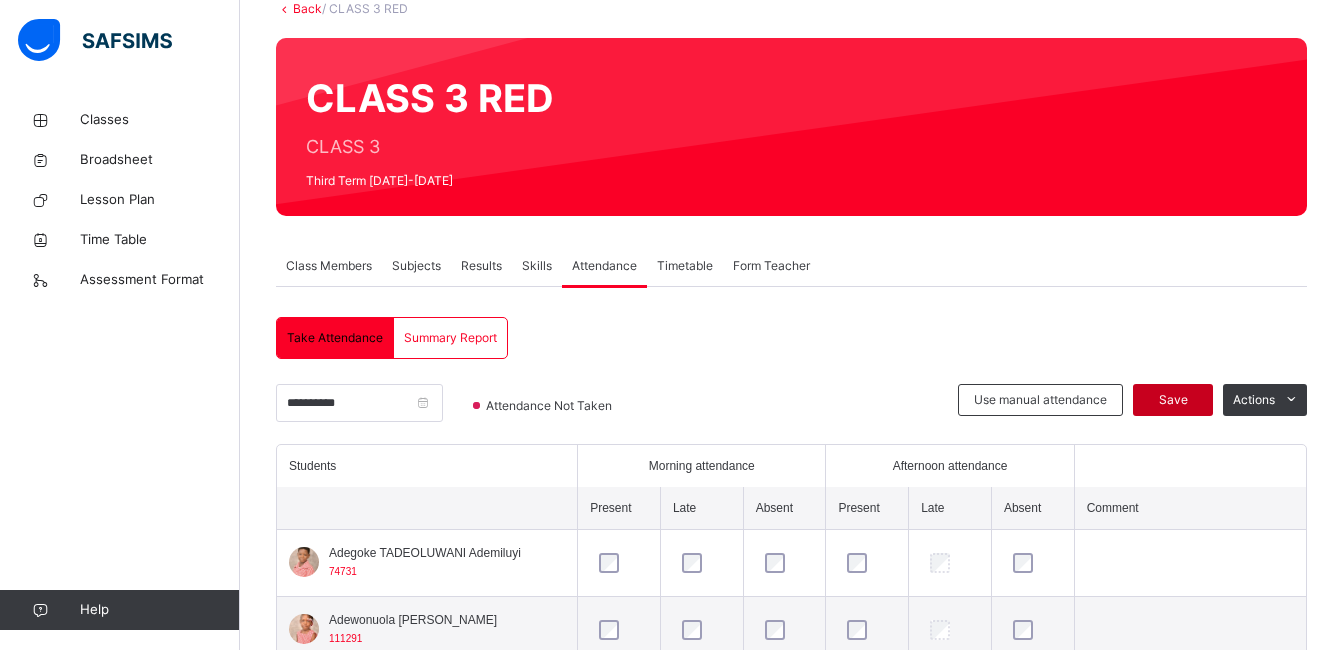 click on "Save" at bounding box center [1173, 400] 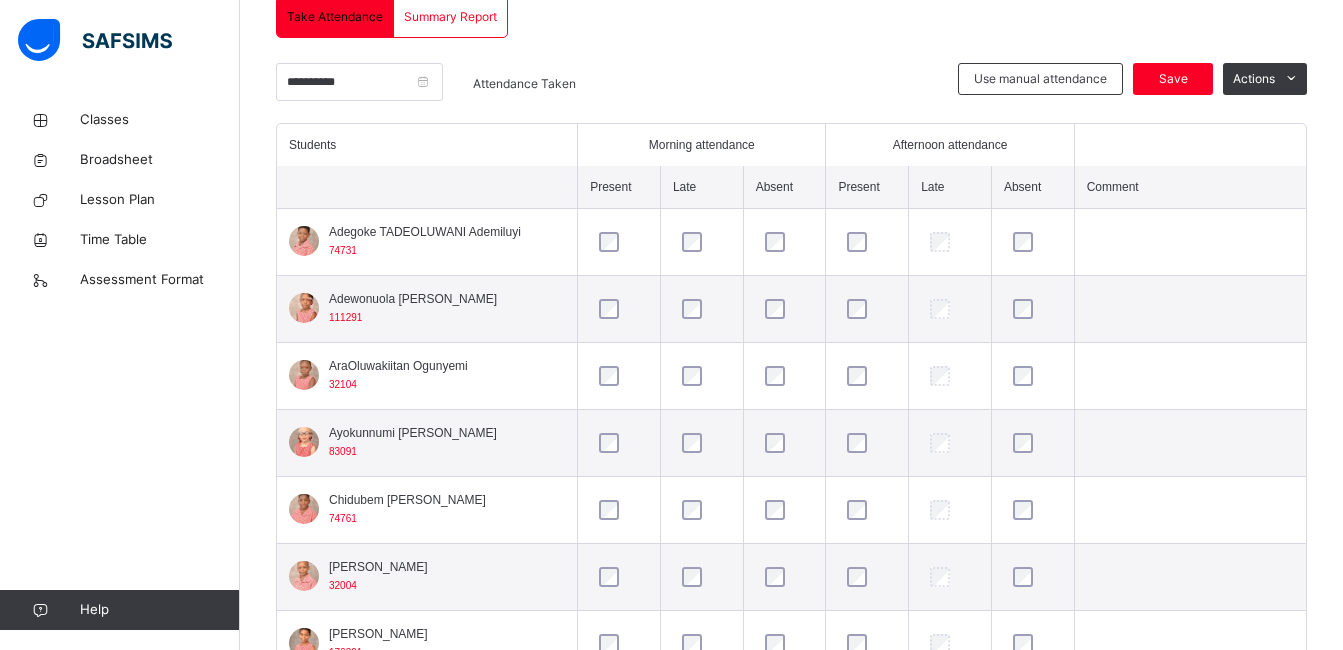 scroll, scrollTop: 458, scrollLeft: 0, axis: vertical 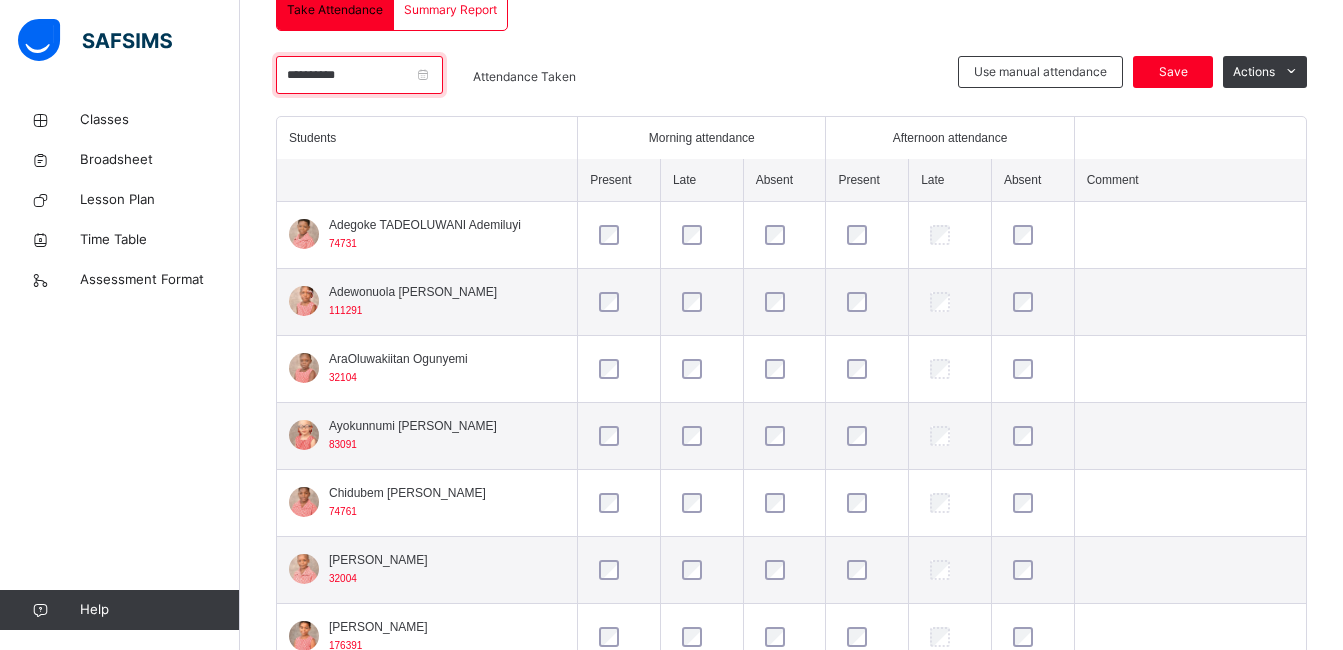 click on "**********" at bounding box center (359, 75) 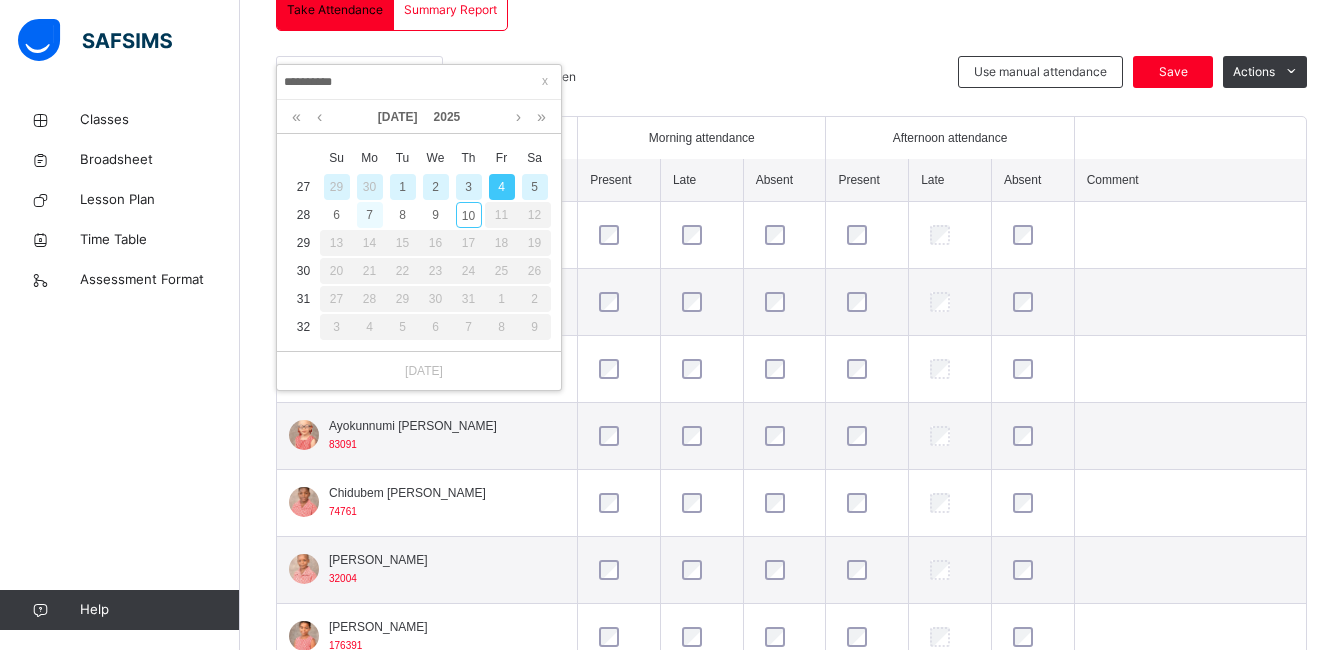 click on "7" at bounding box center (370, 215) 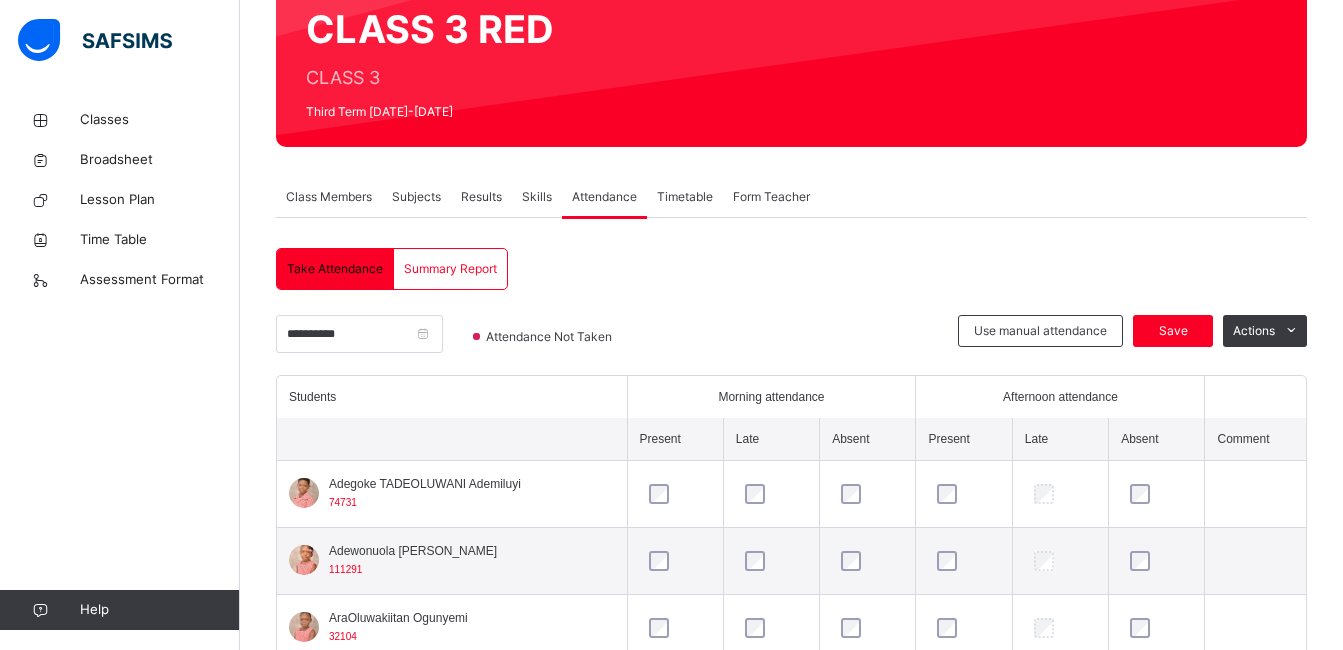 scroll, scrollTop: 458, scrollLeft: 0, axis: vertical 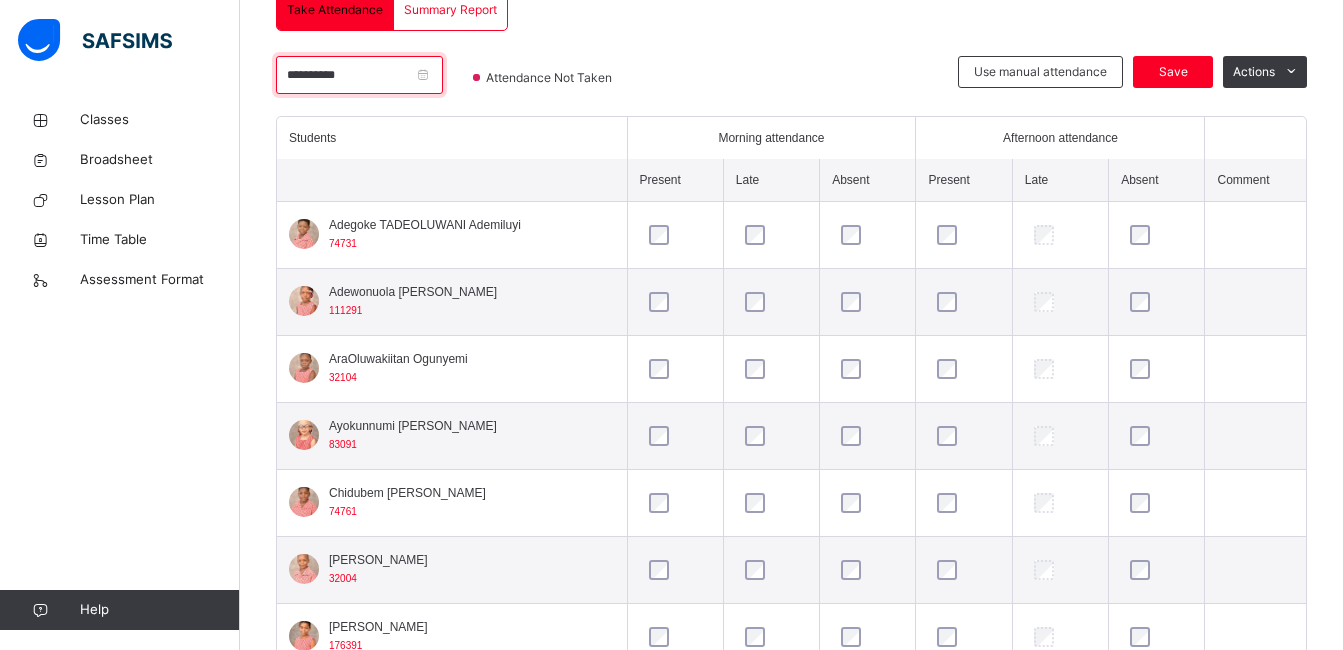 click on "**********" at bounding box center (359, 75) 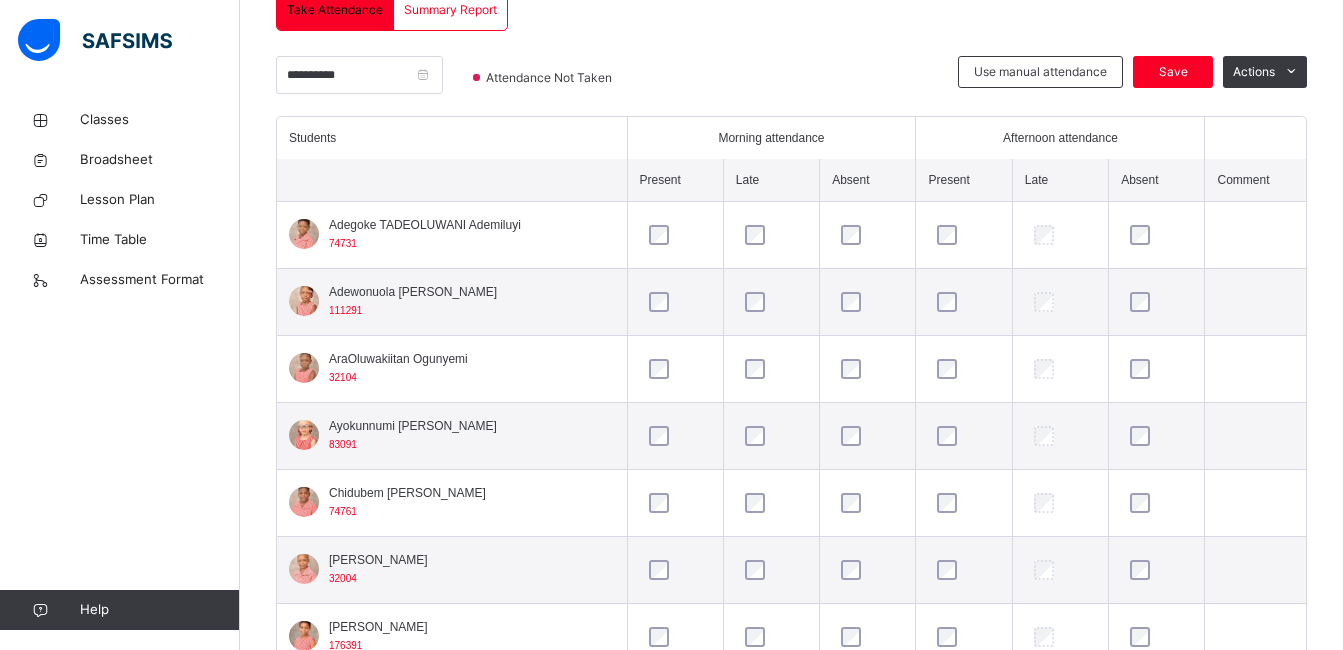 click on "**********" at bounding box center [791, 899] 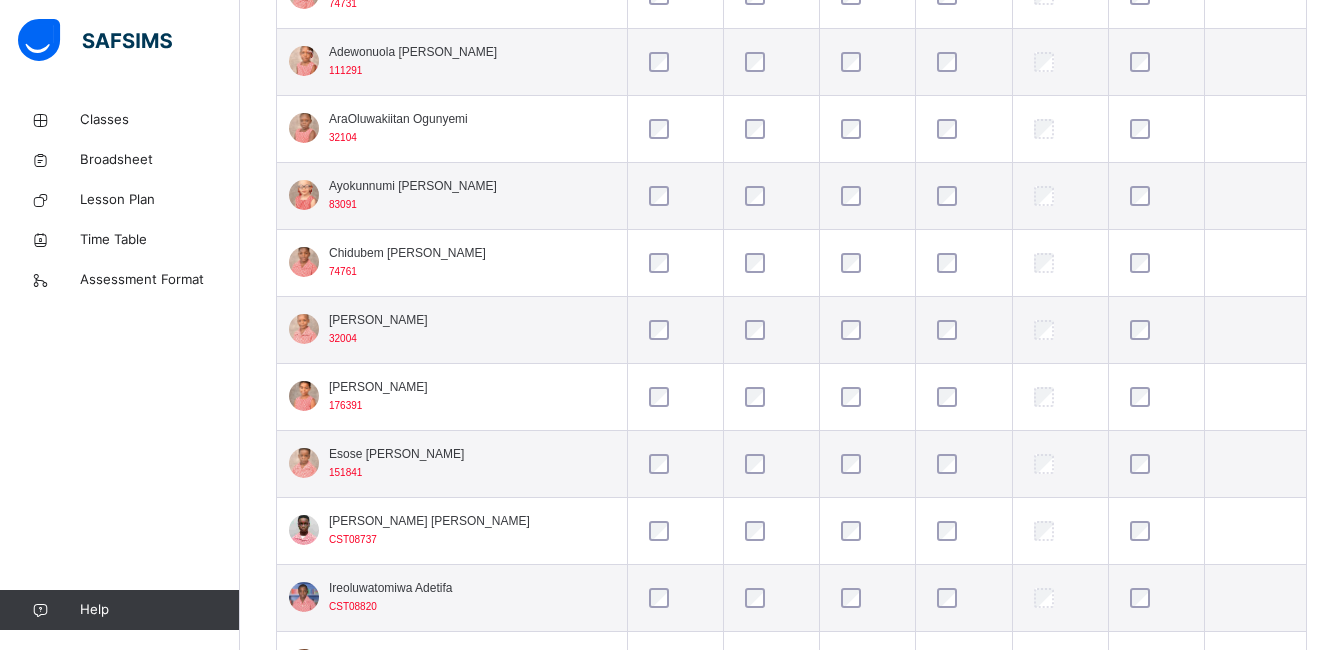 scroll, scrollTop: 738, scrollLeft: 0, axis: vertical 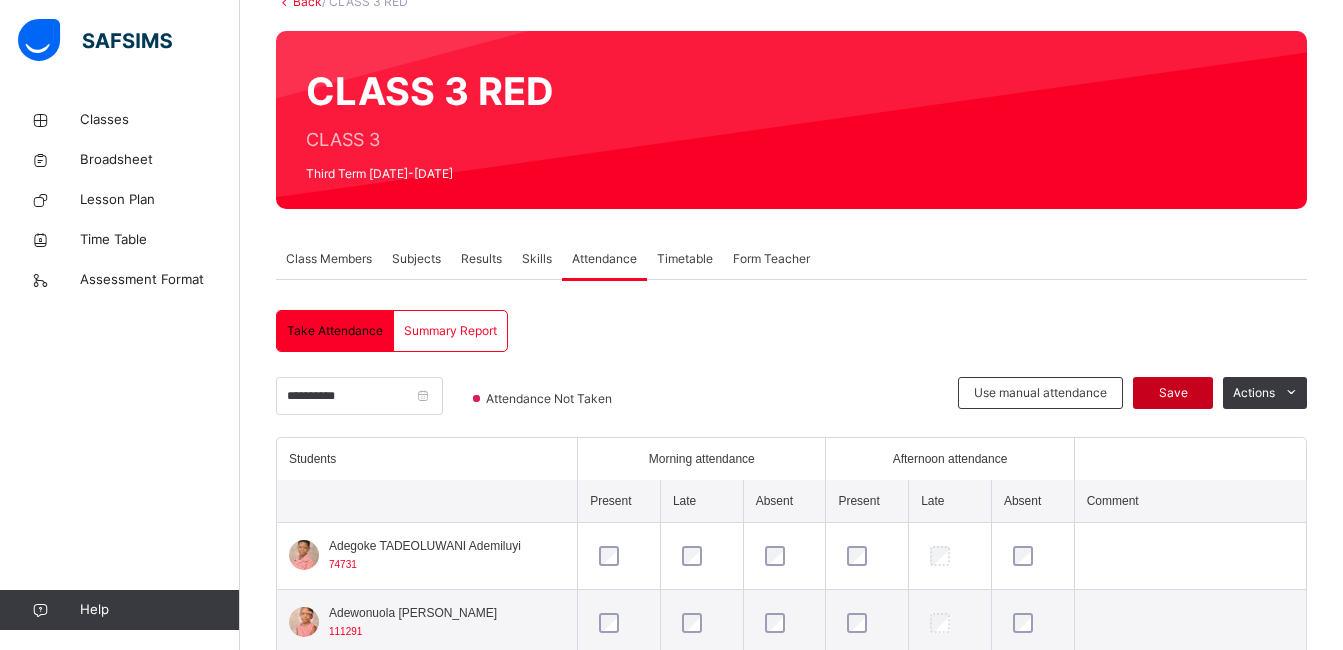 click on "Save" at bounding box center (1173, 393) 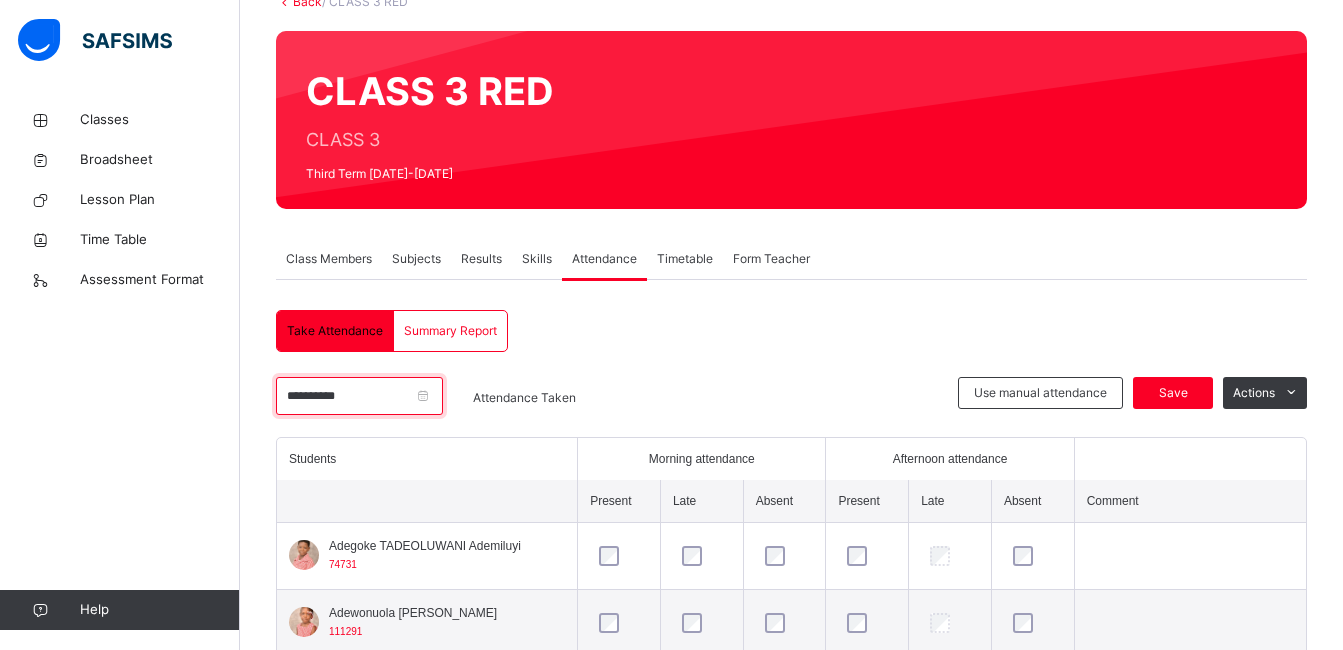 click on "**********" at bounding box center (359, 396) 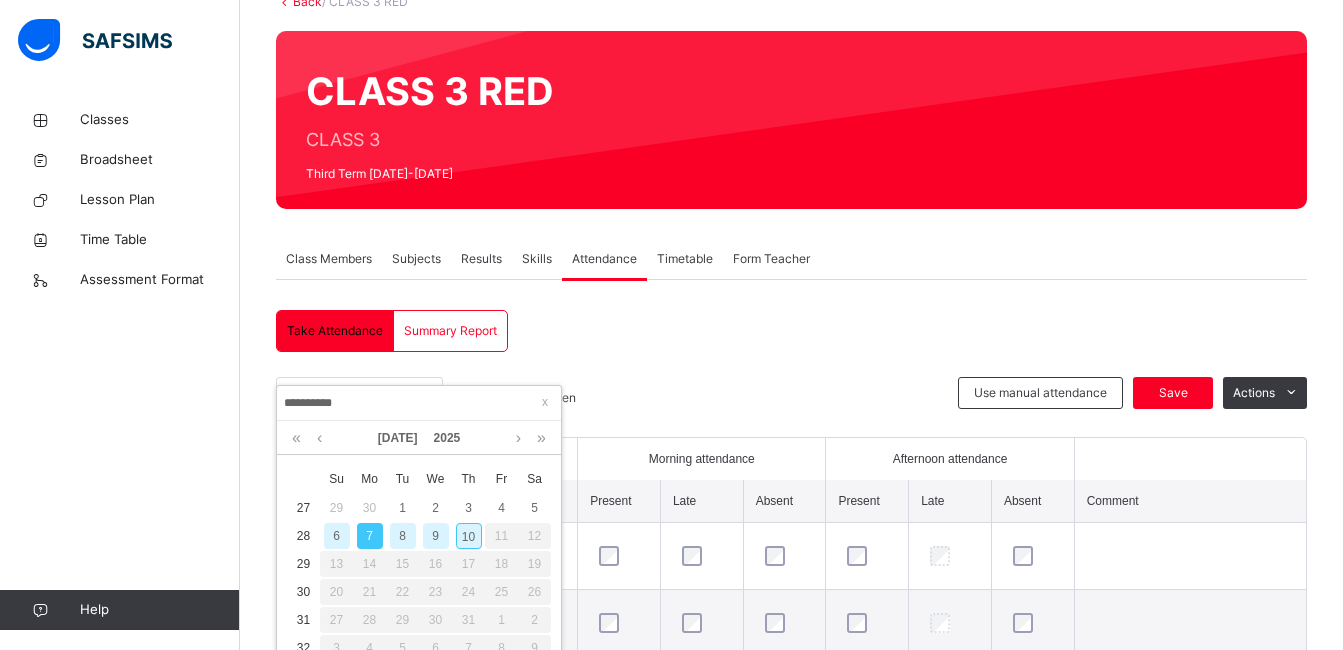 click on "8" at bounding box center [403, 536] 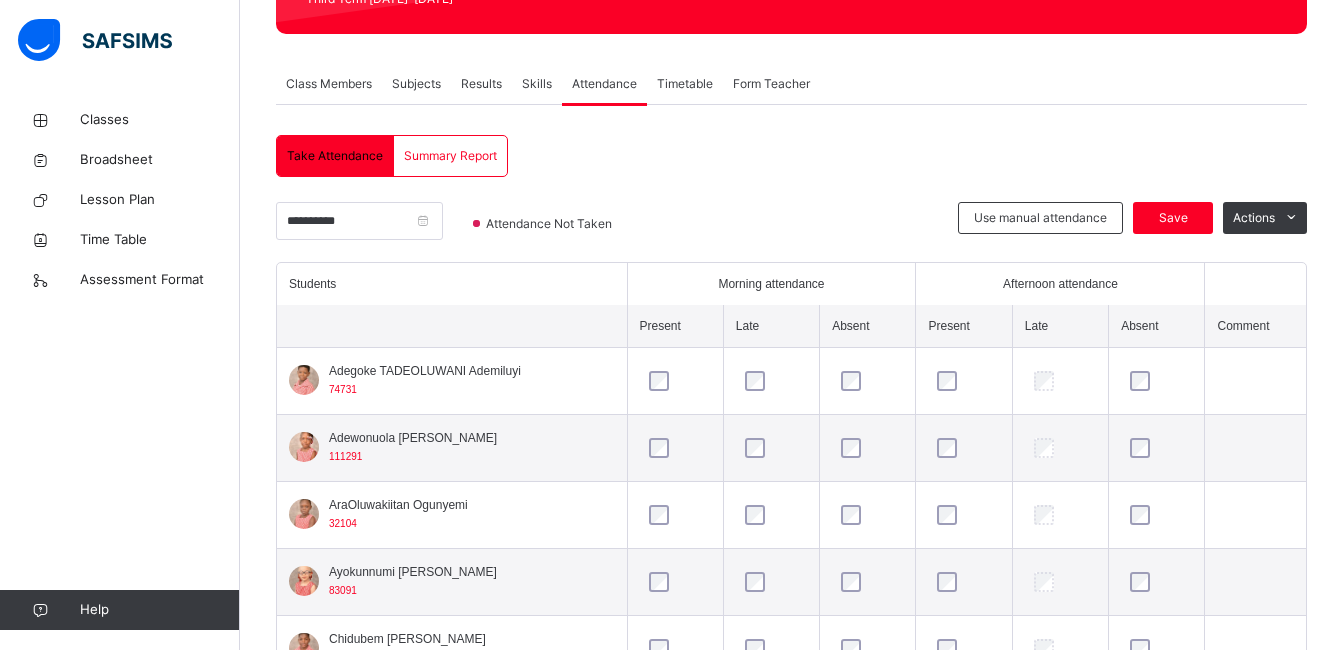 scroll, scrollTop: 327, scrollLeft: 0, axis: vertical 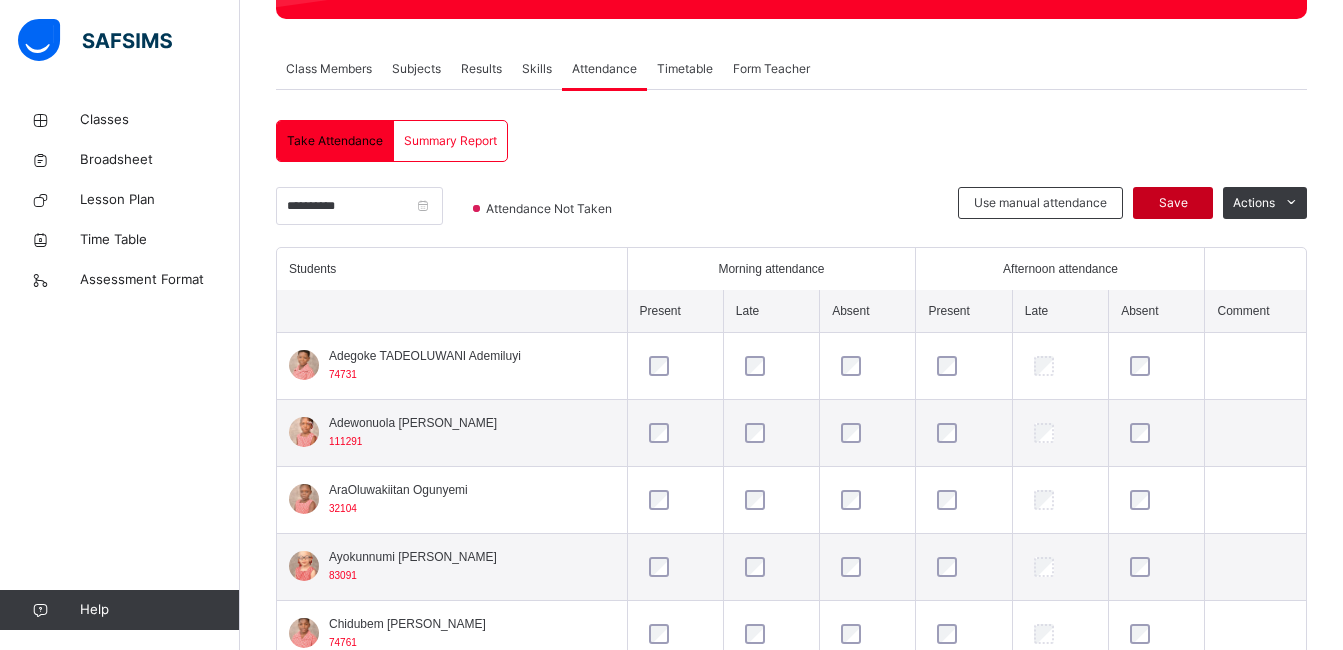 click on "Save" at bounding box center (1173, 203) 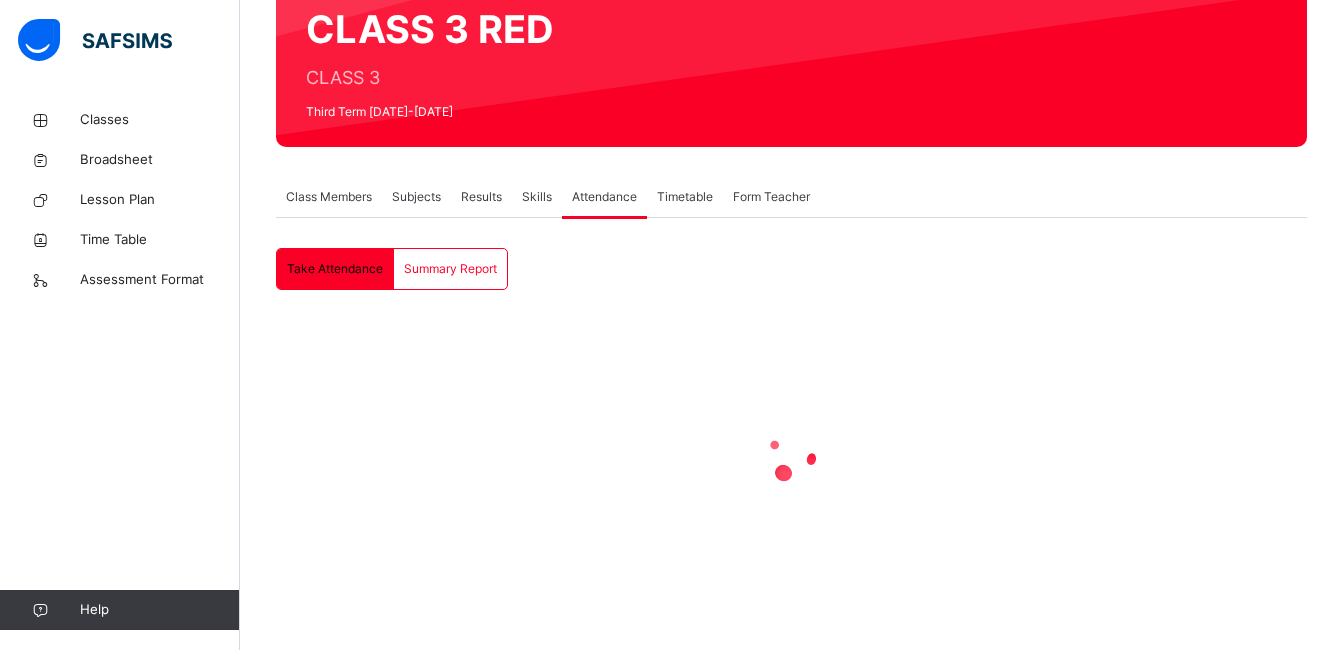 scroll, scrollTop: 327, scrollLeft: 0, axis: vertical 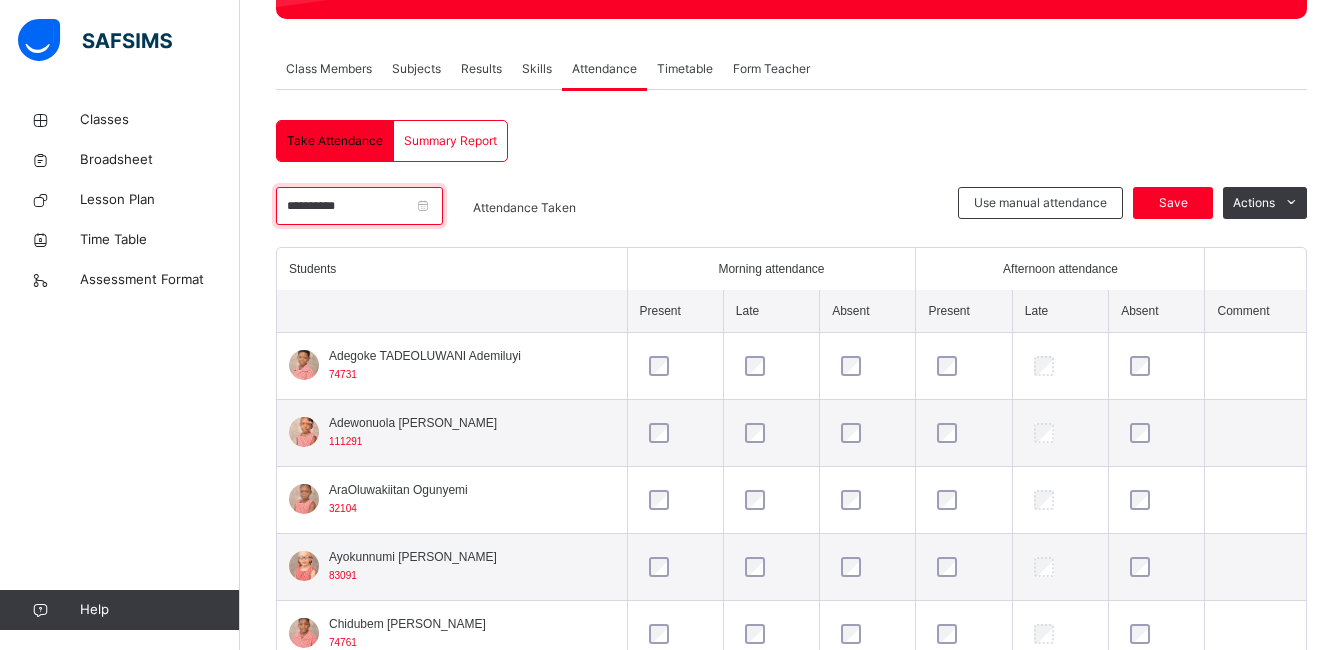 click on "**********" at bounding box center (359, 206) 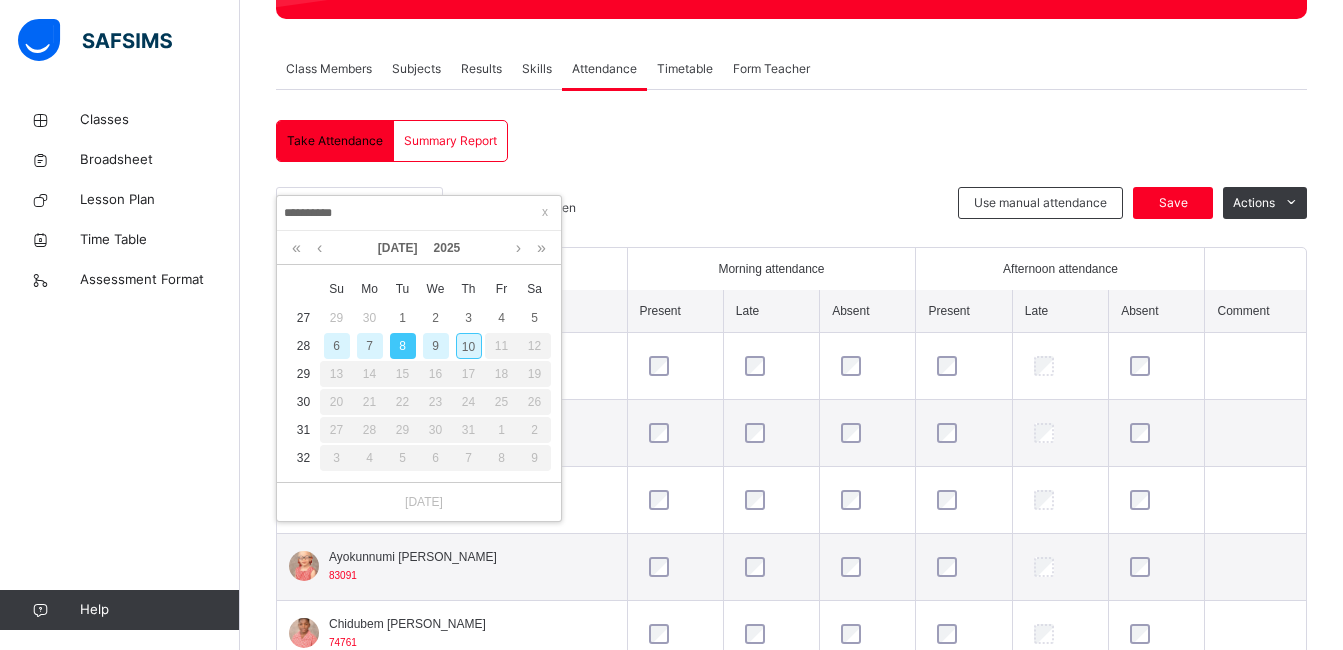 click on "7" at bounding box center (370, 346) 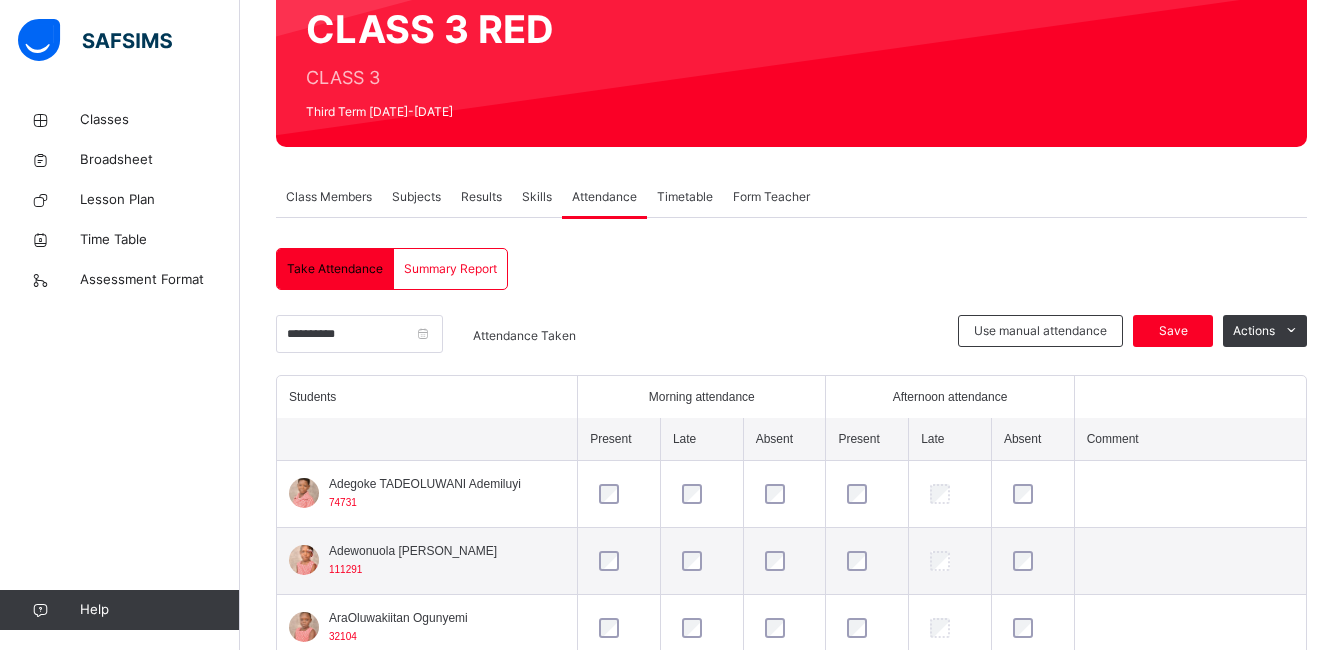 scroll, scrollTop: 327, scrollLeft: 0, axis: vertical 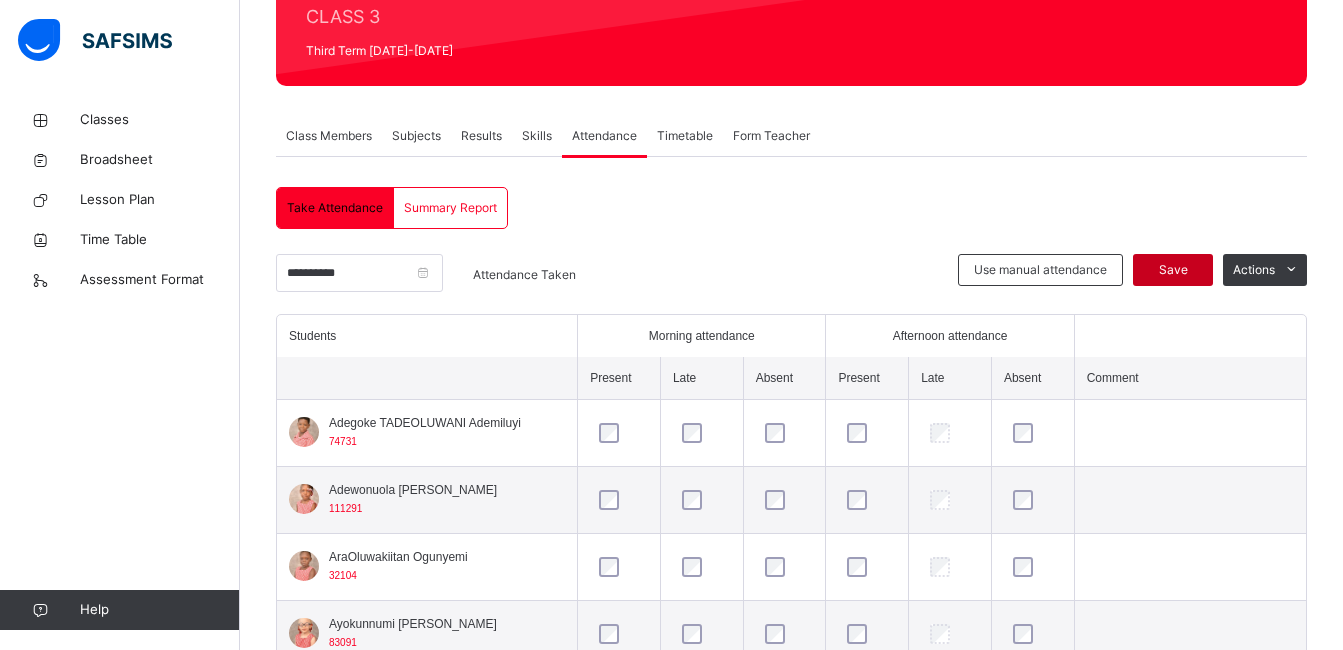 click on "Save" at bounding box center (1173, 270) 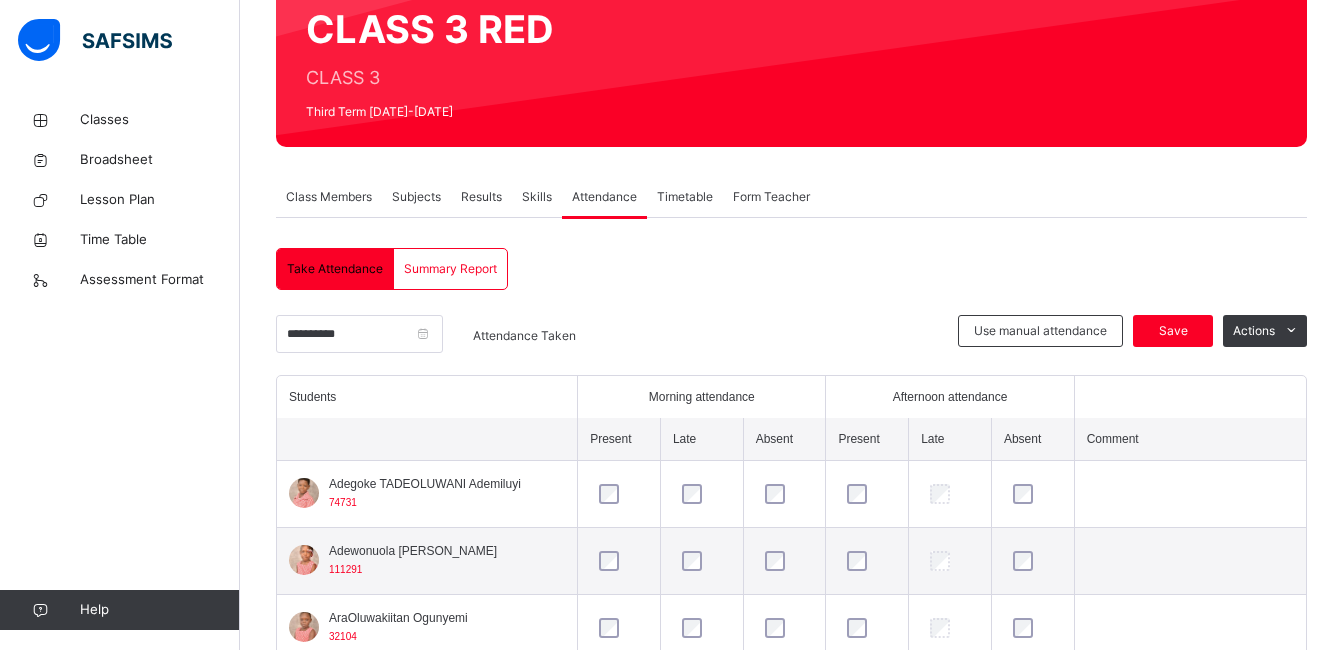 scroll, scrollTop: 260, scrollLeft: 0, axis: vertical 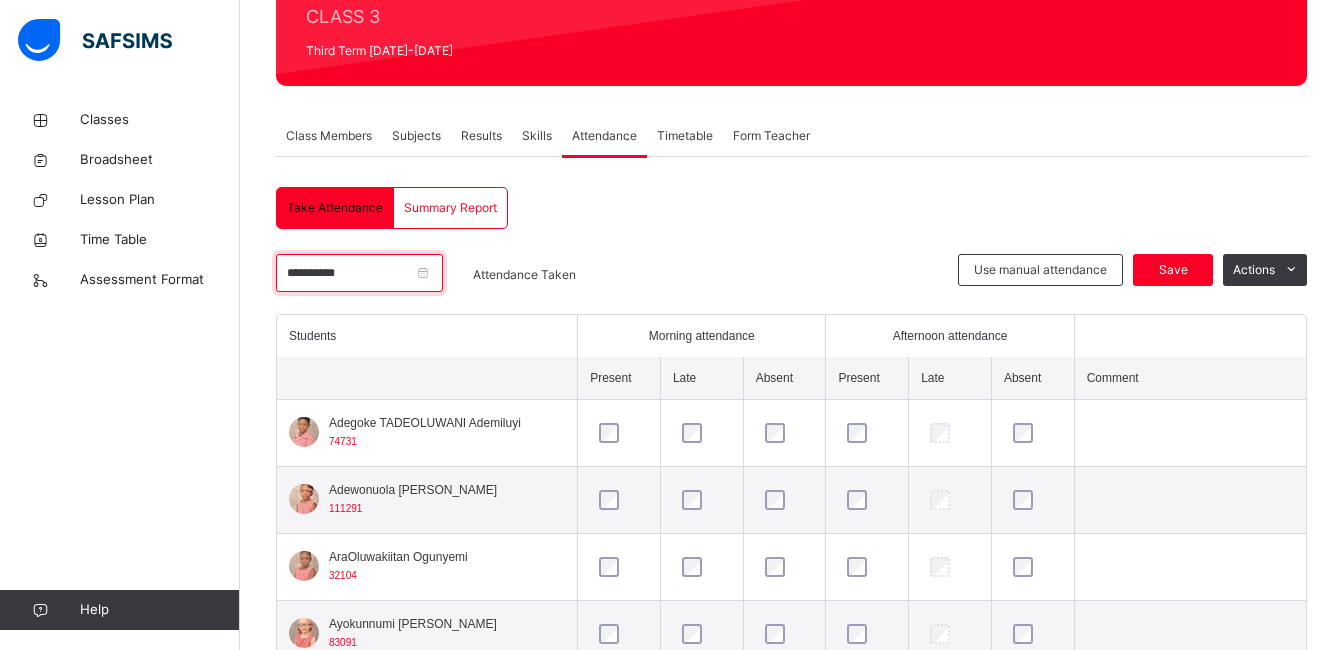 click on "**********" at bounding box center [359, 273] 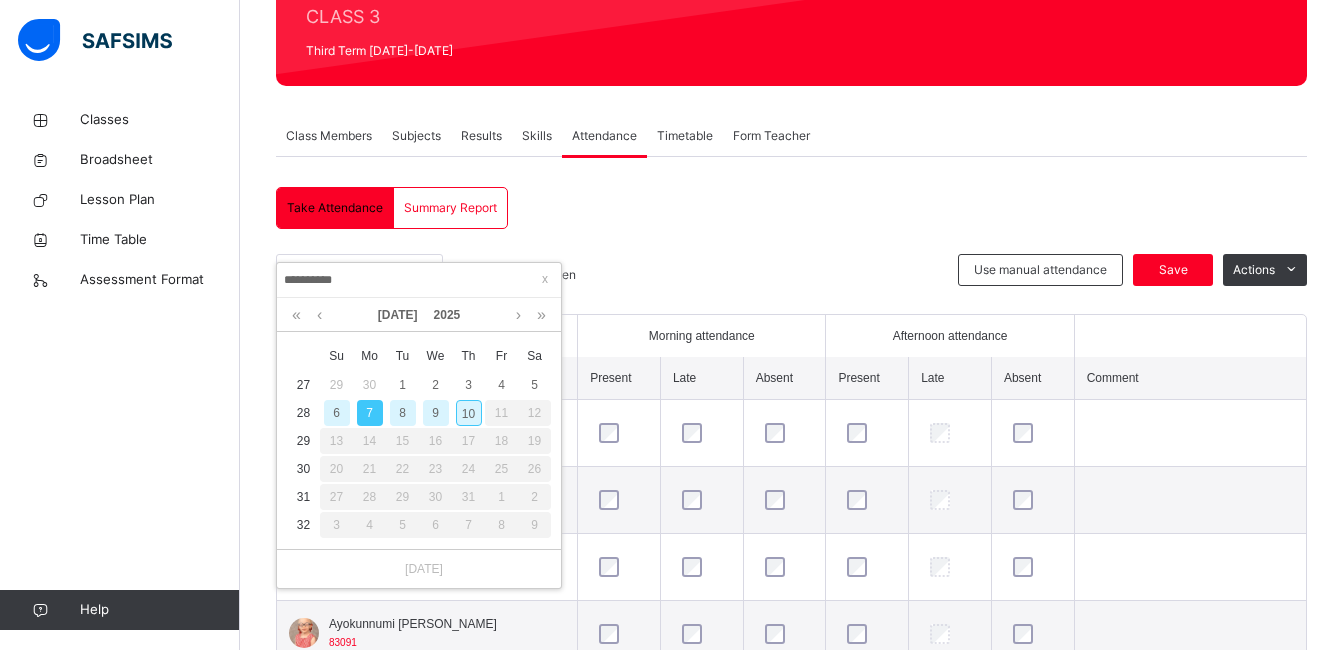click on "8" at bounding box center [403, 413] 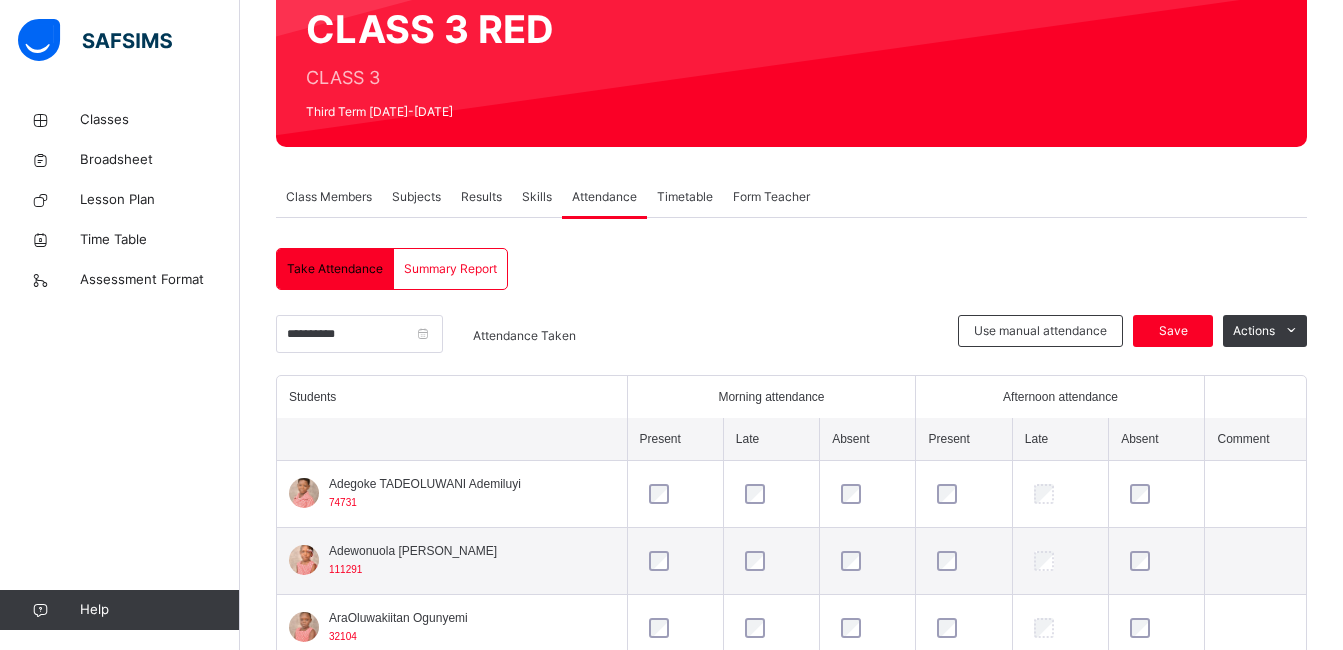 scroll, scrollTop: 260, scrollLeft: 0, axis: vertical 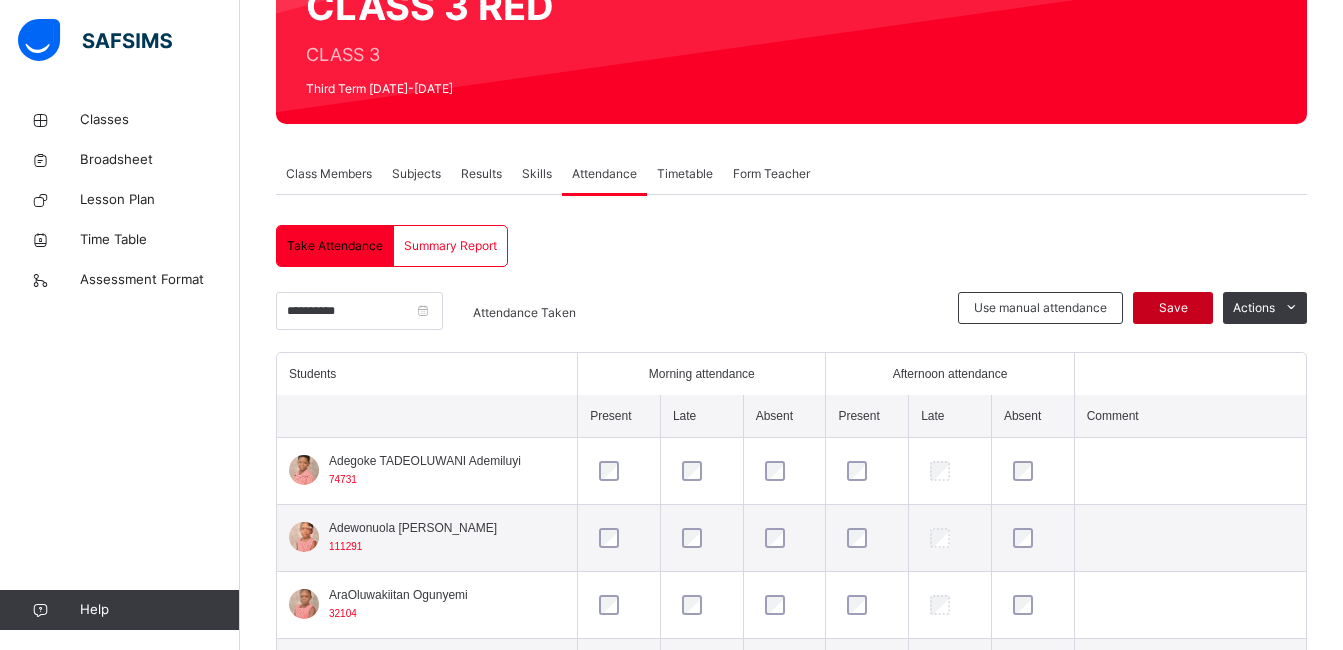 click on "Save" at bounding box center [1173, 308] 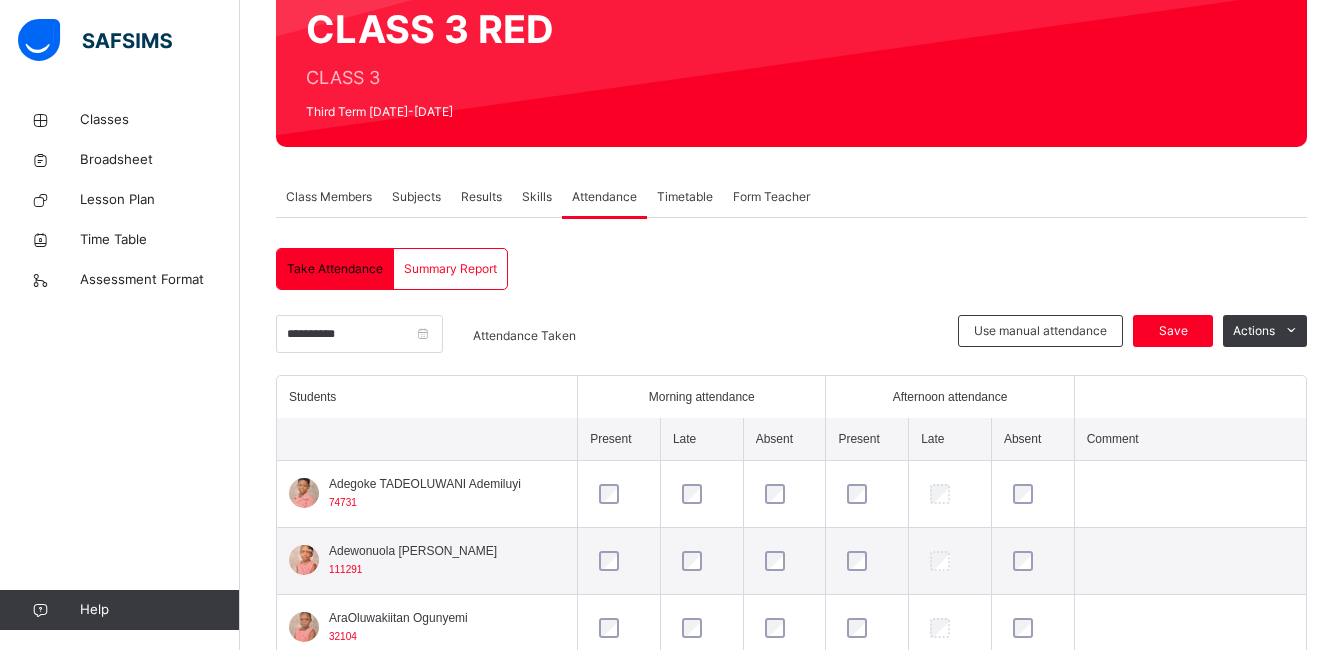 scroll, scrollTop: 222, scrollLeft: 0, axis: vertical 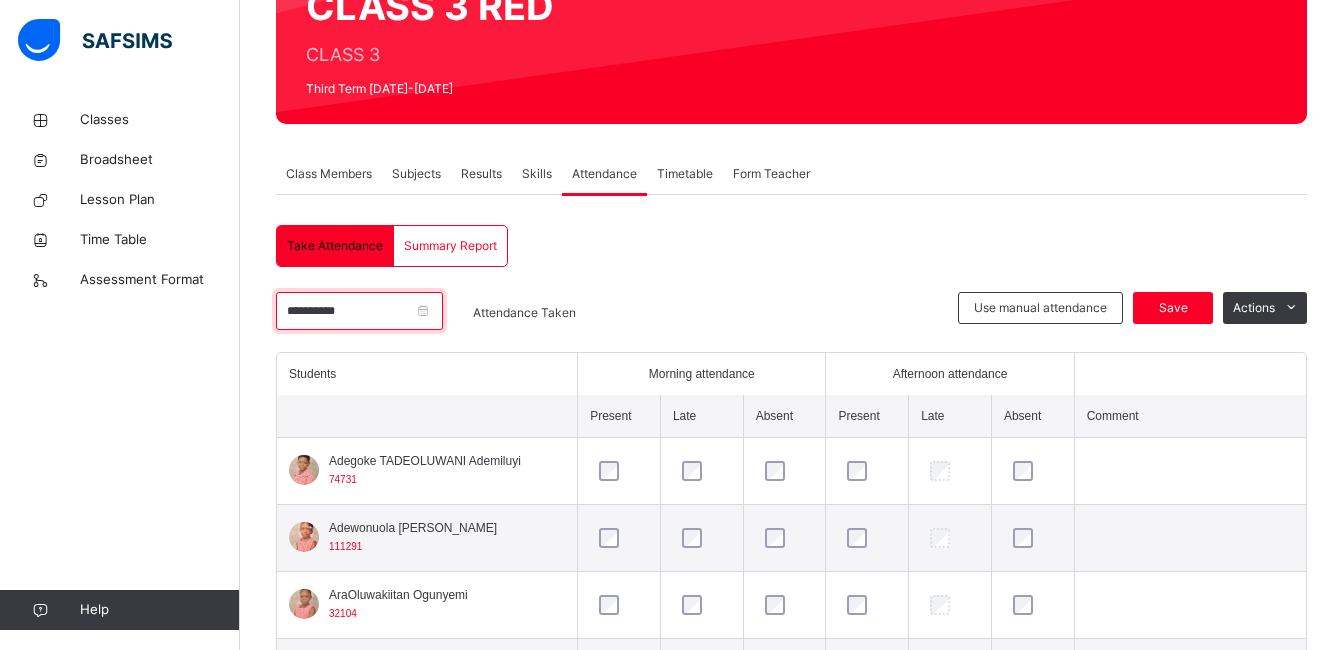 click on "**********" at bounding box center [359, 311] 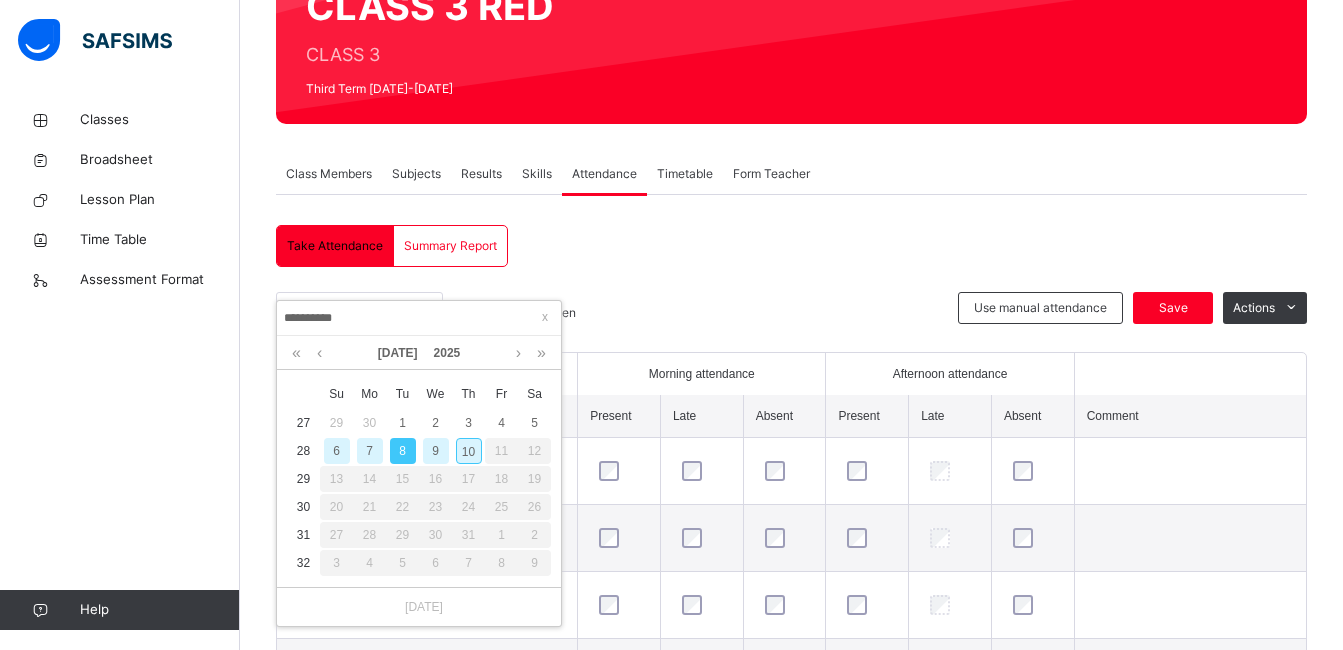 click on "9" at bounding box center [436, 451] 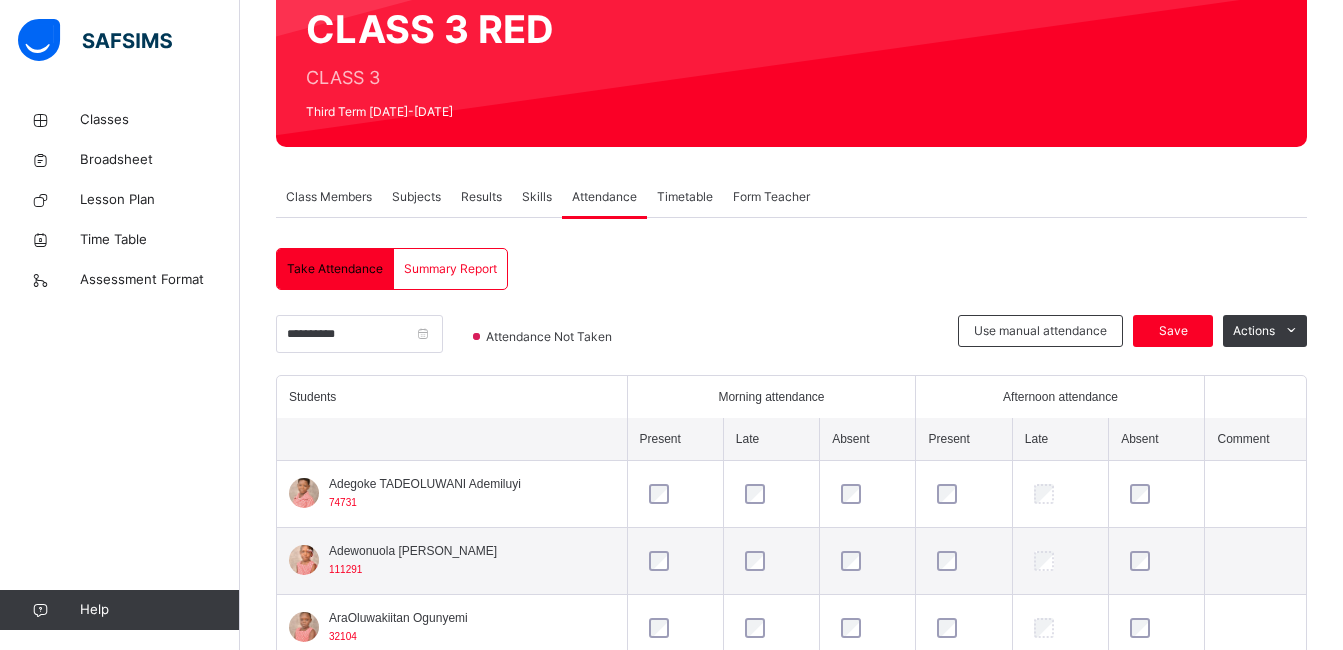 scroll, scrollTop: 222, scrollLeft: 0, axis: vertical 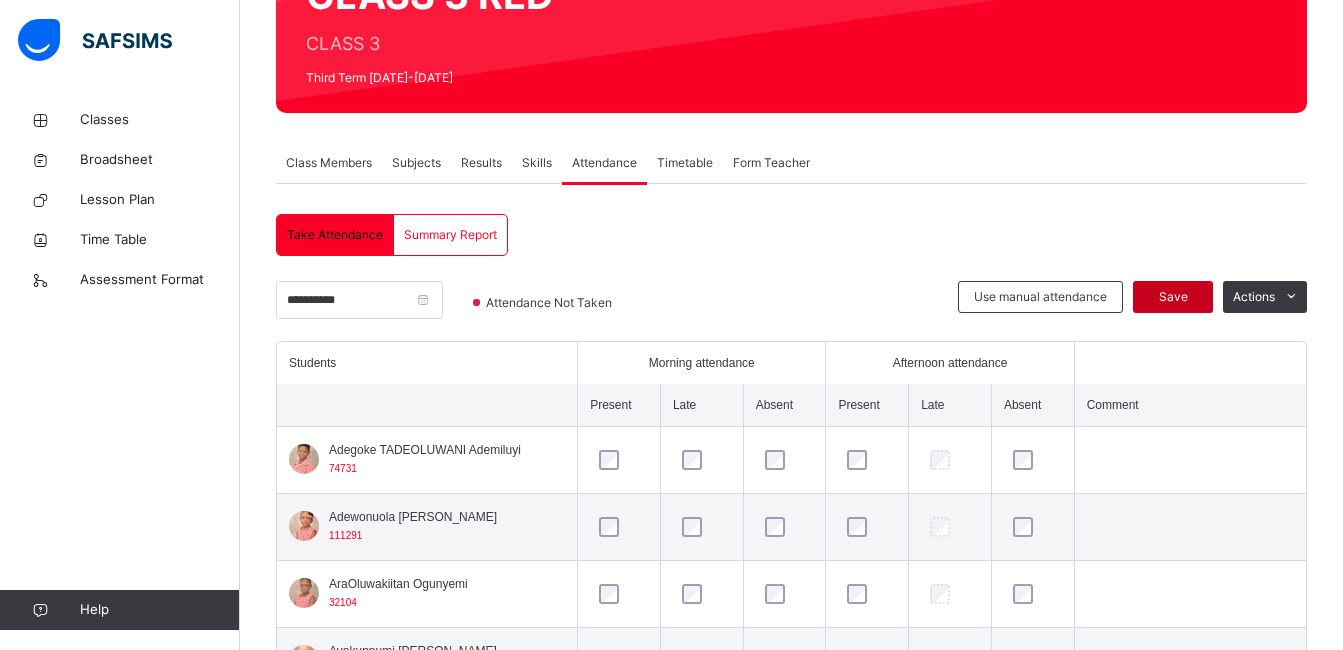 click on "Save" at bounding box center (1173, 297) 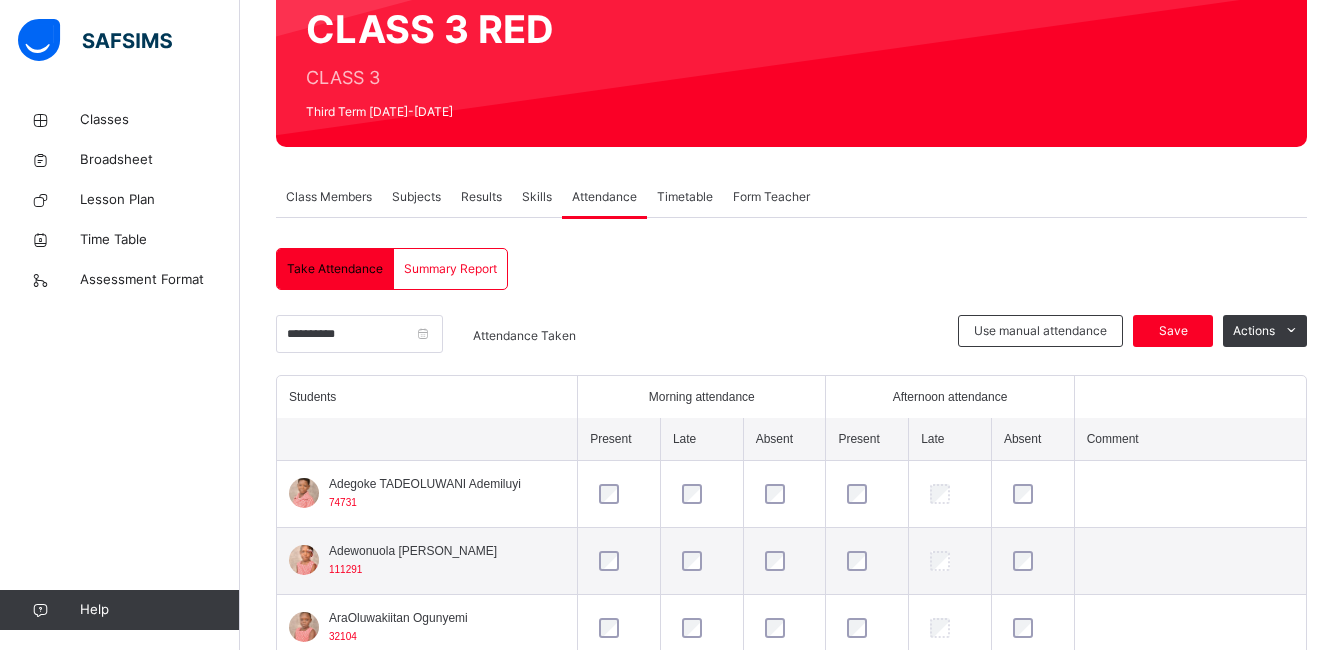scroll, scrollTop: 233, scrollLeft: 0, axis: vertical 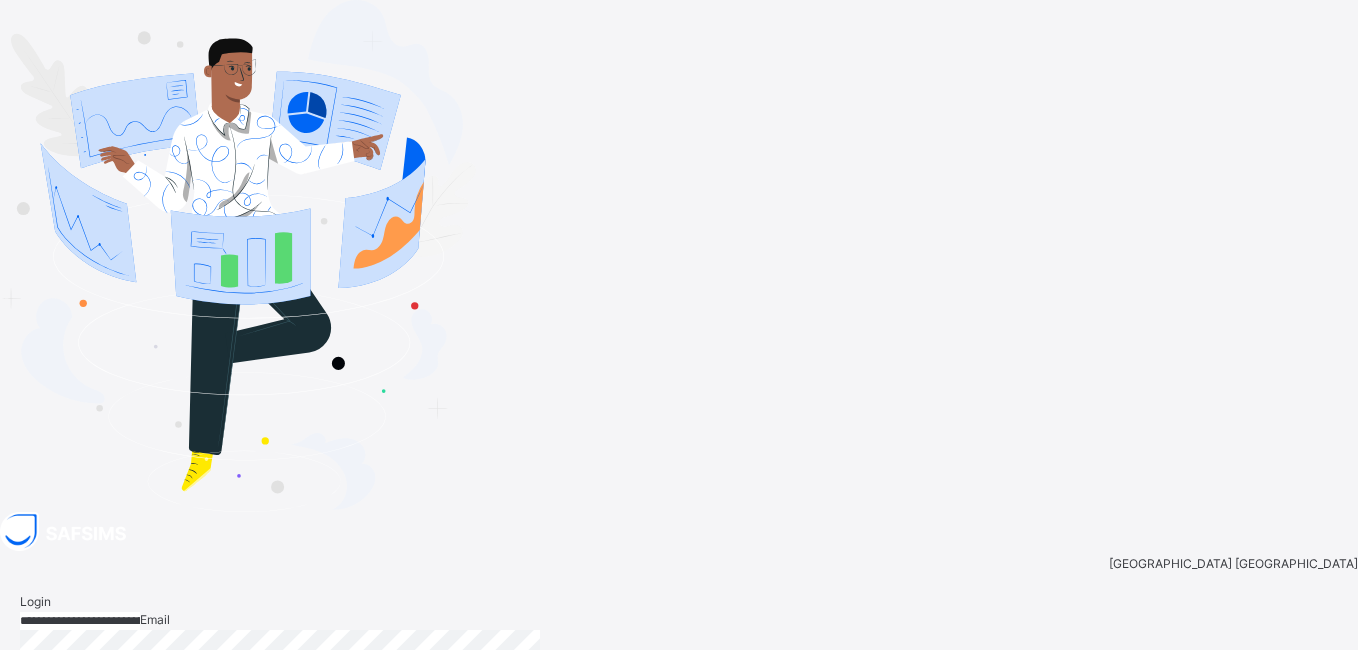 click on "Login" at bounding box center [1305, 750] 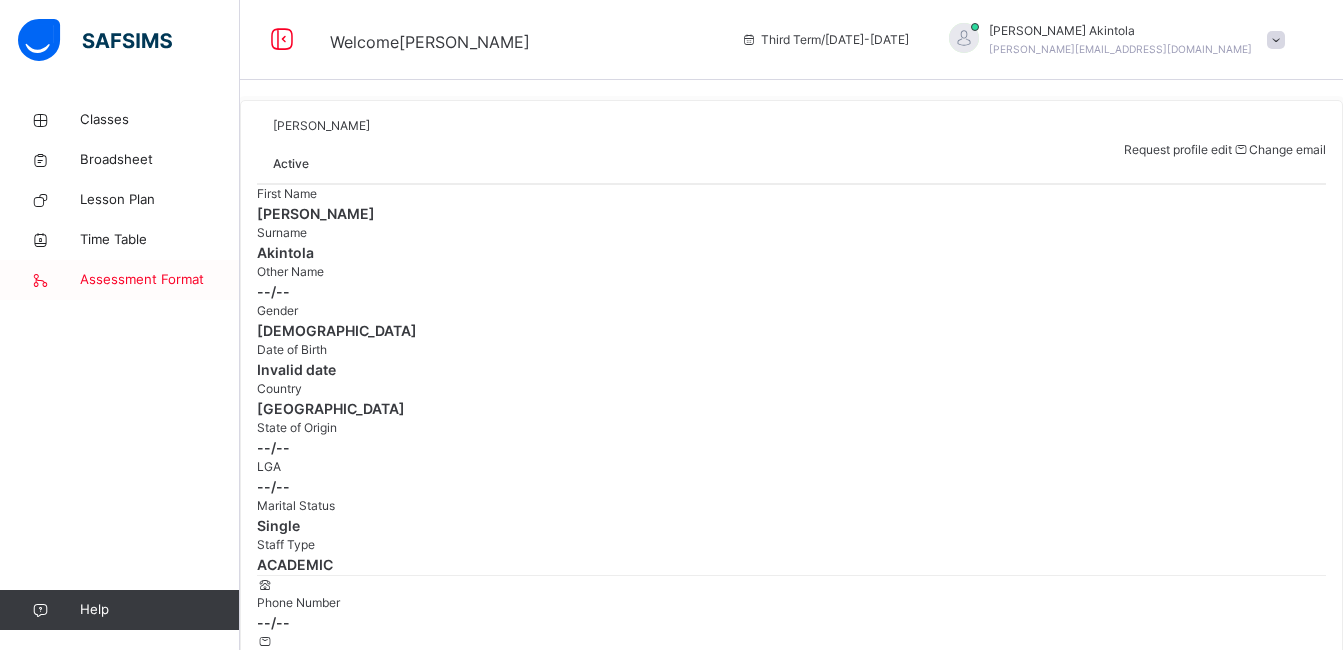 click on "Assessment Format" at bounding box center (160, 280) 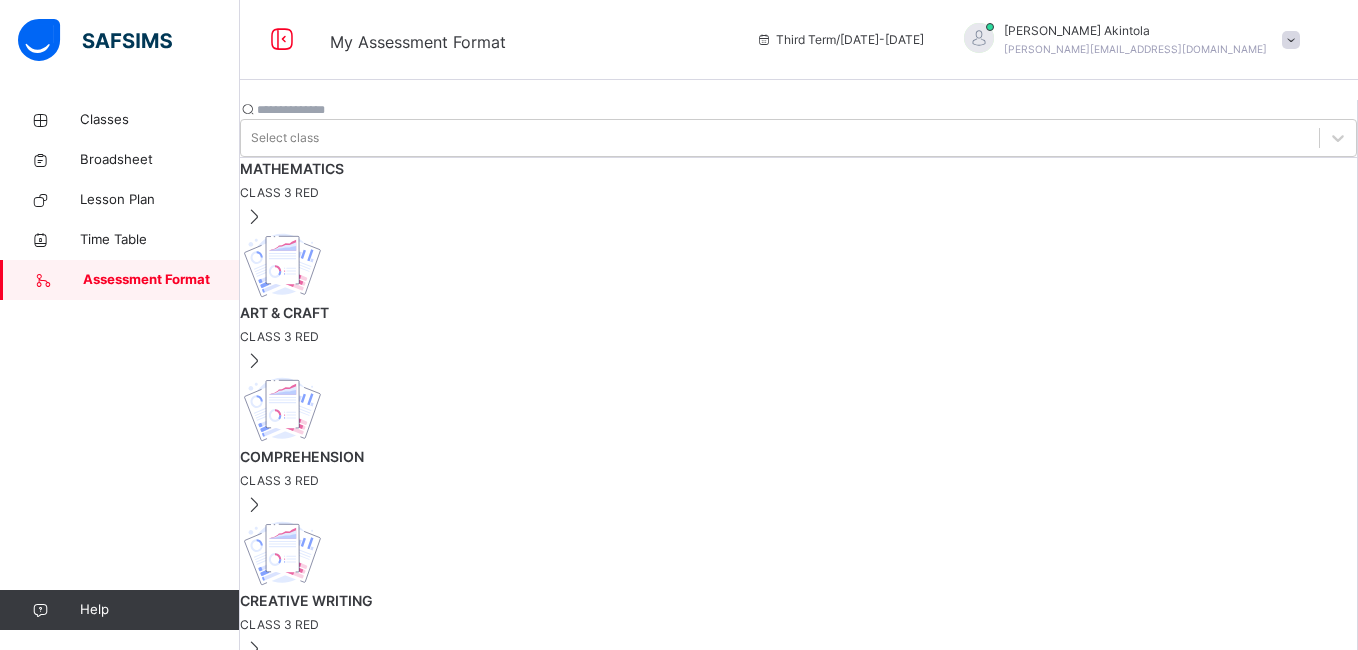 click on "COMPREHENSION" at bounding box center [798, 456] 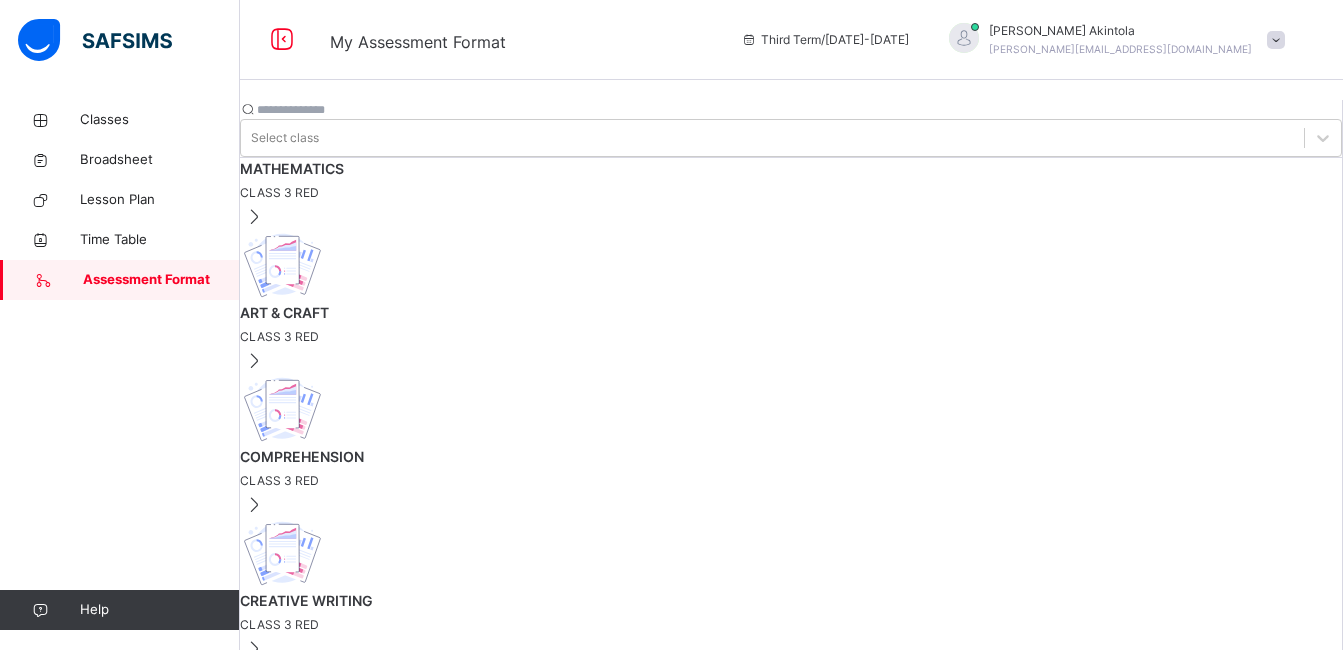 click at bounding box center [301, 813] 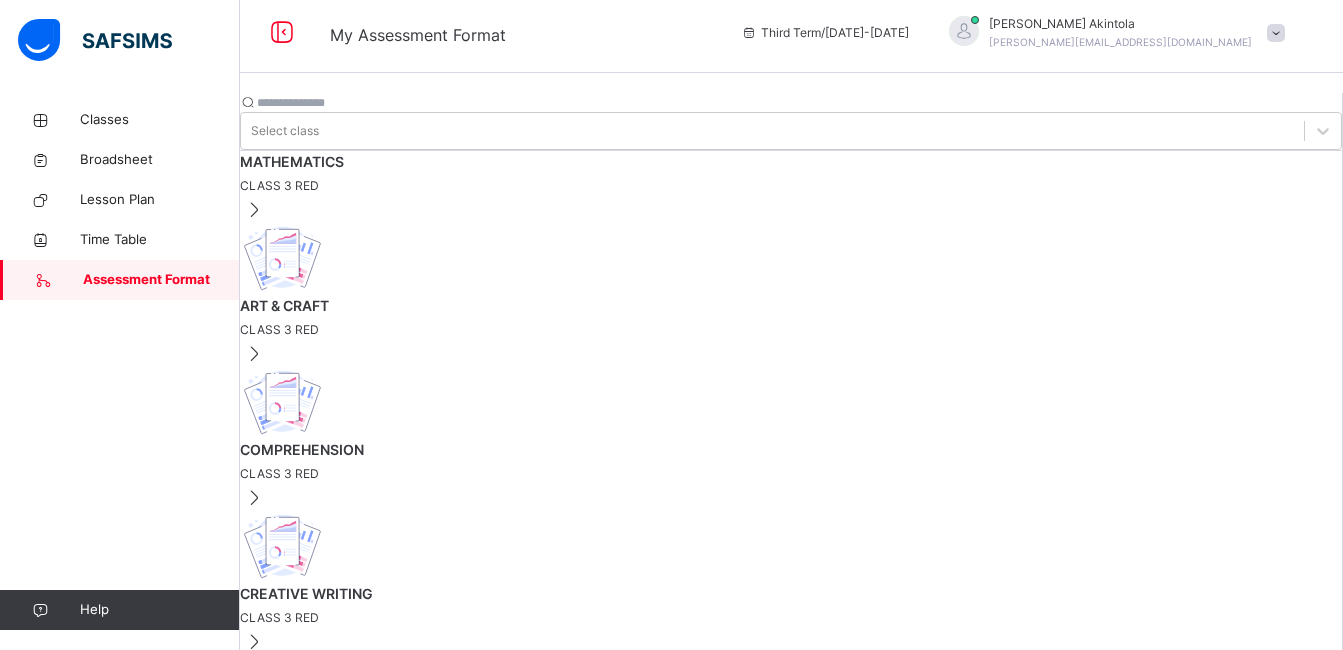 click at bounding box center (301, 1040) 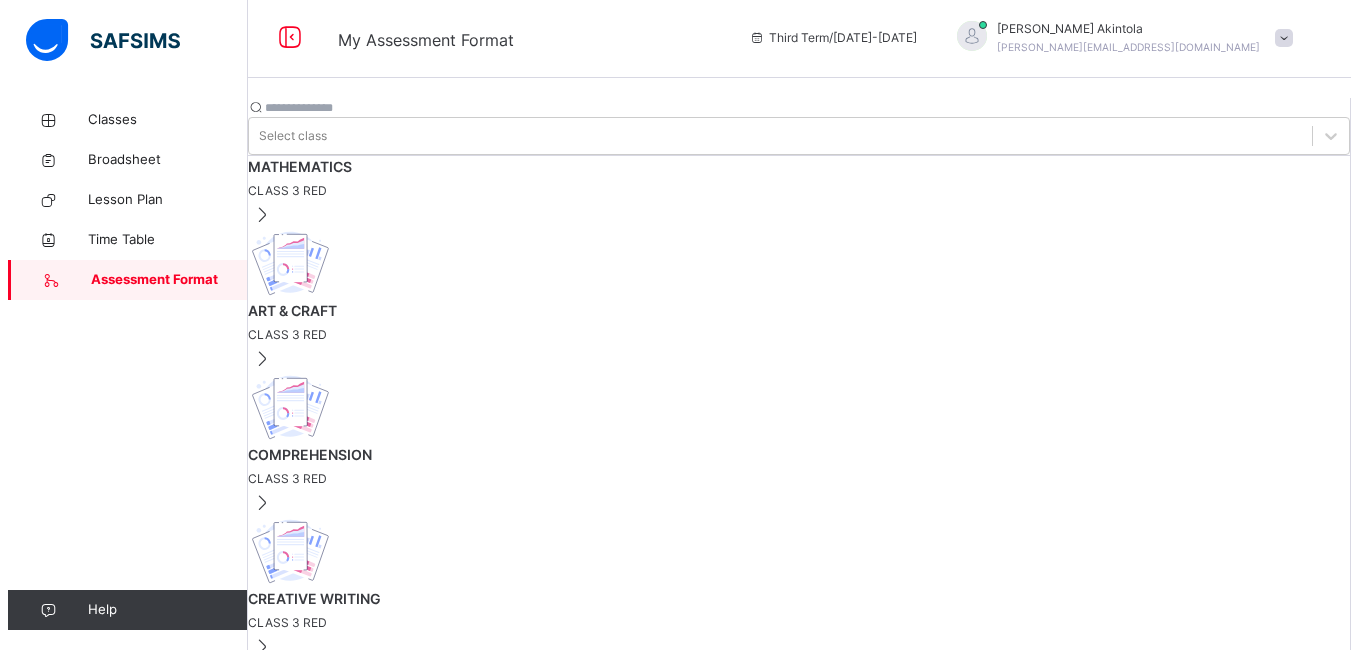 scroll, scrollTop: 0, scrollLeft: 0, axis: both 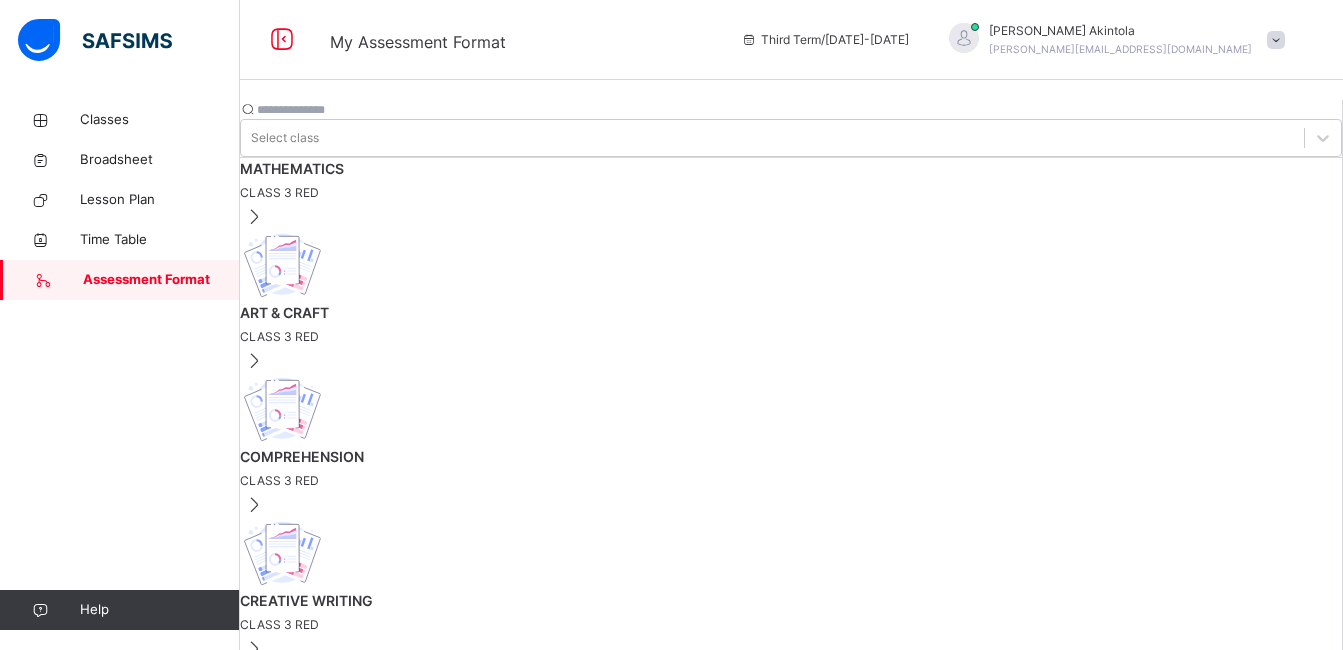 click on "Save Changes" at bounding box center (514, 681) 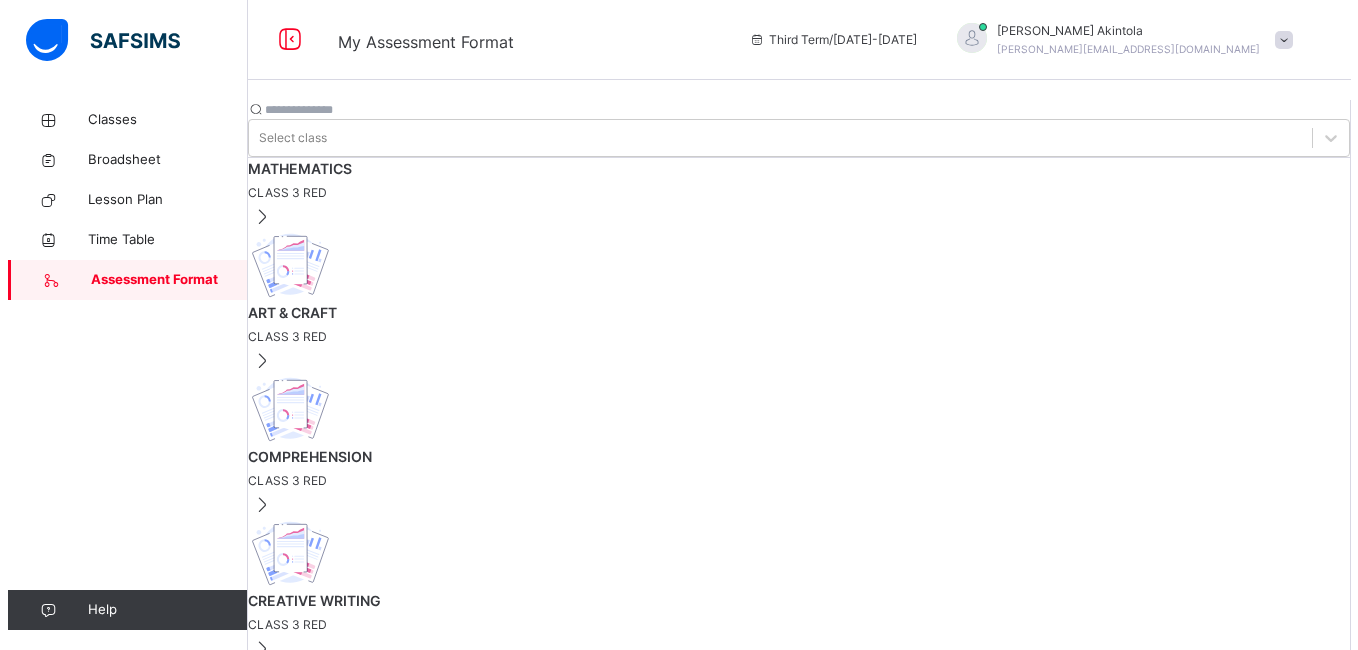 scroll, scrollTop: 0, scrollLeft: 0, axis: both 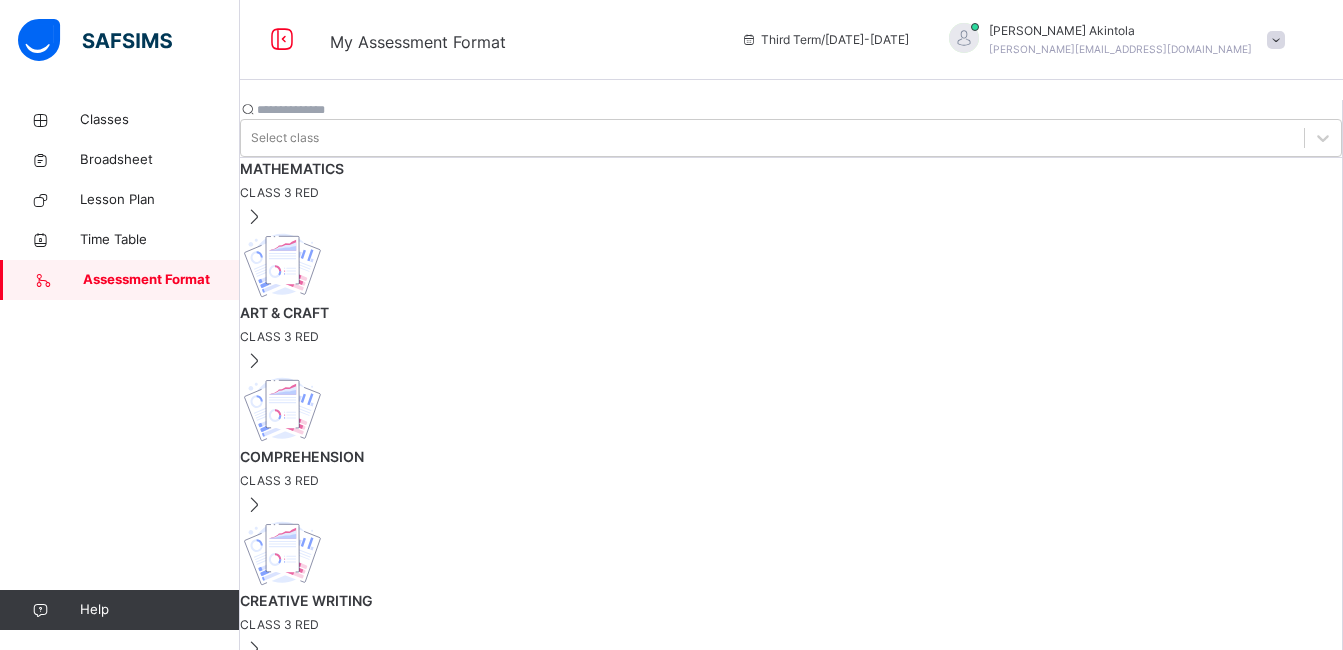 click on "[ 50 %]" at bounding box center (295, 731) 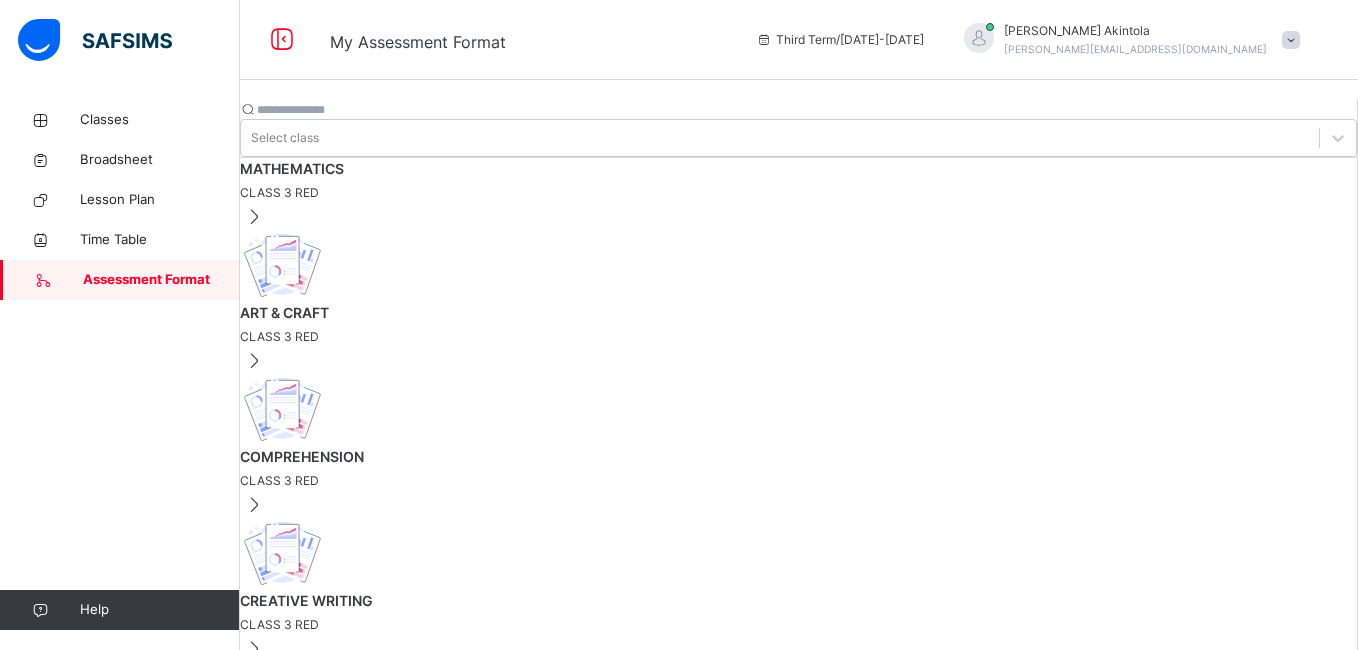click at bounding box center (301, 1983) 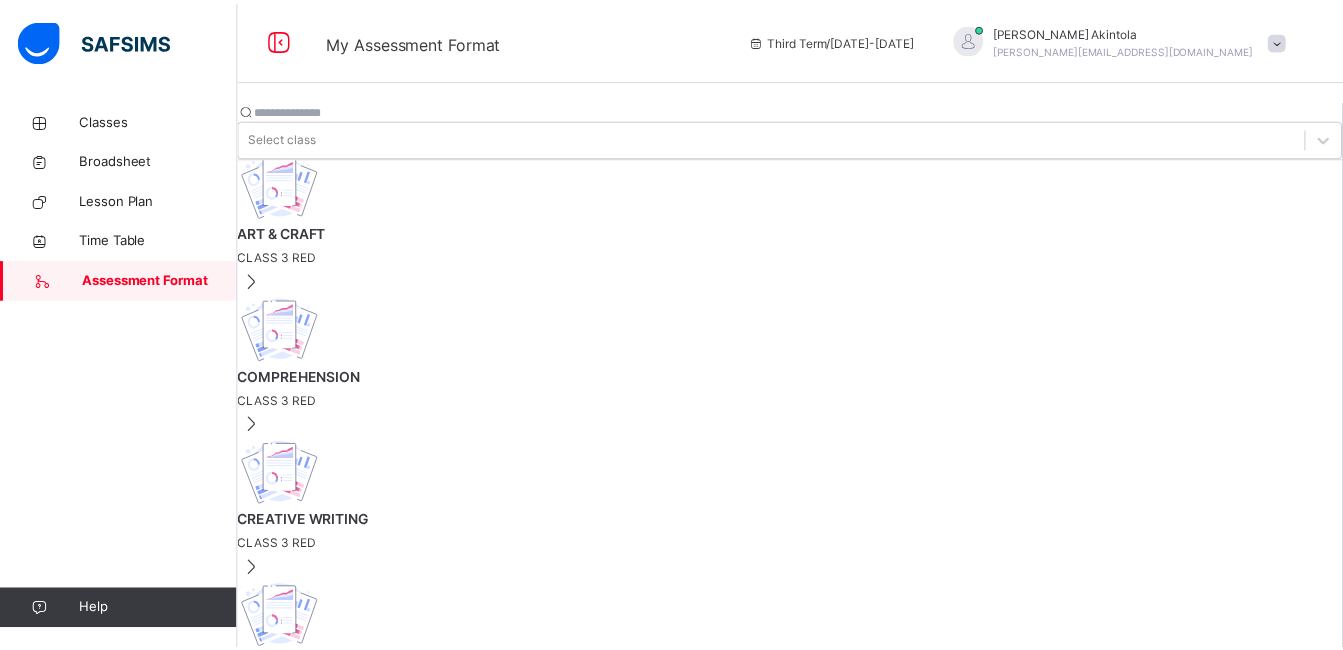 scroll, scrollTop: 88, scrollLeft: 0, axis: vertical 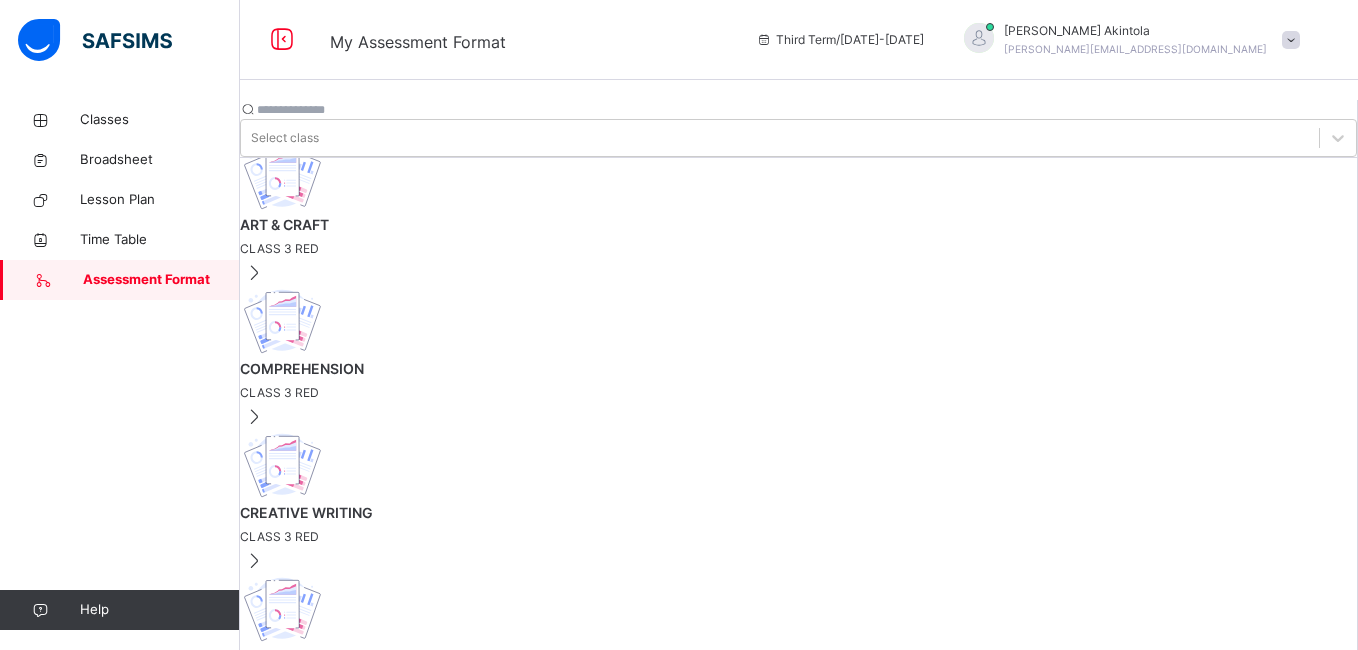 click on "CLASS 3 RED" at bounding box center (798, 537) 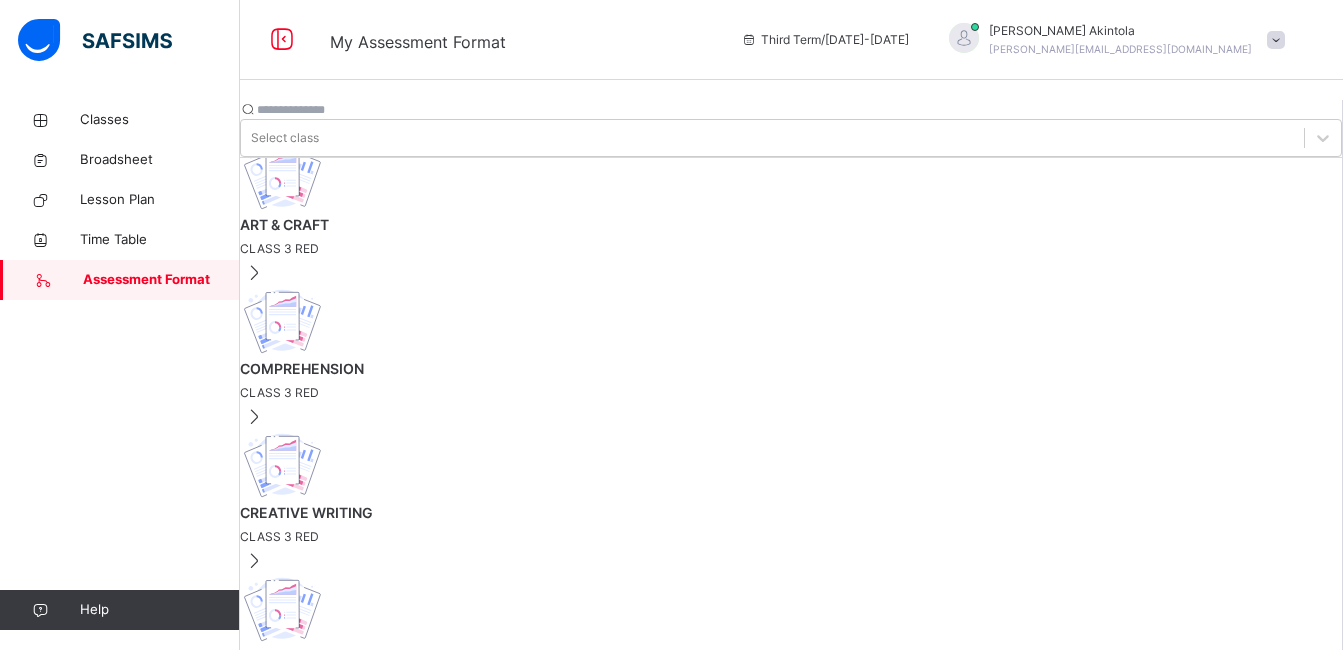 click on "[ 50 %]" at bounding box center [295, 731] 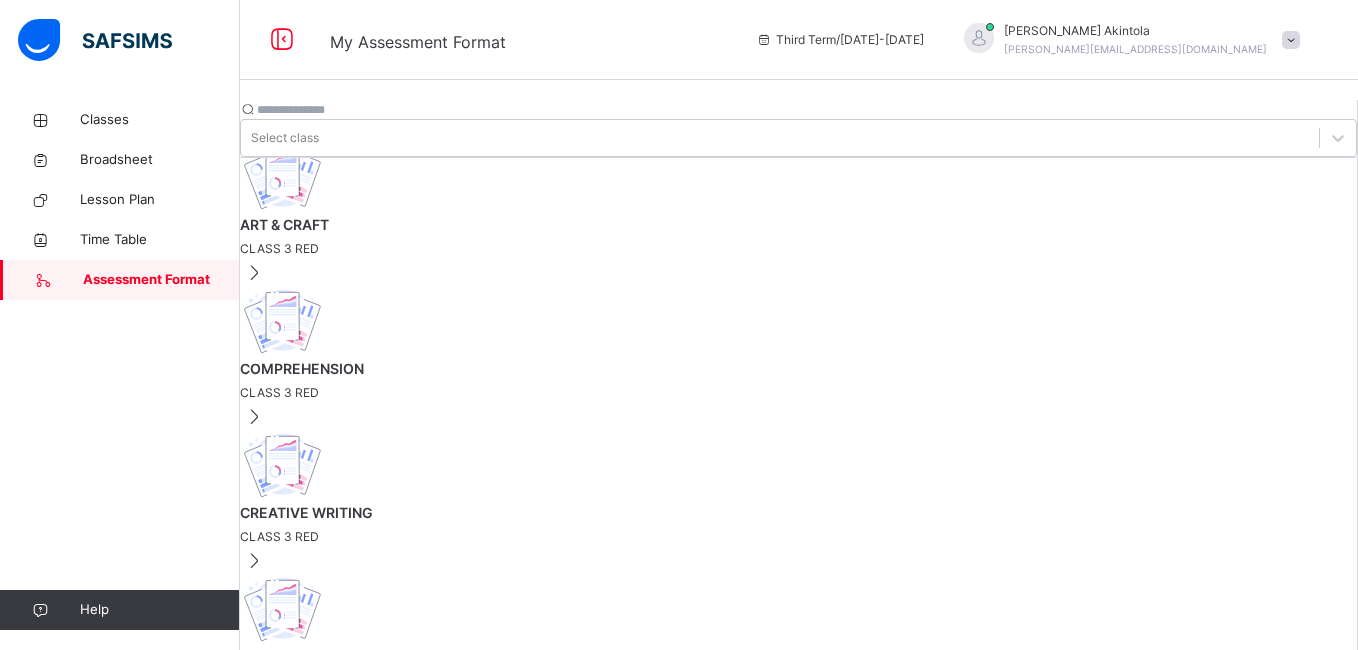 click at bounding box center (301, 1478) 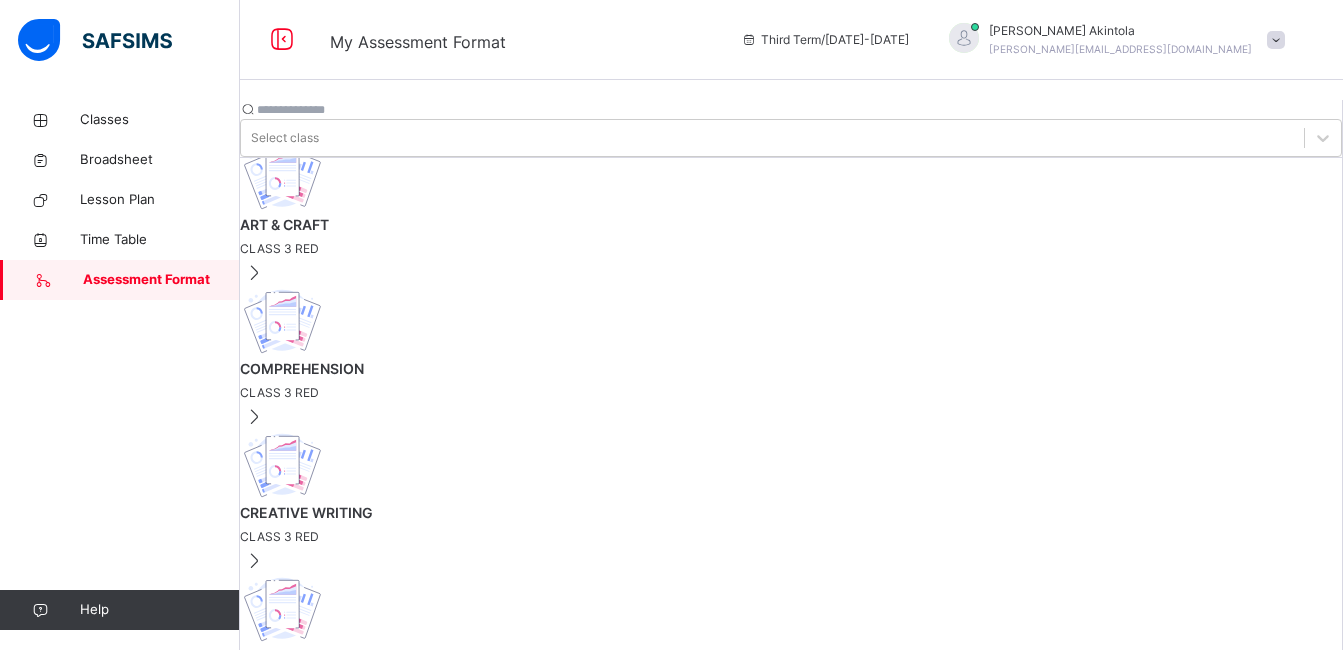click on "GRAMMAR" at bounding box center [791, 800] 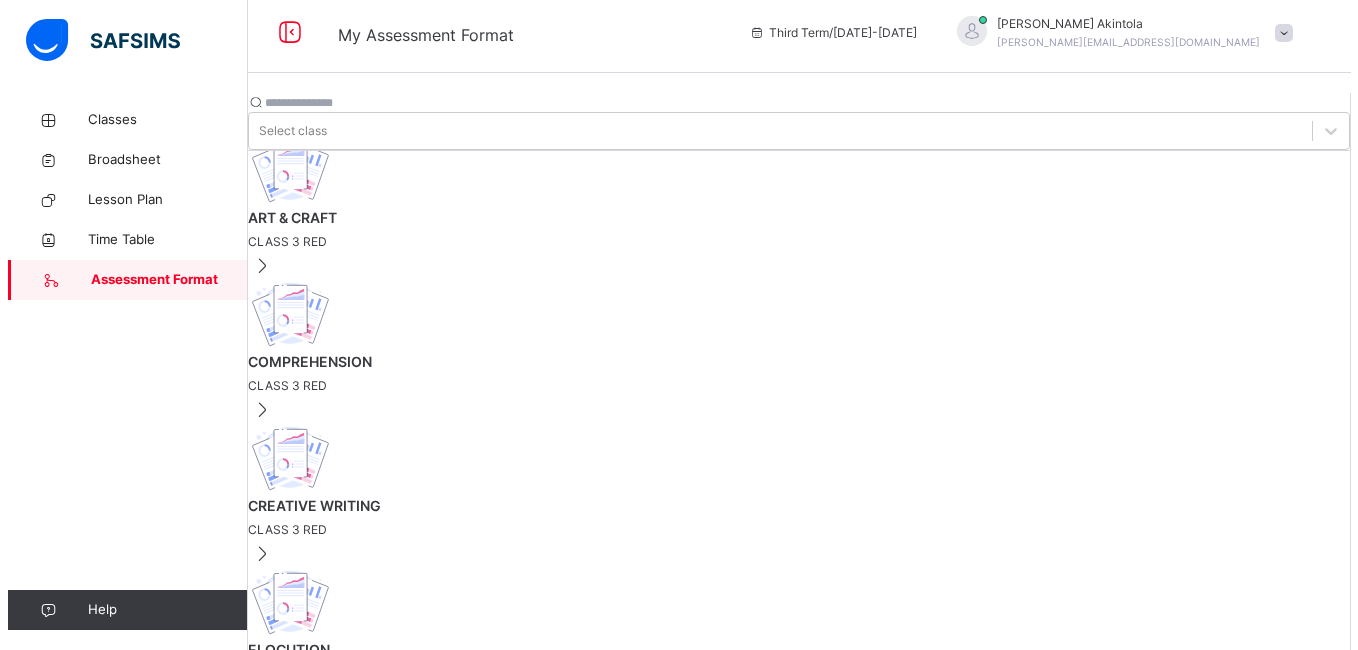scroll, scrollTop: 0, scrollLeft: 0, axis: both 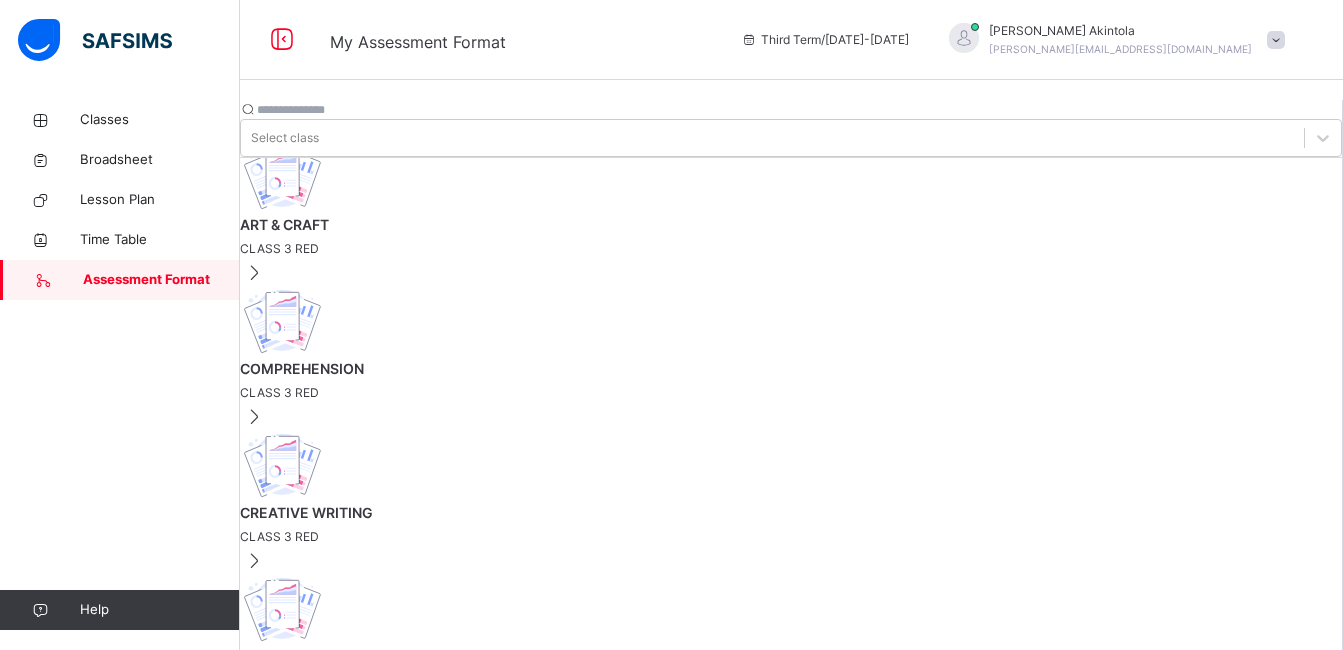 click on "Save Changes" at bounding box center [467, 681] 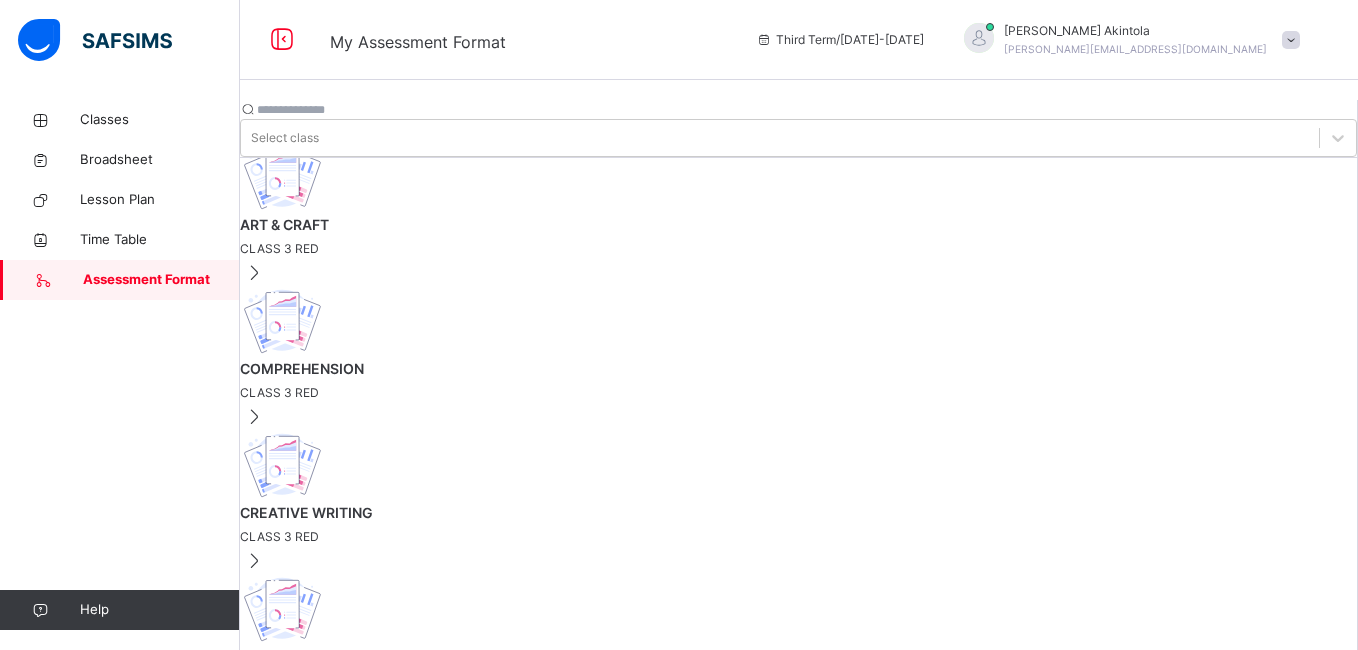 scroll, scrollTop: 0, scrollLeft: 0, axis: both 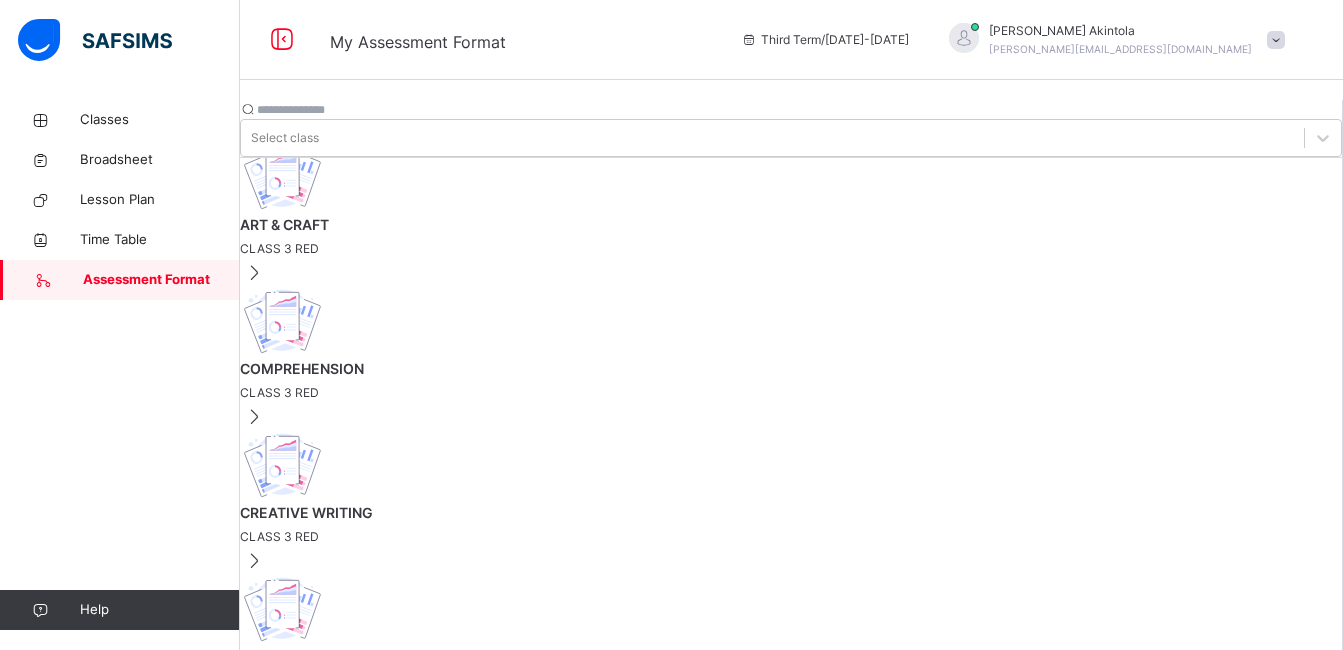 click on "[ 50 %]" at bounding box center [295, 731] 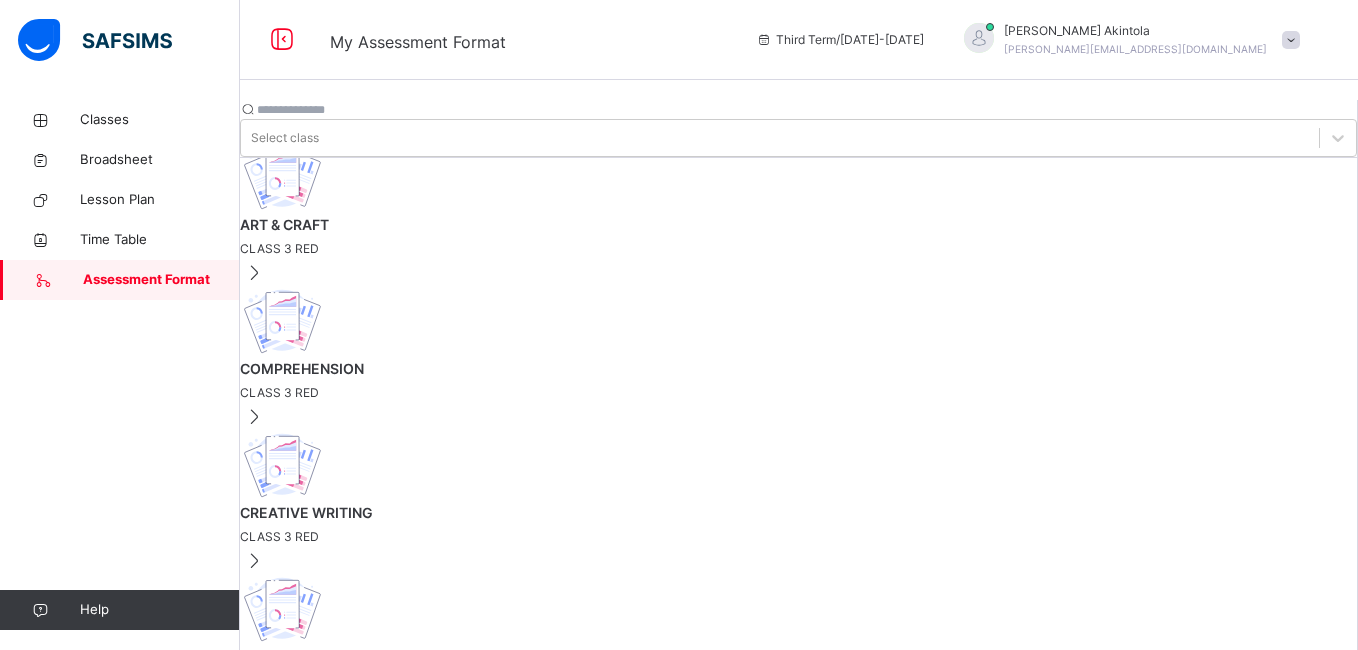 click at bounding box center [301, 1983] 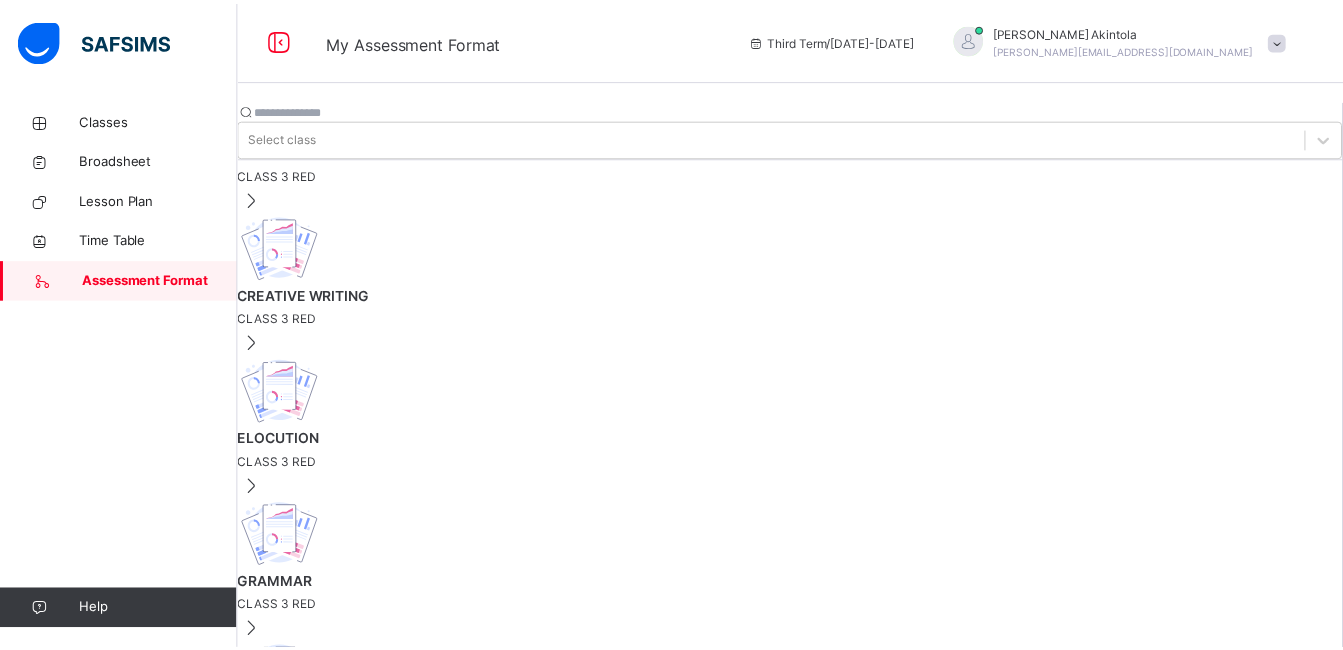 scroll, scrollTop: 308, scrollLeft: 0, axis: vertical 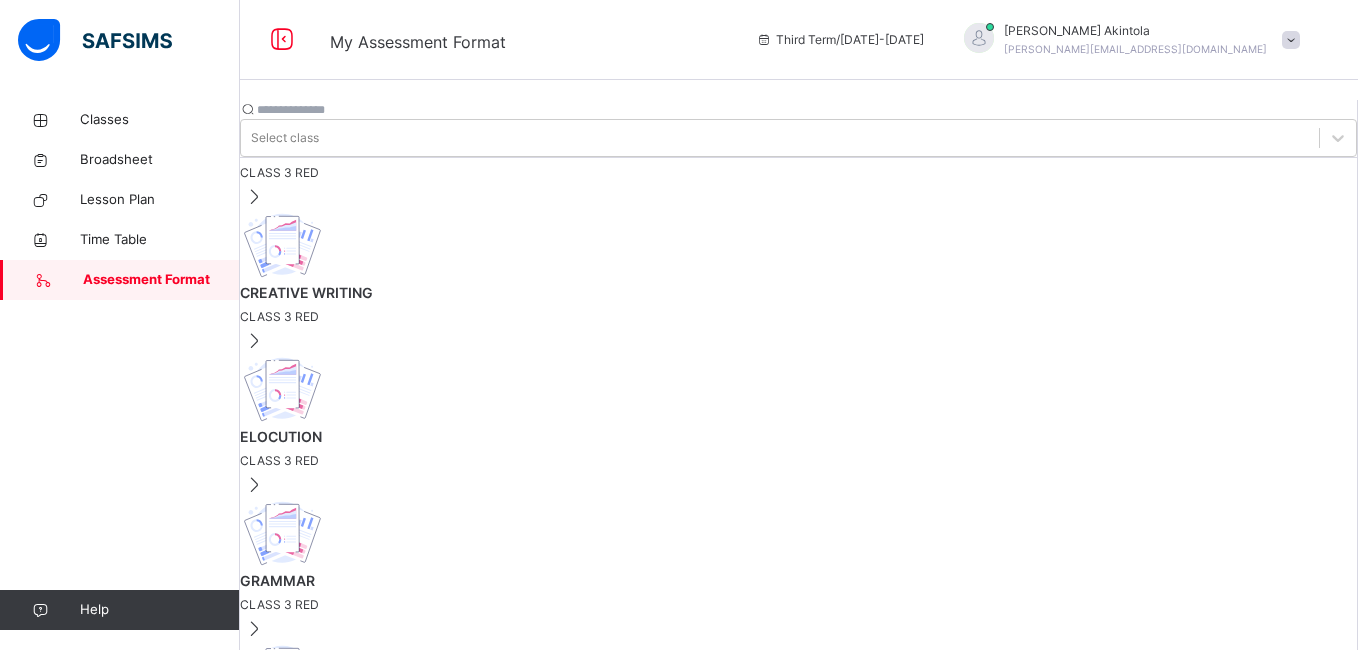 click on "SOCIAL STUDIES" at bounding box center [798, 724] 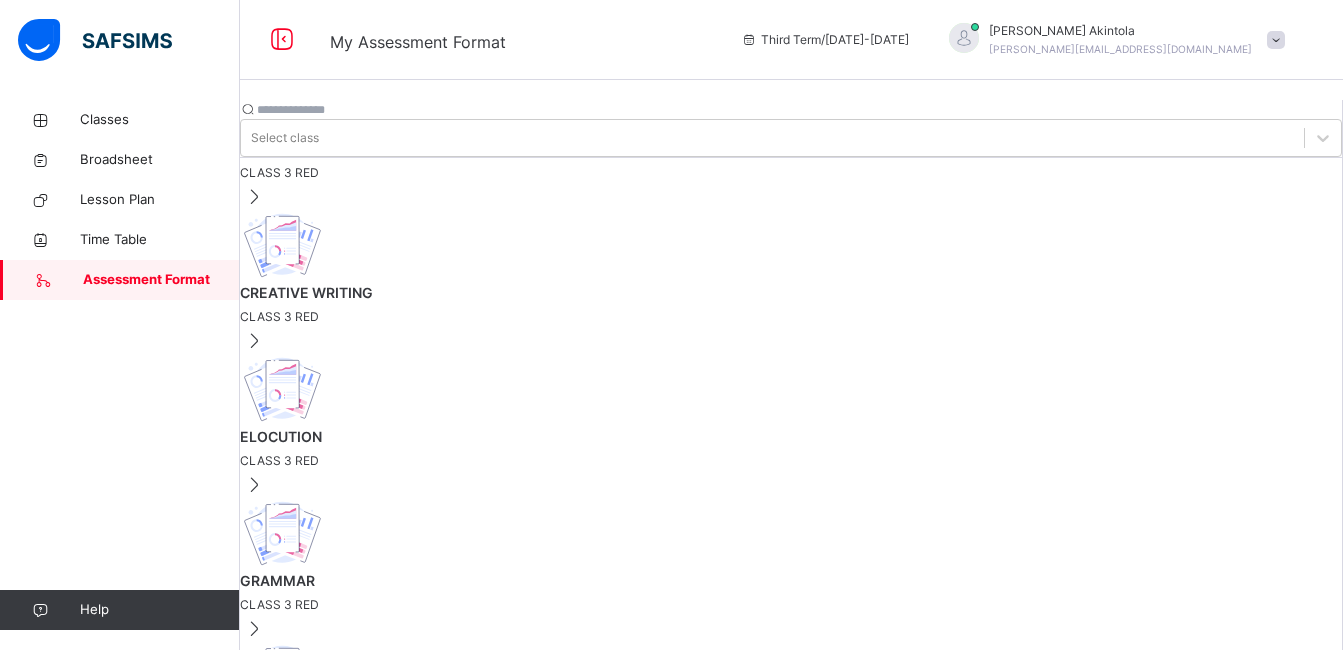 click on "[ 50 %]" at bounding box center (295, 731) 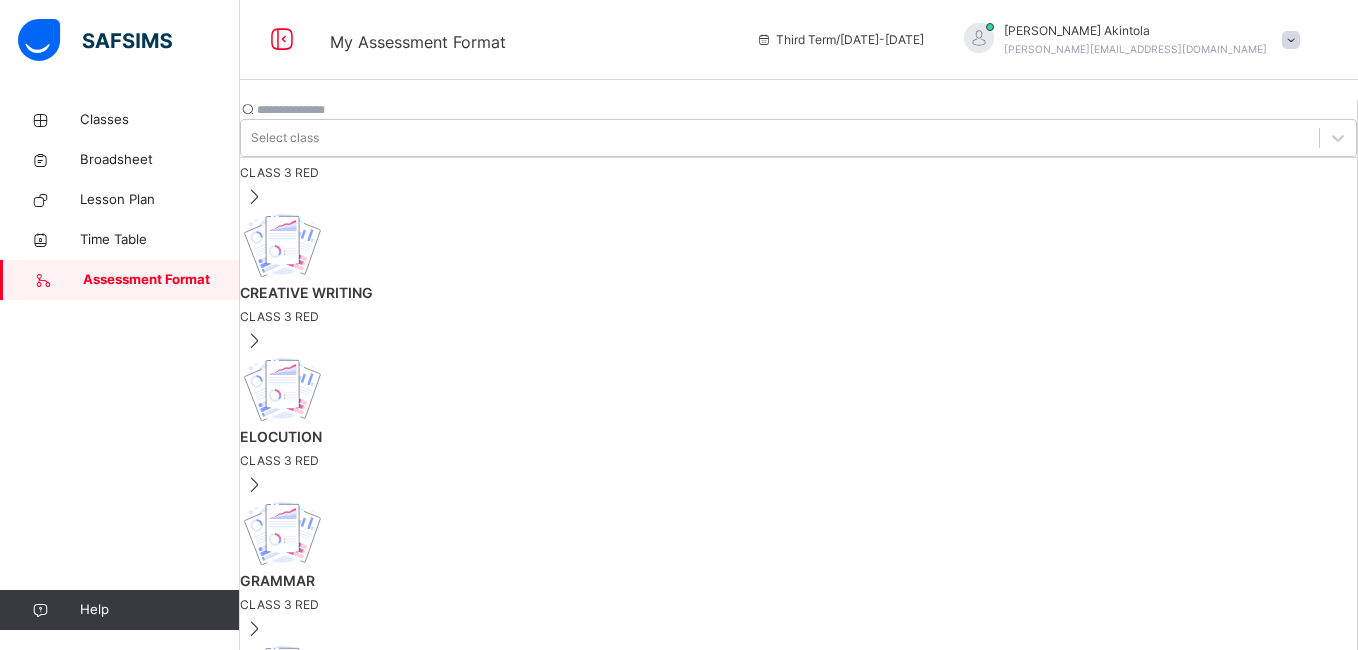 click on "CLASS 3 RED" at bounding box center (798, 893) 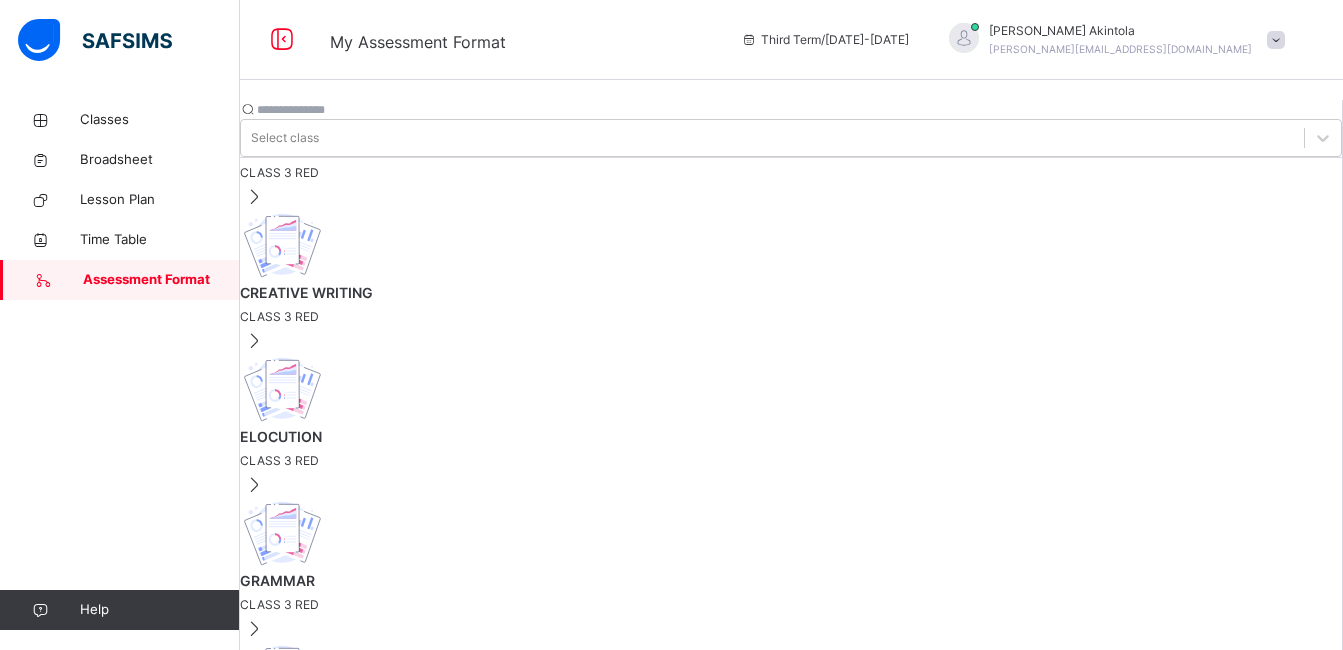 click on "EXAM   [ 50 %]" at bounding box center [276, 731] 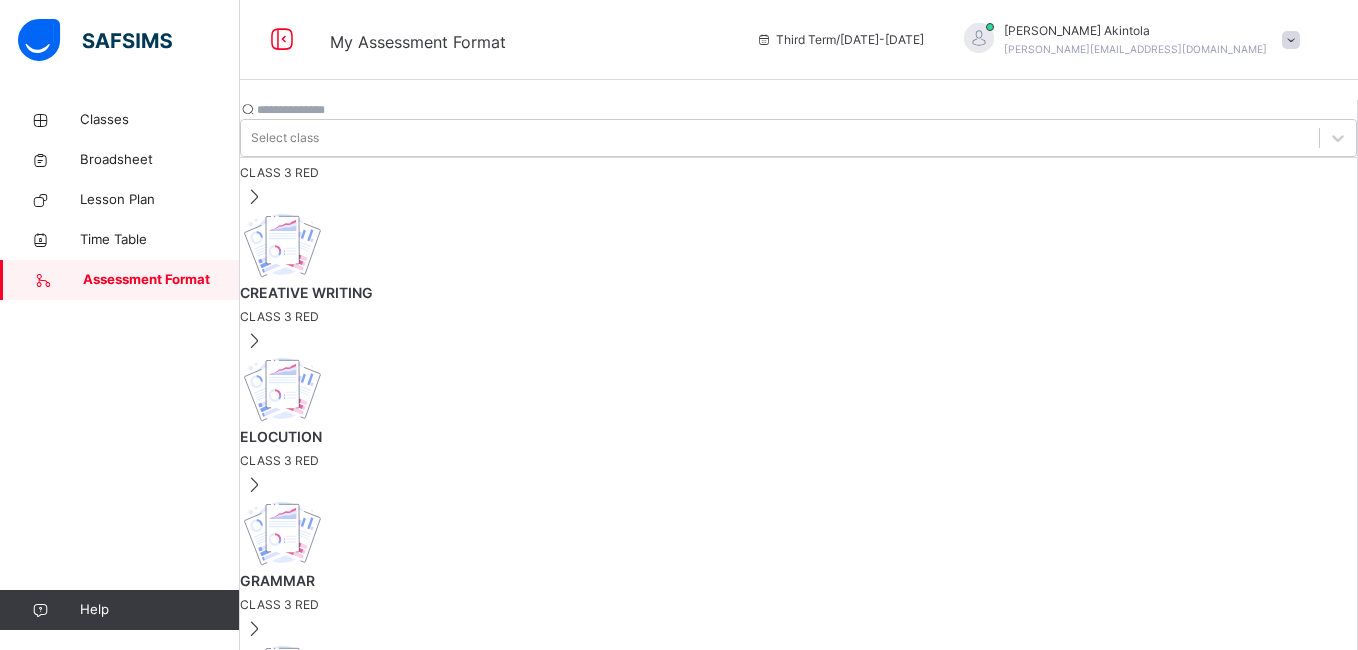 click at bounding box center (301, 1478) 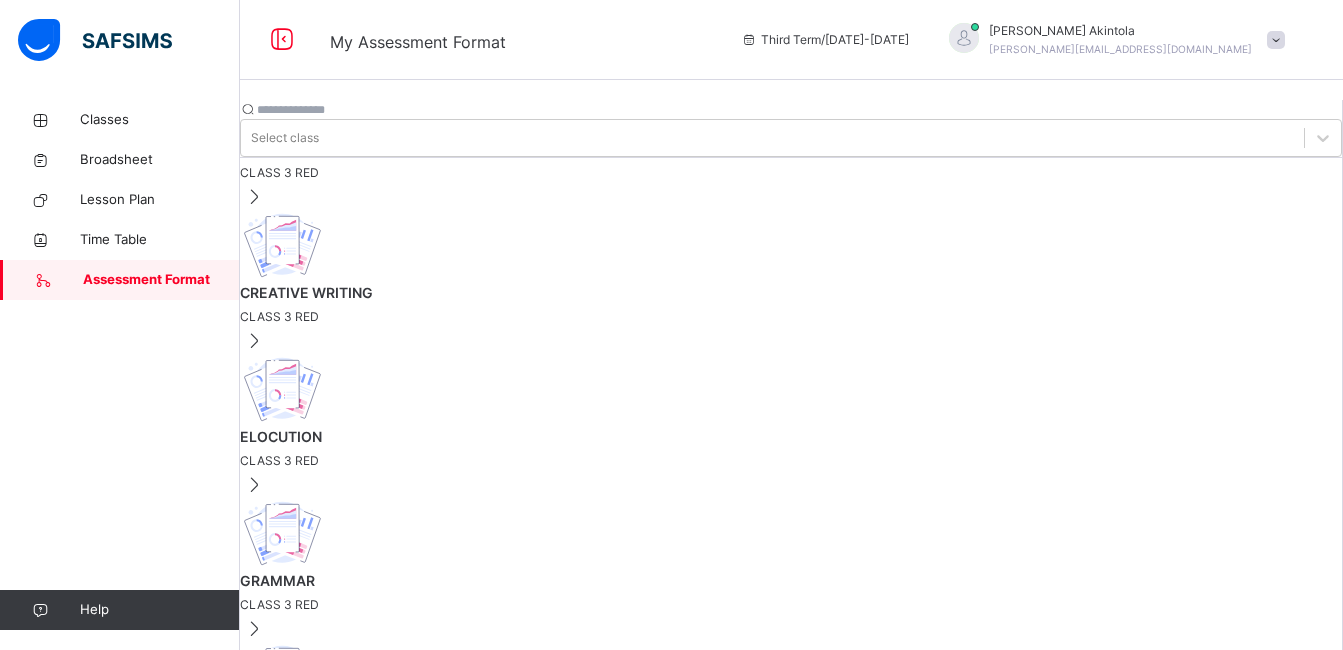 click on "SOCIAL STUDIES" at bounding box center (791, 724) 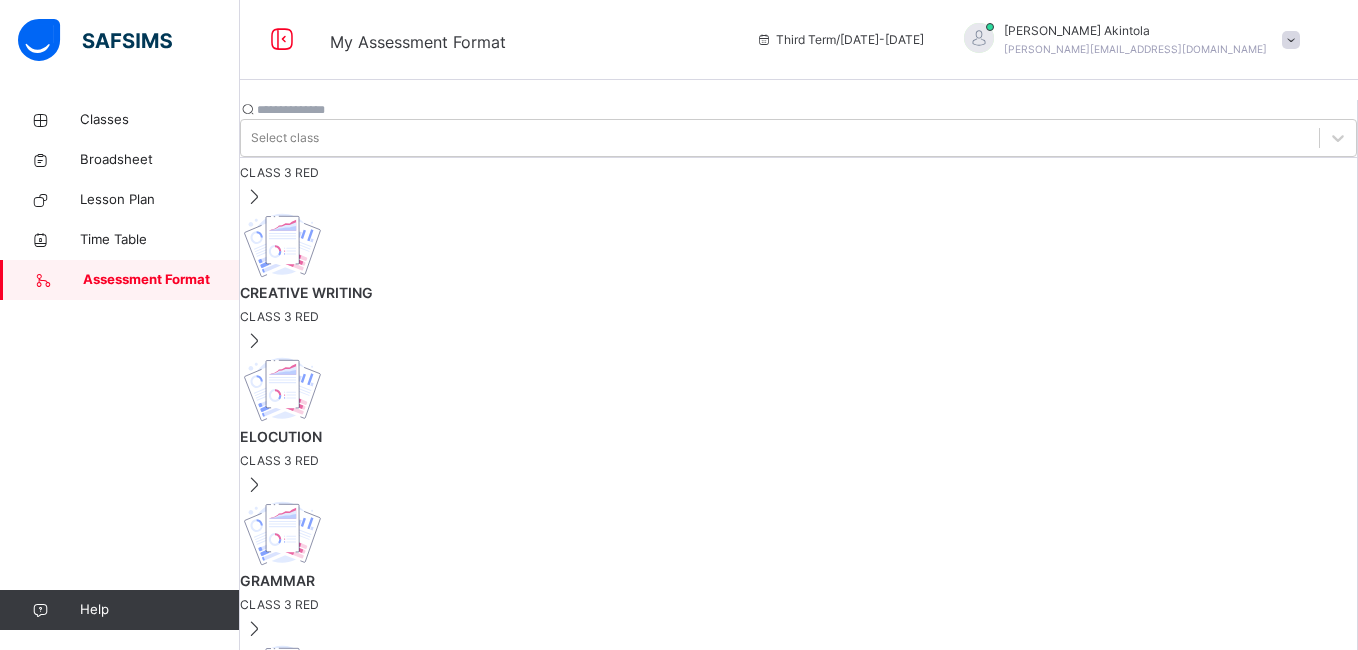 click on "GRAMMAR     CLASS 3 RED" at bounding box center [798, 642] 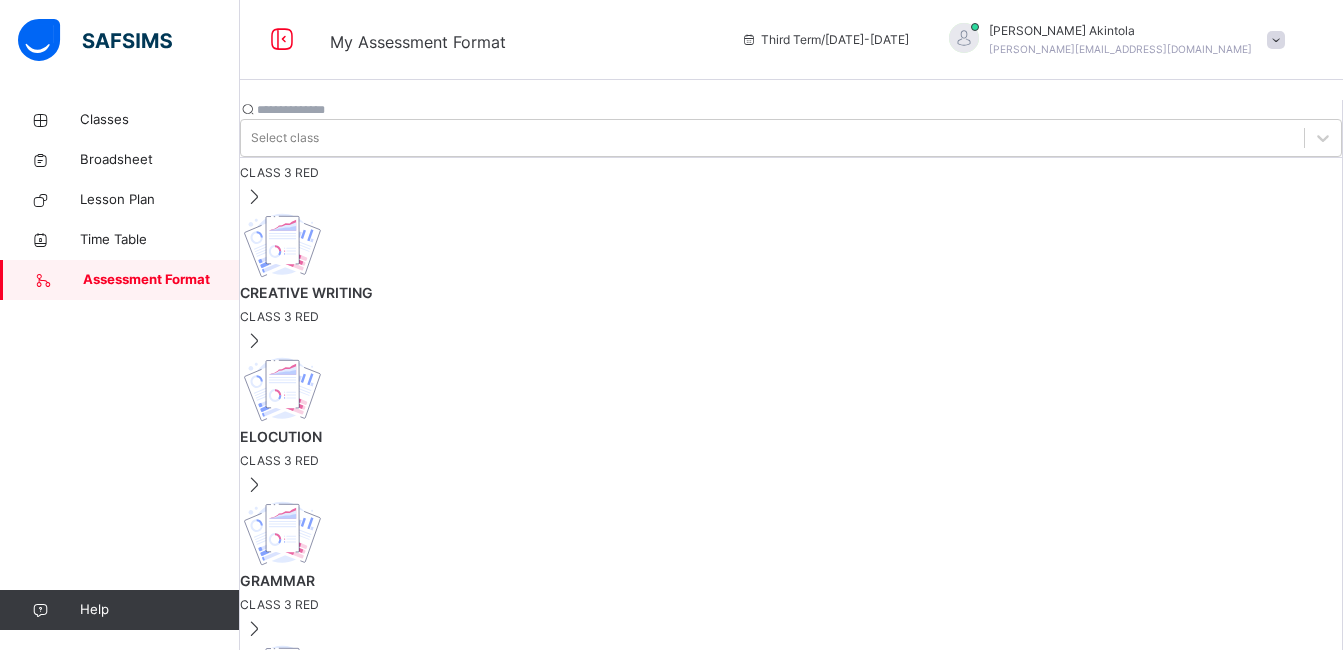 click on "[ 50 %]" at bounding box center [295, 731] 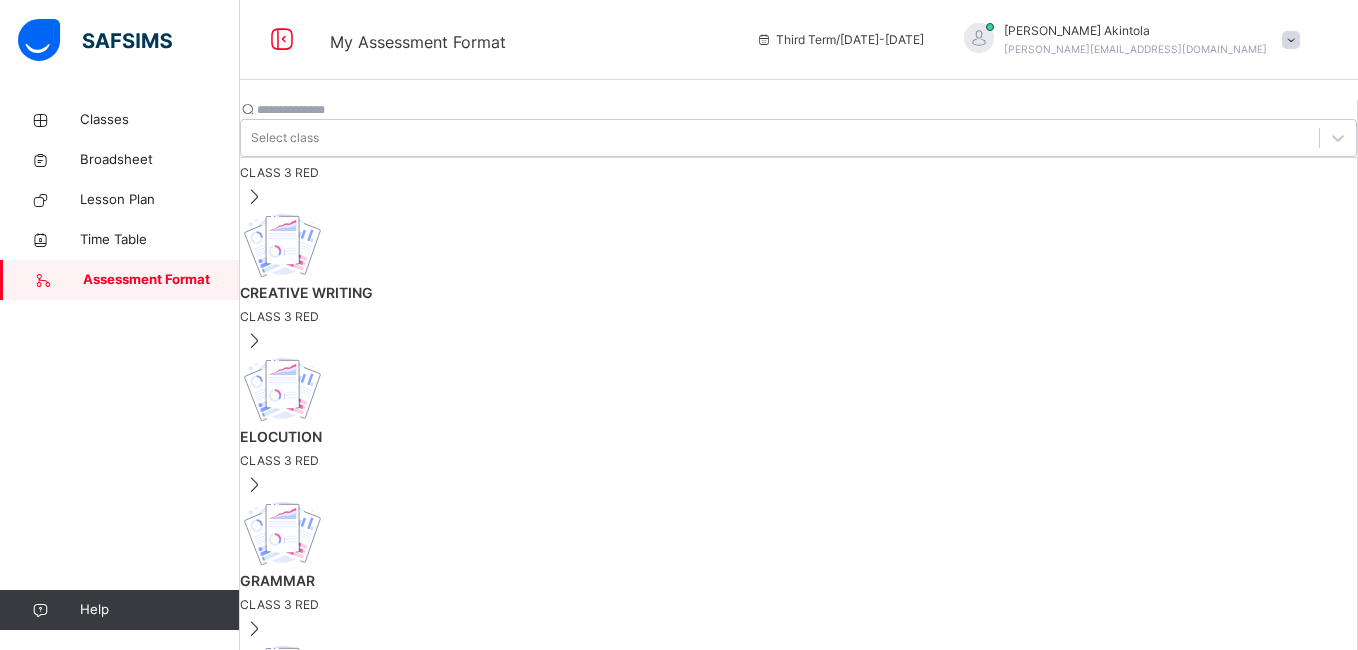 click on "Add assessment" at bounding box center [640, 2008] 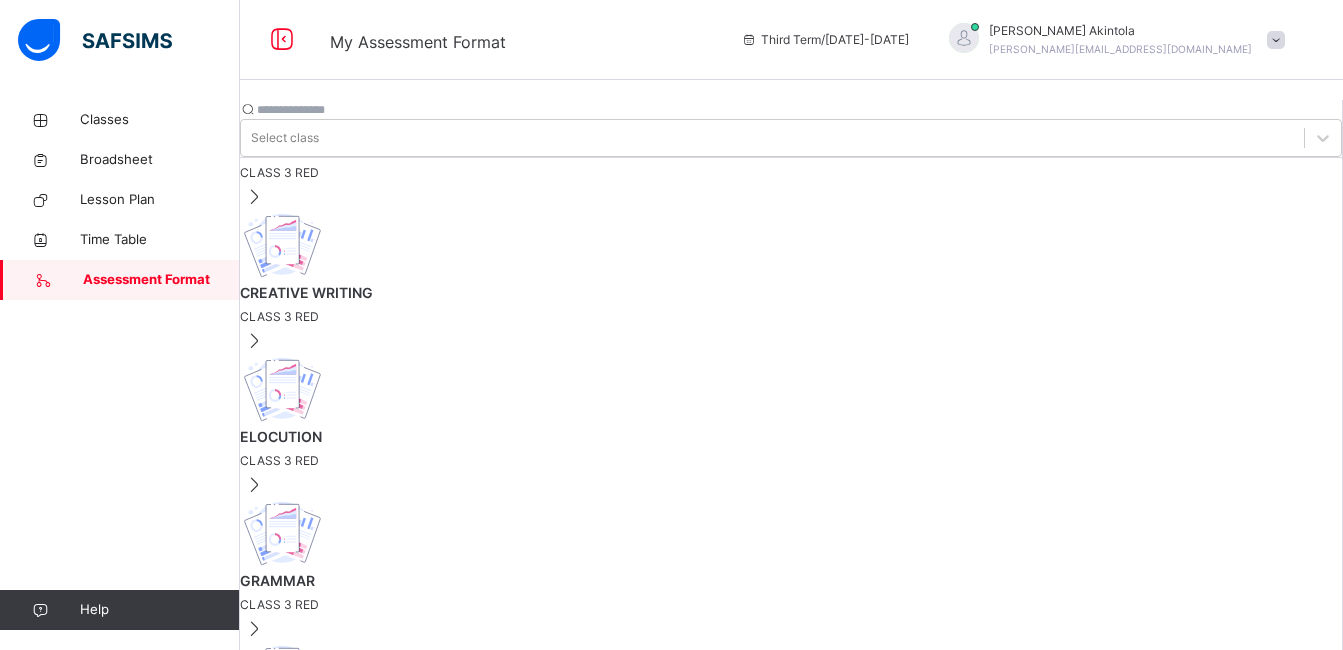 click on "VERBAL REASONING" at bounding box center (791, 1012) 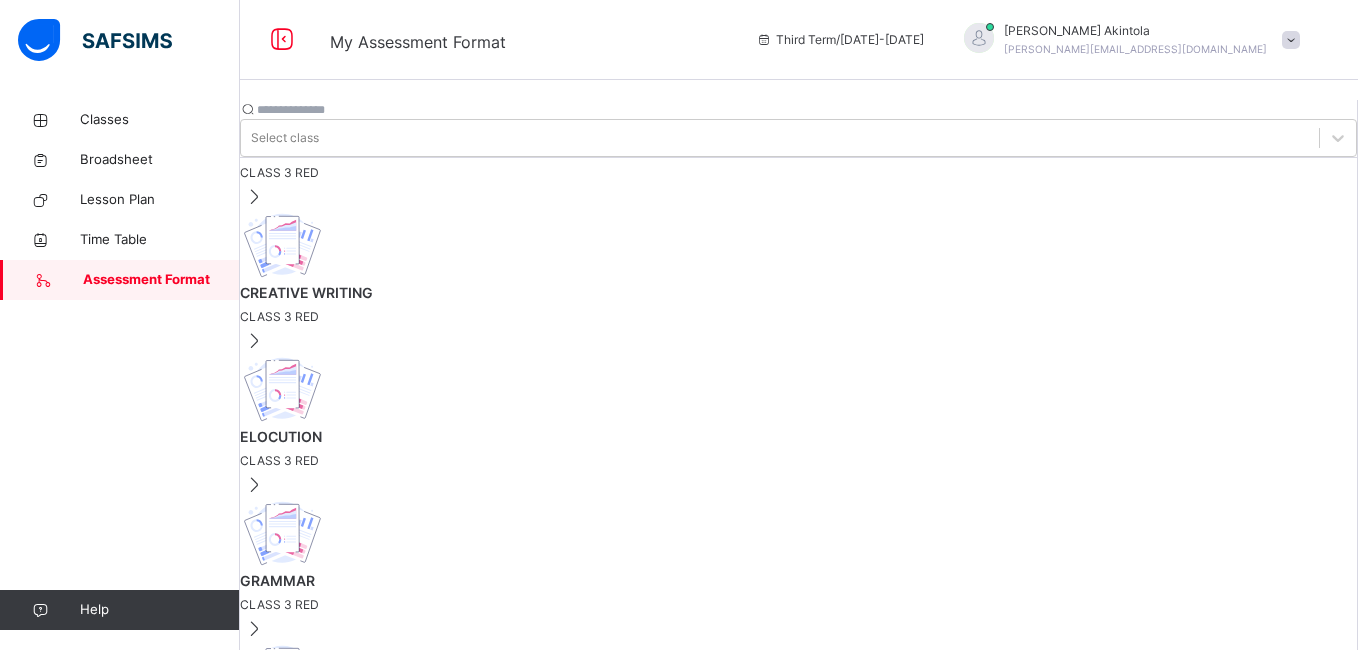click at bounding box center [301, 1478] 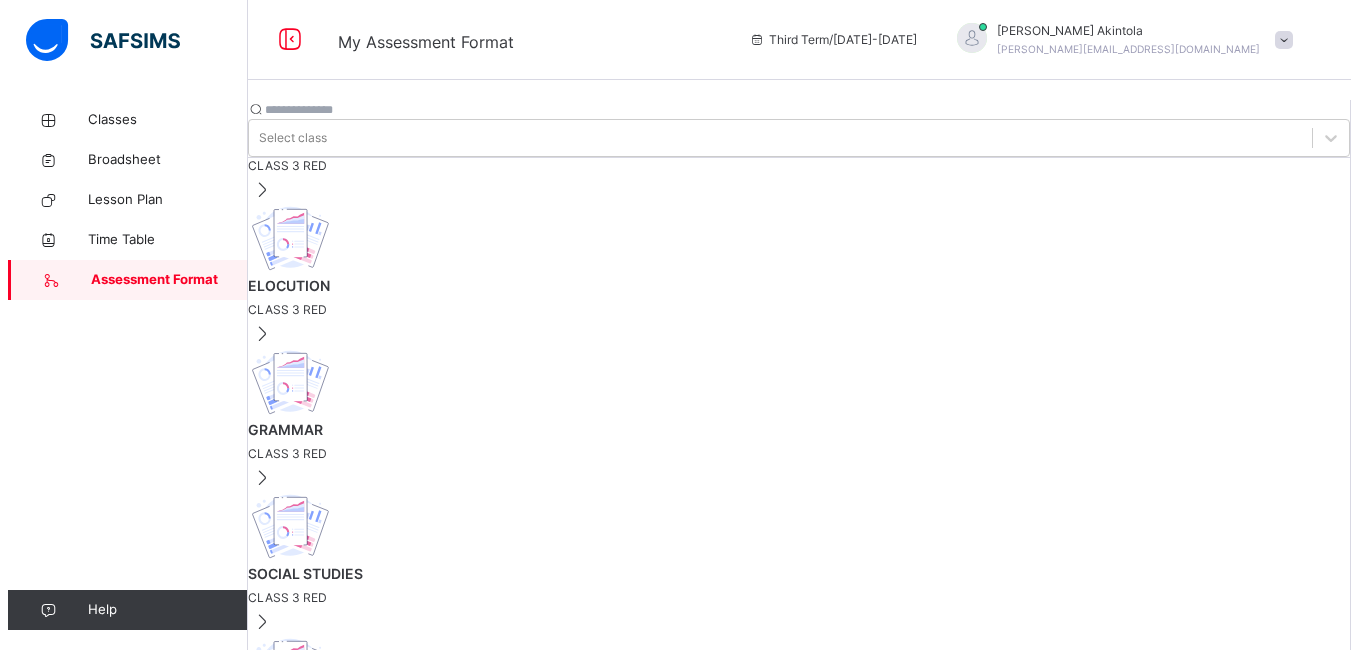 scroll, scrollTop: 461, scrollLeft: 0, axis: vertical 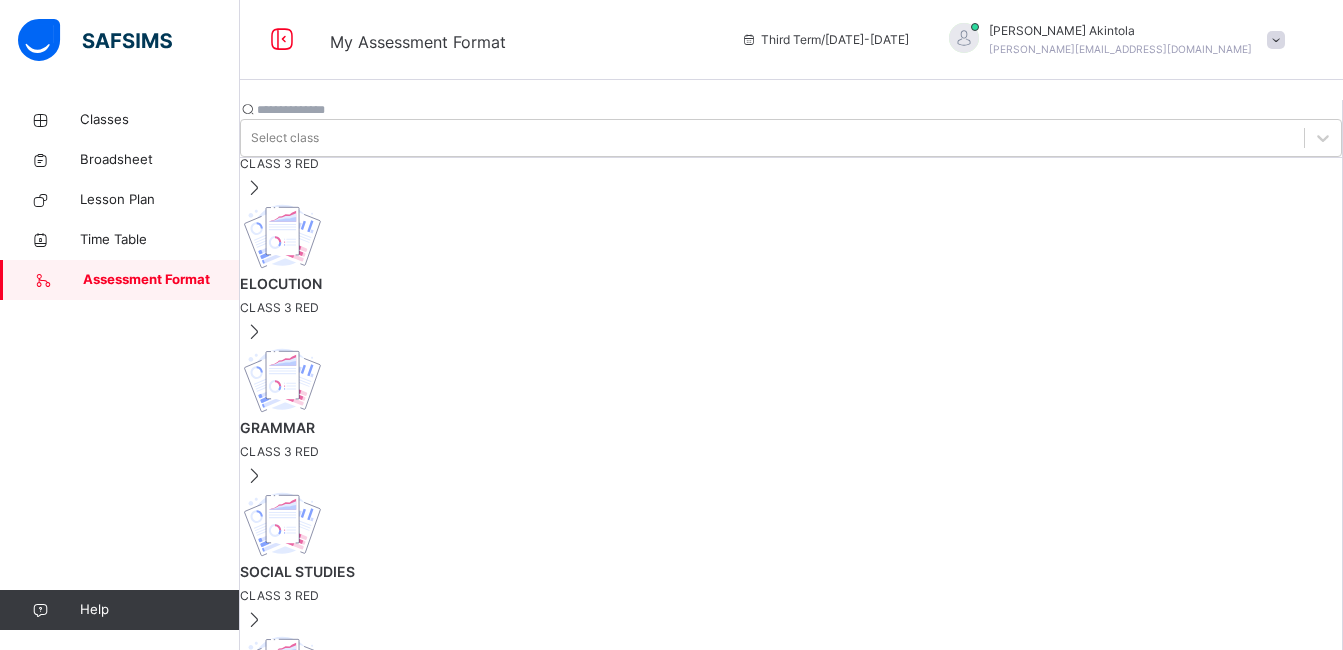 click on "READING" at bounding box center (791, 1147) 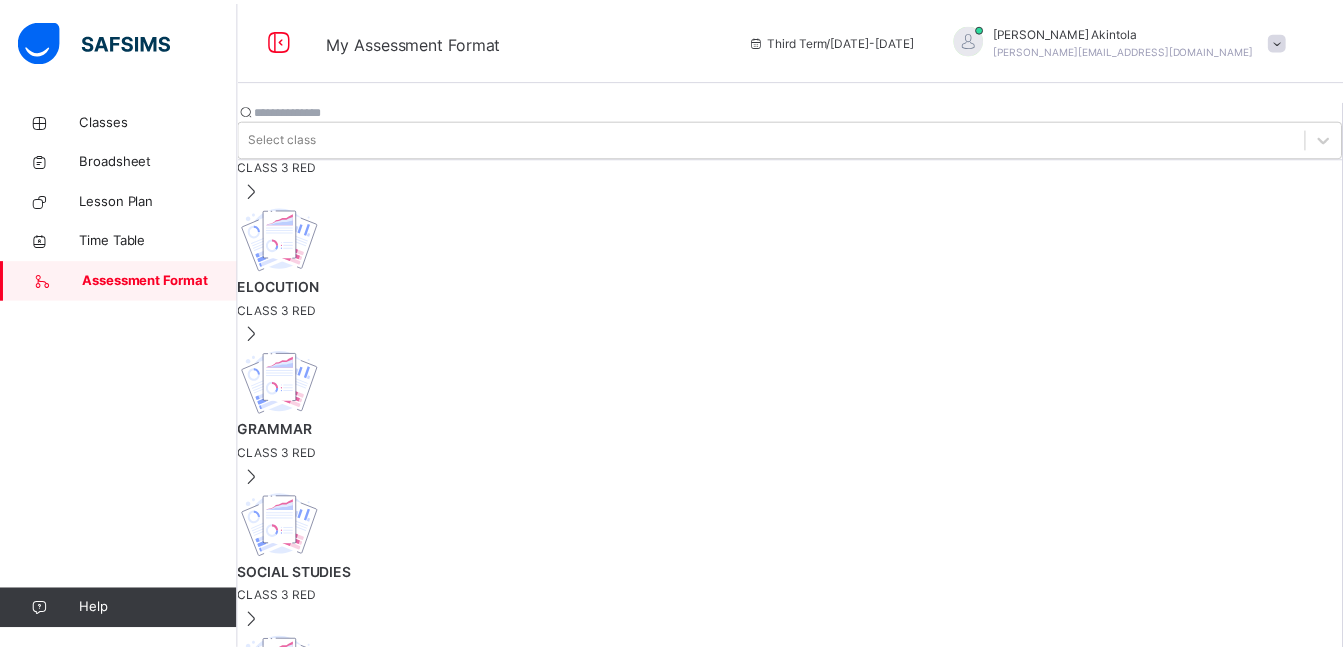 scroll, scrollTop: 461, scrollLeft: 0, axis: vertical 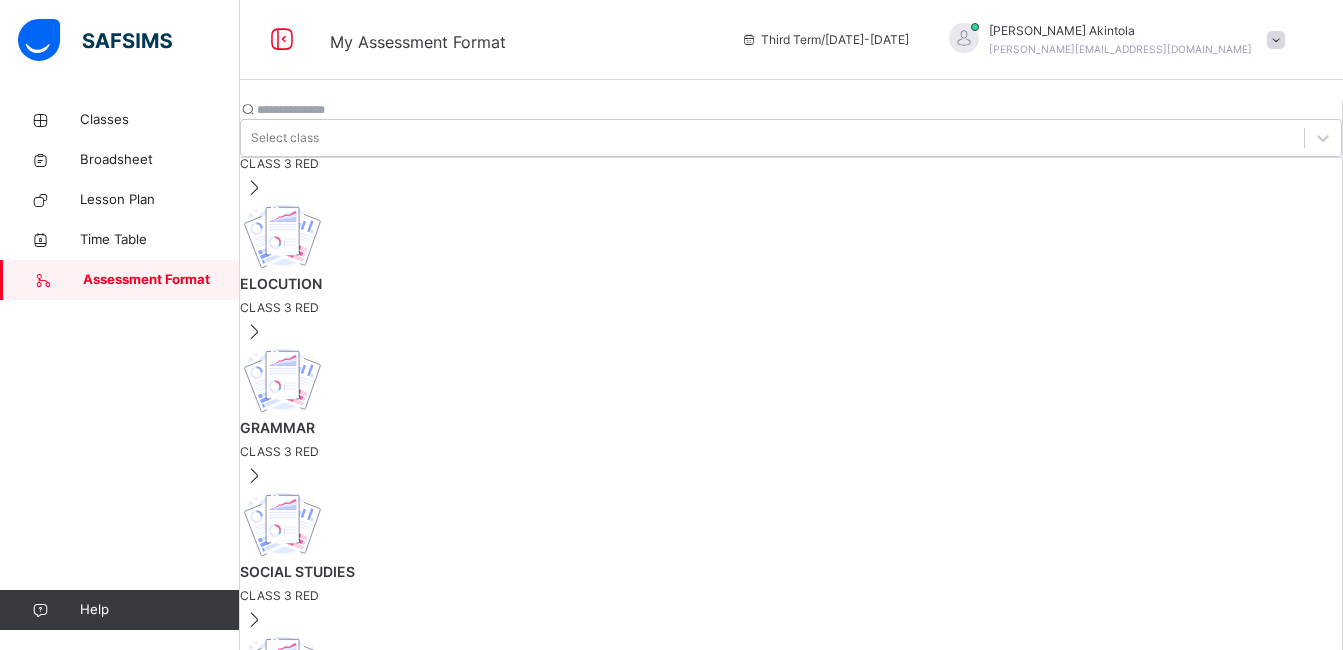click on "EXAM   [ 50 %]" at bounding box center [276, 731] 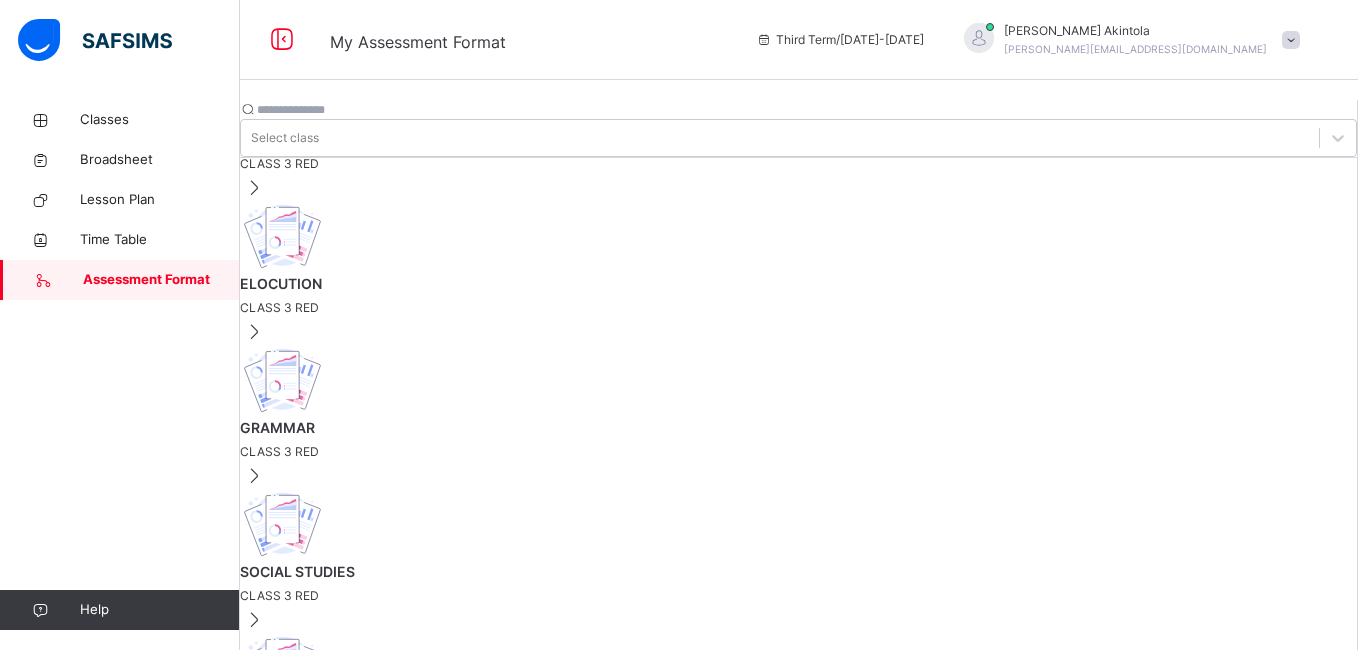 click at bounding box center [301, 1478] 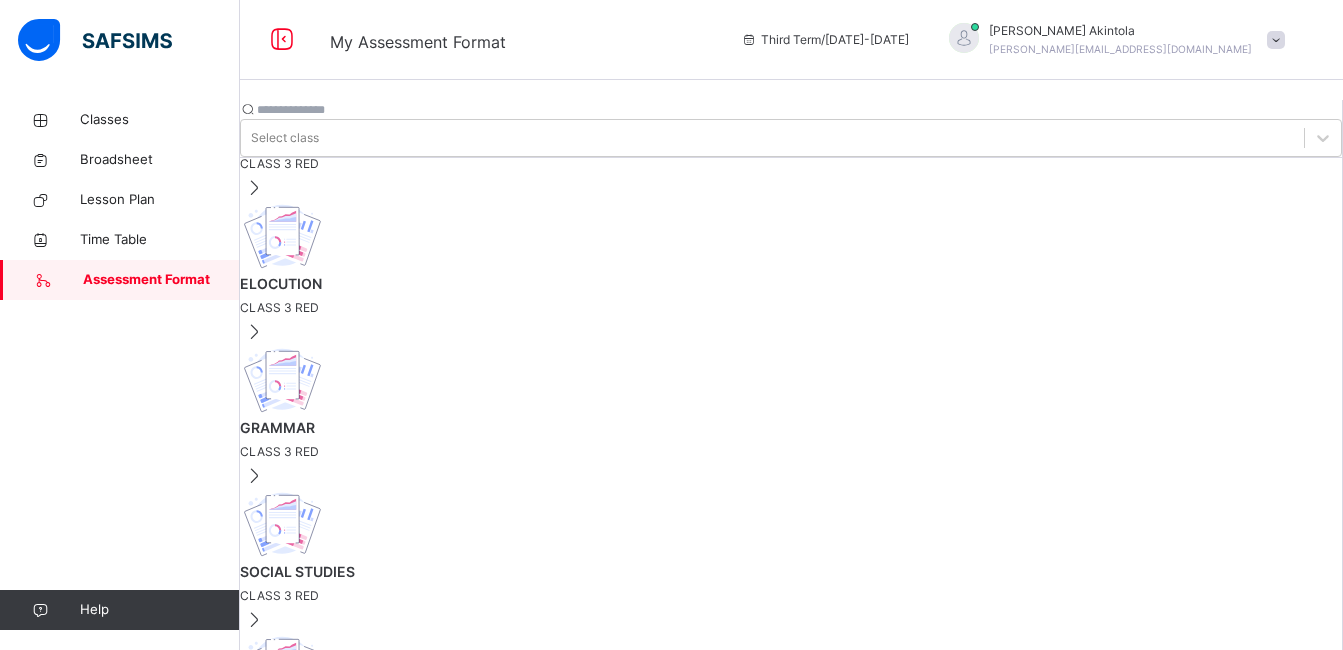 click on "[ 50 %]" at bounding box center [295, 731] 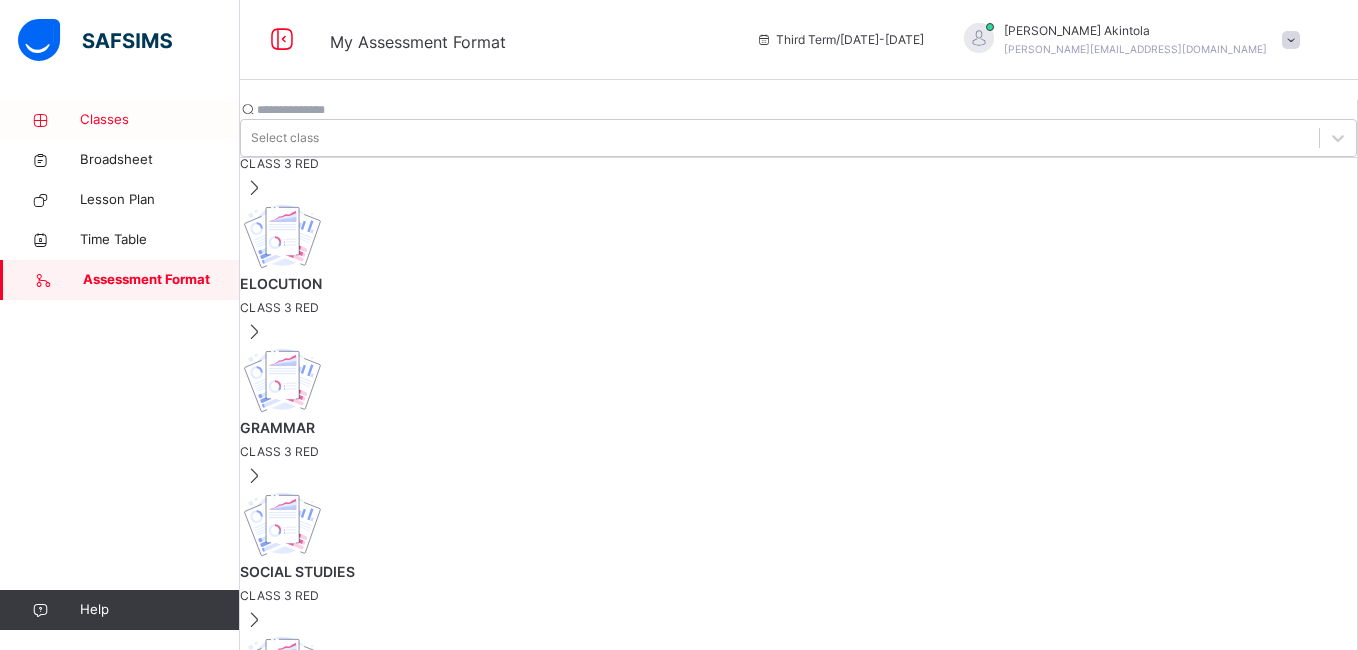 click on "Classes" at bounding box center (160, 120) 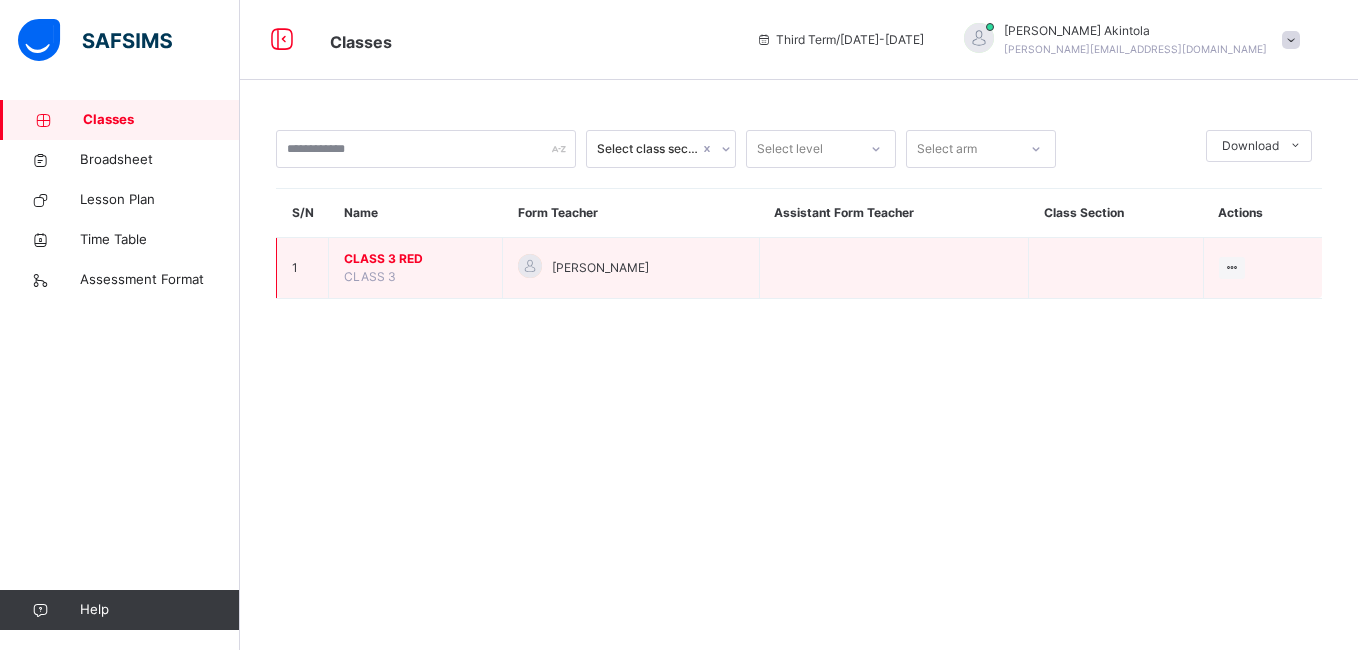 click on "CLASS 3   RED" at bounding box center (415, 259) 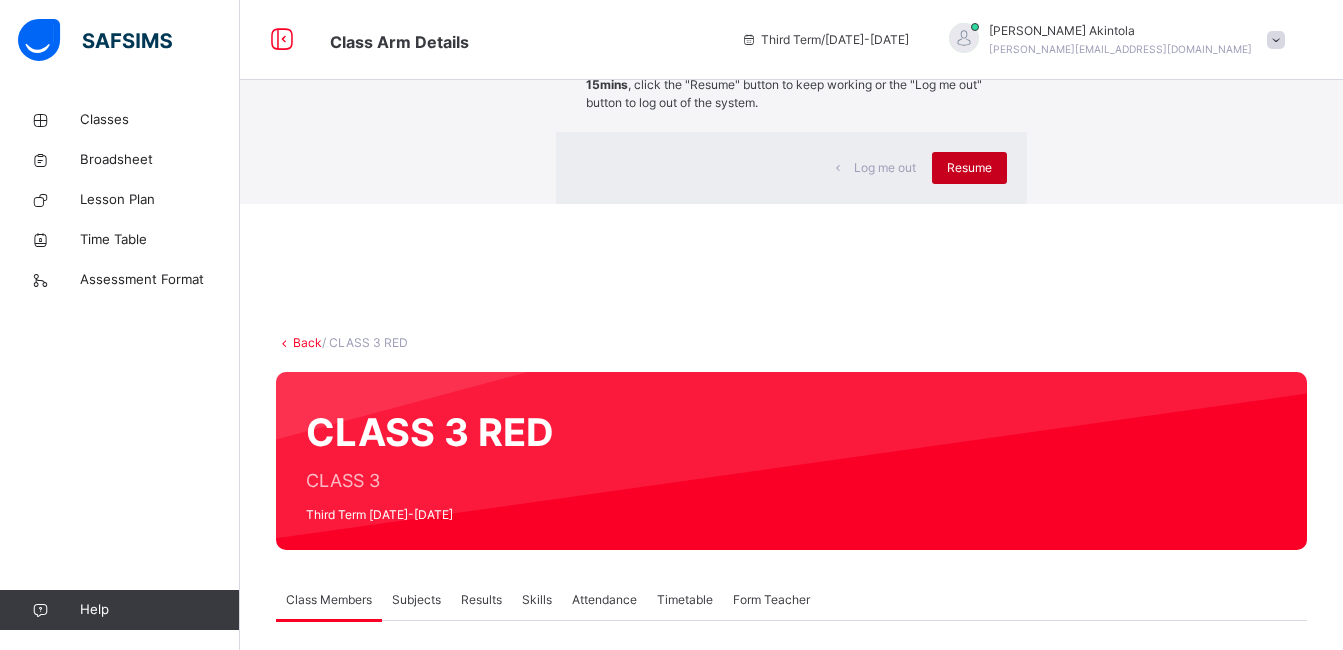 click on "Resume" at bounding box center (969, 168) 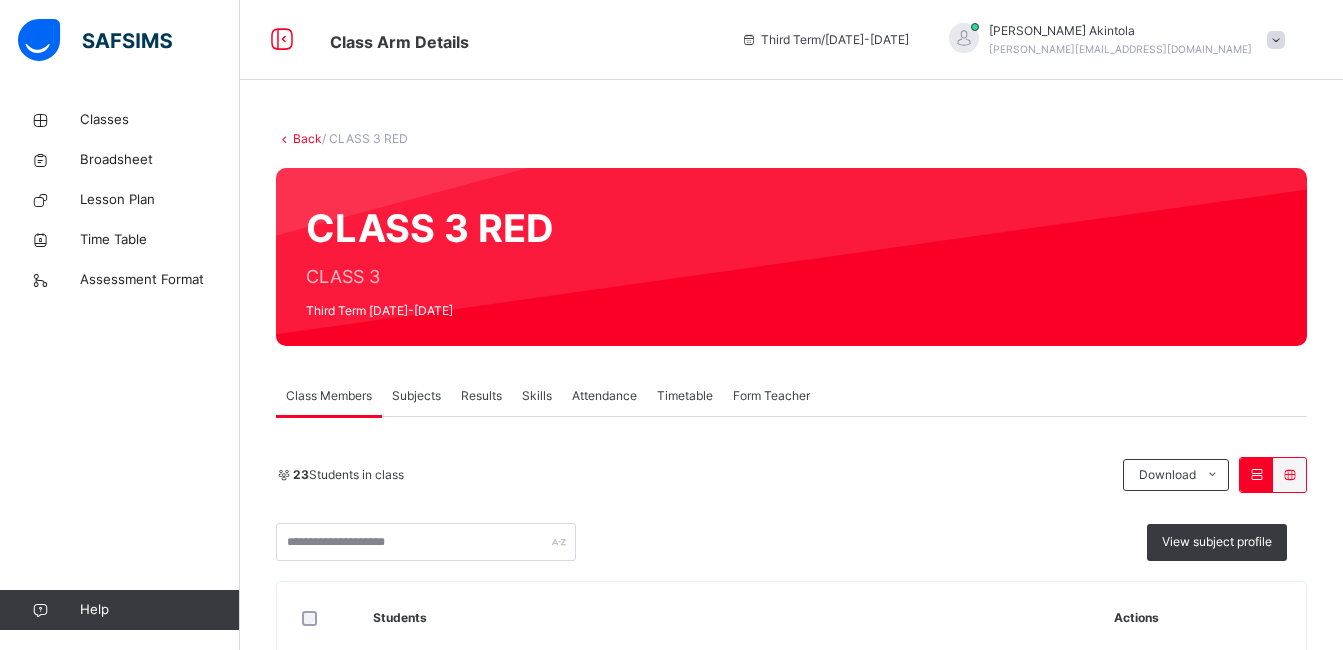 click on "Subjects" at bounding box center (416, 396) 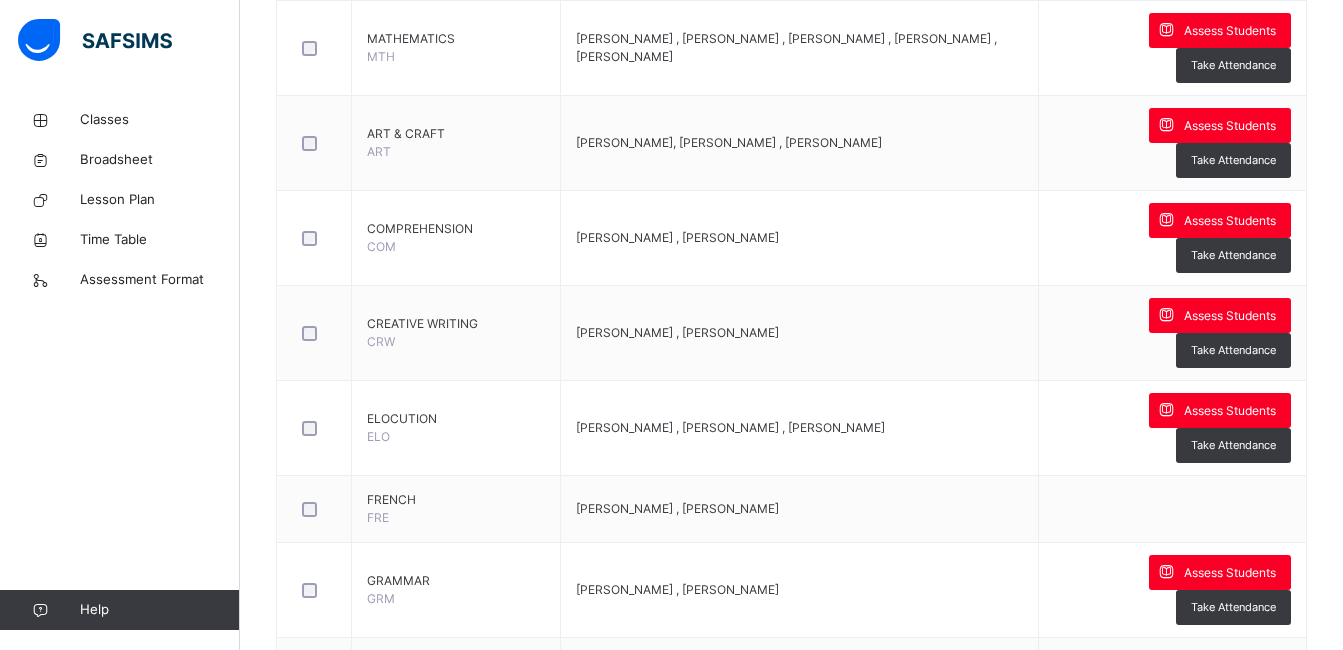 scroll, scrollTop: 583, scrollLeft: 0, axis: vertical 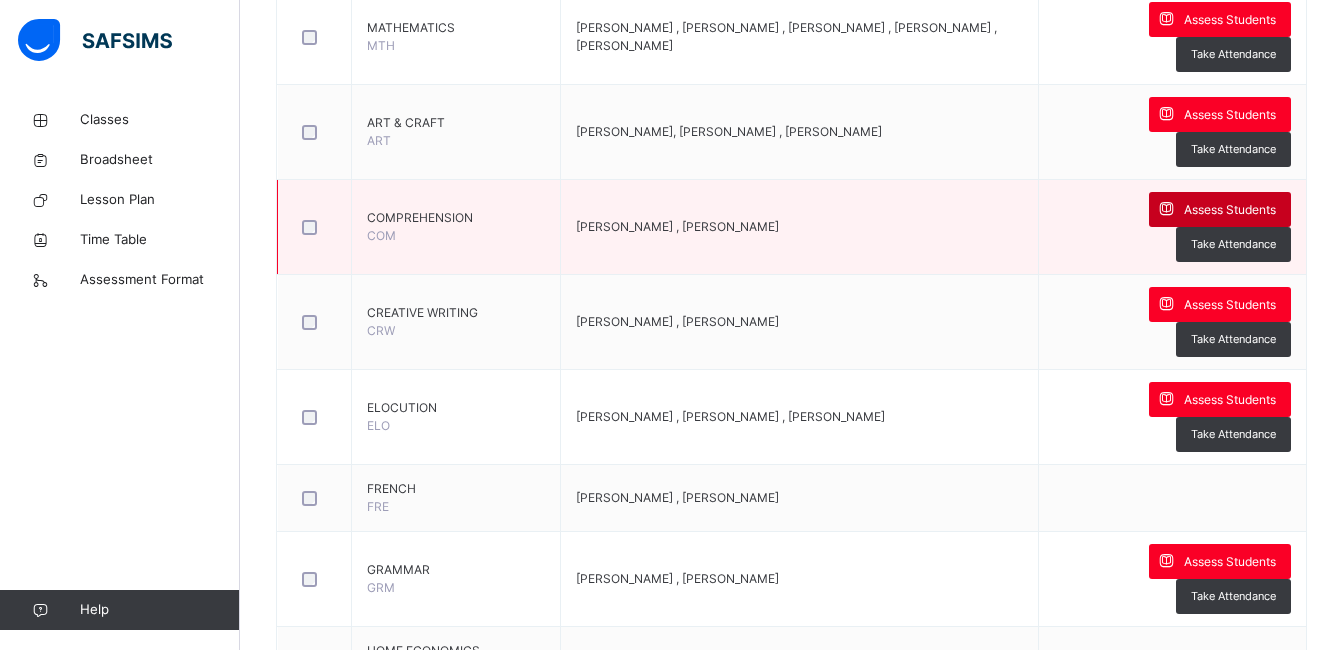 click on "Assess Students" at bounding box center [1230, 210] 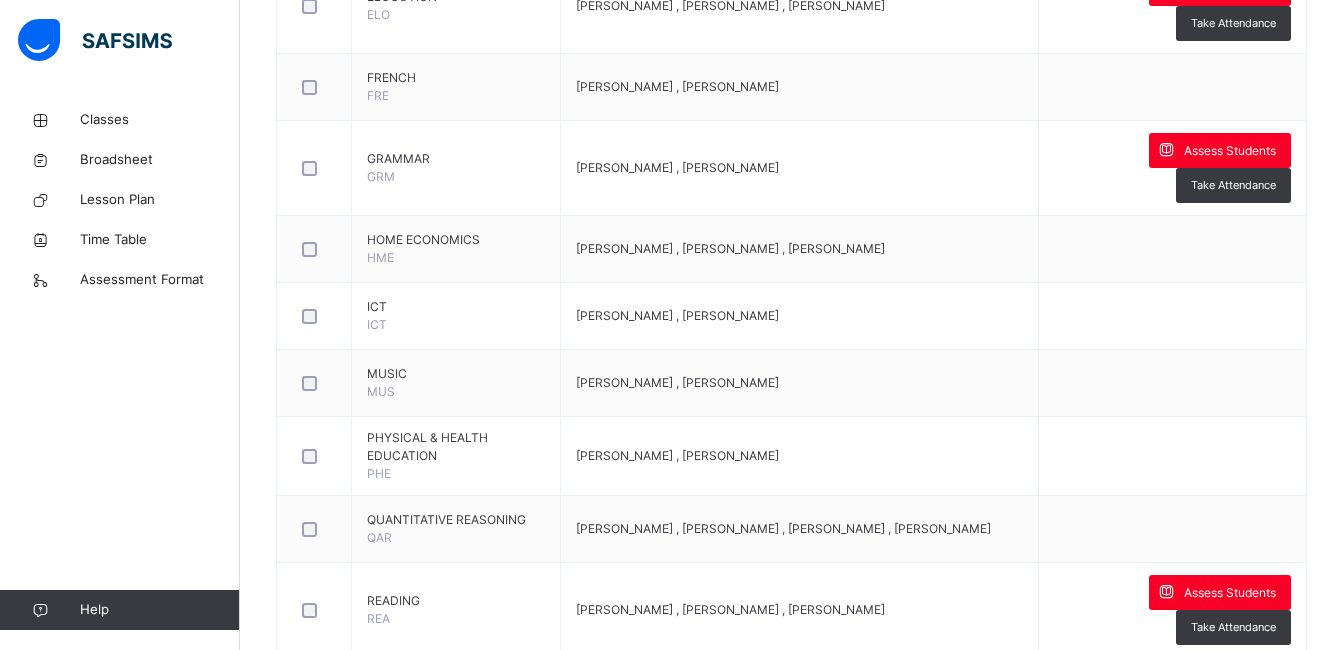 scroll, scrollTop: 1045, scrollLeft: 0, axis: vertical 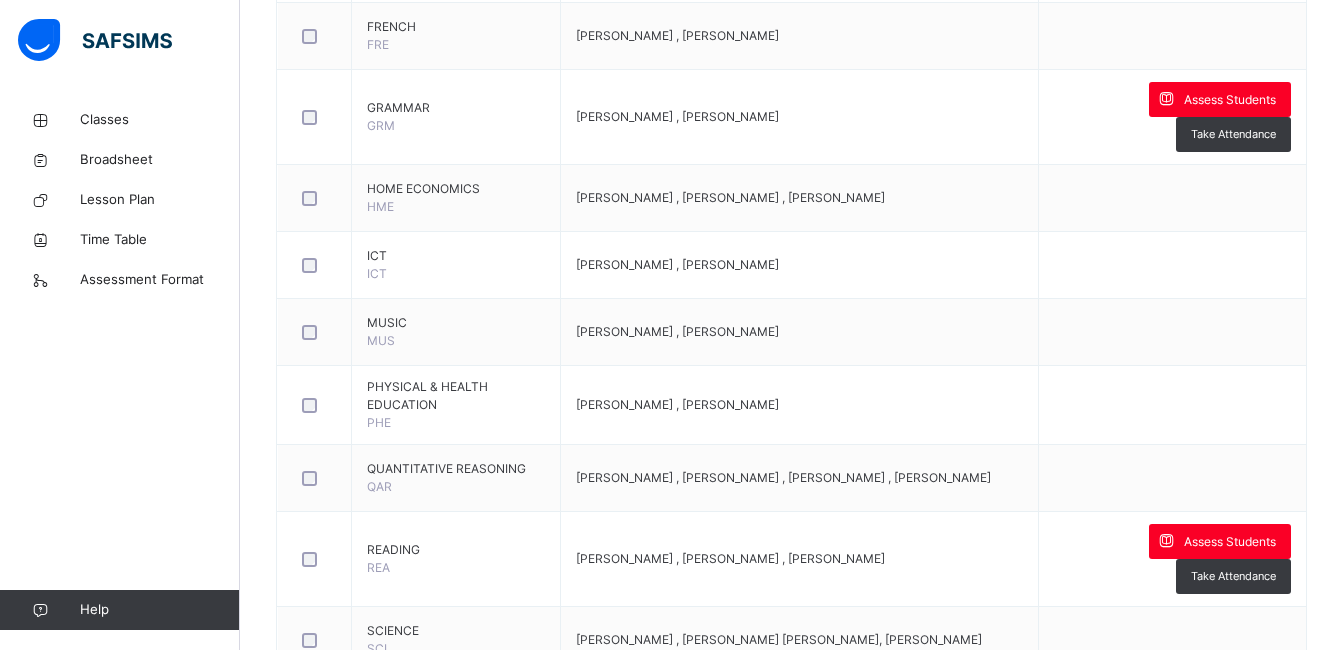 click at bounding box center (640, 1569) 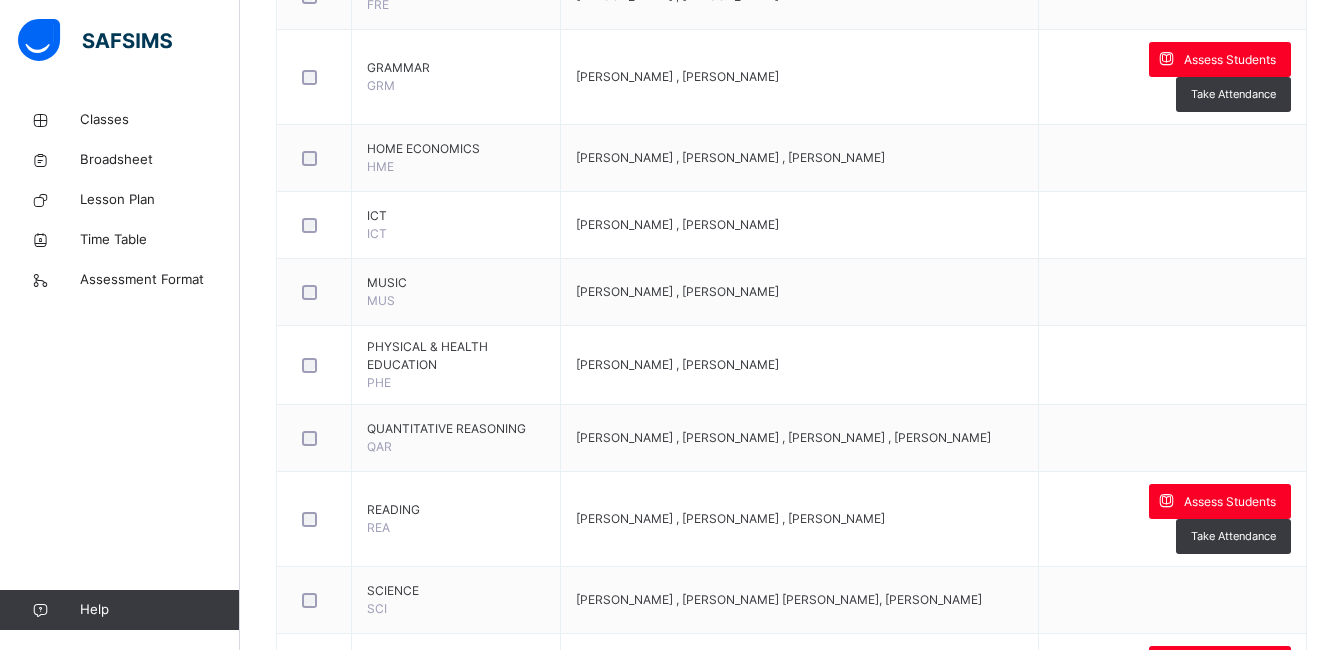 scroll, scrollTop: 1272, scrollLeft: 0, axis: vertical 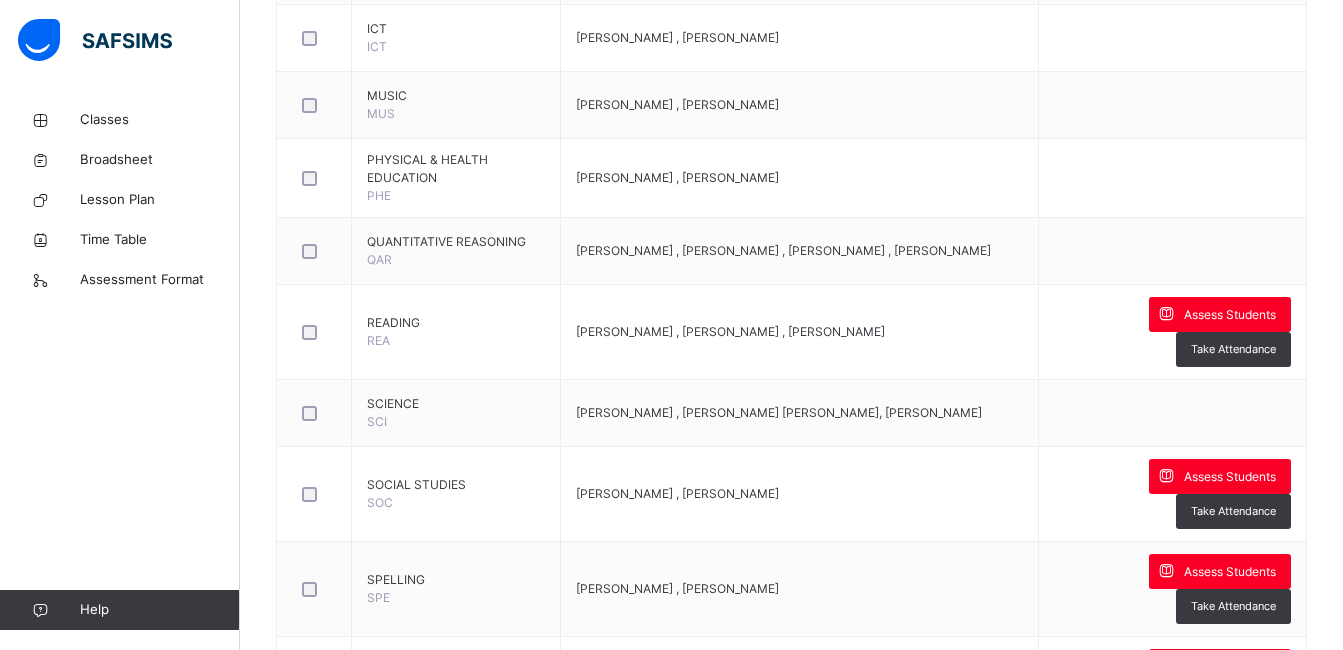 type on "**" 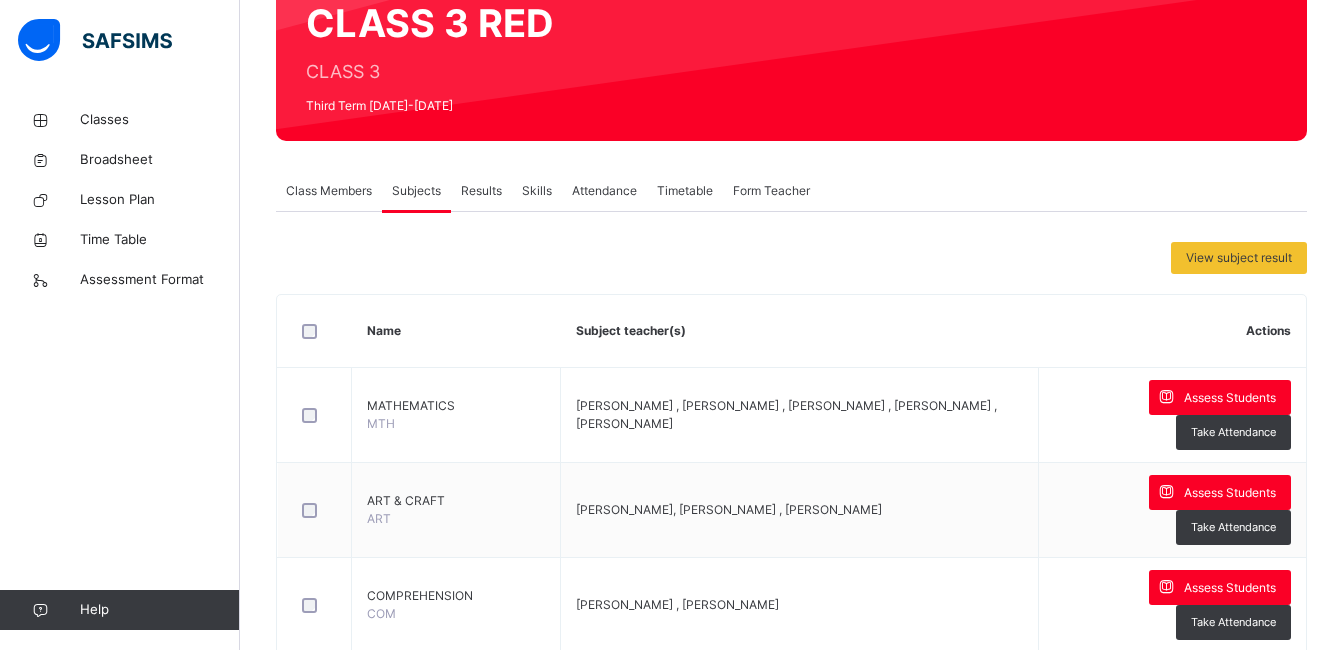 scroll, scrollTop: 194, scrollLeft: 0, axis: vertical 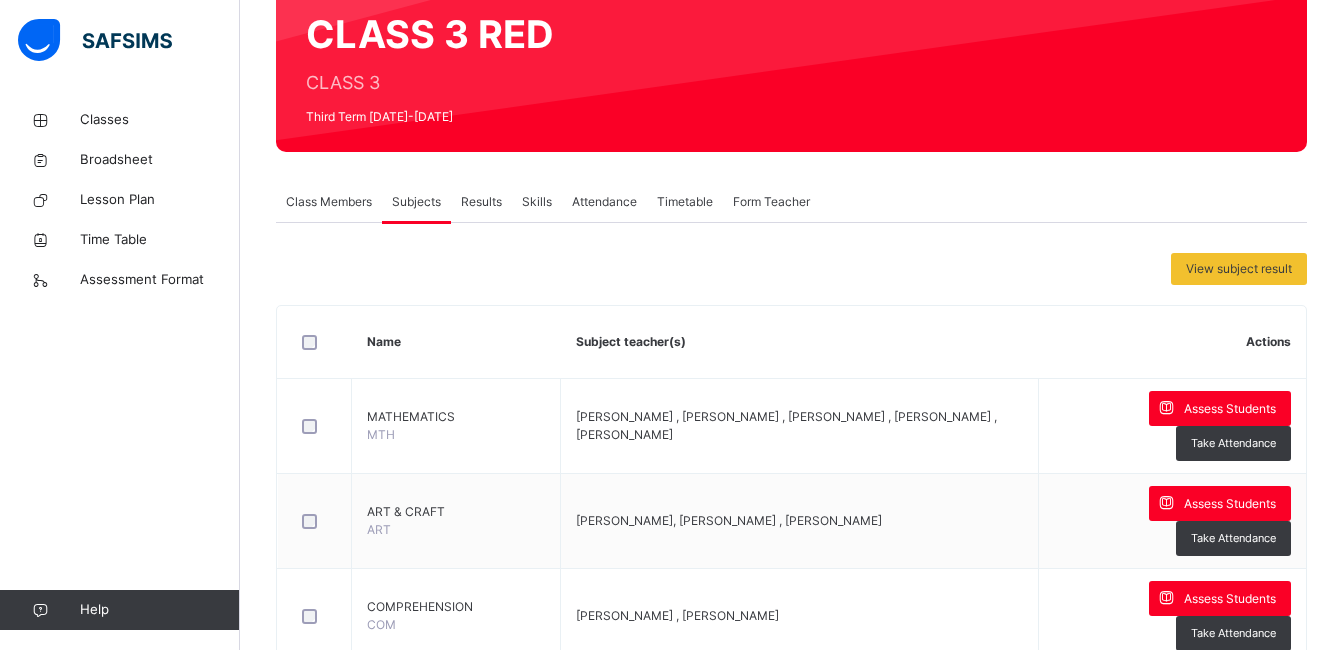 click 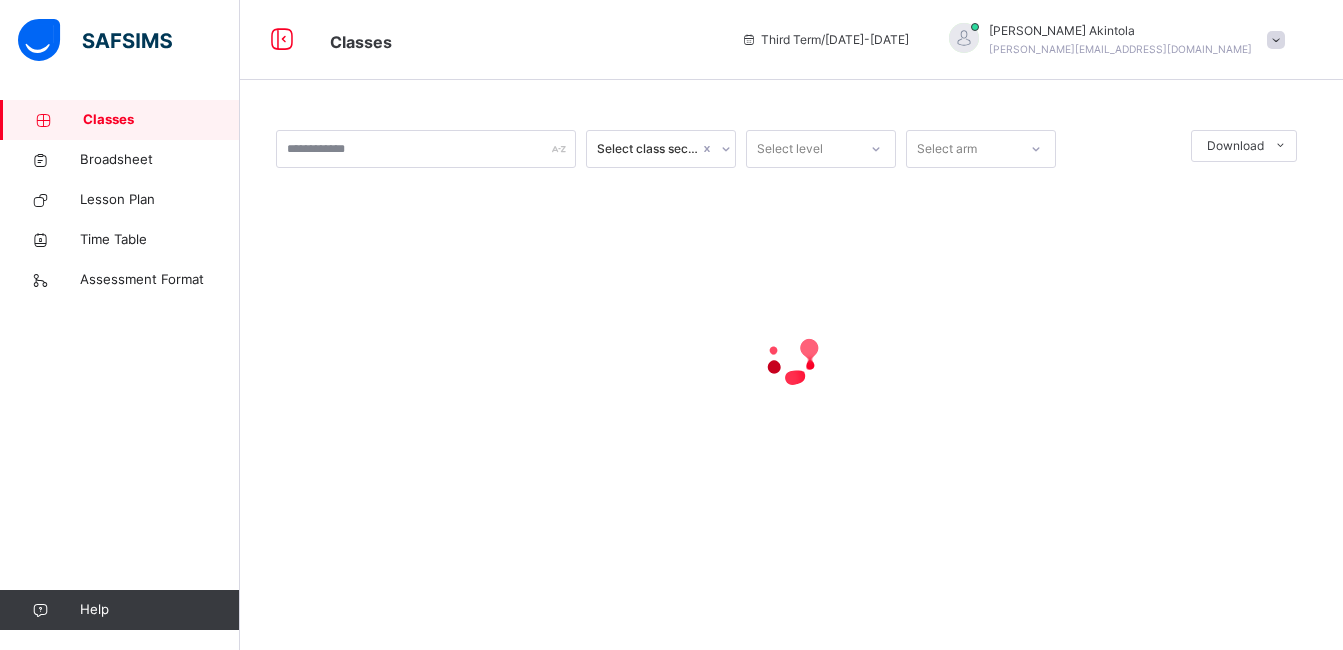 scroll, scrollTop: 0, scrollLeft: 0, axis: both 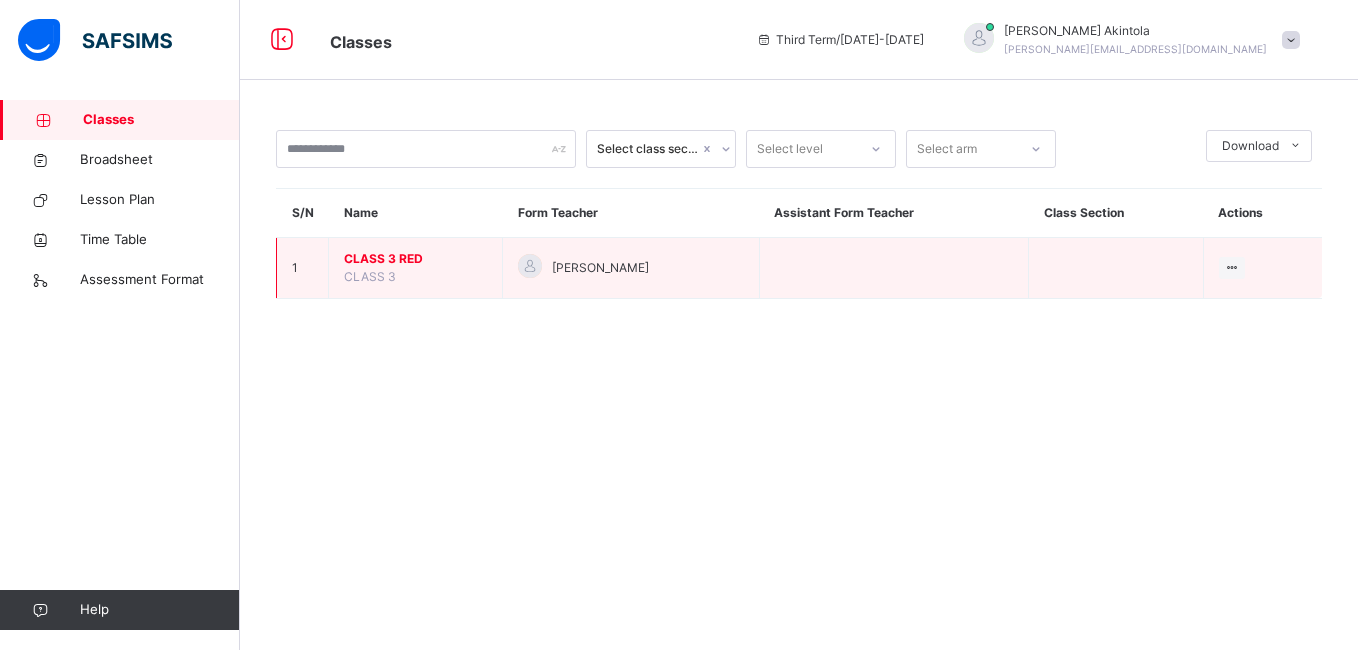click on "CLASS 3   RED" at bounding box center [415, 259] 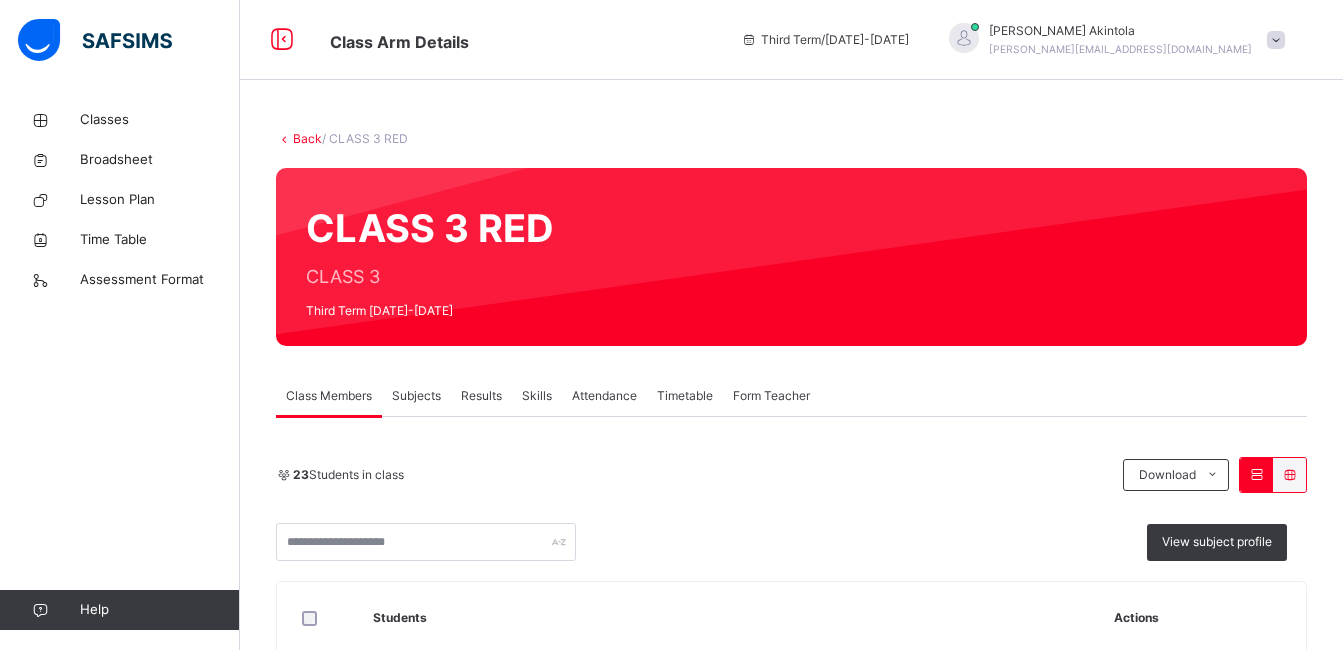 click on "Subjects" at bounding box center [416, 396] 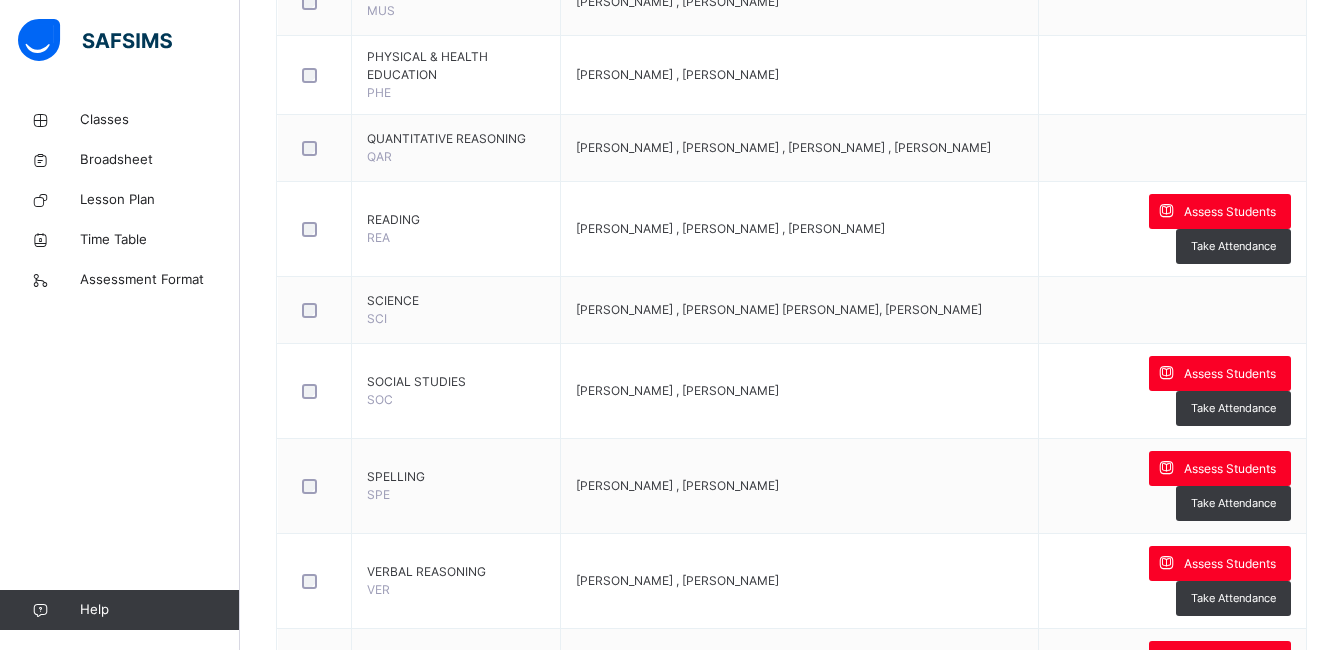 scroll, scrollTop: 1390, scrollLeft: 0, axis: vertical 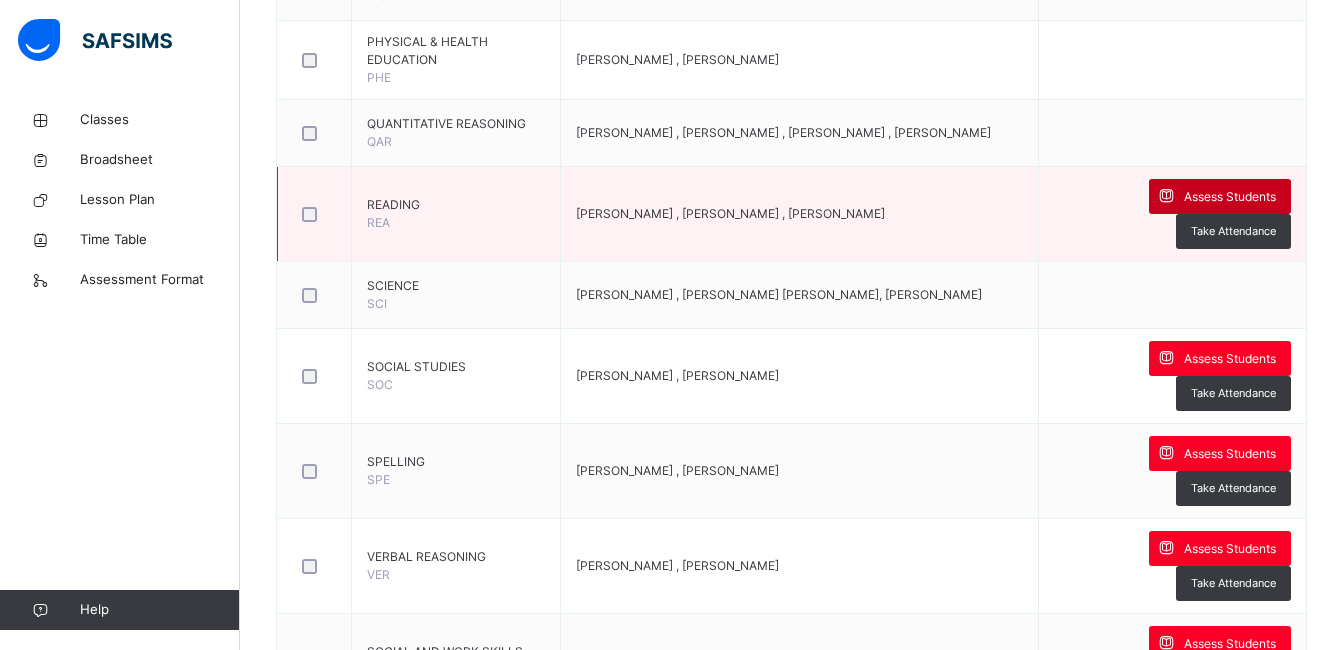 click on "Assess Students" at bounding box center [1220, 196] 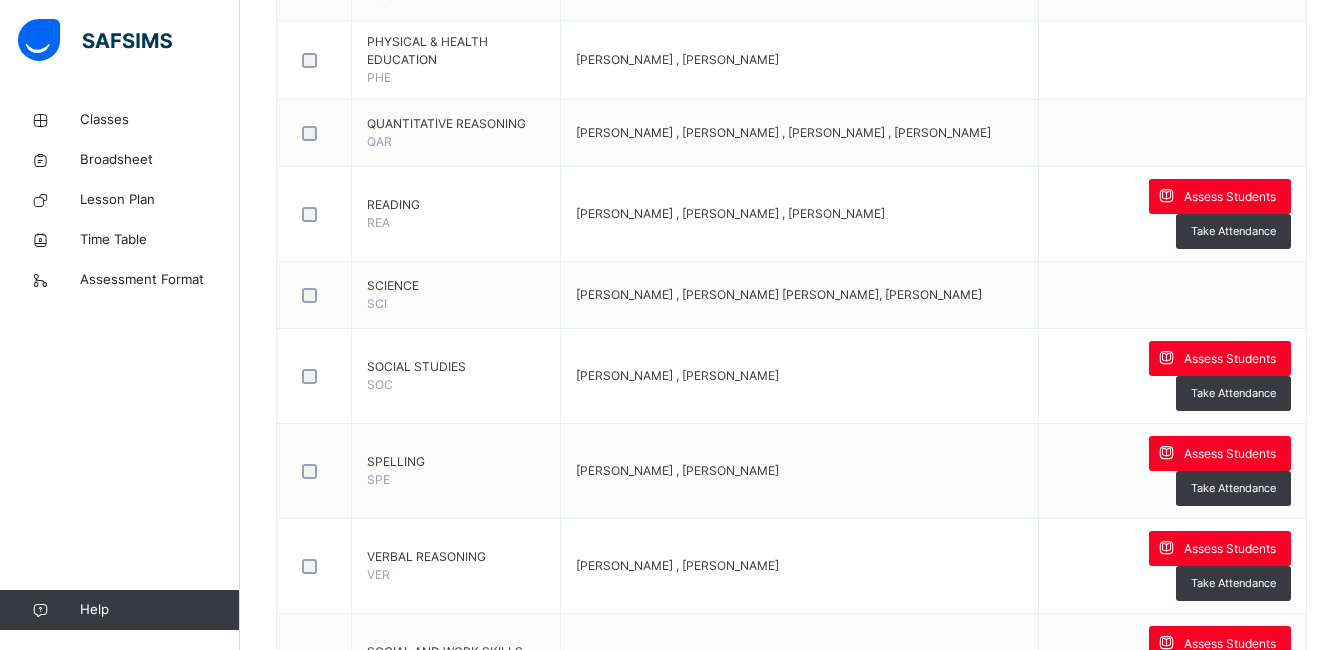 click at bounding box center (879, 1224) 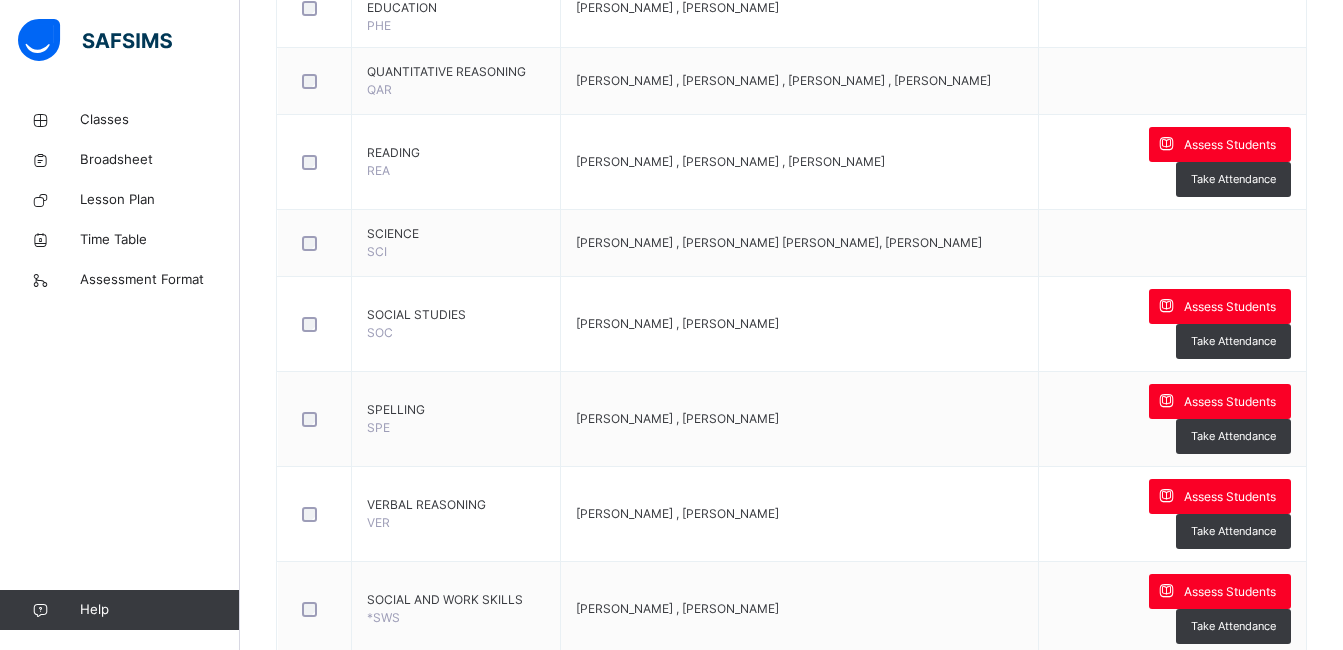scroll, scrollTop: 1510, scrollLeft: 0, axis: vertical 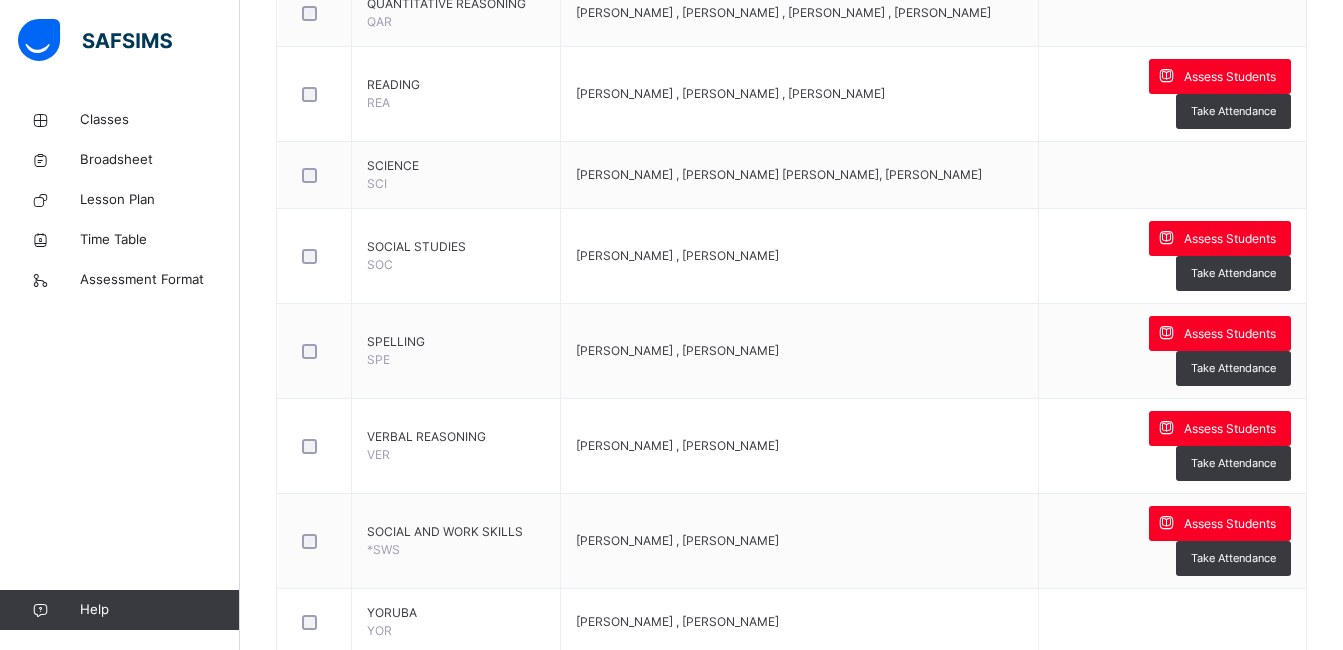 click at bounding box center (879, 1425) 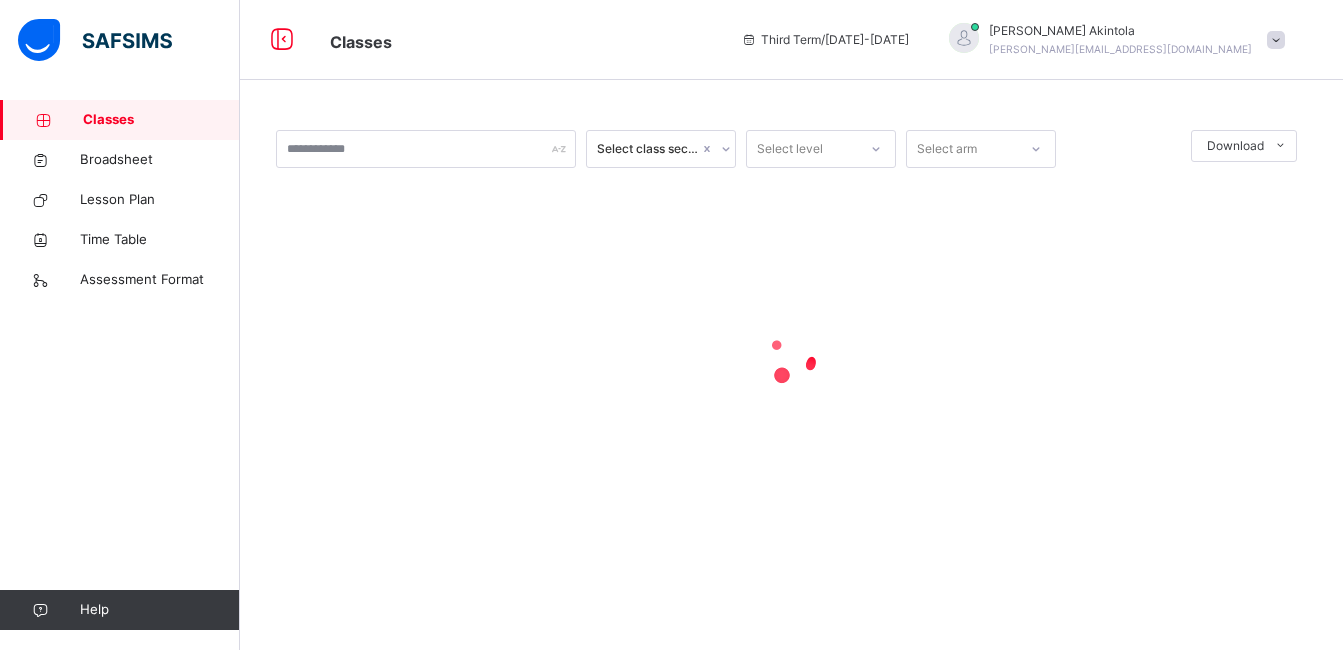 scroll, scrollTop: 0, scrollLeft: 0, axis: both 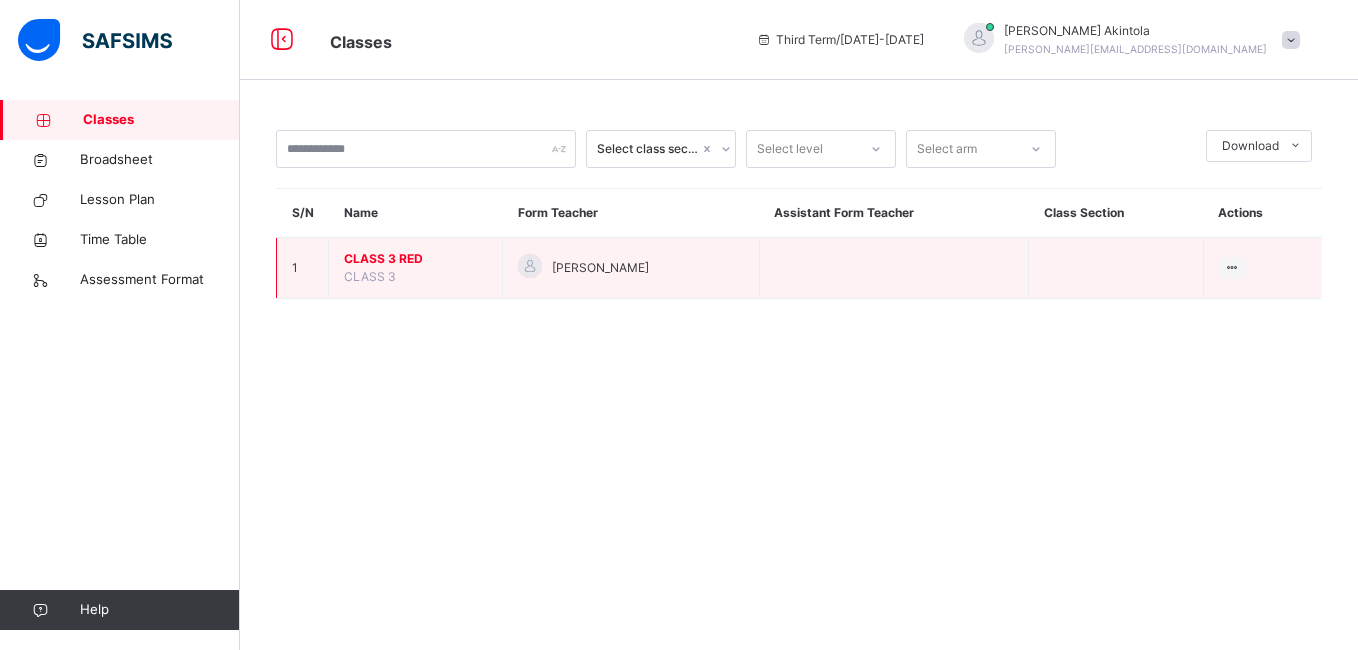 click on "CLASS 3   RED" at bounding box center [415, 259] 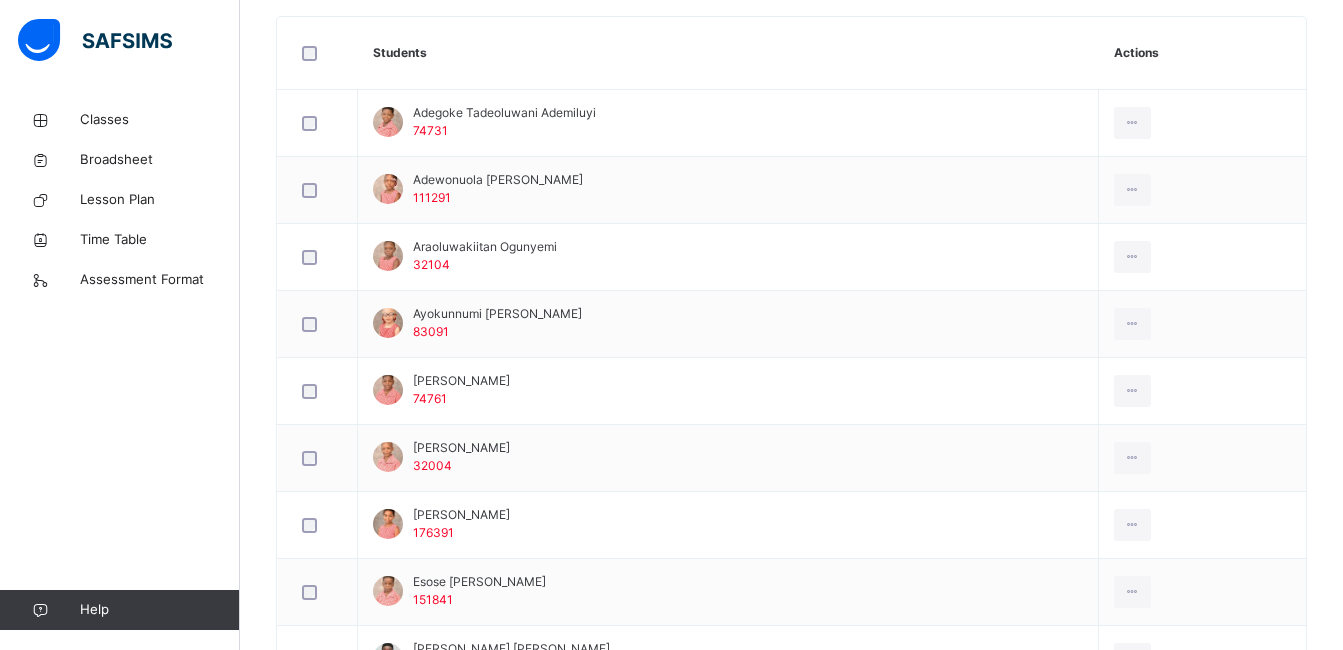 scroll, scrollTop: 0, scrollLeft: 0, axis: both 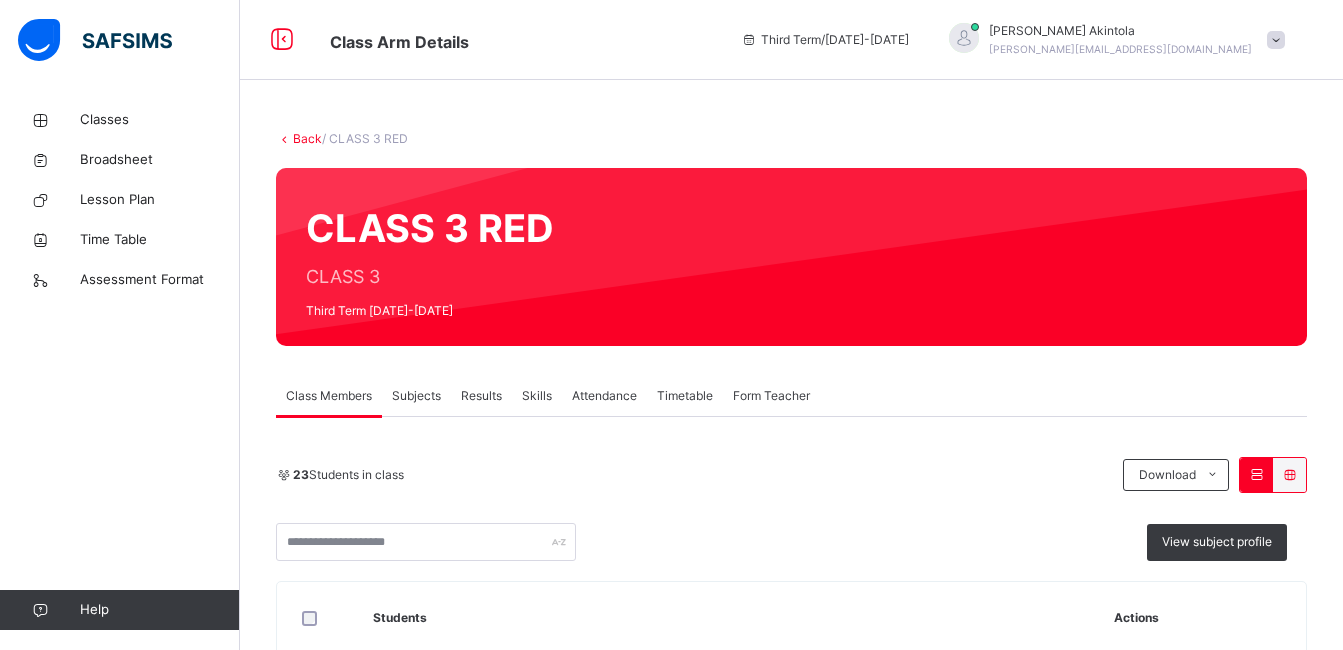 click on "Subjects" at bounding box center (416, 396) 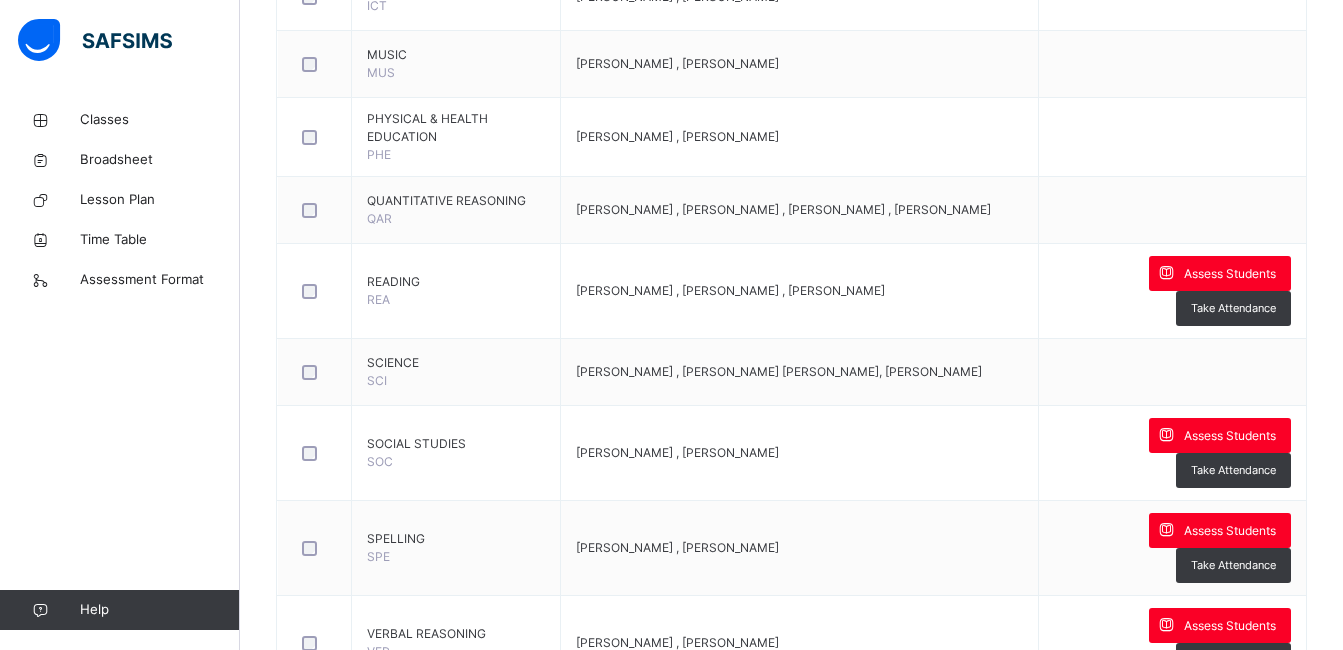 scroll, scrollTop: 1320, scrollLeft: 0, axis: vertical 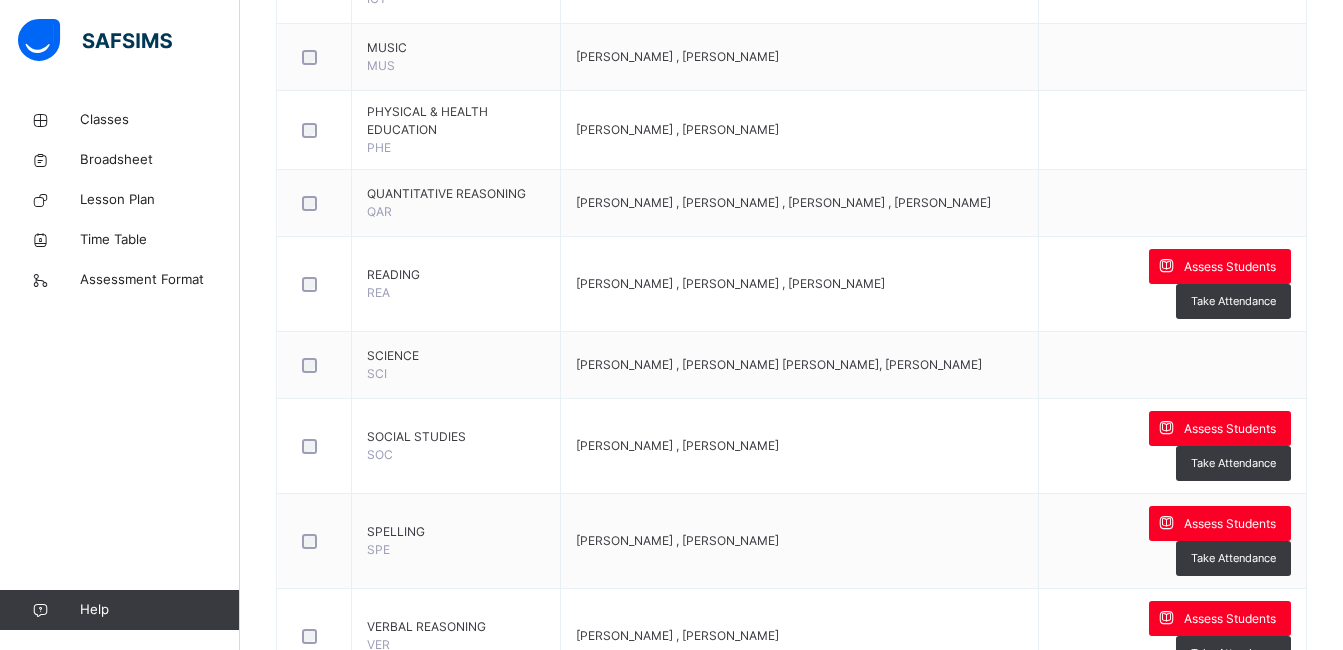 click on "Assess Students" at bounding box center (1230, 524) 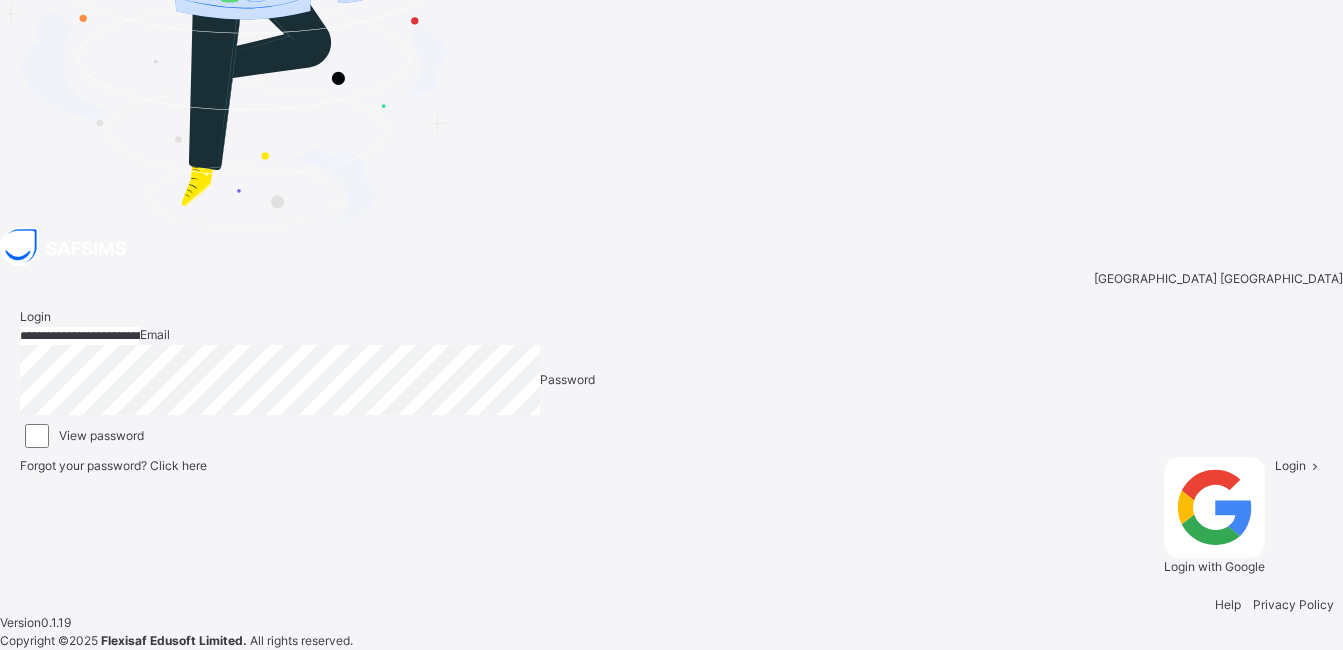 scroll, scrollTop: 0, scrollLeft: 0, axis: both 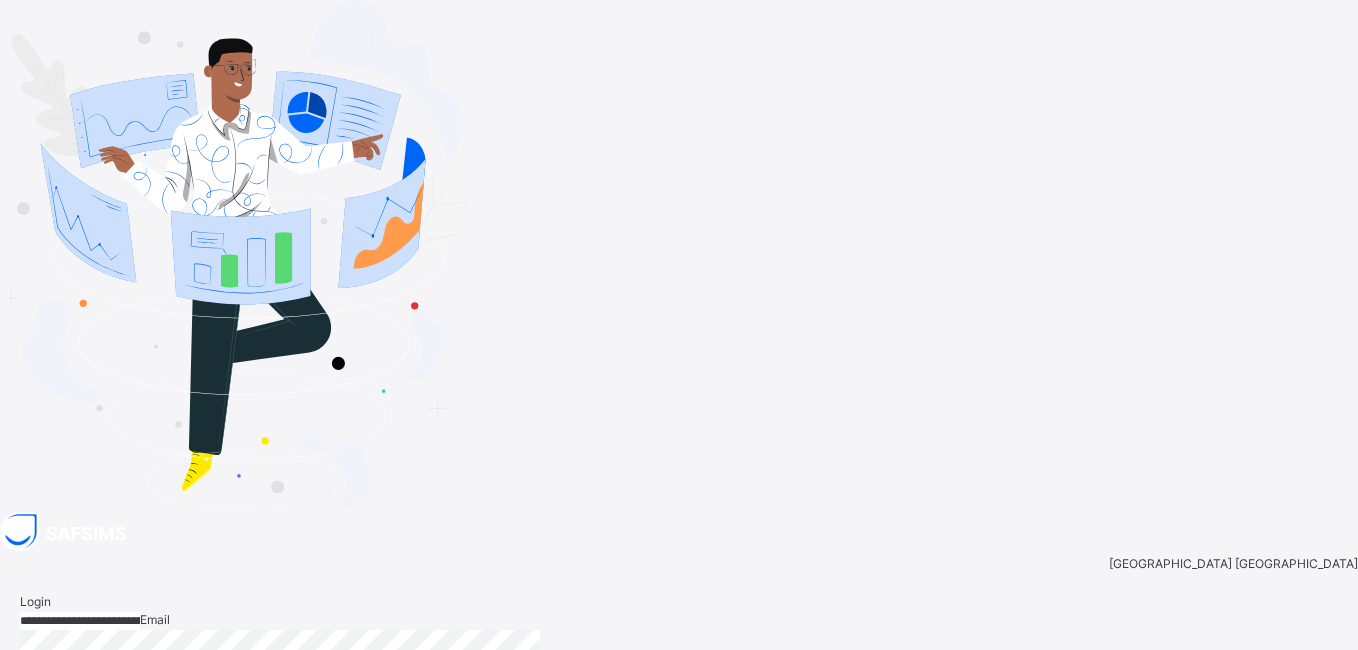 click on "Login" at bounding box center [1305, 750] 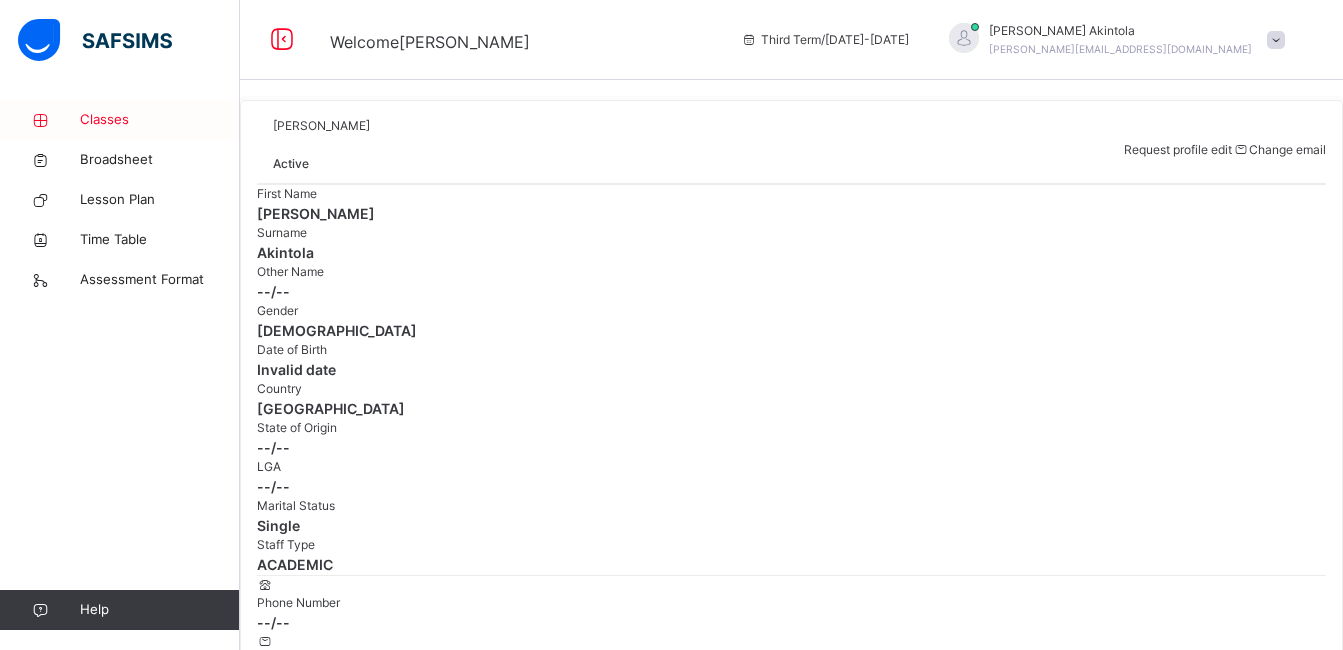 click on "Classes" at bounding box center (160, 120) 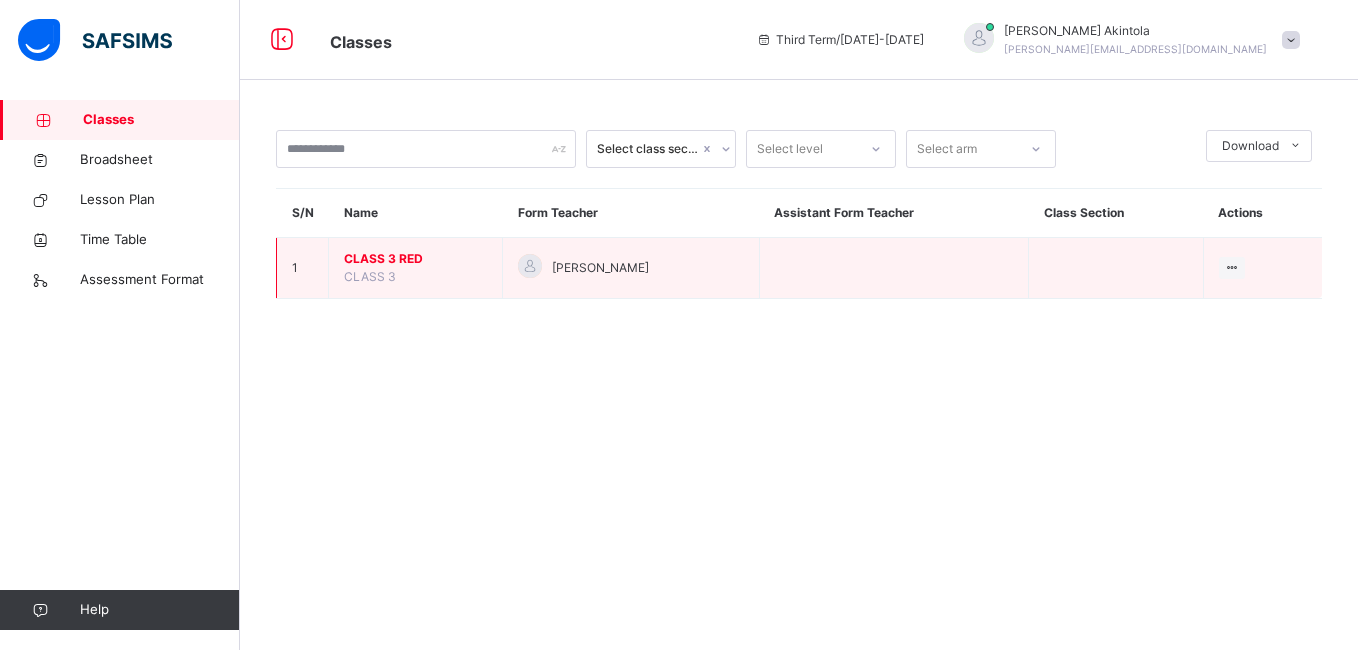 click on "CLASS 3   RED" at bounding box center (415, 259) 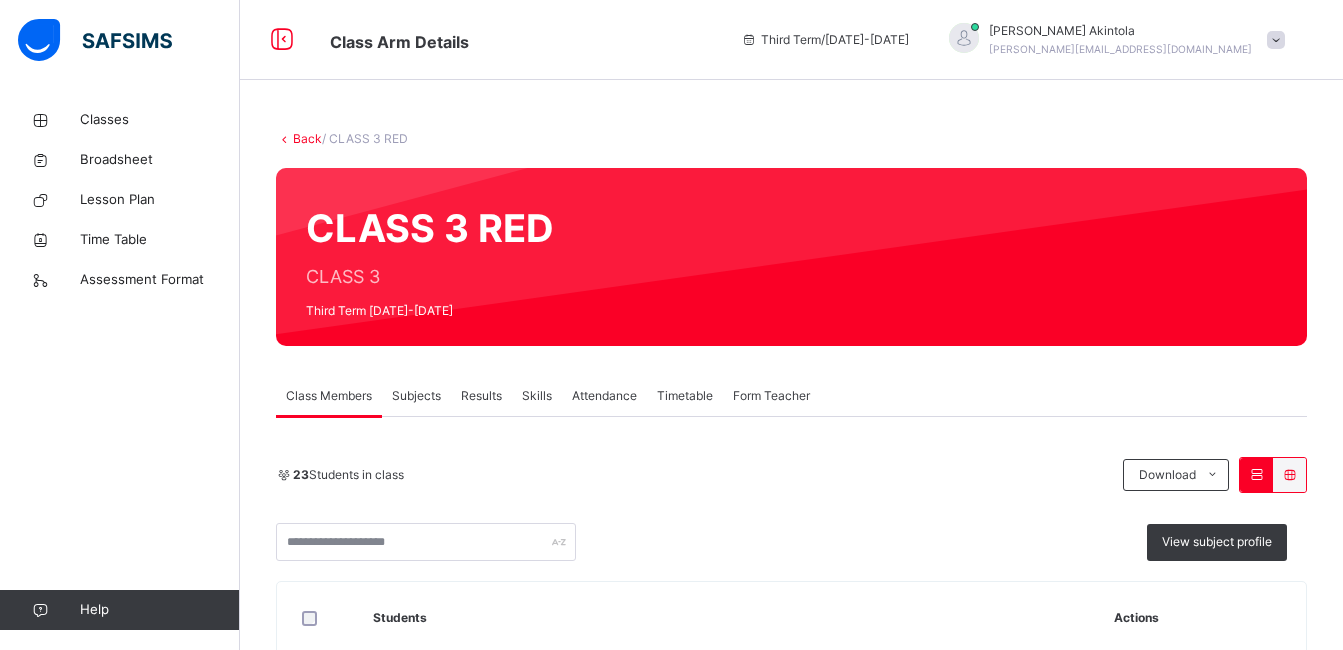 click on "Subjects" at bounding box center (416, 396) 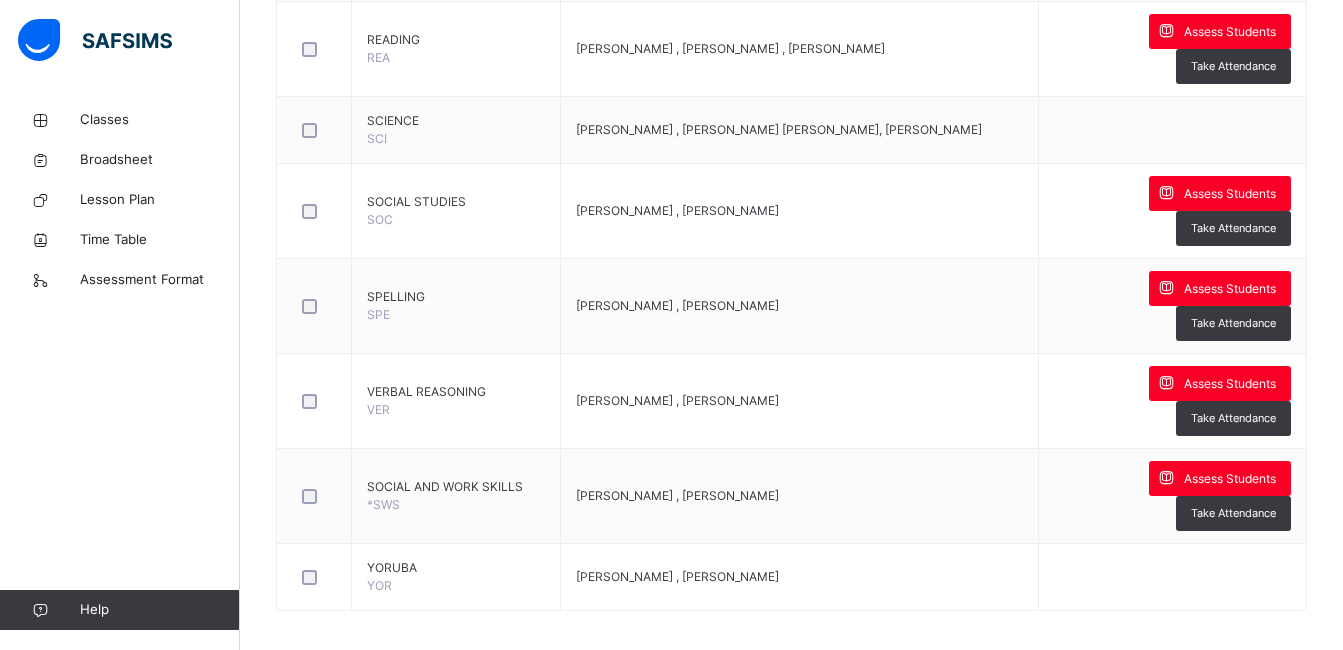 scroll, scrollTop: 1566, scrollLeft: 0, axis: vertical 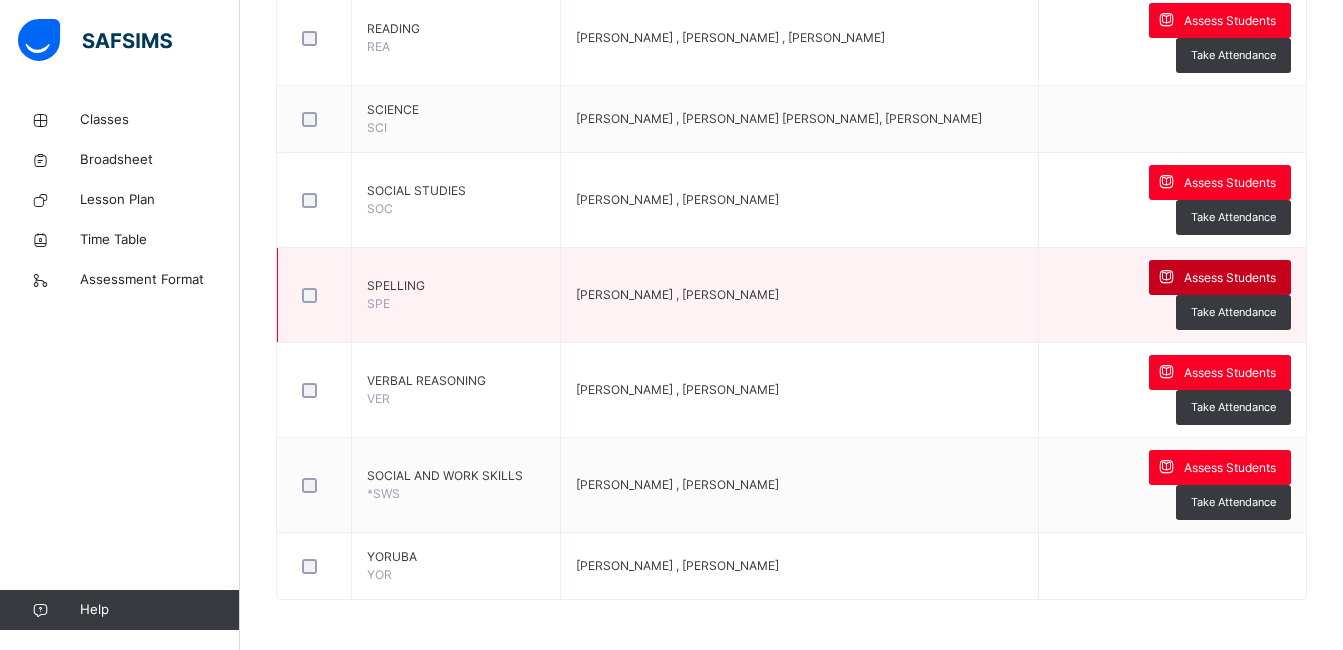 click on "Assess Students" at bounding box center (1230, 278) 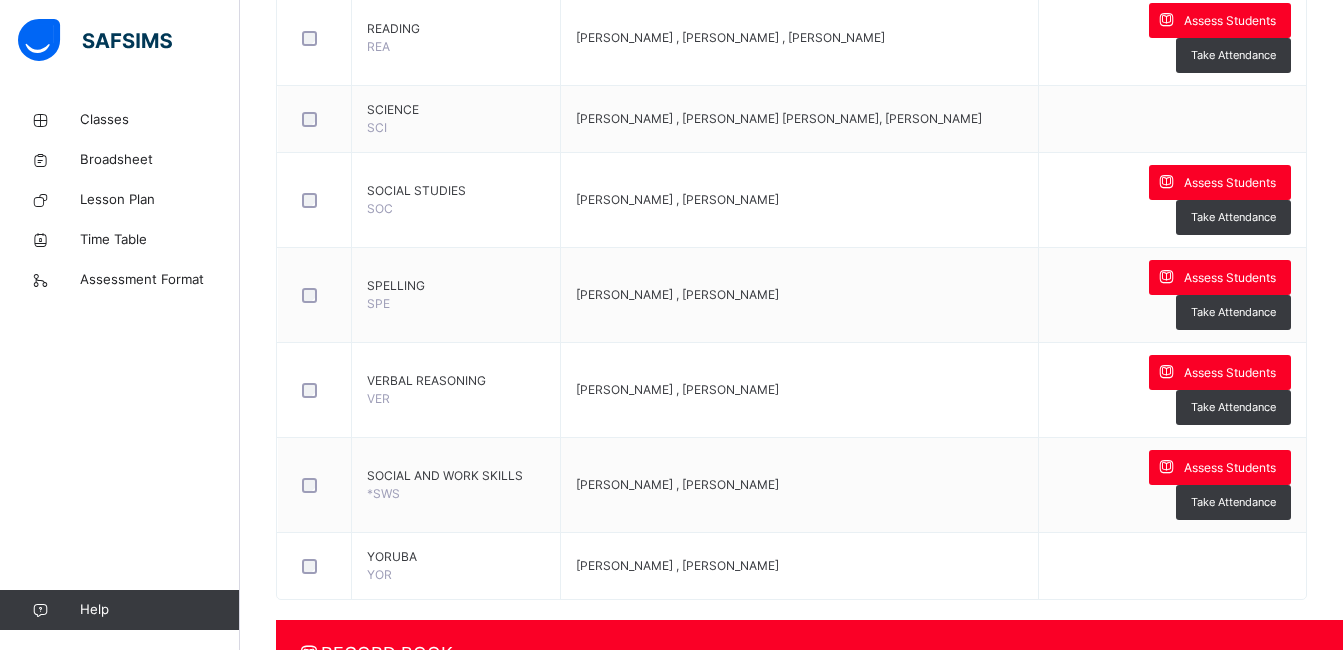 click at bounding box center (879, 1048) 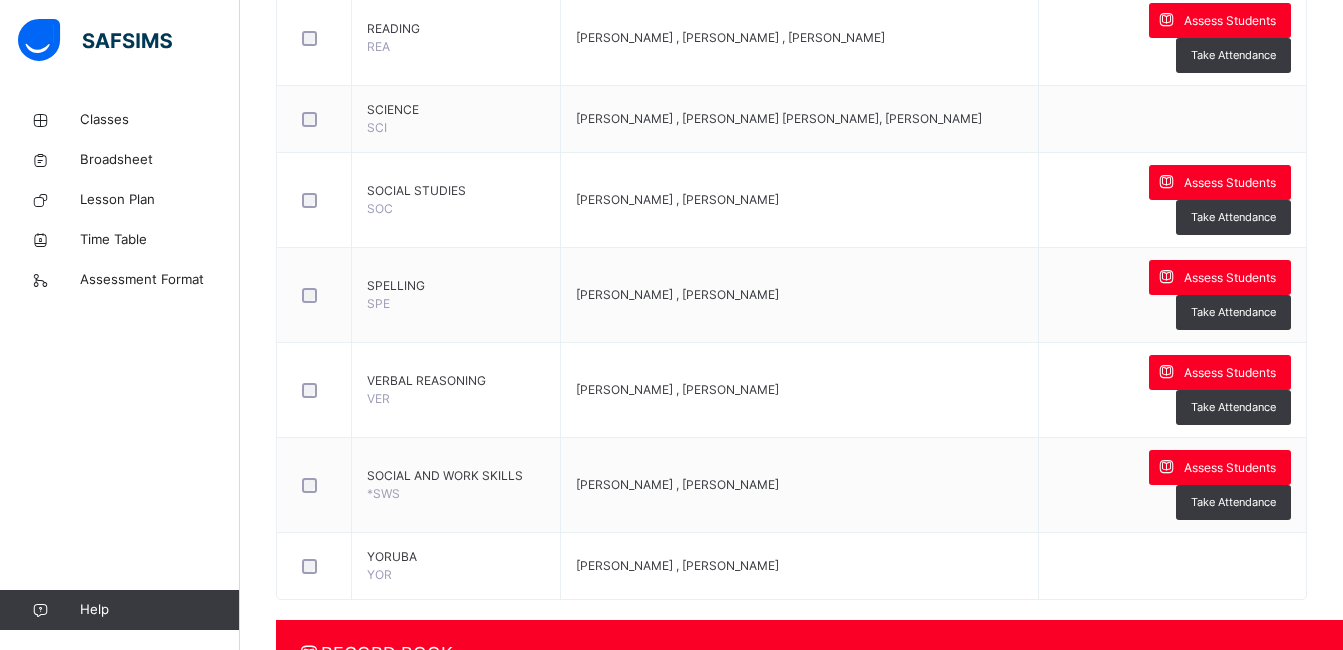 click at bounding box center (950, 1048) 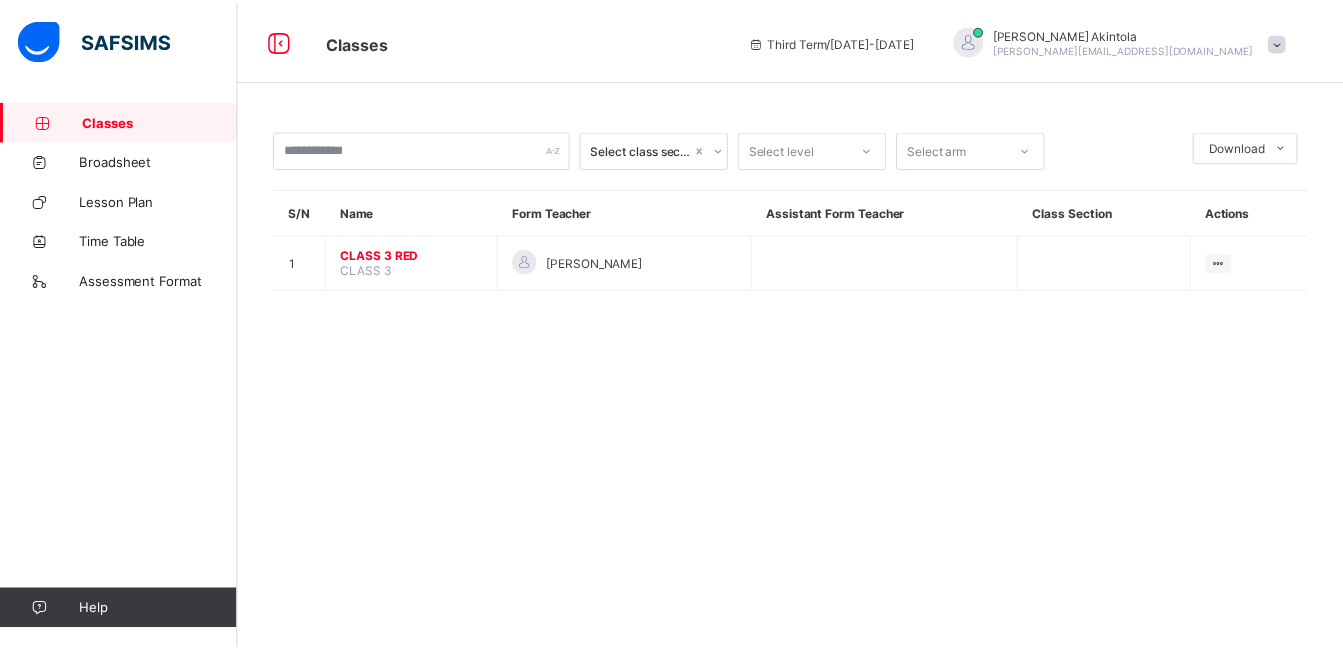 scroll, scrollTop: 0, scrollLeft: 0, axis: both 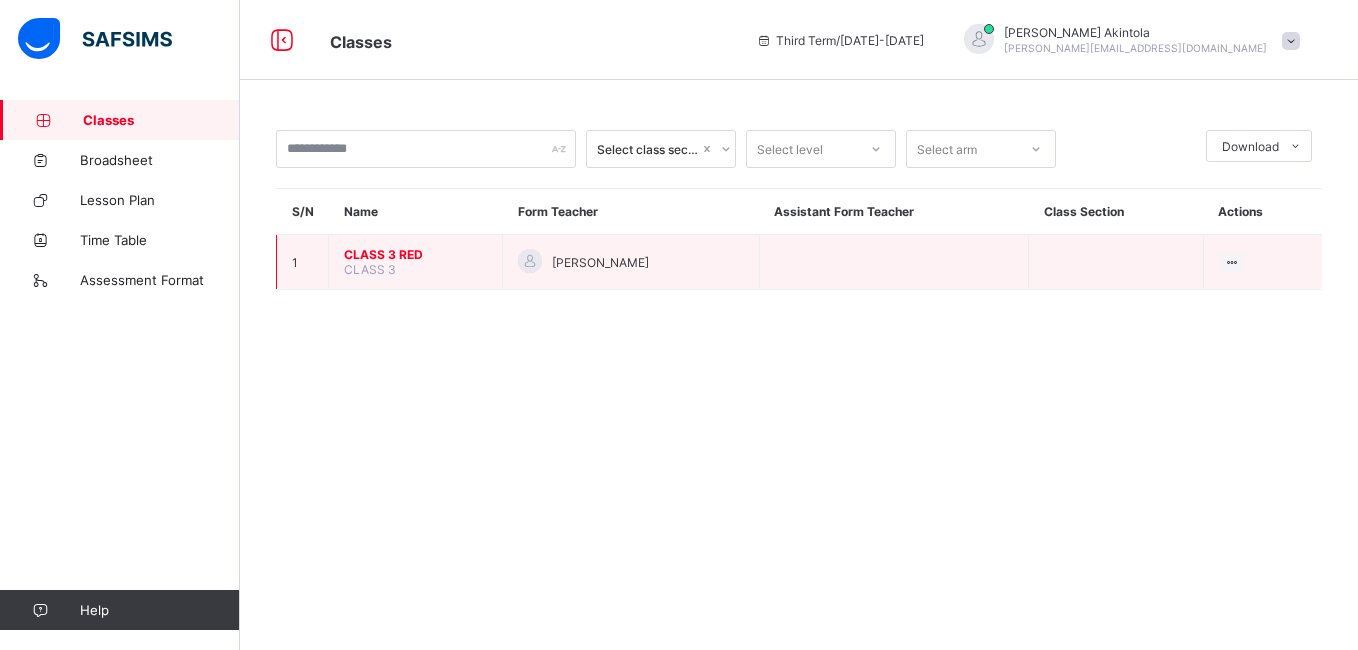 click on "CLASS 3   RED" at bounding box center [415, 254] 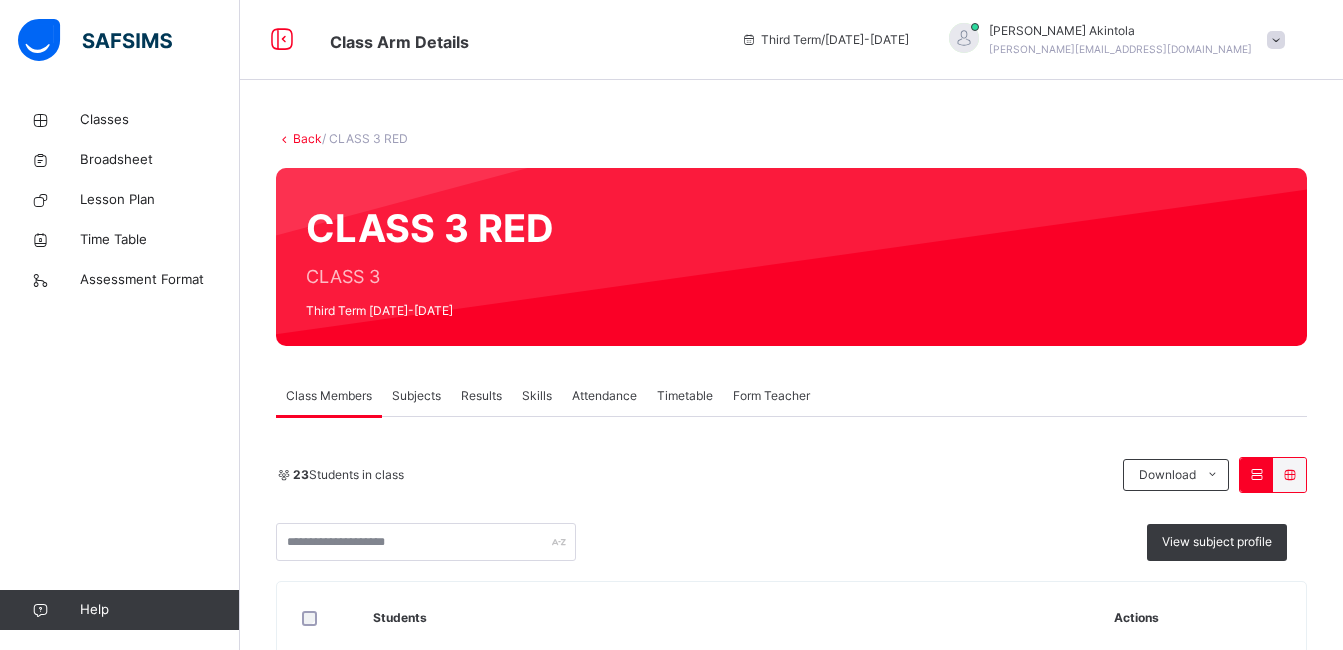 click on "Subjects" at bounding box center (416, 396) 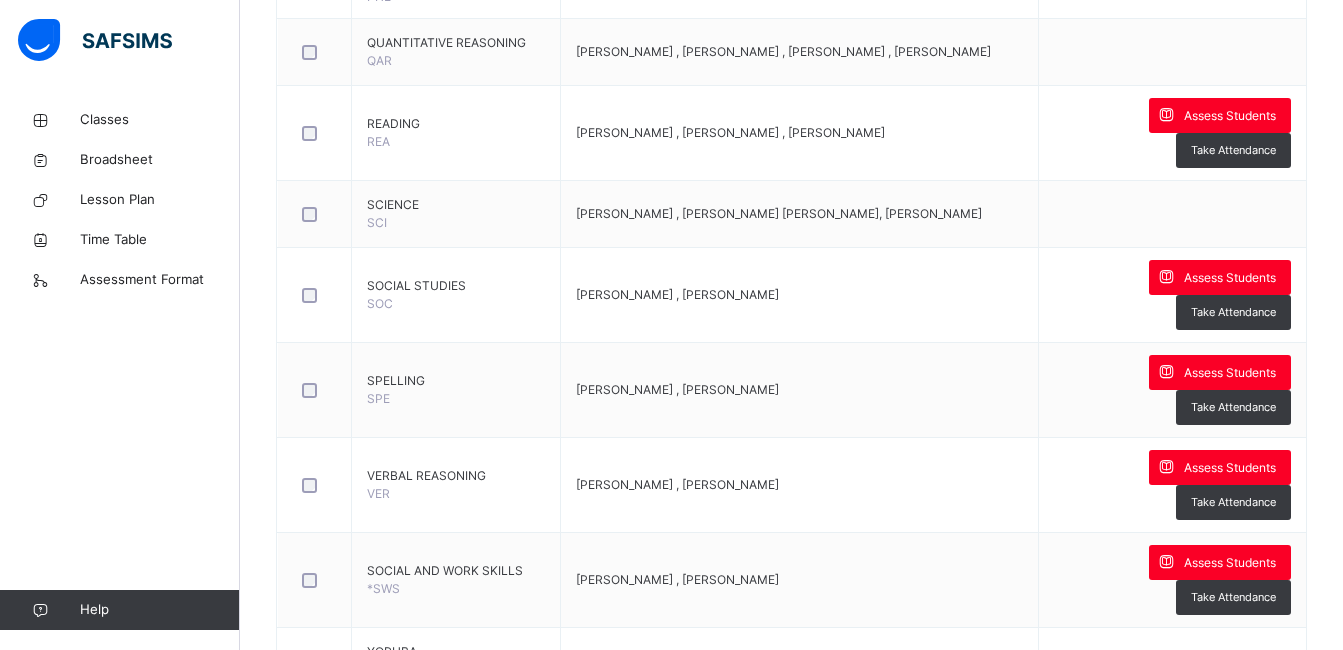 scroll, scrollTop: 1485, scrollLeft: 0, axis: vertical 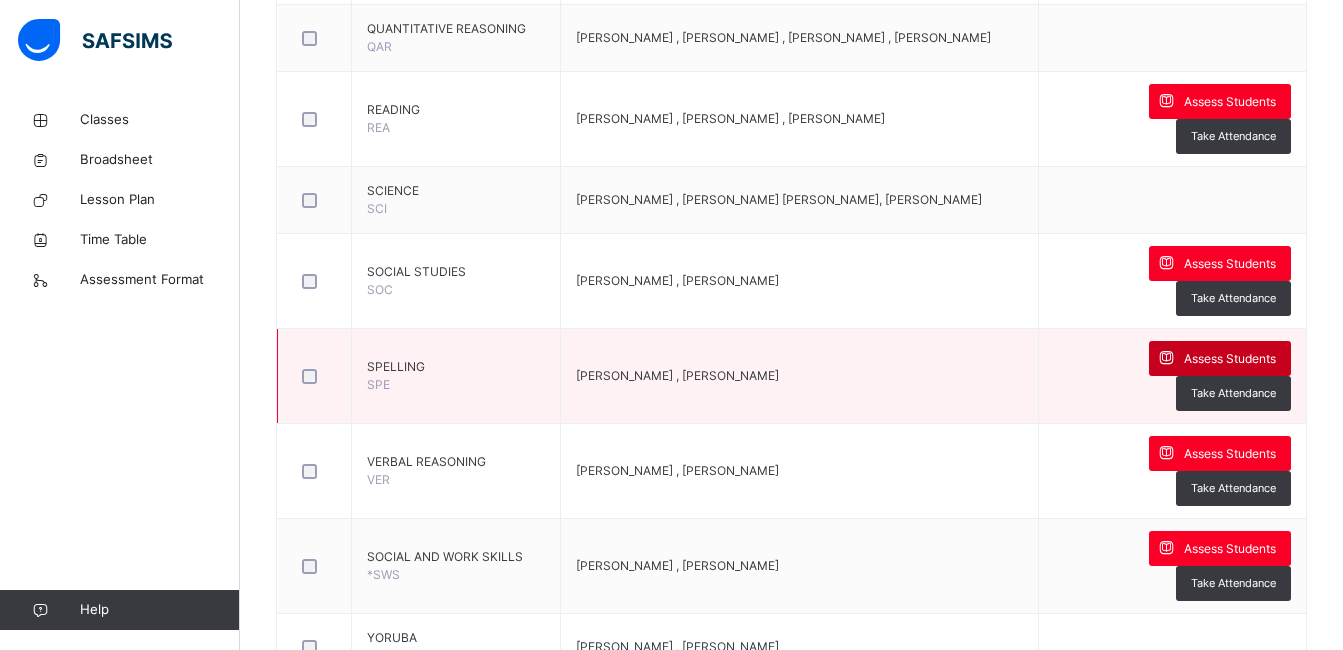 click on "Assess Students" at bounding box center [1230, 359] 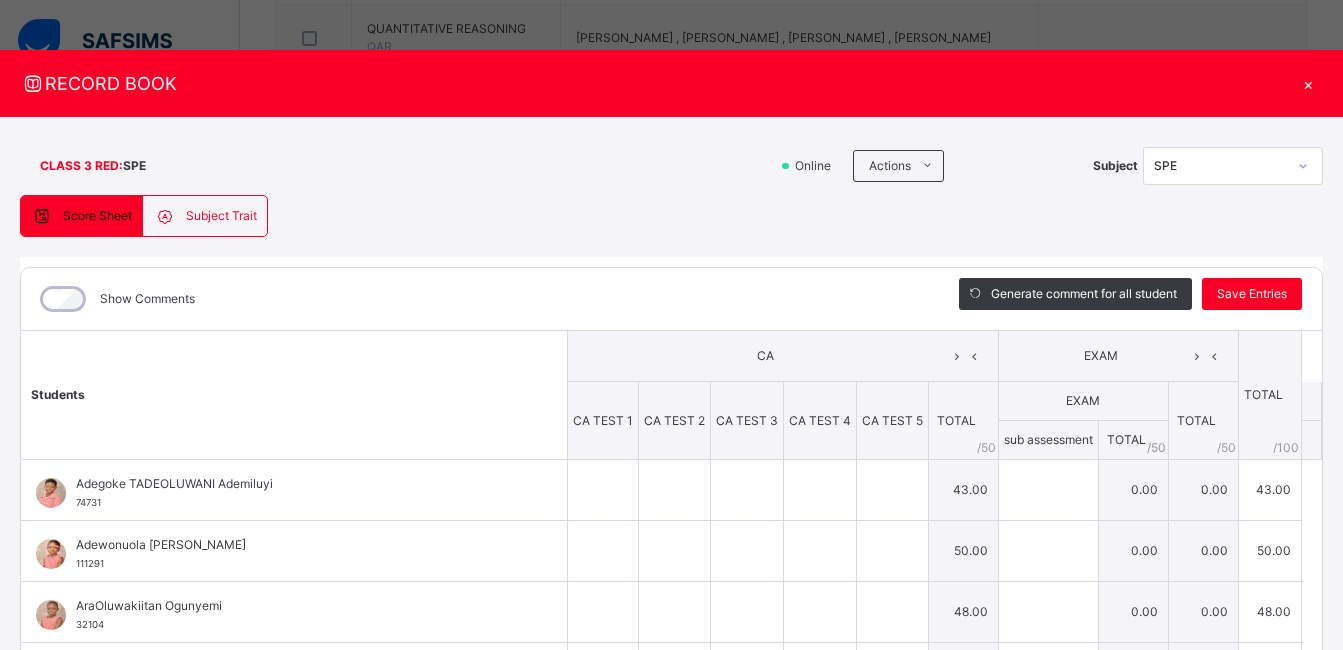 type on "*" 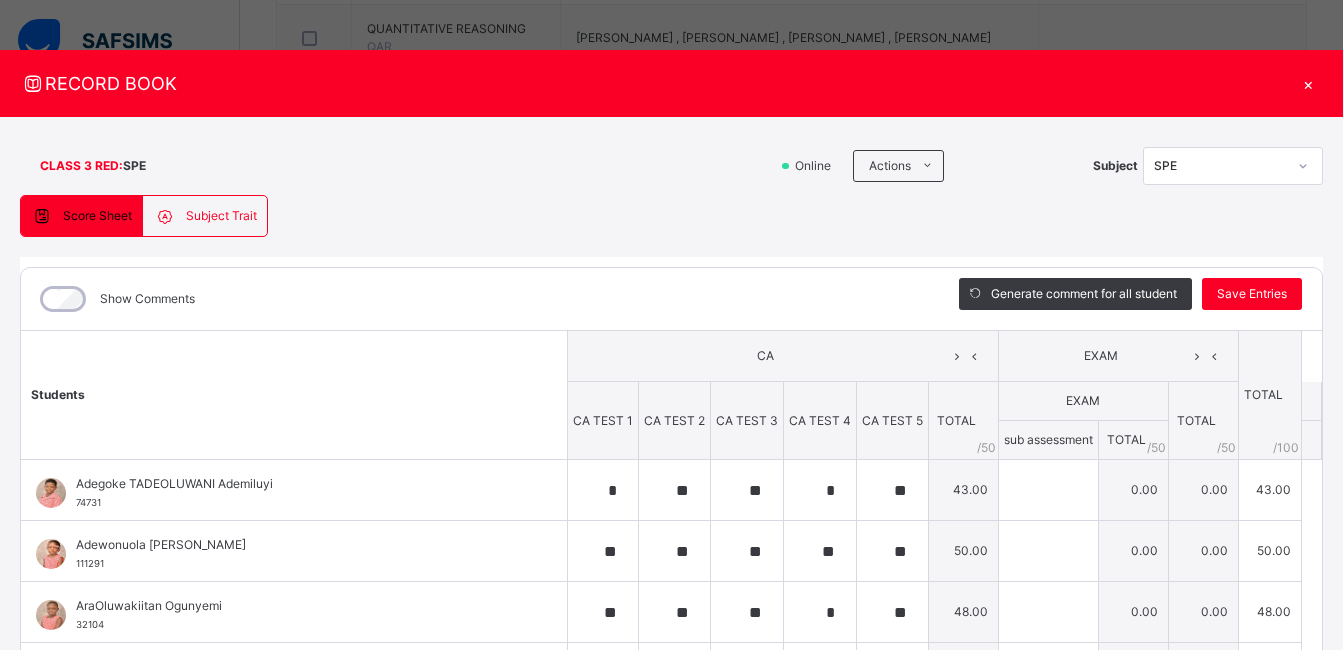 type on "**" 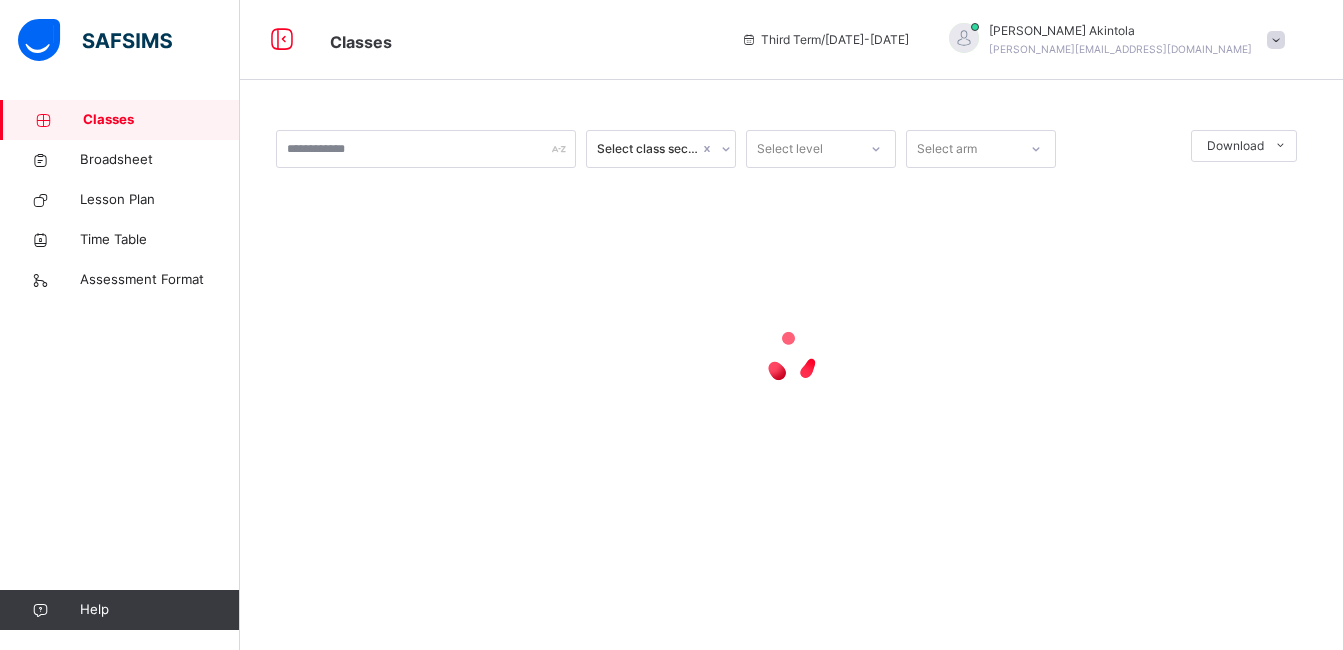 scroll, scrollTop: 0, scrollLeft: 0, axis: both 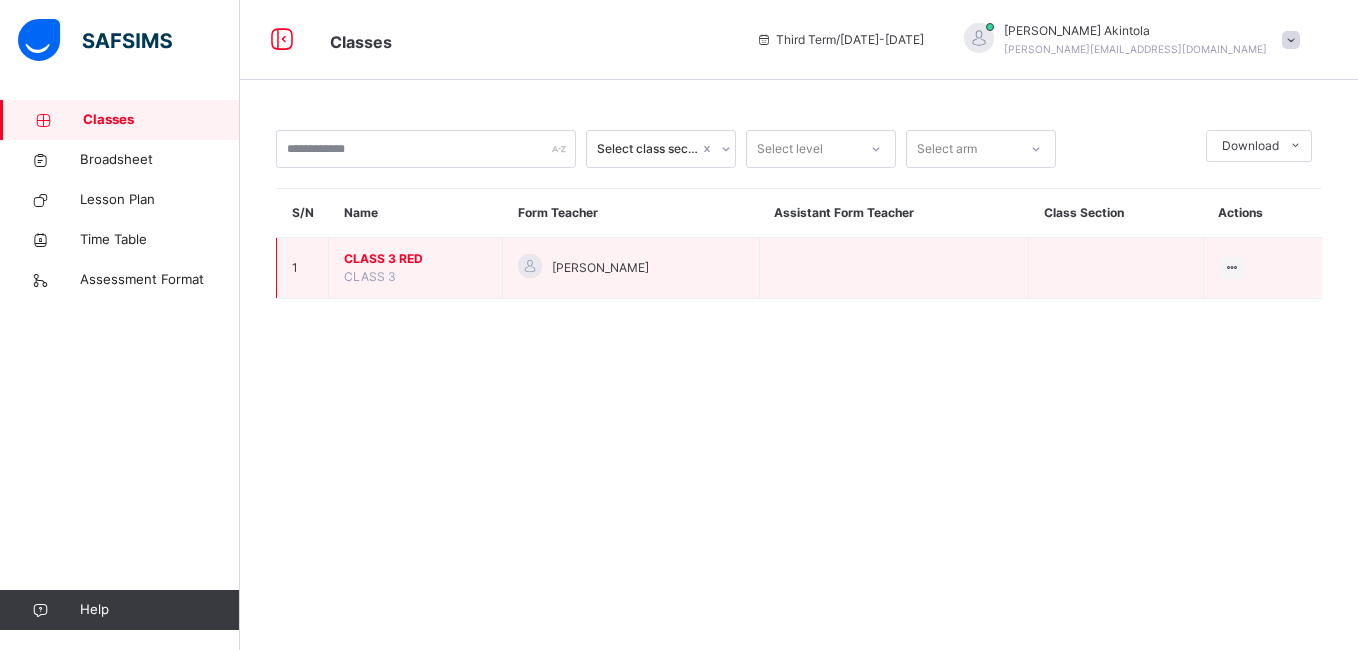 click on "CLASS 3   RED" at bounding box center (415, 259) 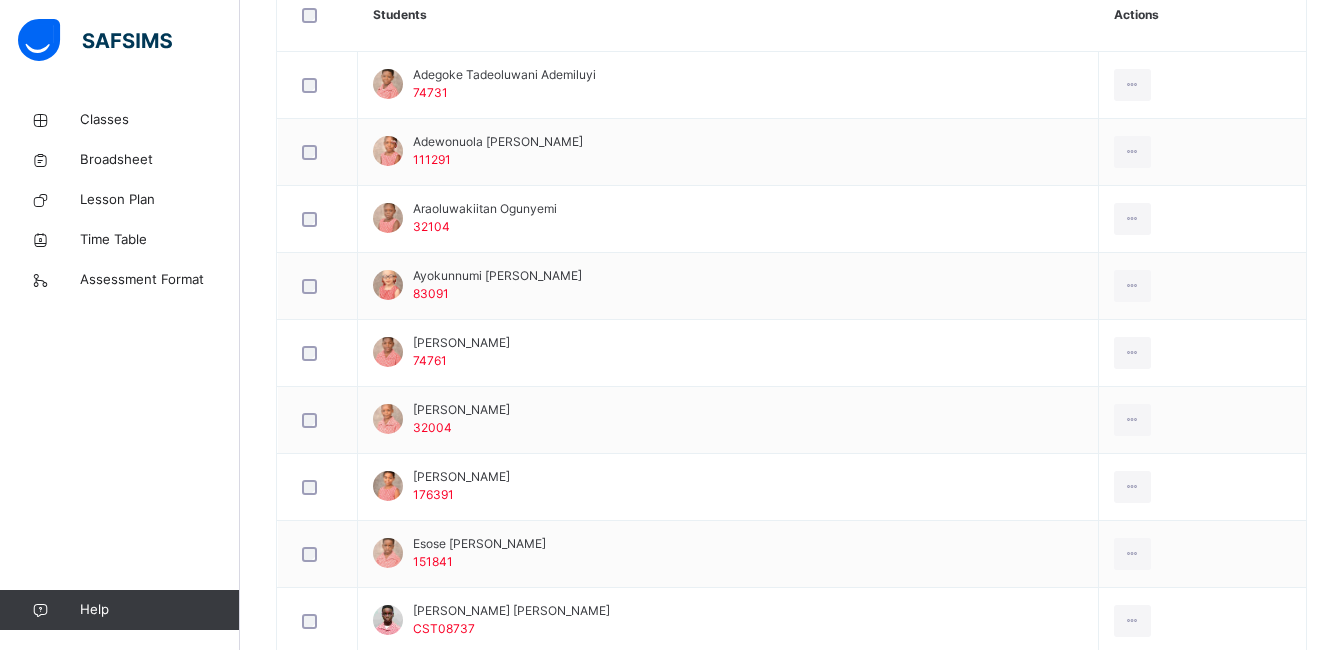 scroll, scrollTop: 359, scrollLeft: 0, axis: vertical 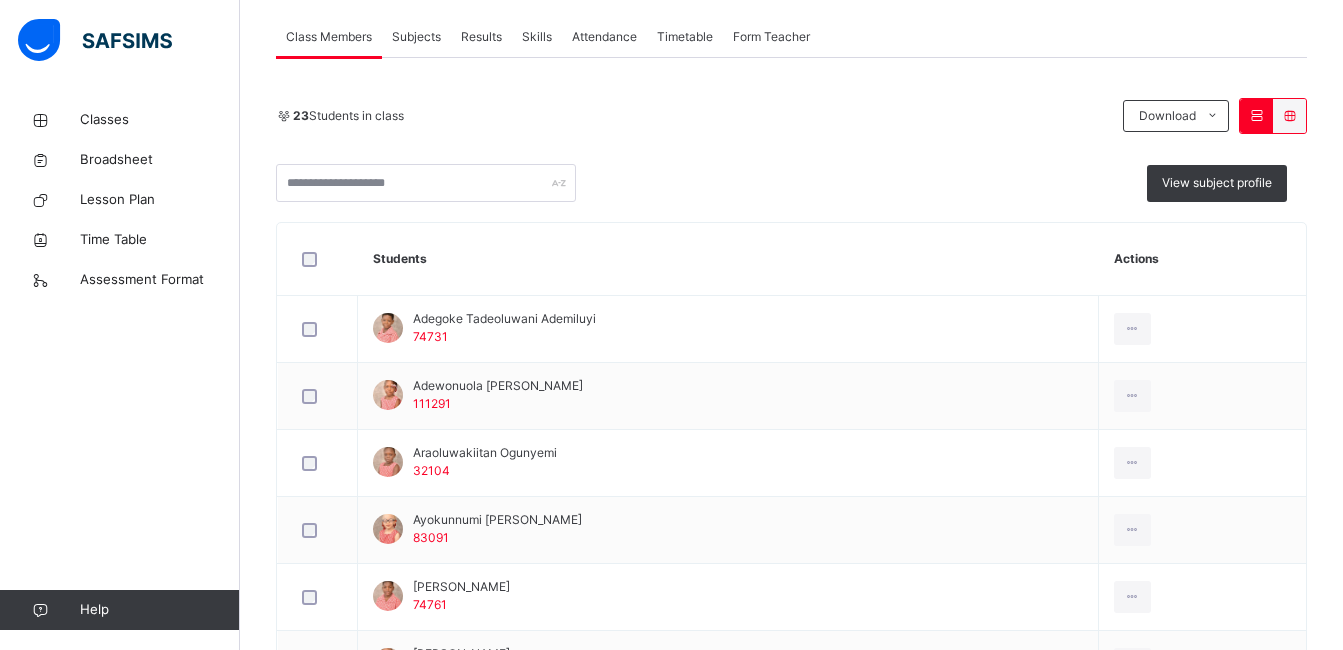 click on "Subjects" at bounding box center (416, 37) 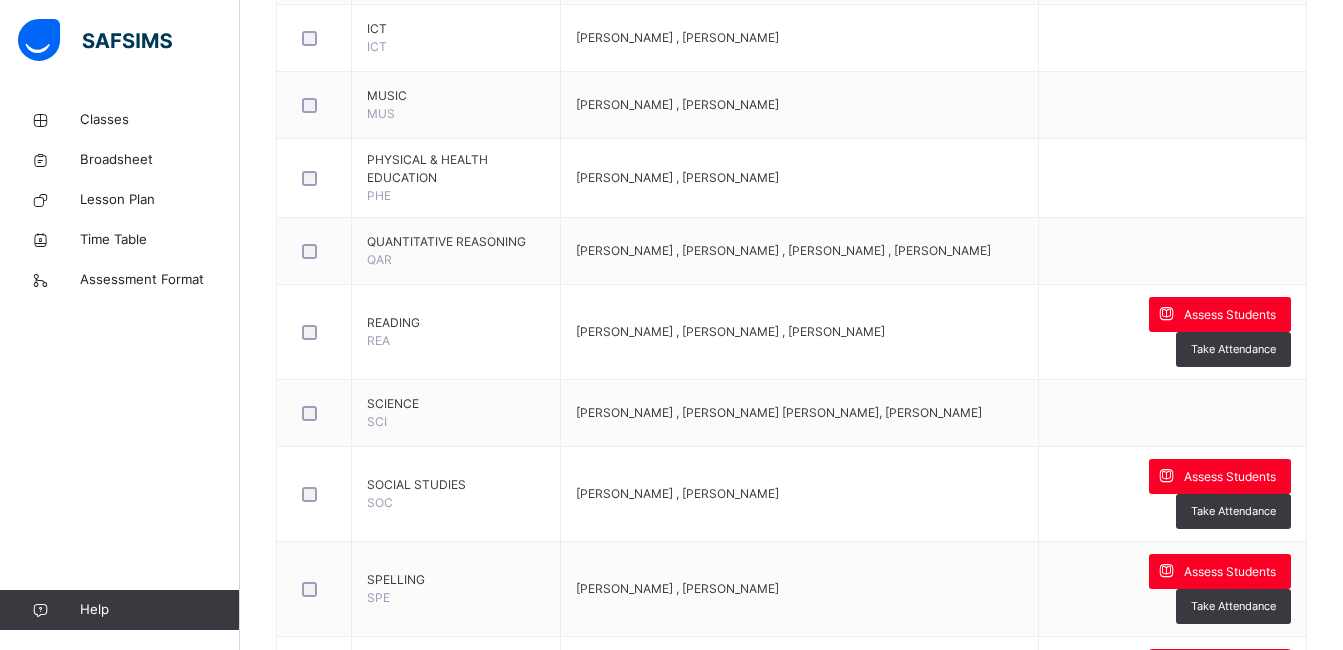 scroll, scrollTop: 1279, scrollLeft: 0, axis: vertical 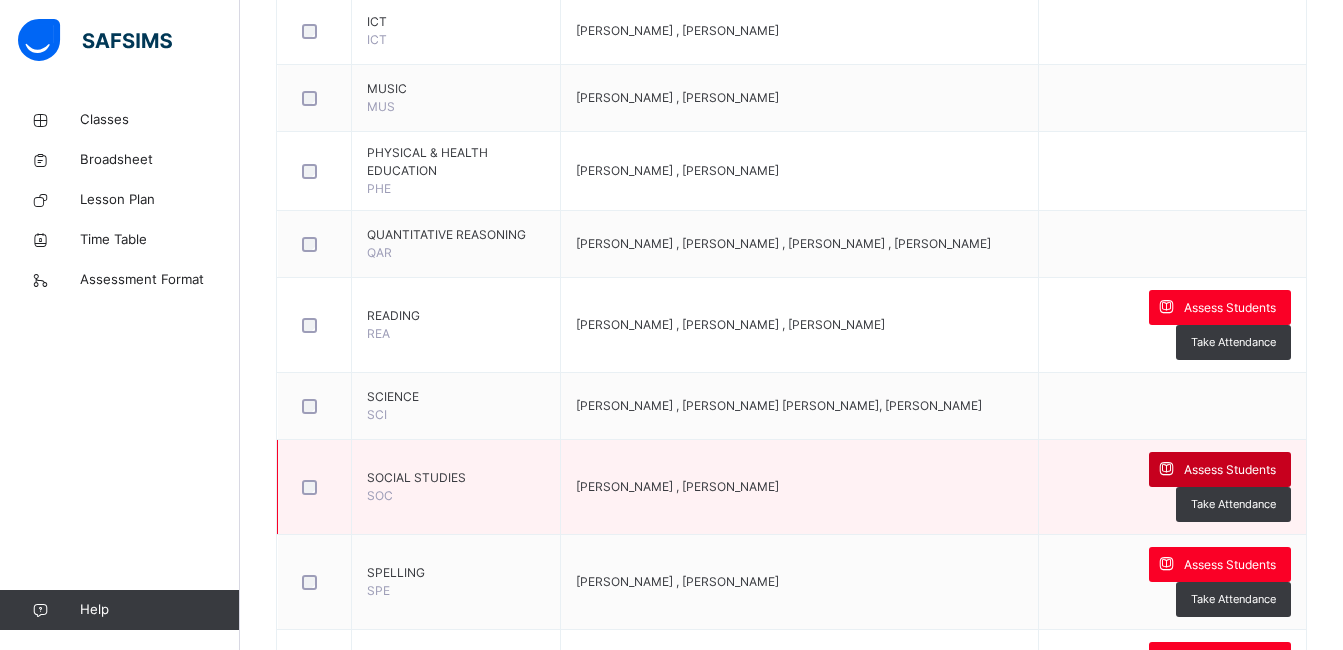 click on "Assess Students" at bounding box center [1230, 470] 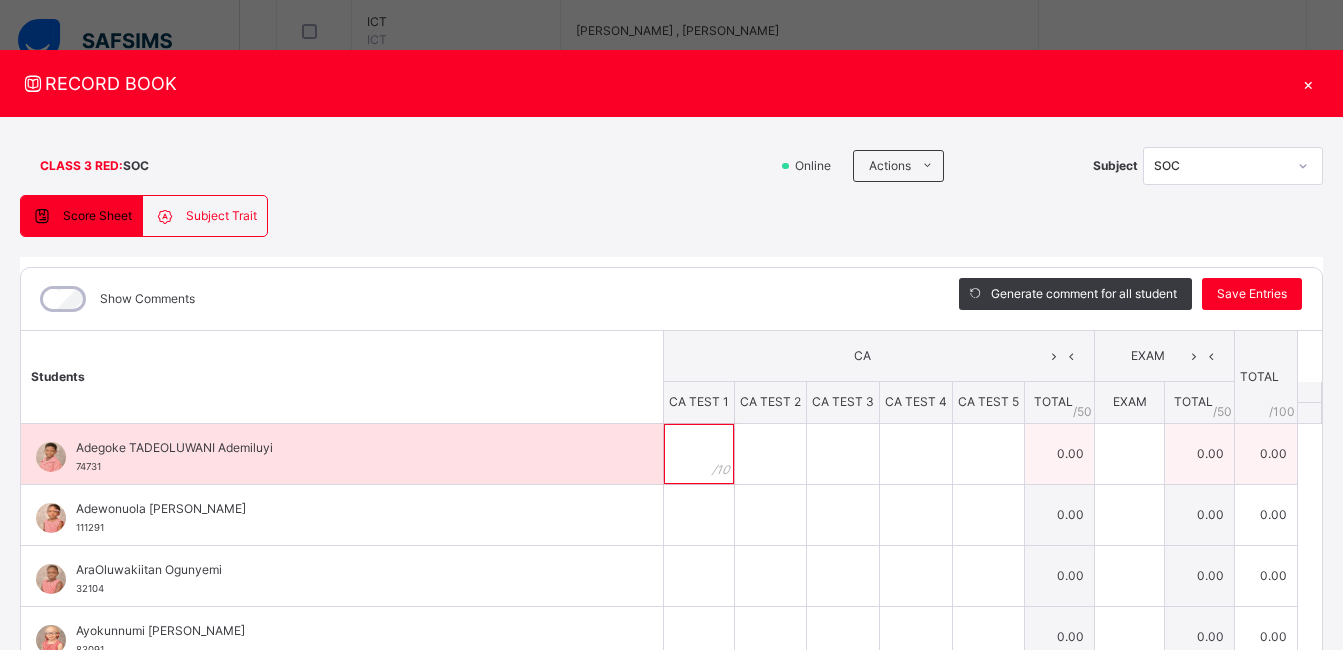 click at bounding box center (699, 454) 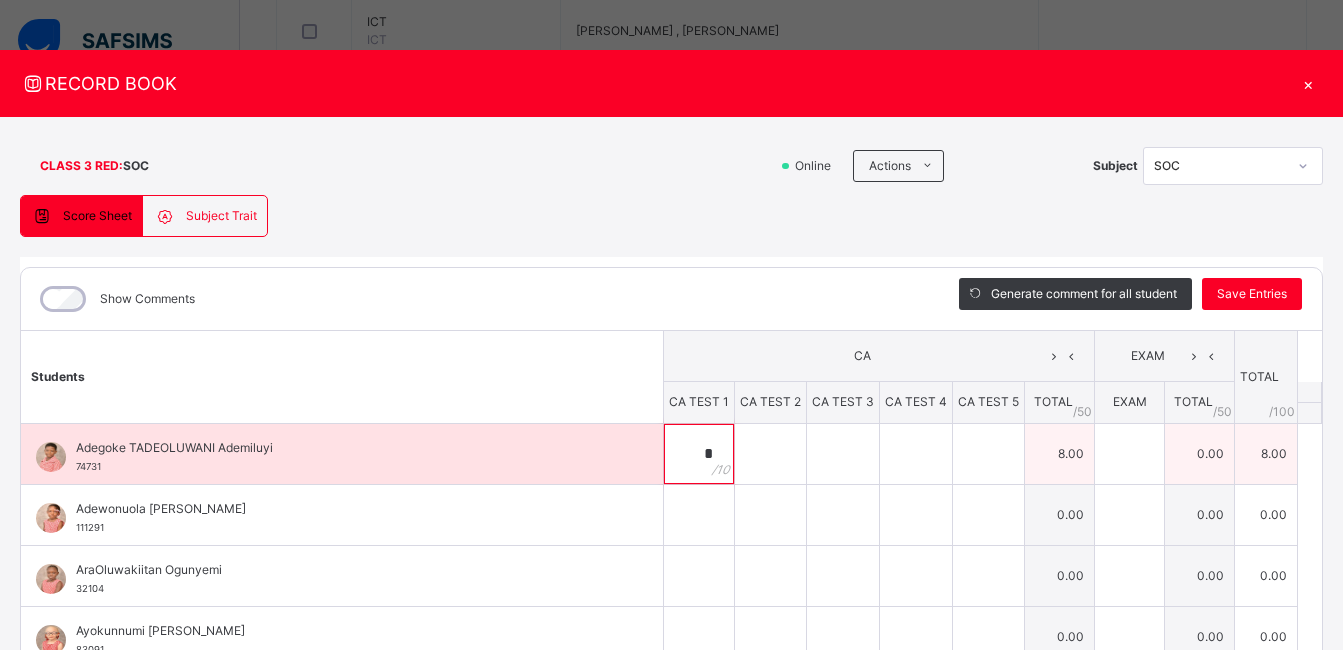 type on "*" 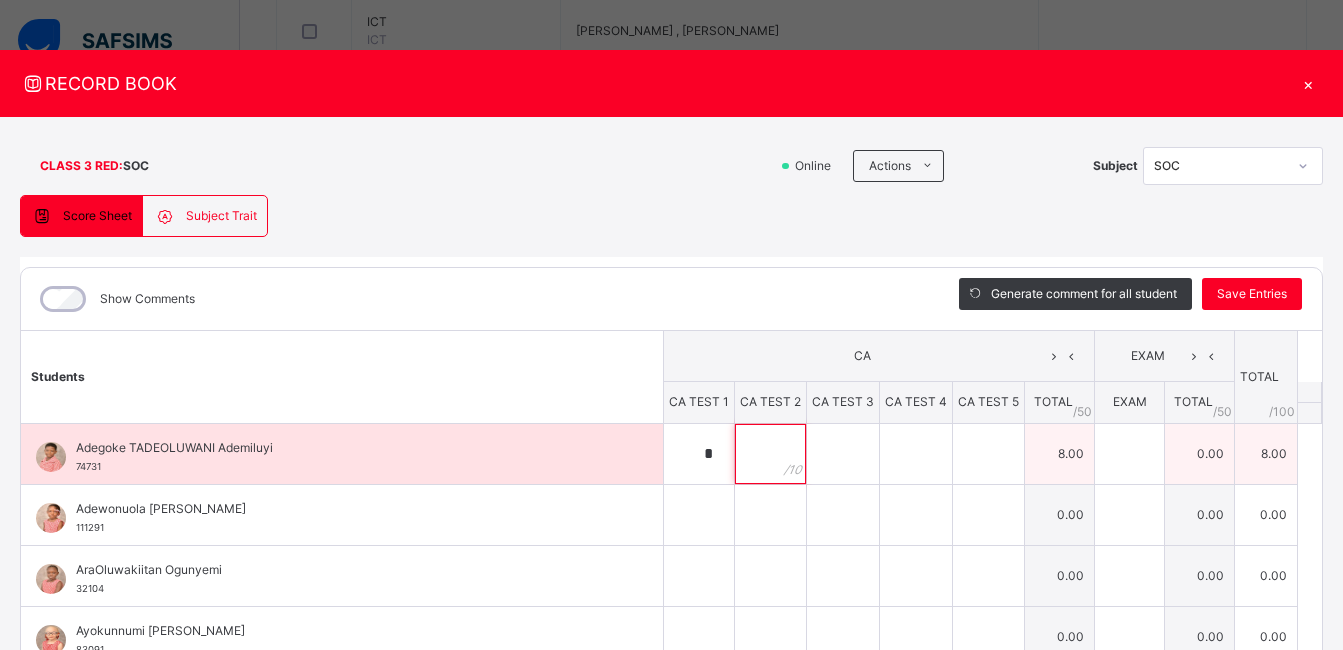click at bounding box center [770, 454] 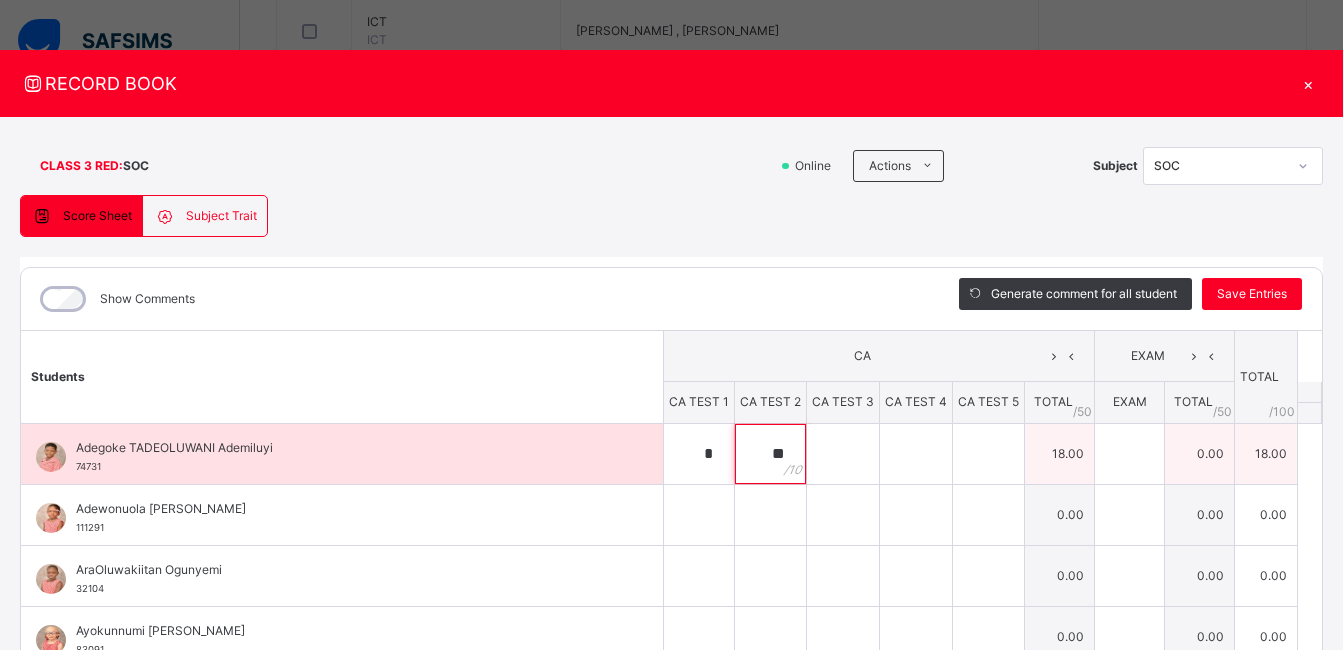 type on "**" 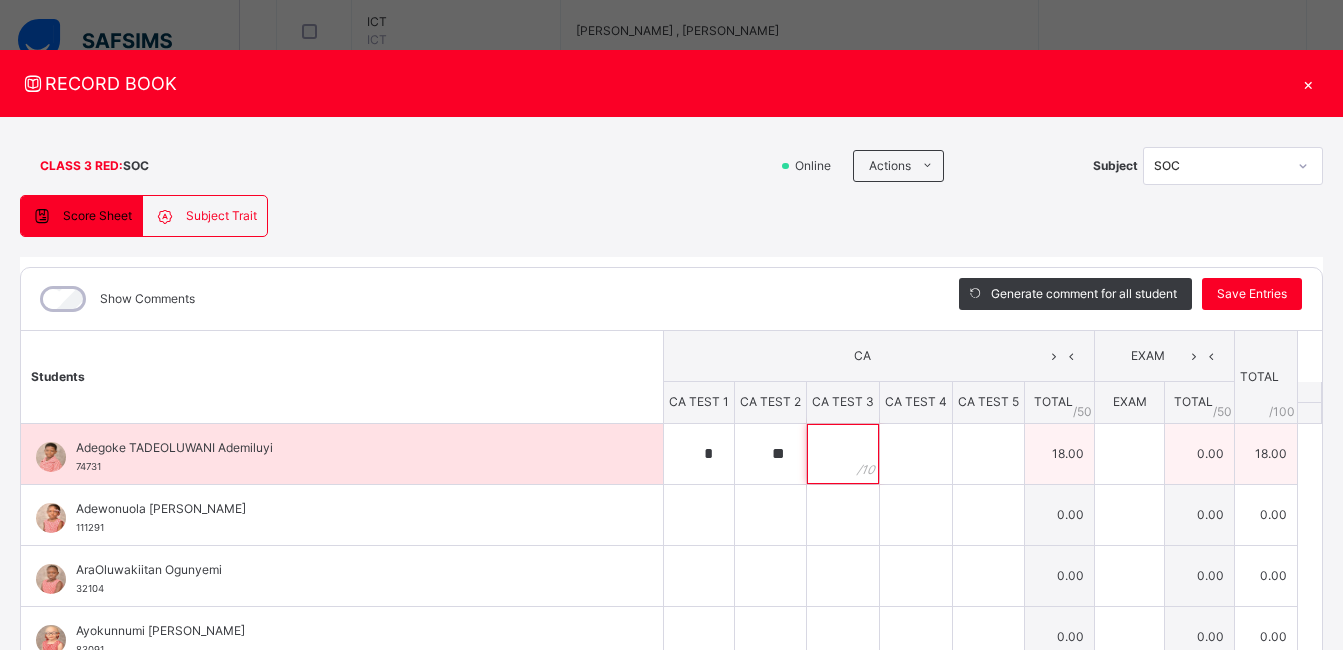 click at bounding box center (843, 454) 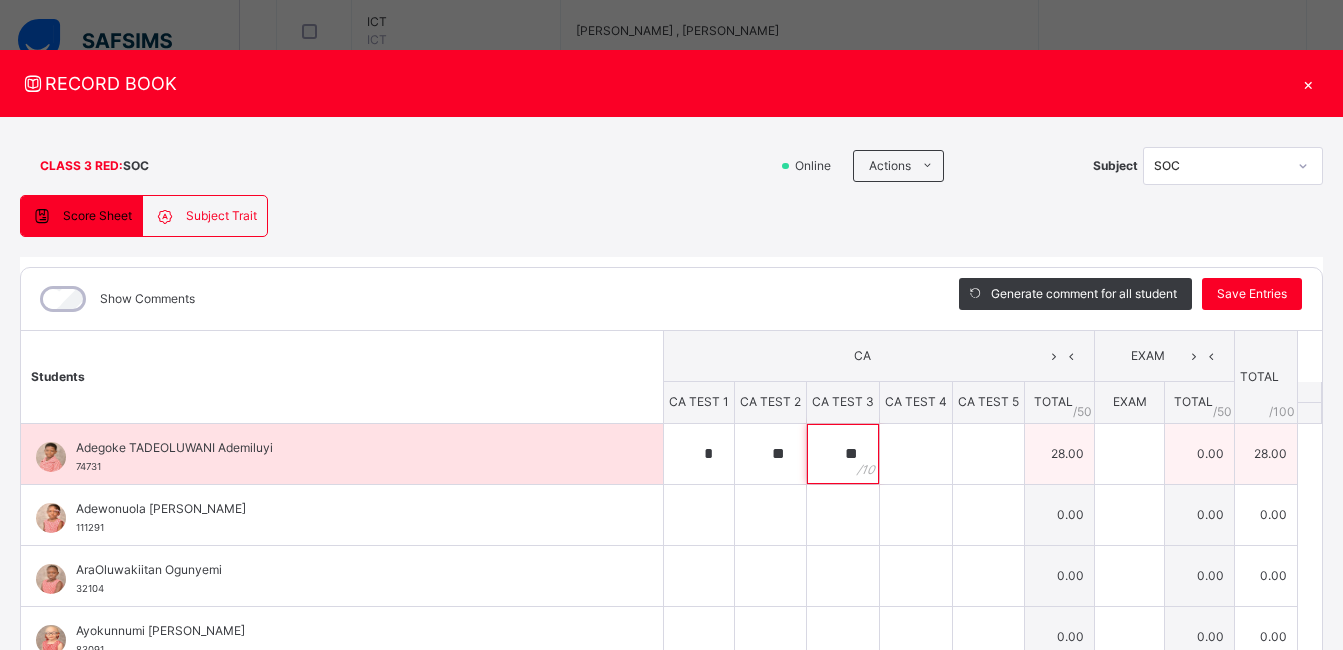 type on "**" 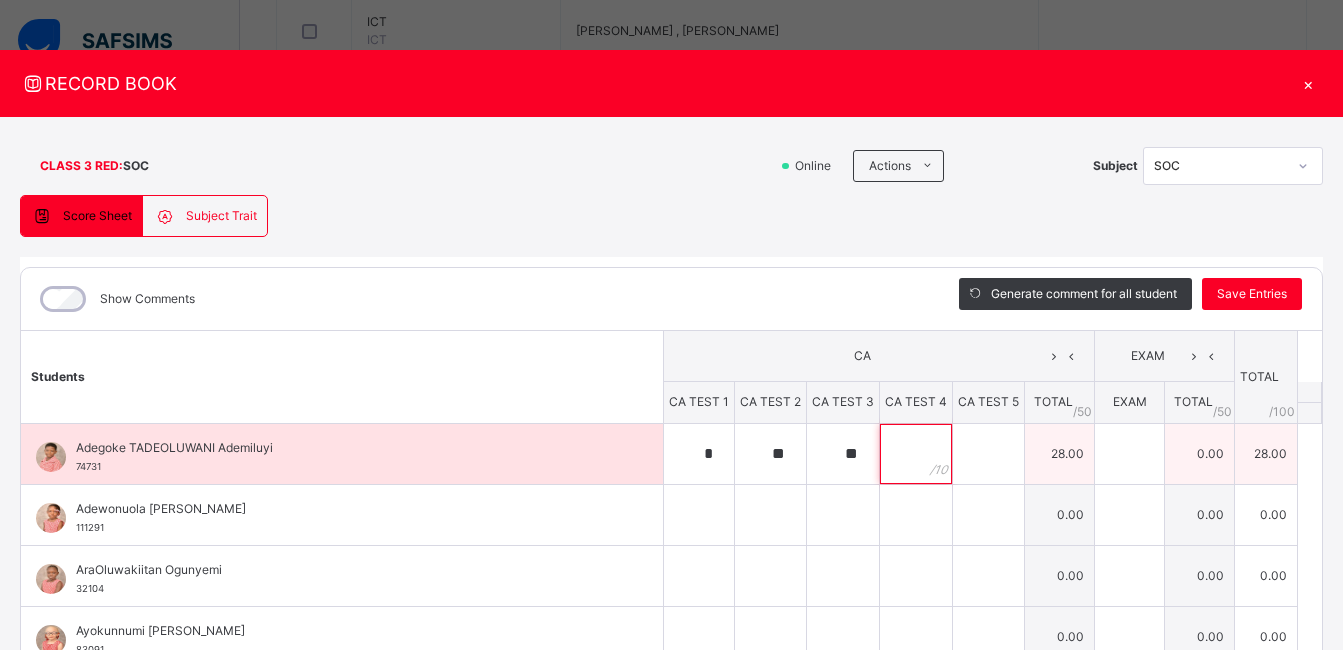 click at bounding box center (916, 454) 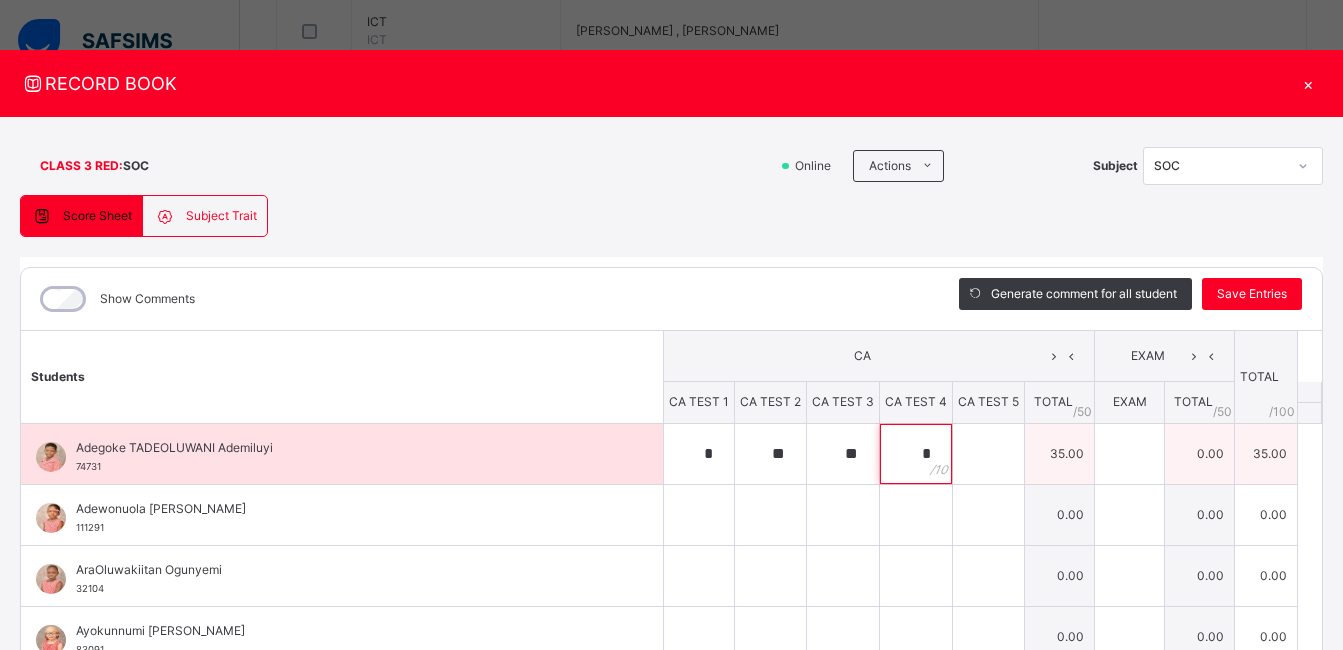 type on "*" 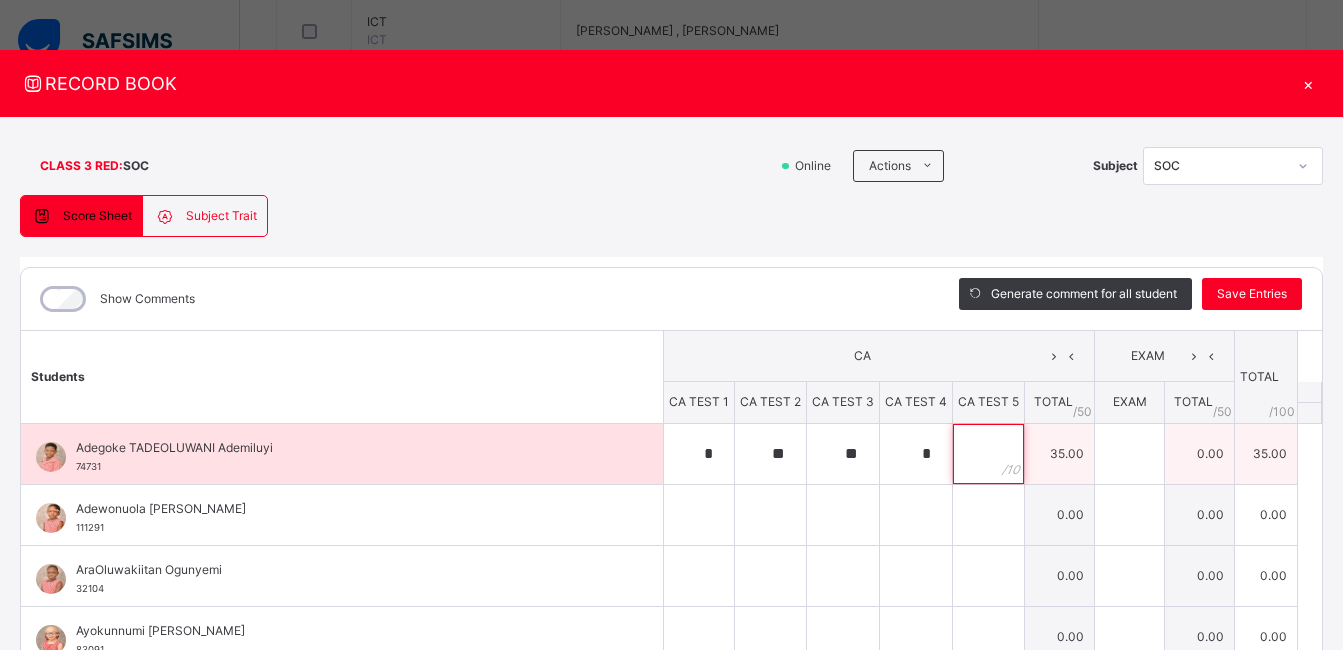click at bounding box center [988, 454] 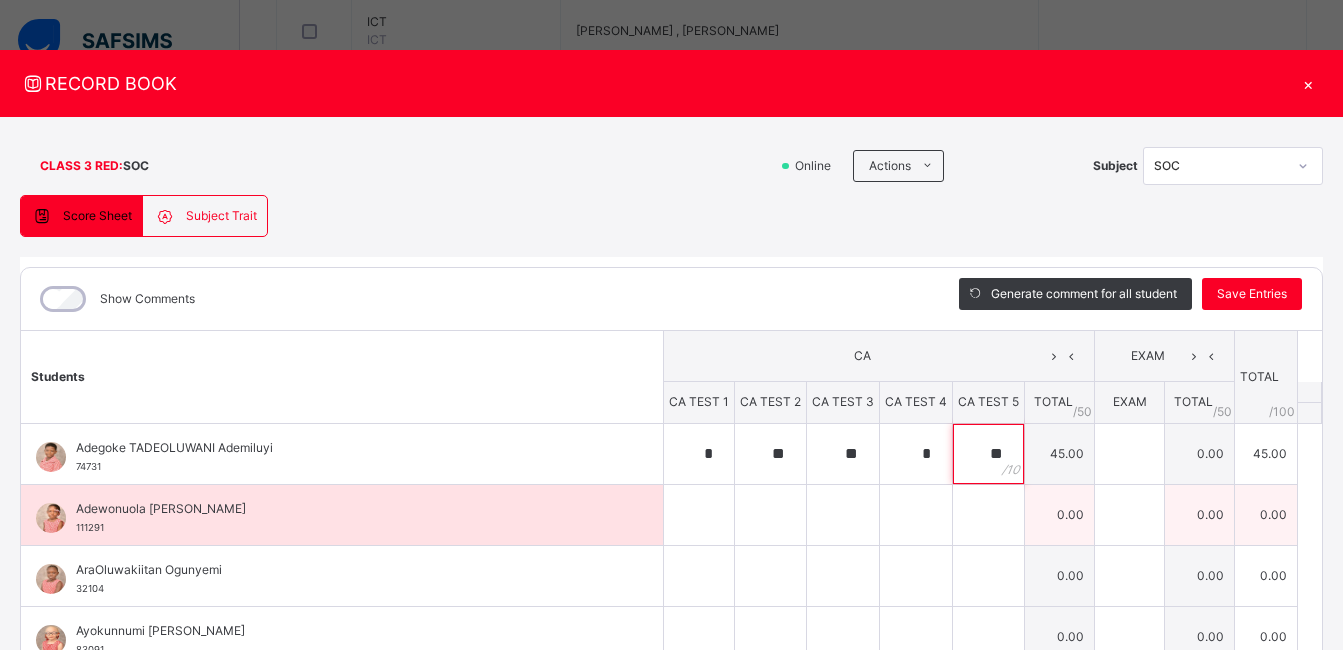 type on "**" 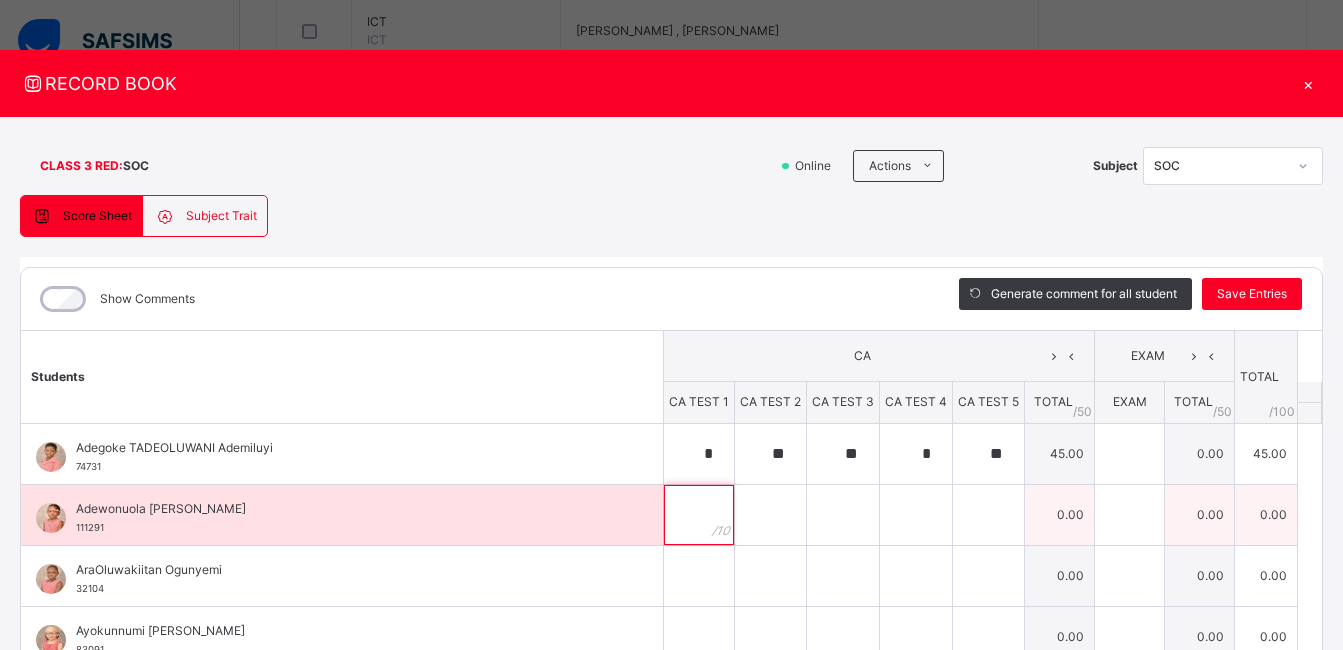 click at bounding box center [699, 515] 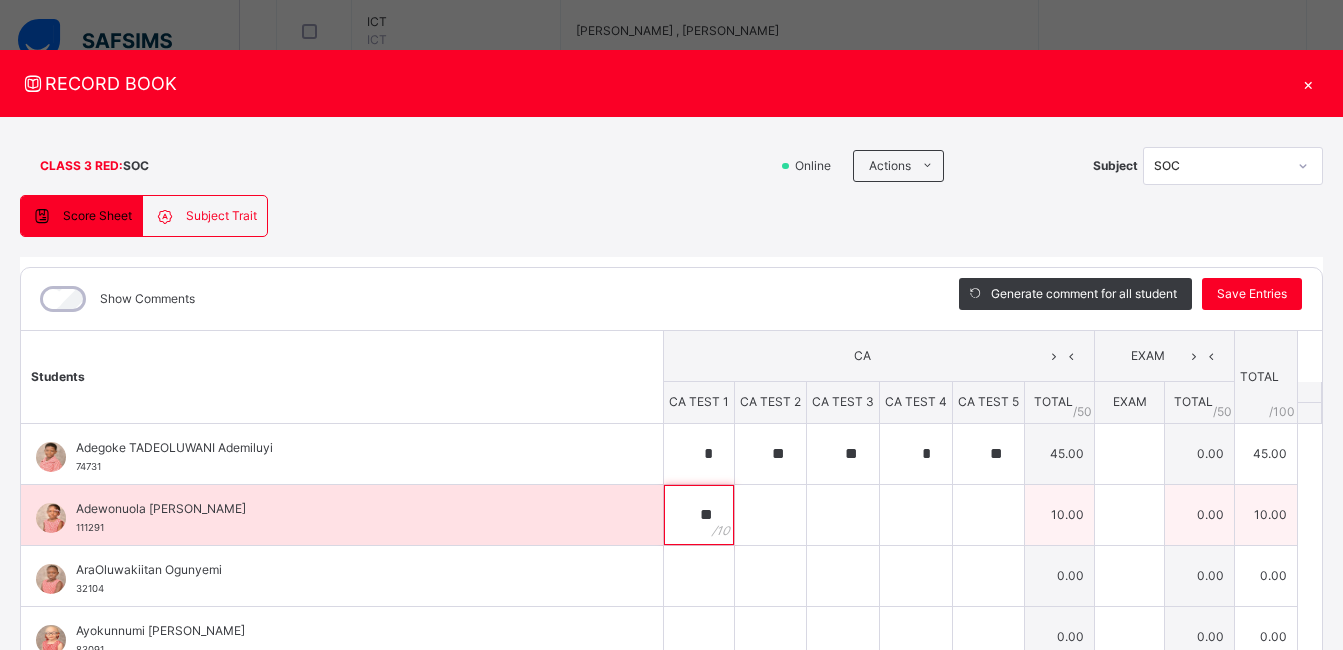 type on "**" 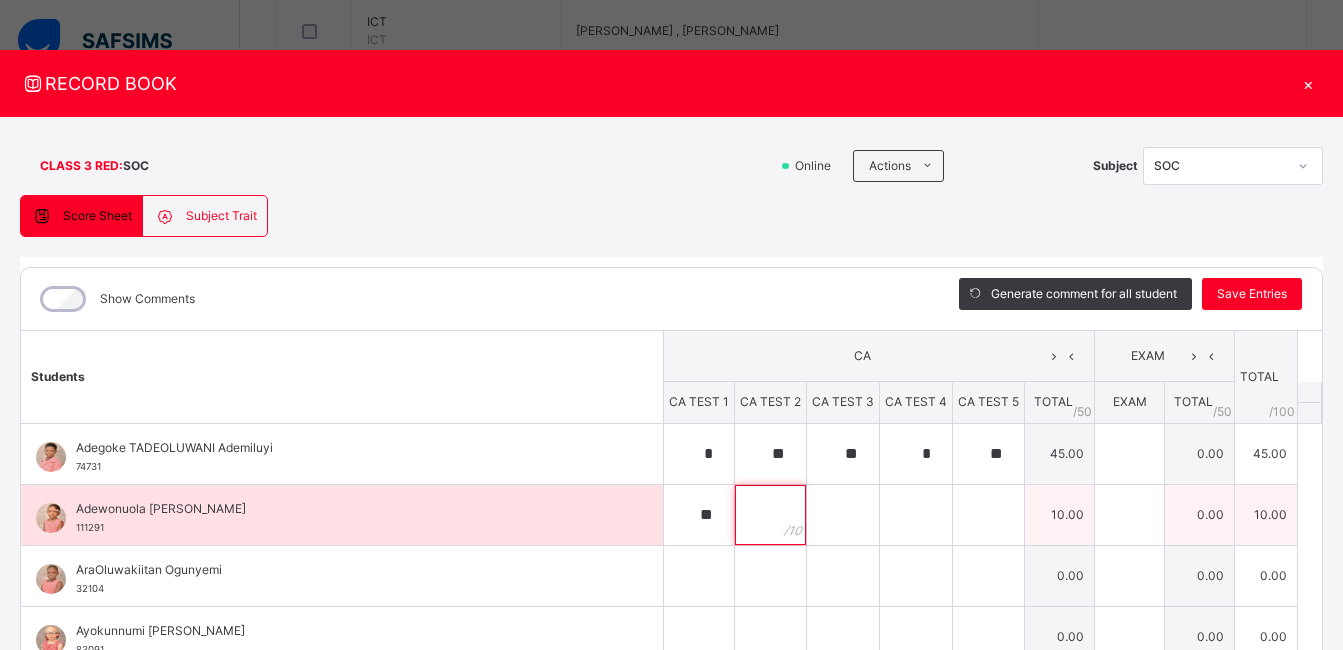 click at bounding box center (770, 515) 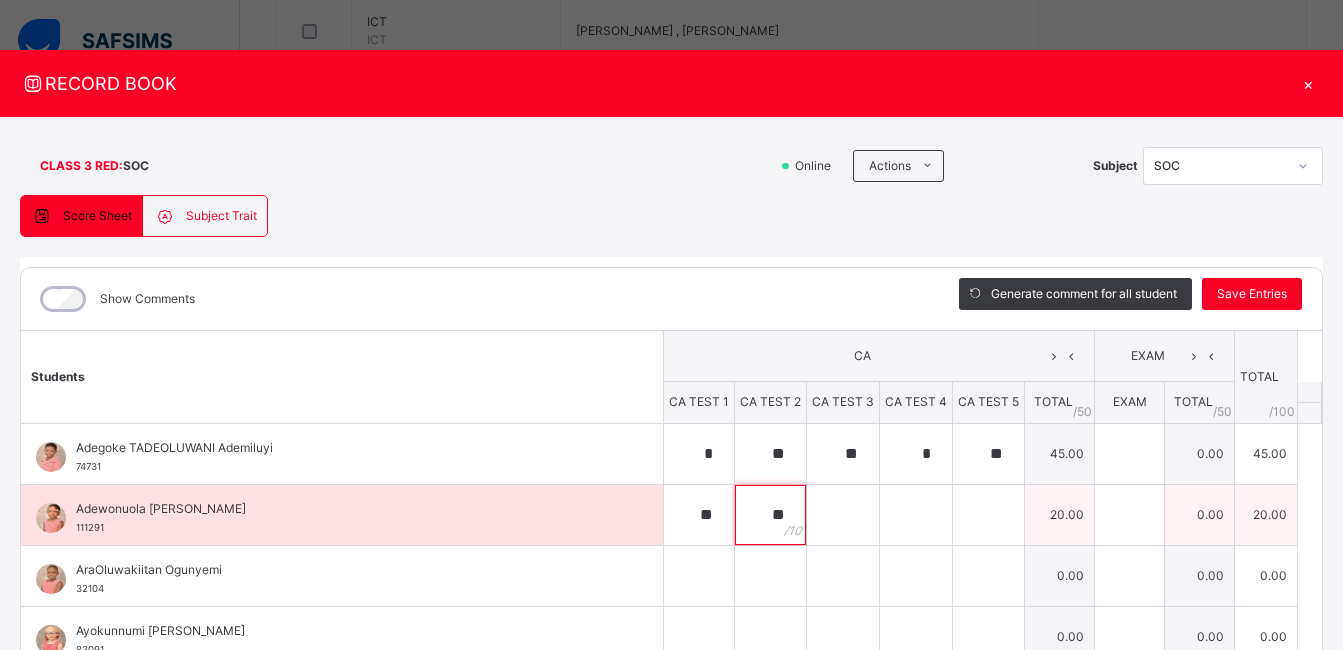 type on "**" 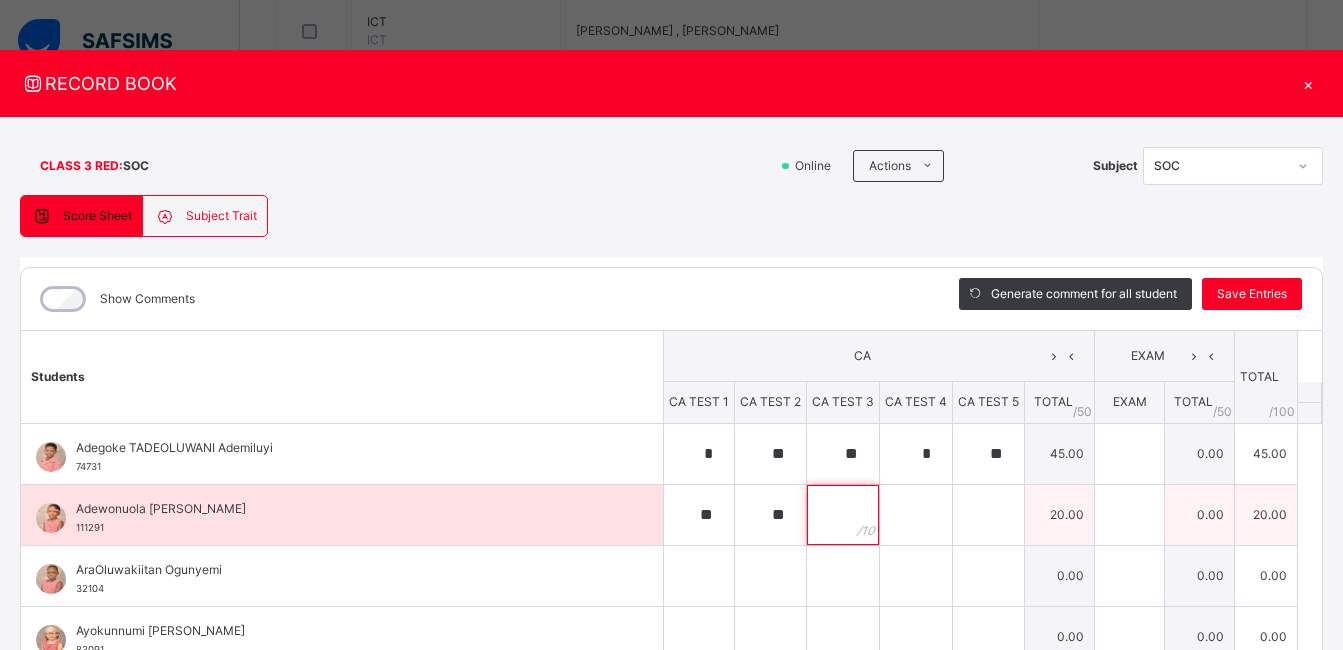 click at bounding box center (843, 515) 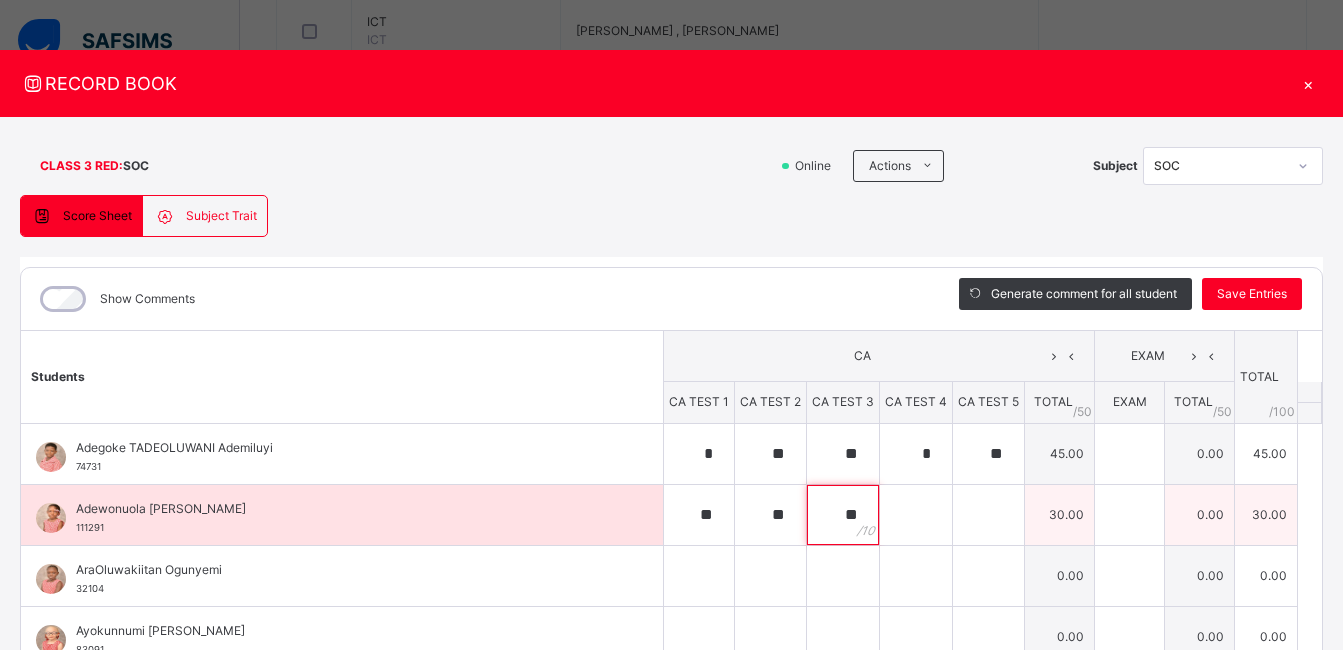type on "**" 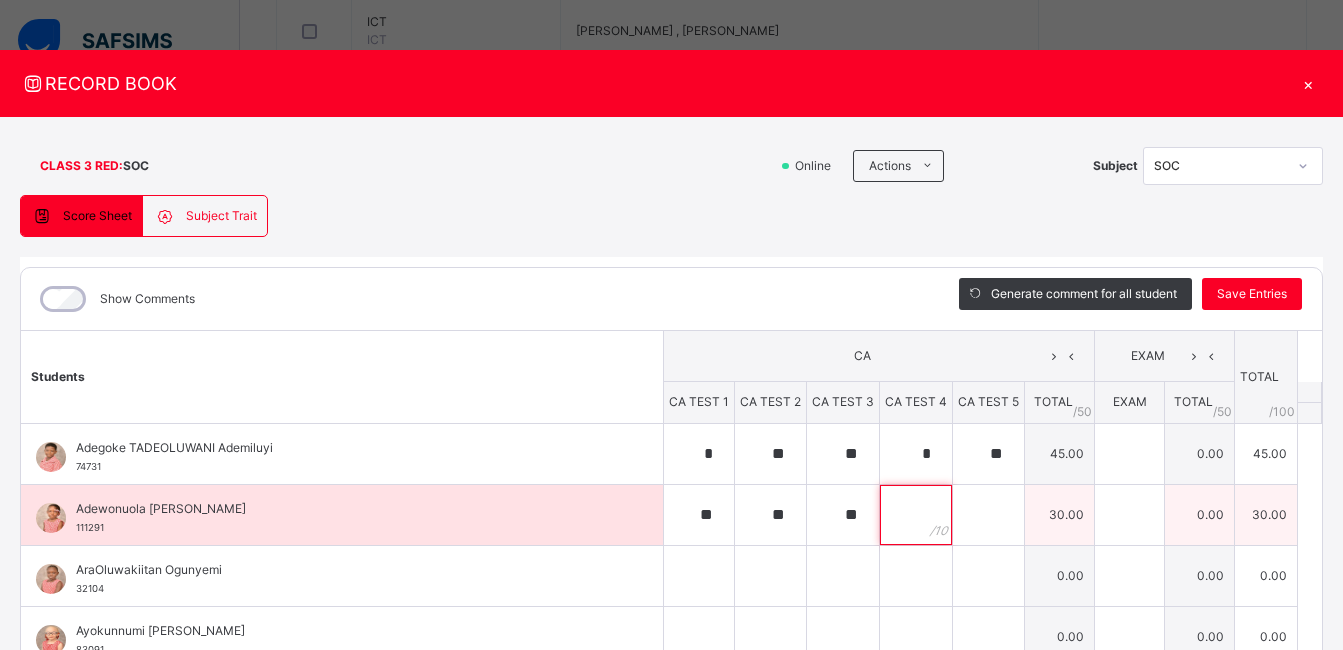 click at bounding box center (916, 515) 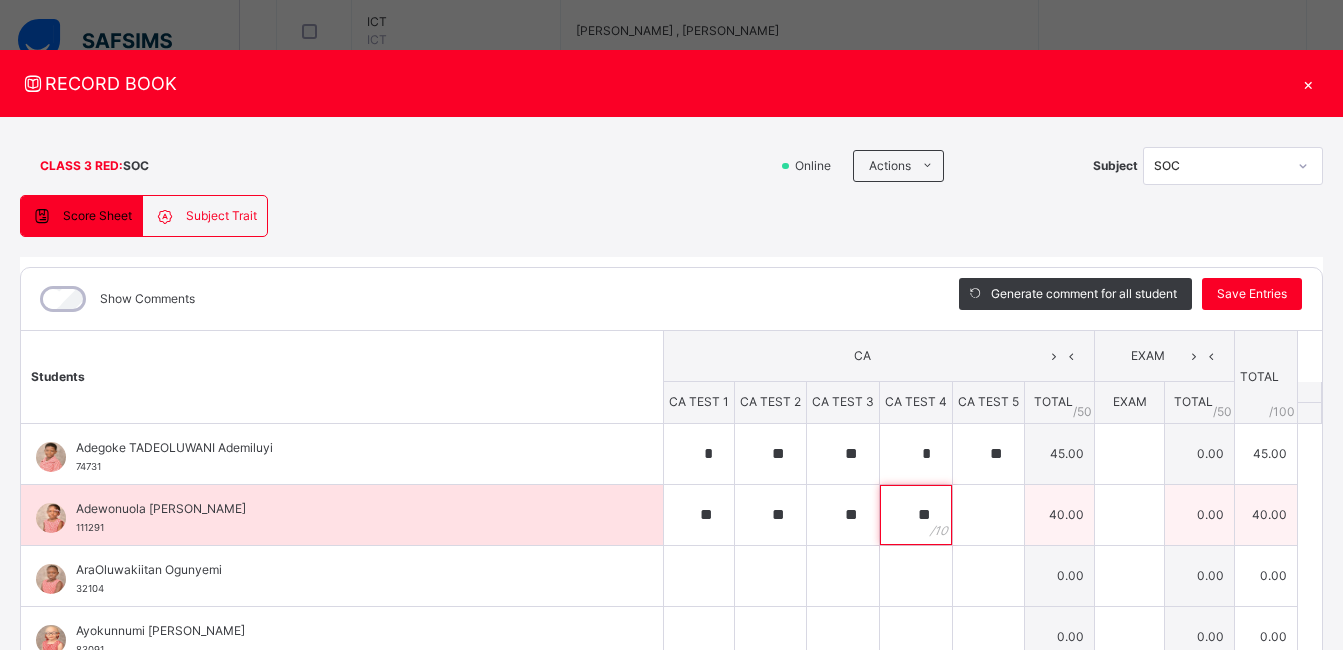 type on "**" 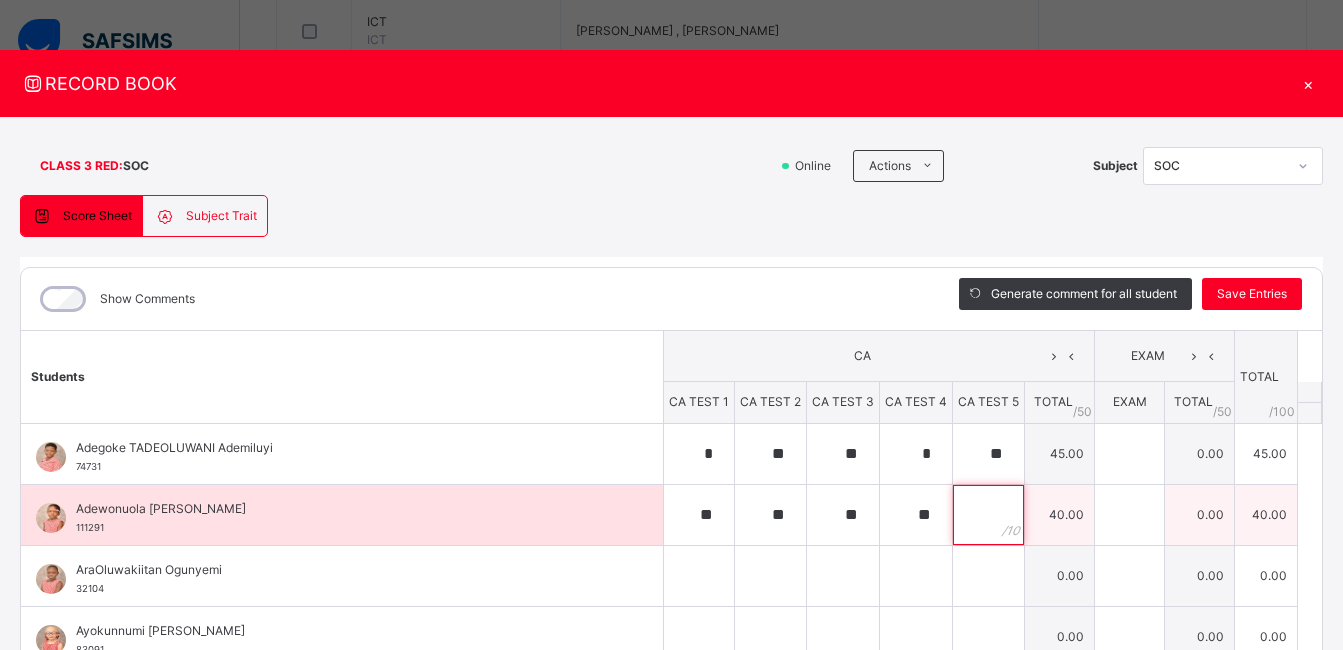 click at bounding box center (988, 515) 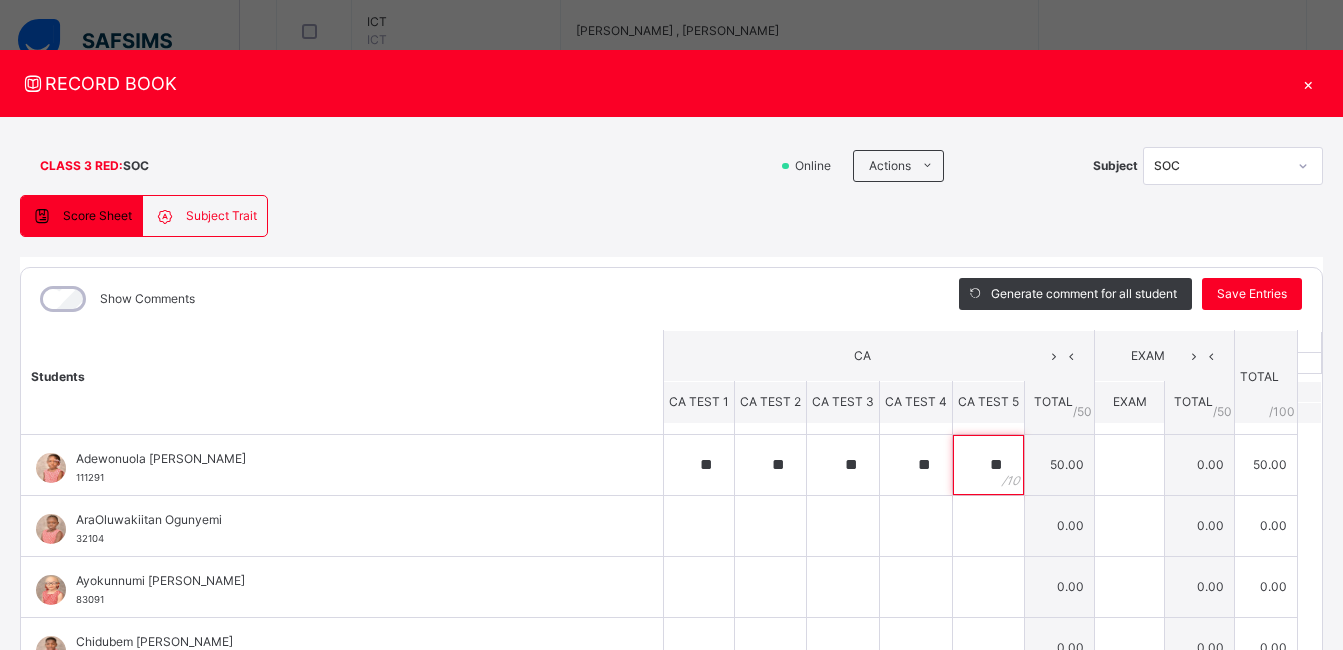 scroll, scrollTop: 59, scrollLeft: 0, axis: vertical 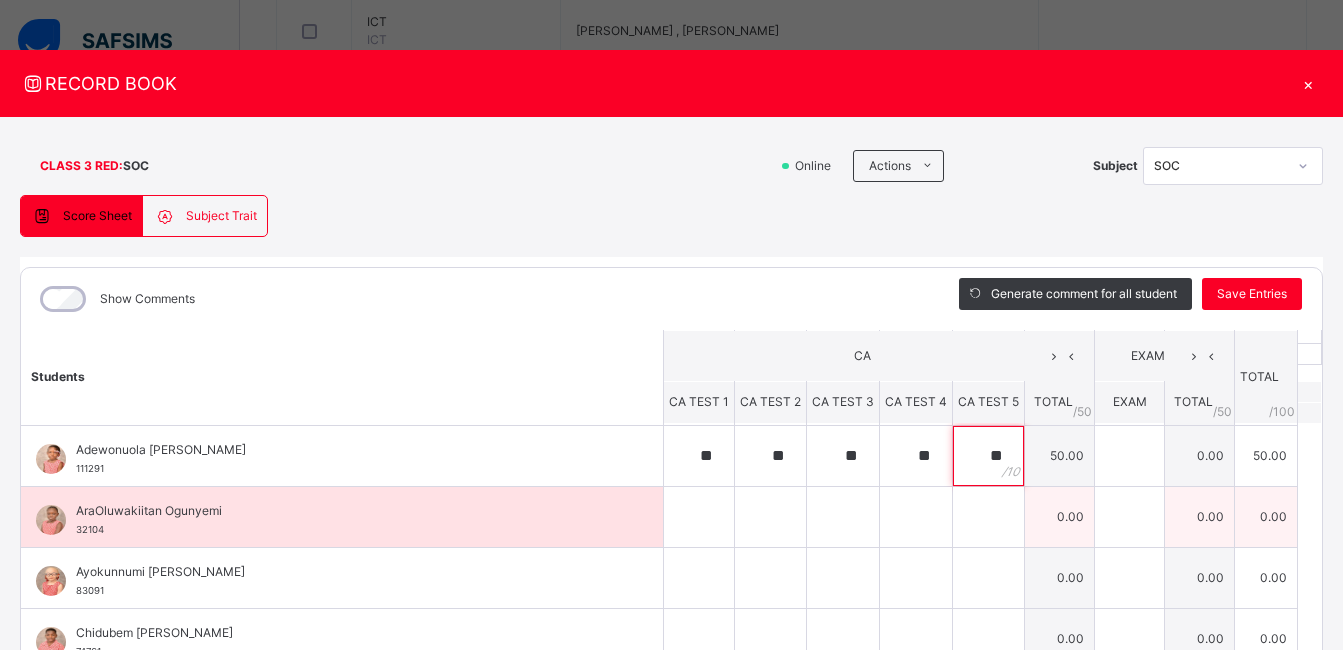 type on "**" 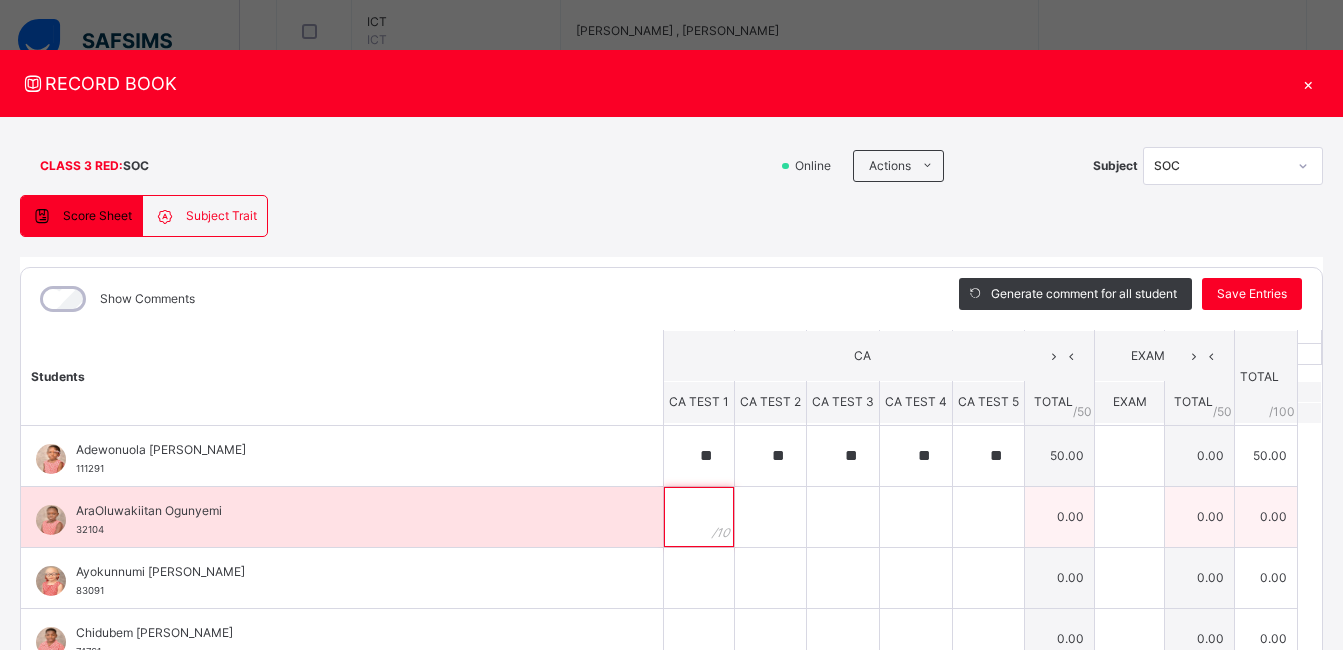 click at bounding box center [699, 517] 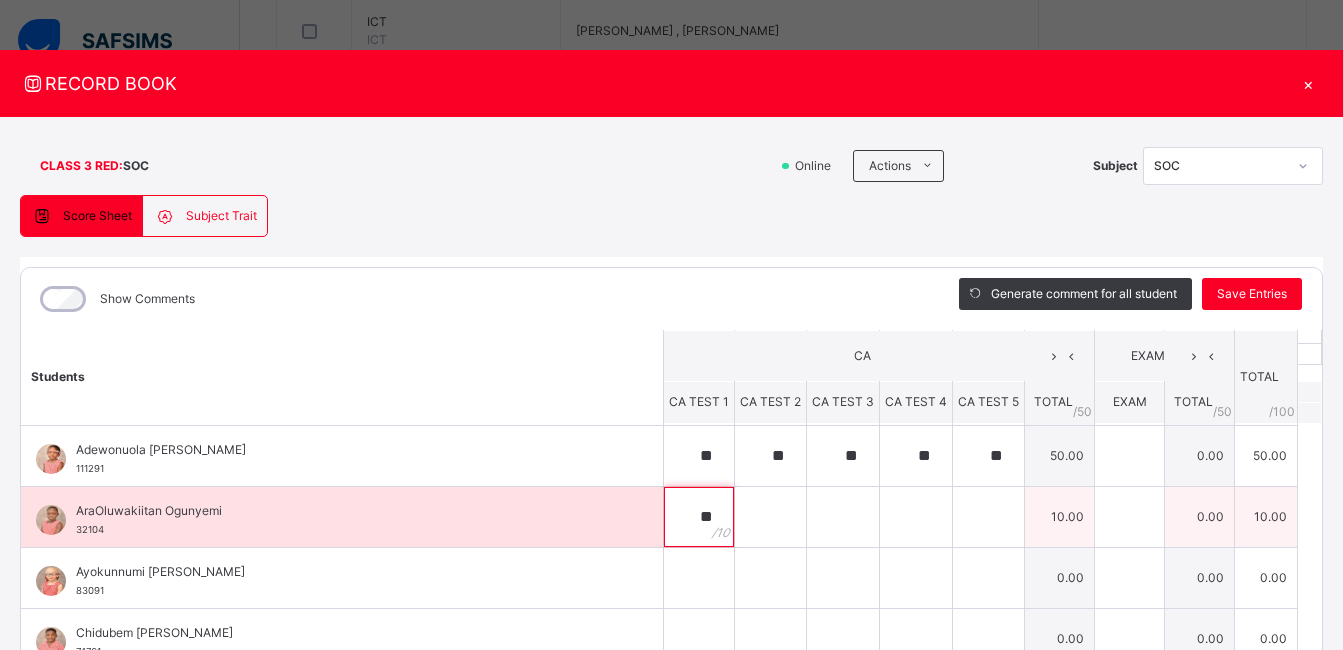 type on "**" 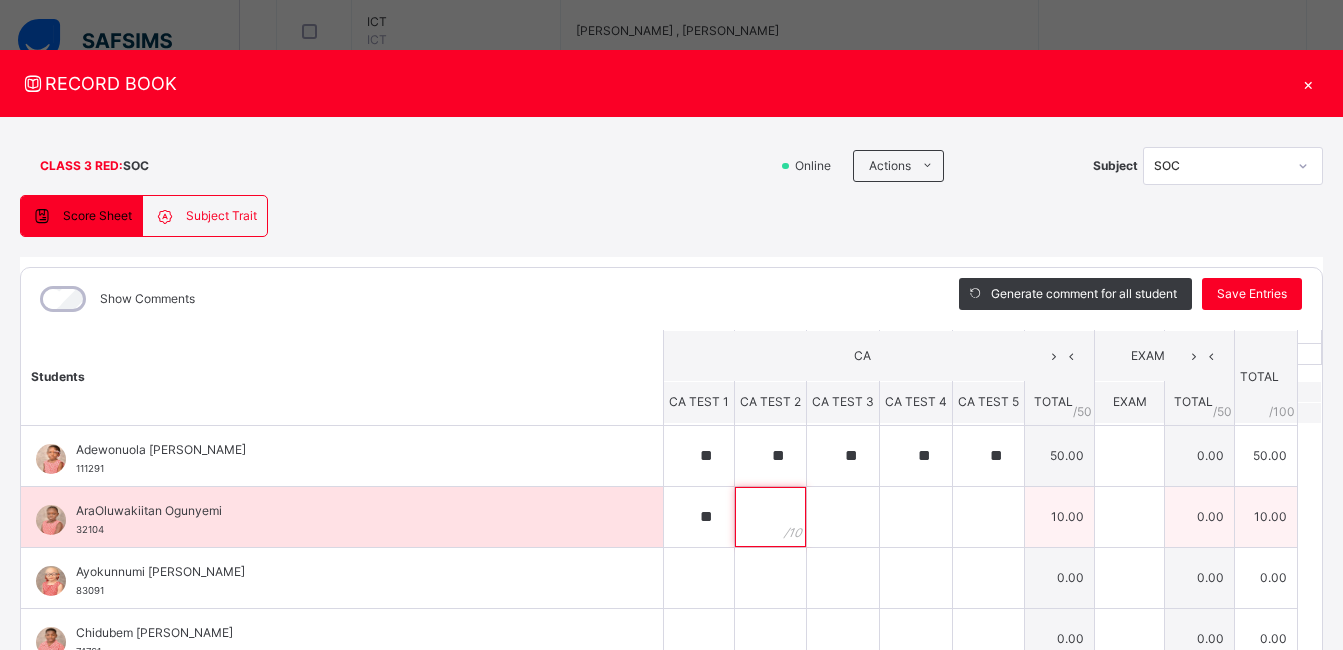 click at bounding box center [770, 517] 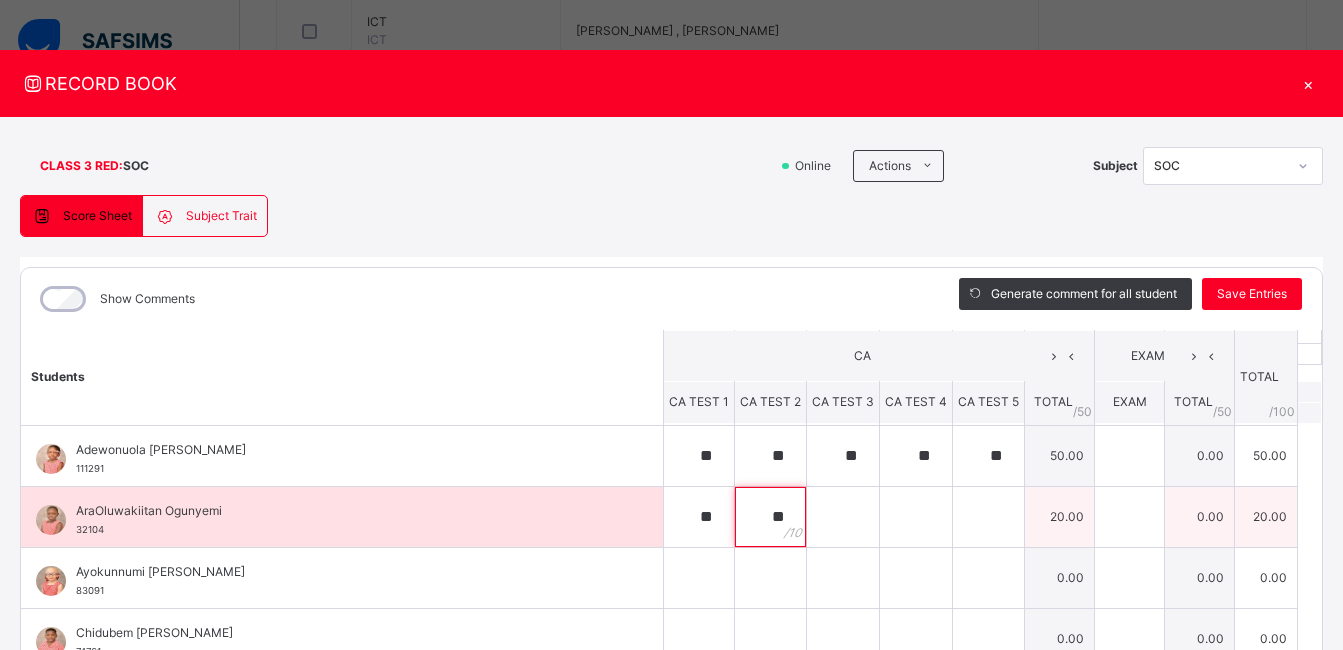 type on "**" 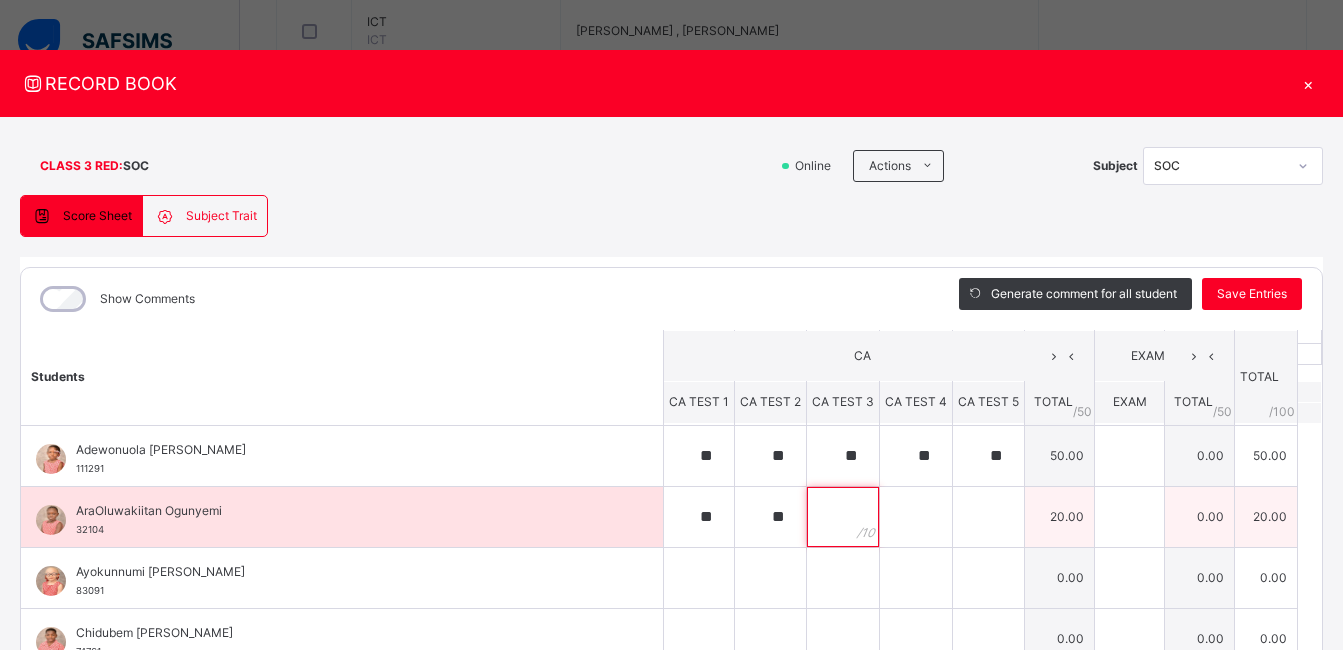 click at bounding box center (843, 517) 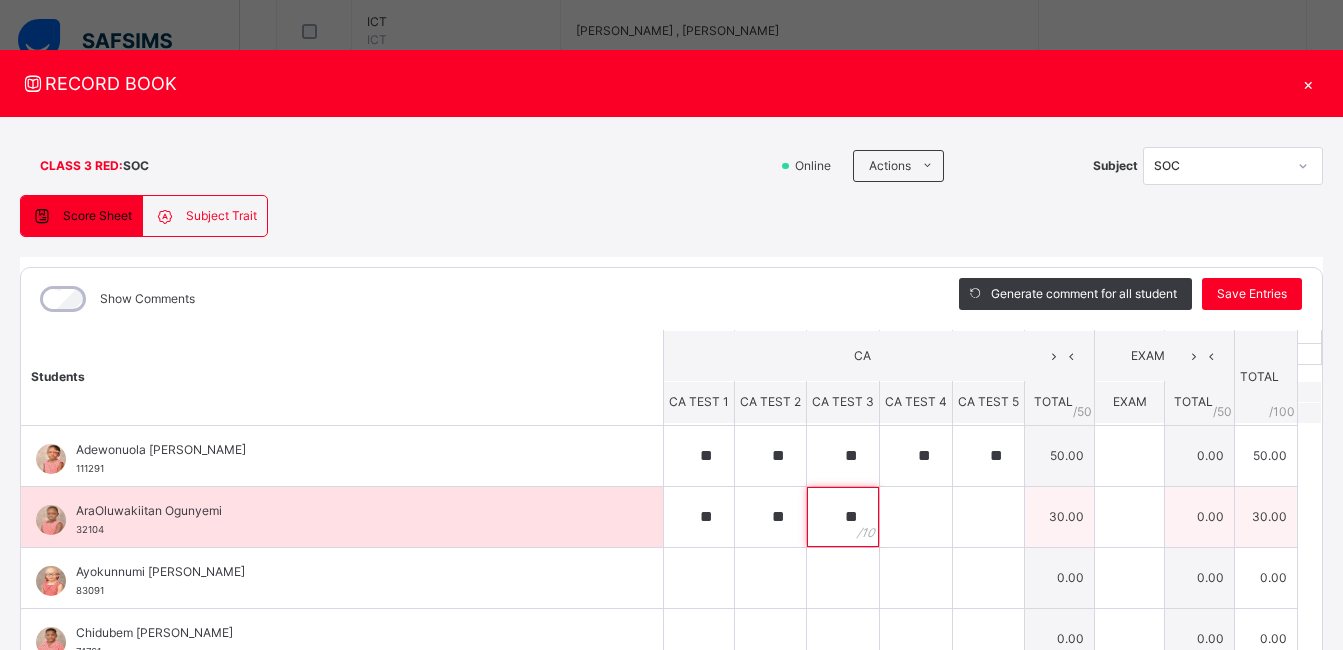 type on "**" 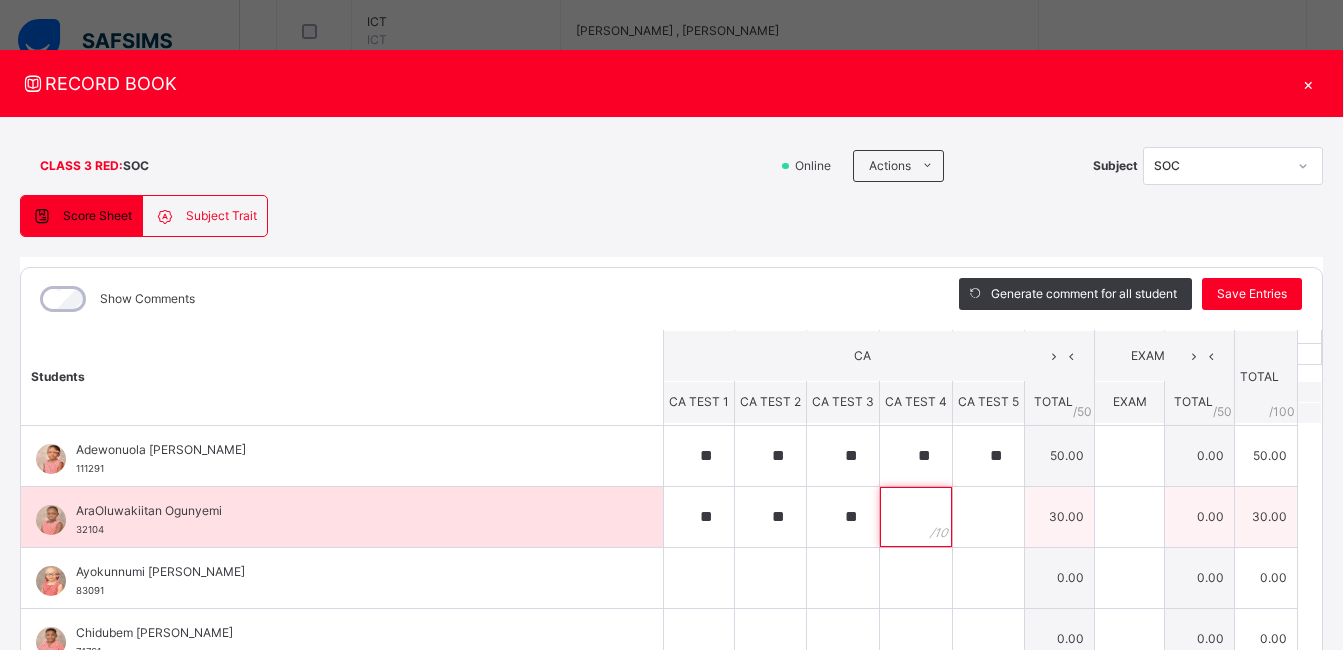 click at bounding box center (916, 517) 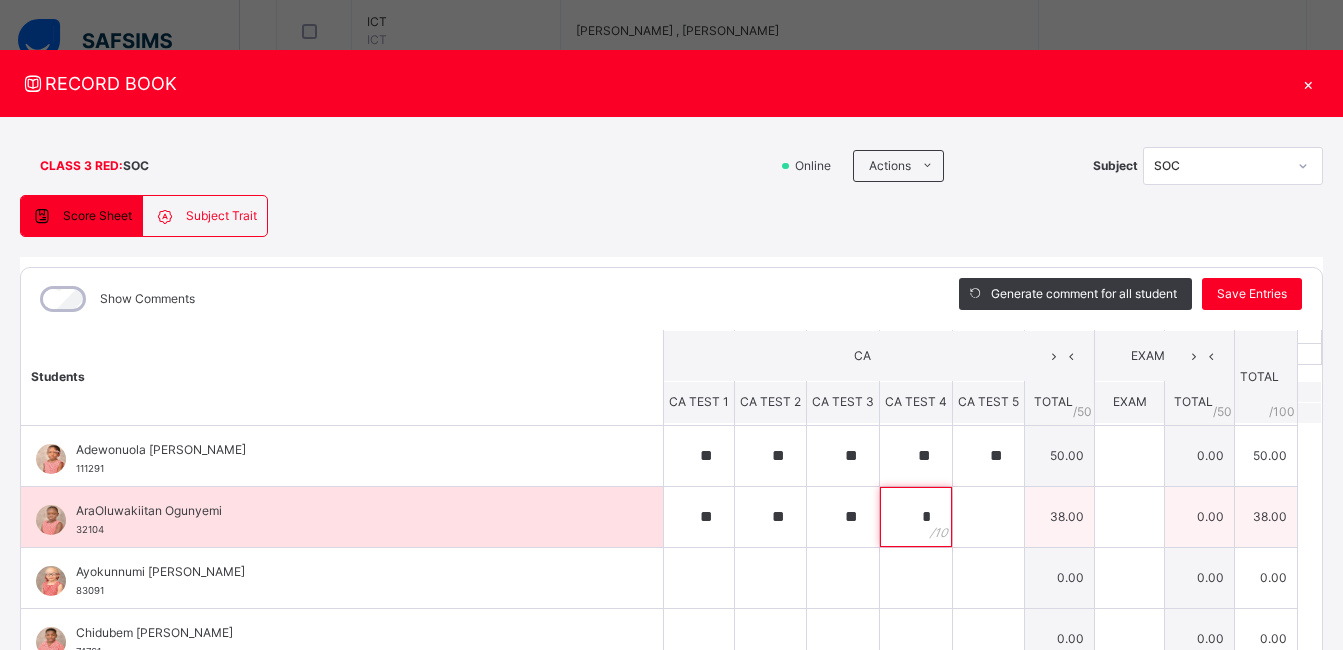 type on "*" 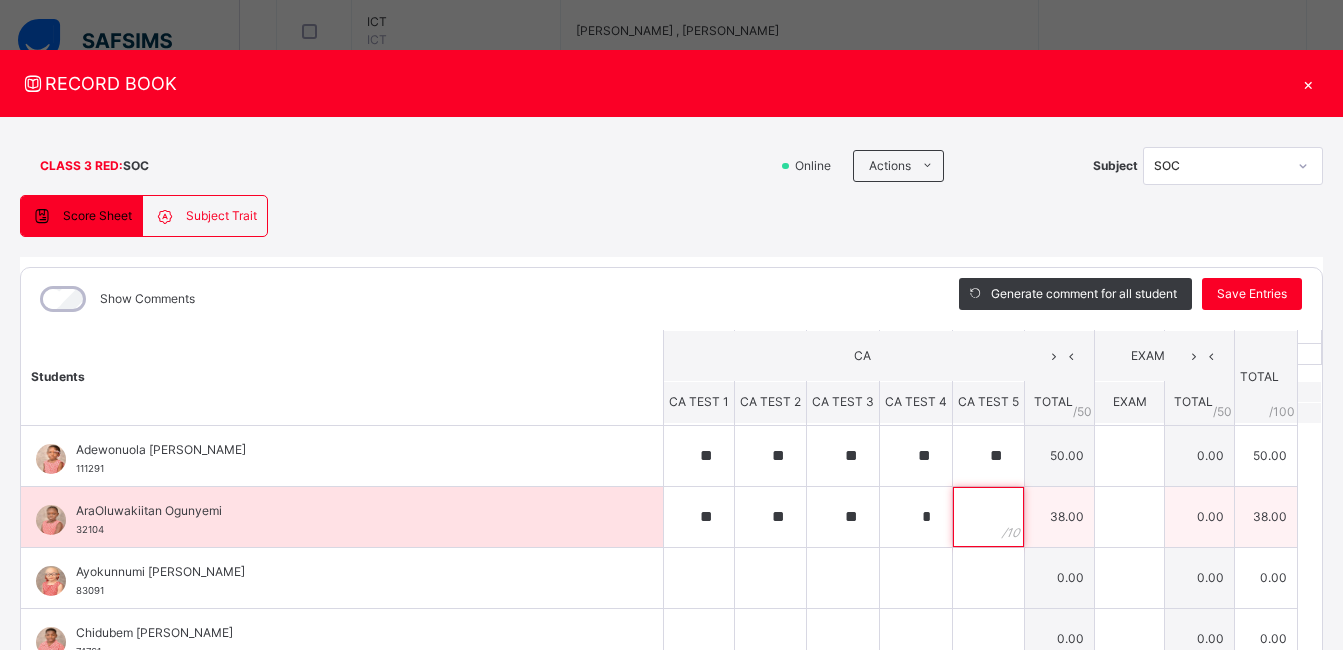 click at bounding box center (988, 517) 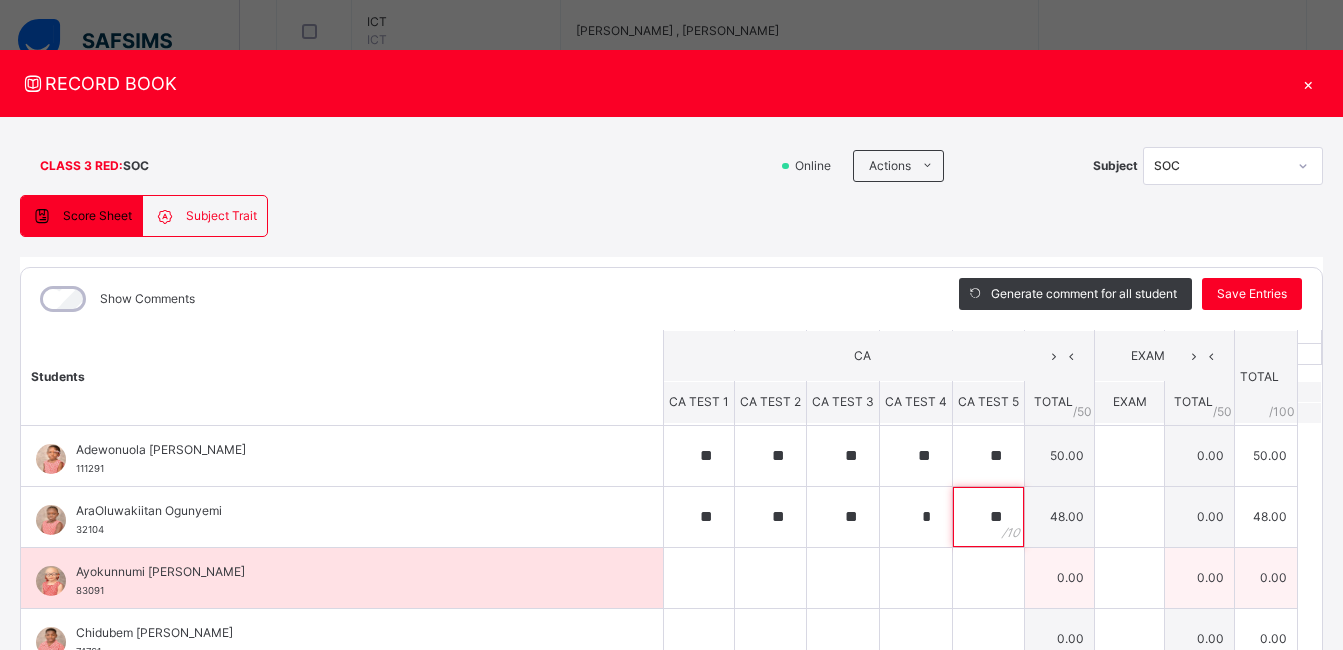 type on "**" 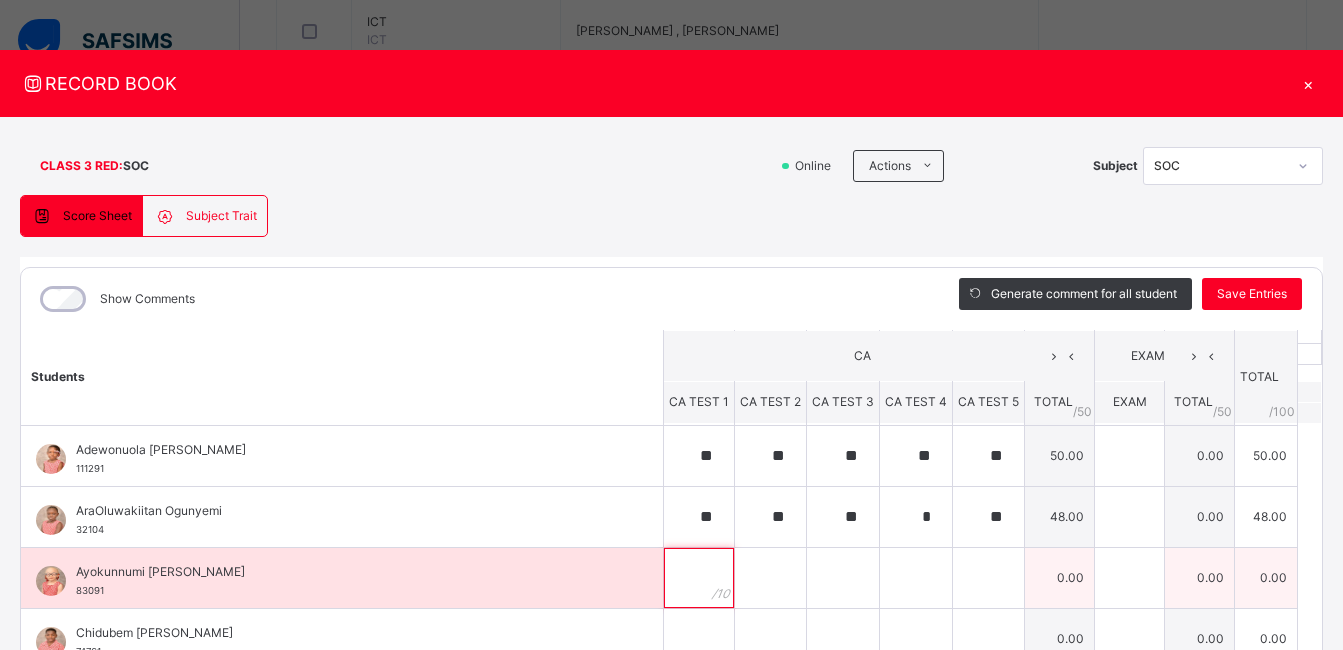 click at bounding box center [699, 578] 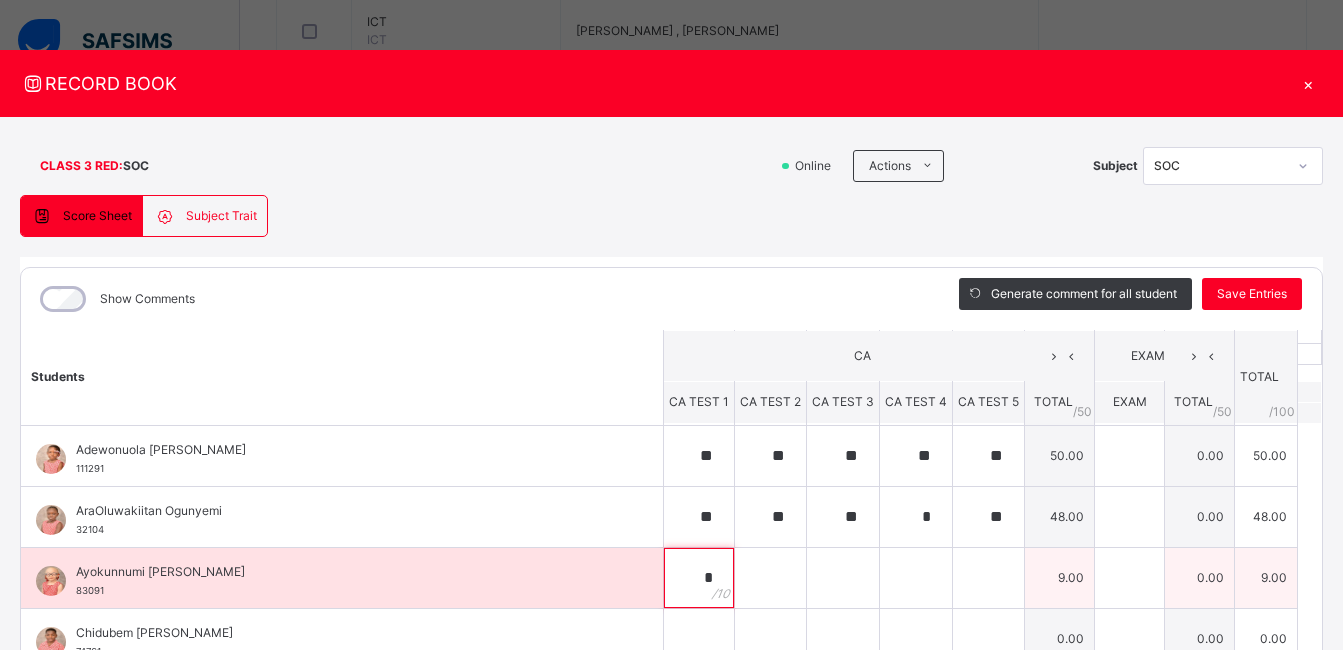 type on "*" 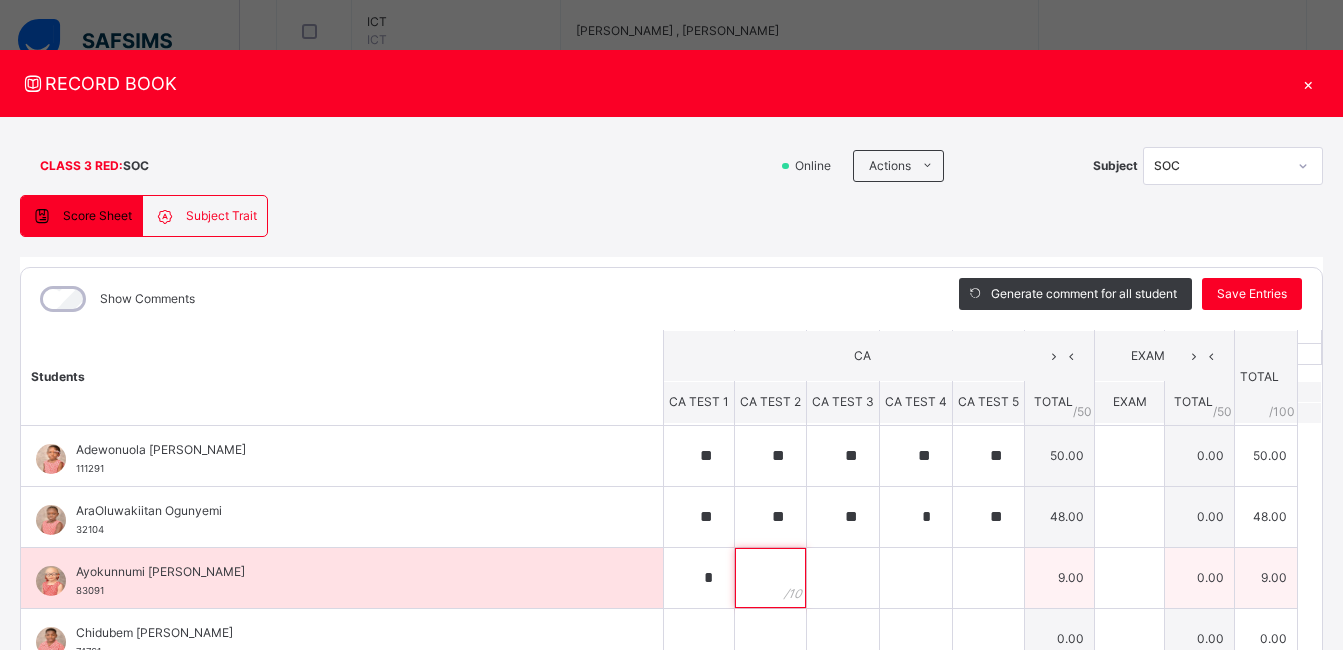 click at bounding box center [770, 578] 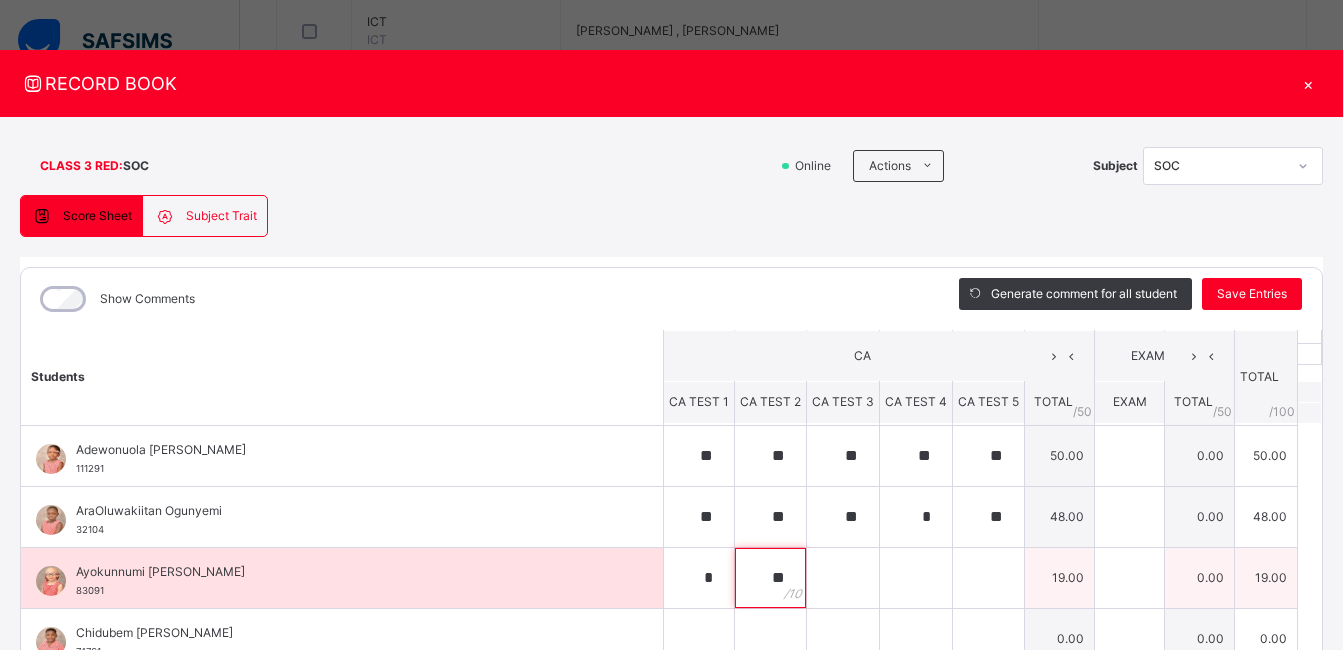 type on "**" 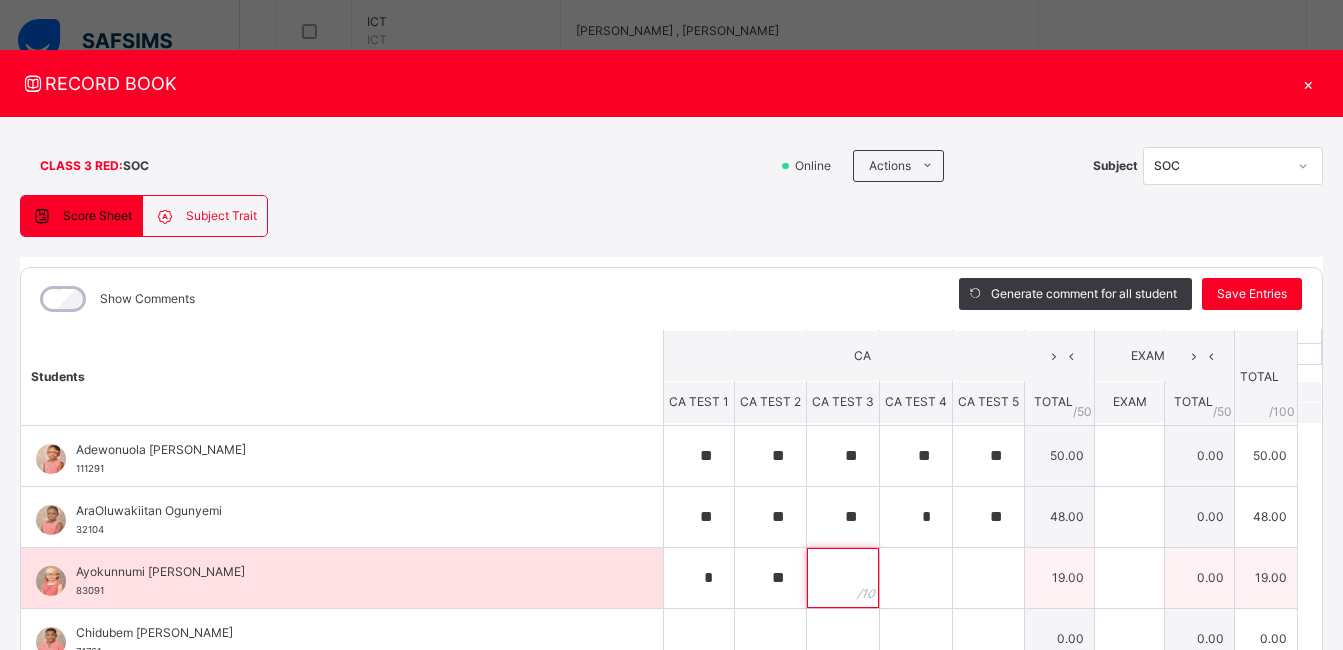 click at bounding box center (843, 578) 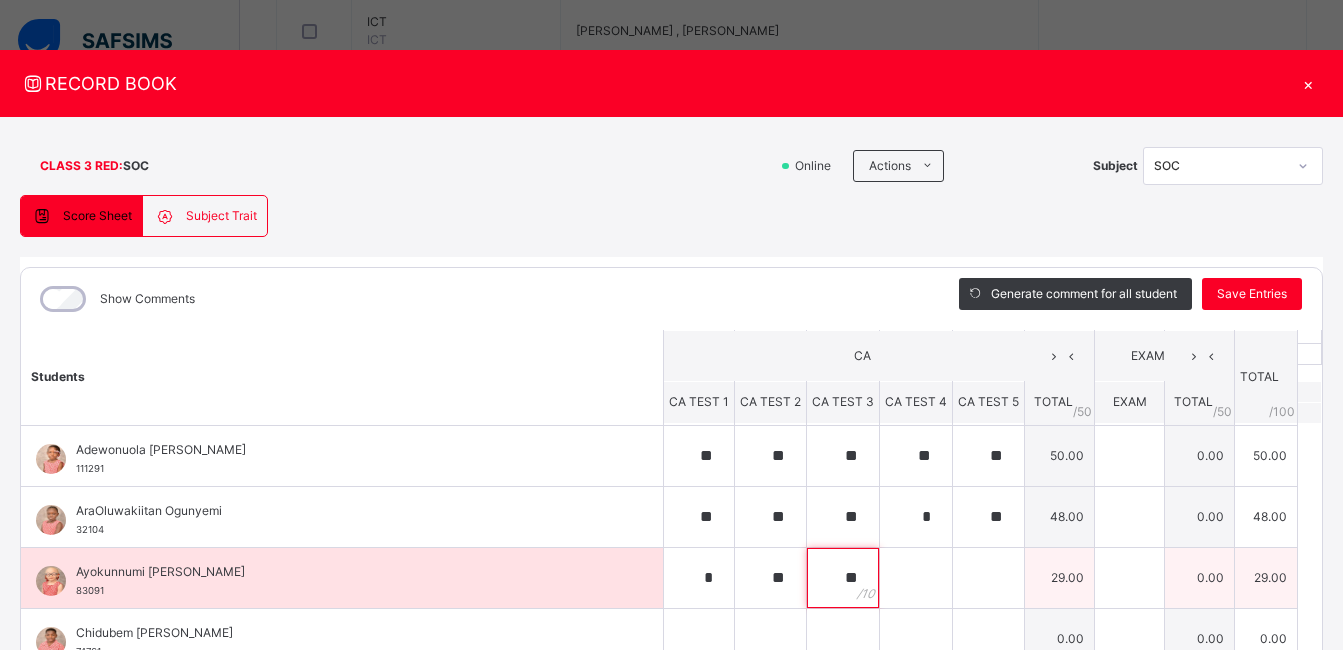 type on "**" 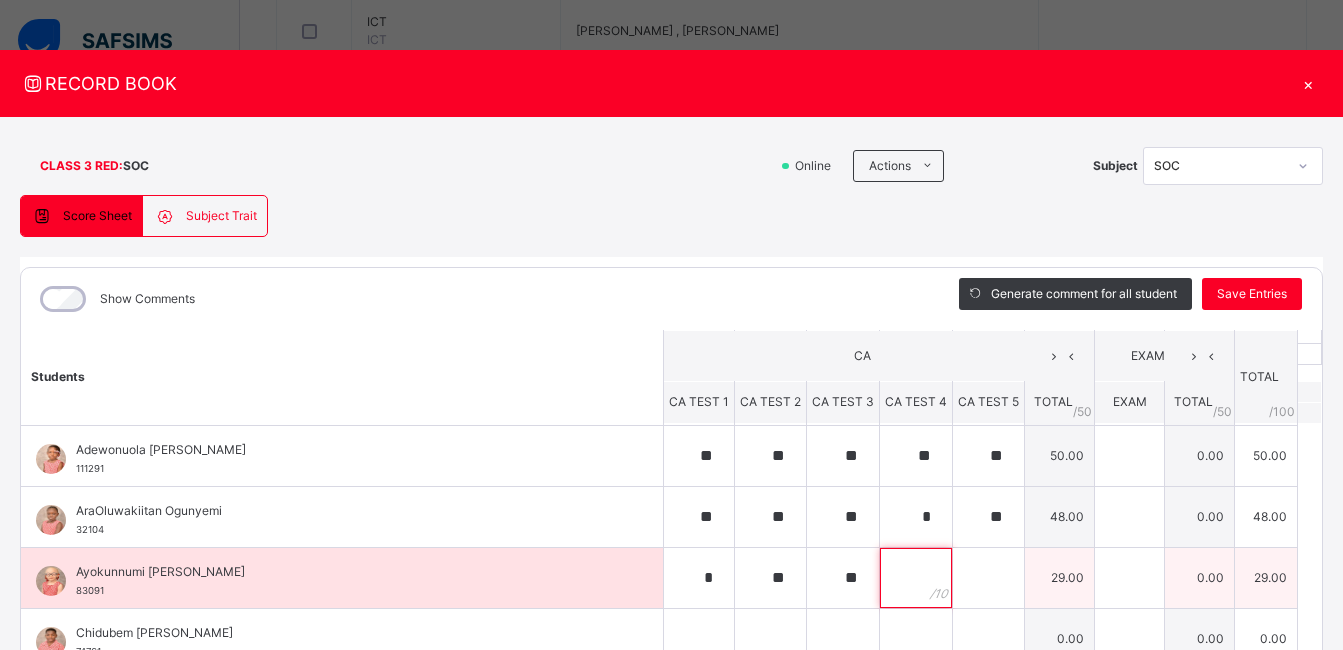 click at bounding box center (916, 578) 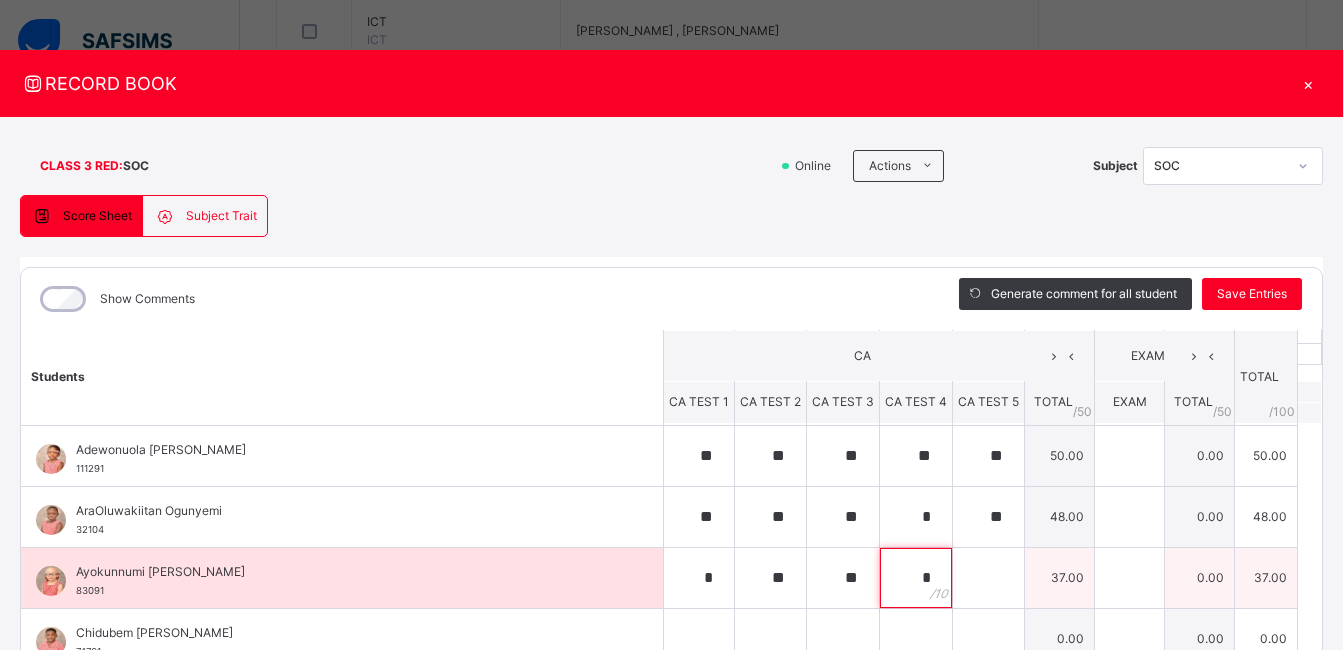 type on "*" 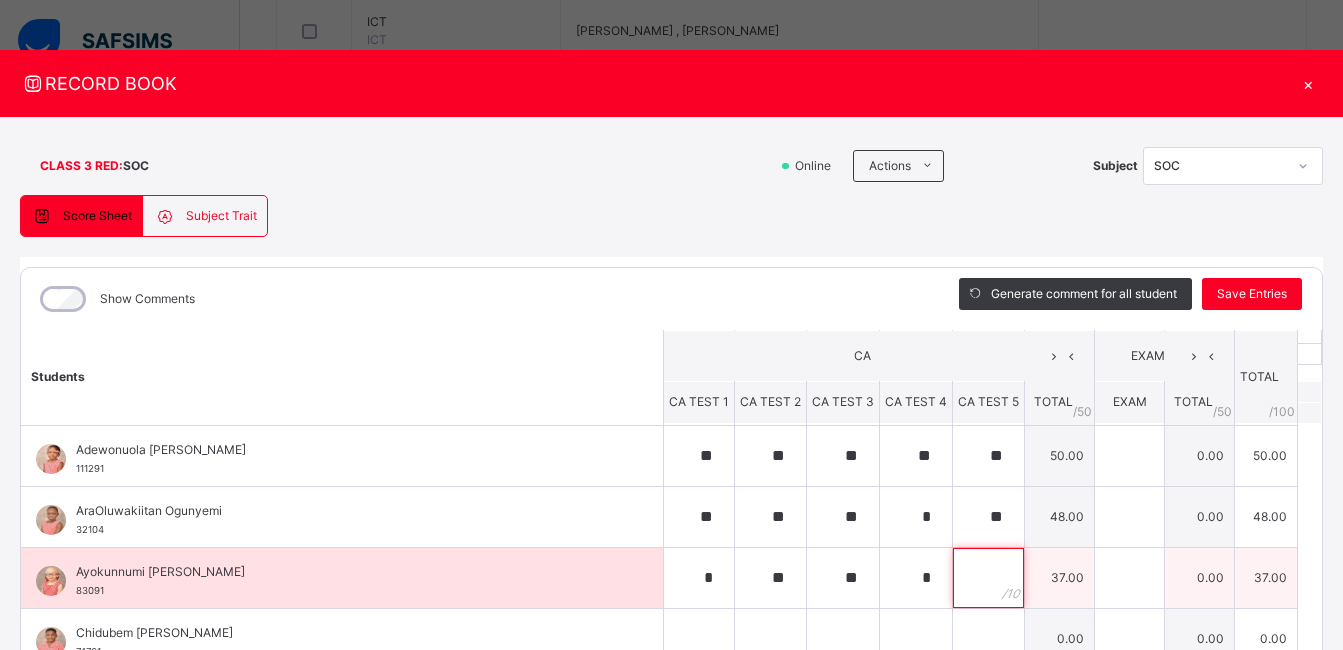click at bounding box center (988, 578) 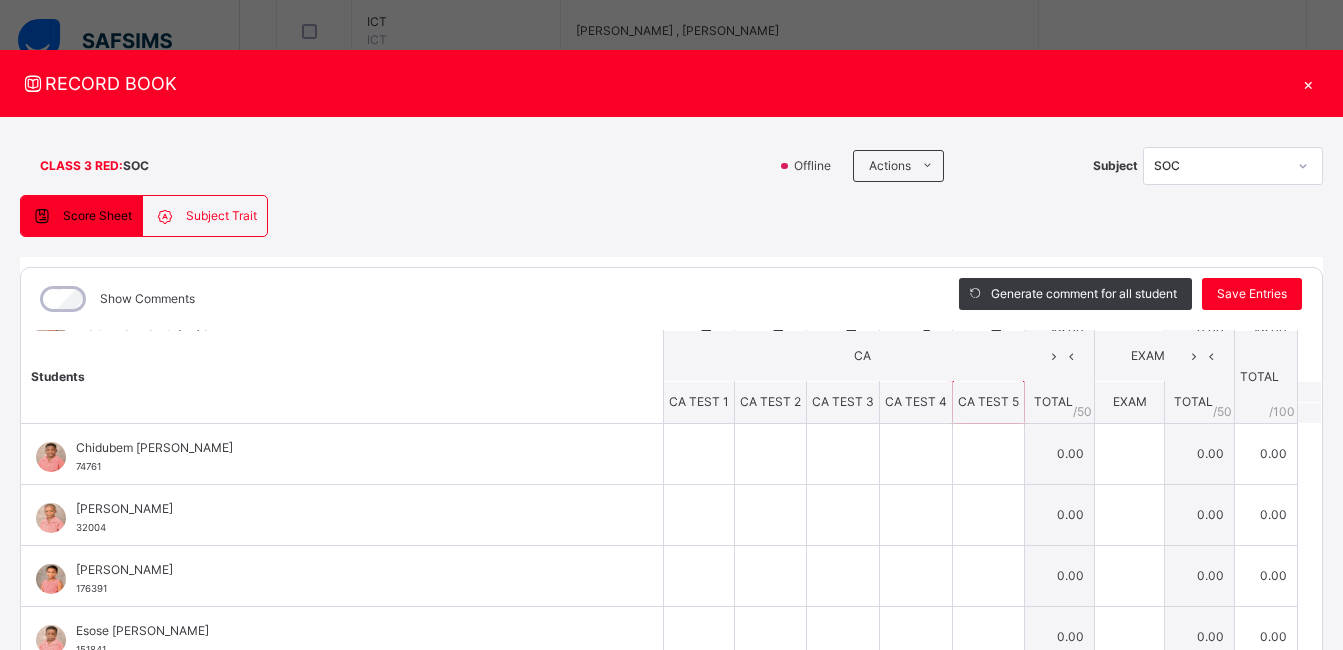 scroll, scrollTop: 248, scrollLeft: 0, axis: vertical 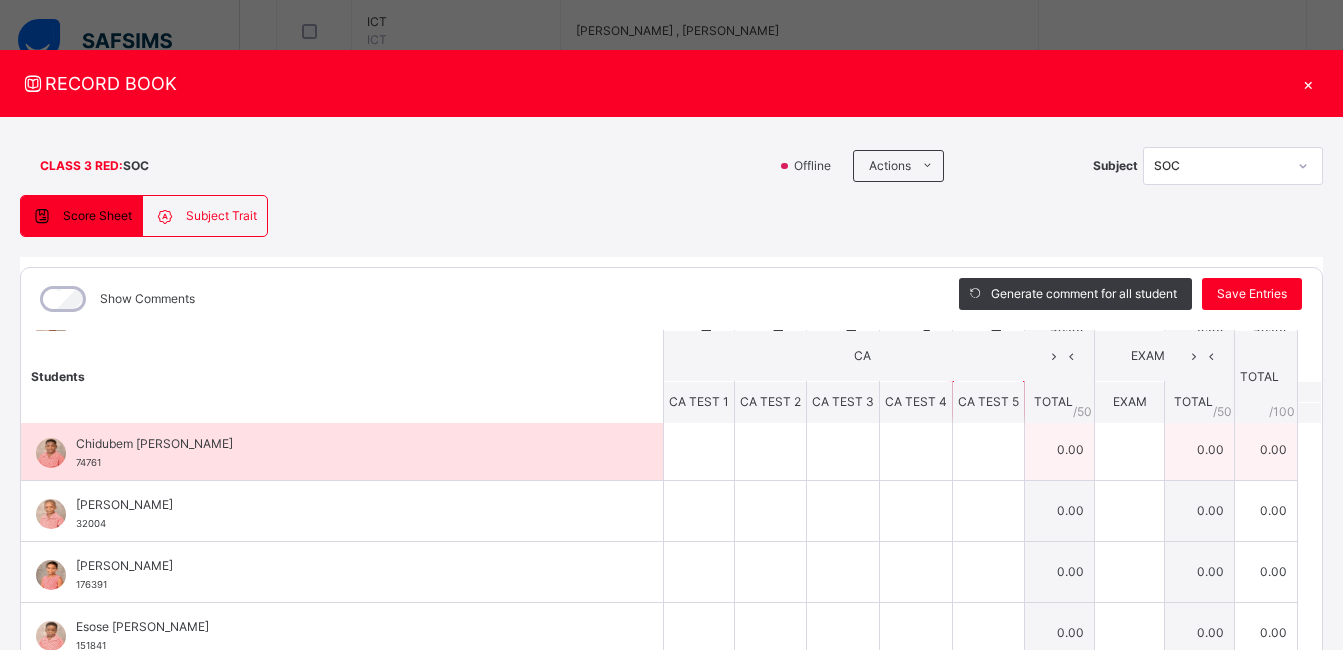 type on "**" 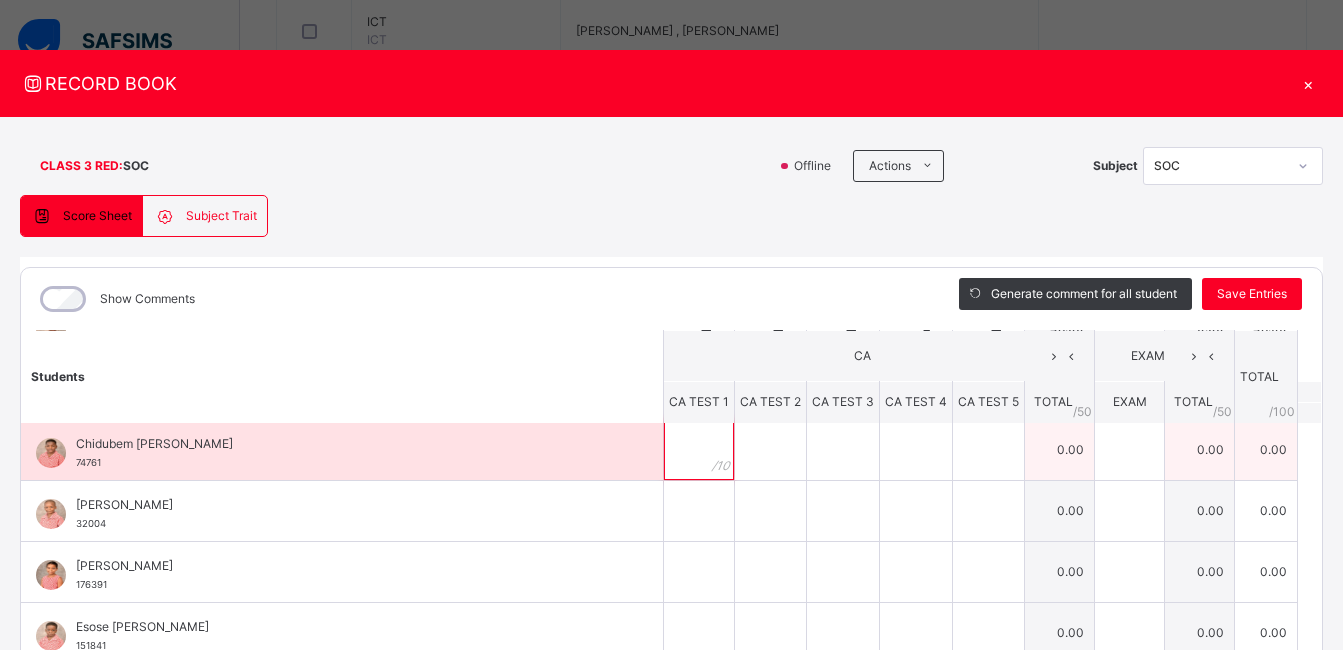 click at bounding box center (699, 450) 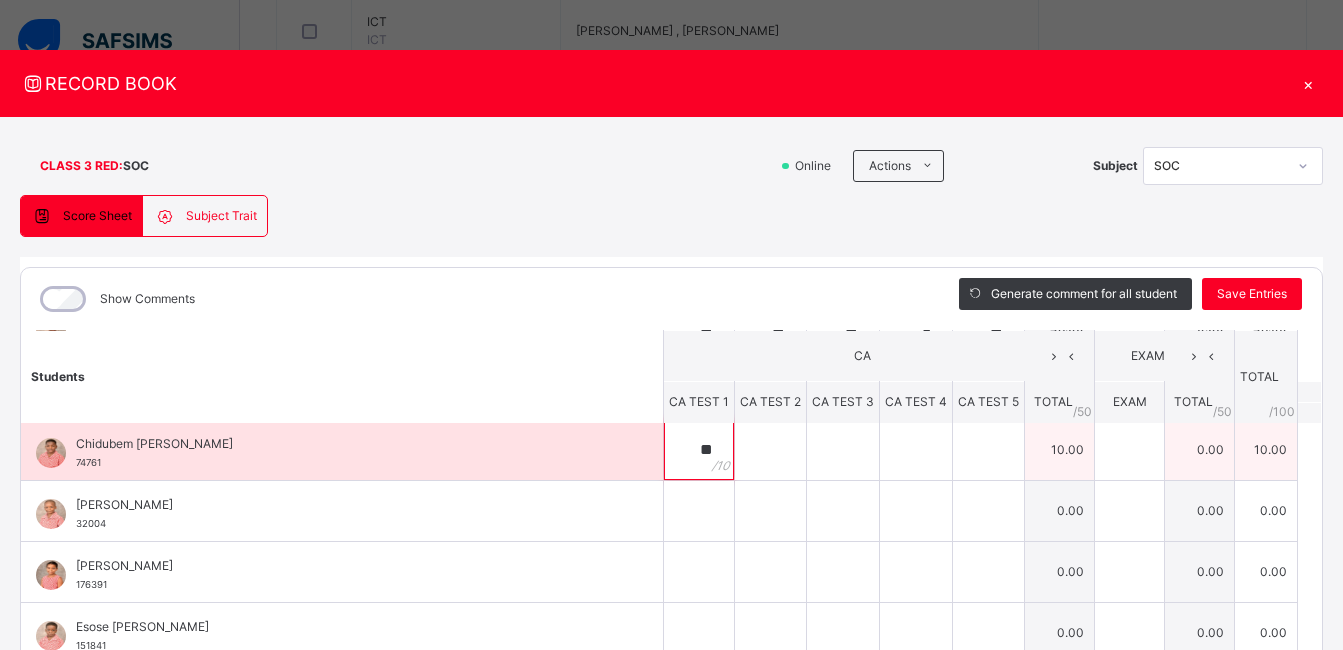 type on "**" 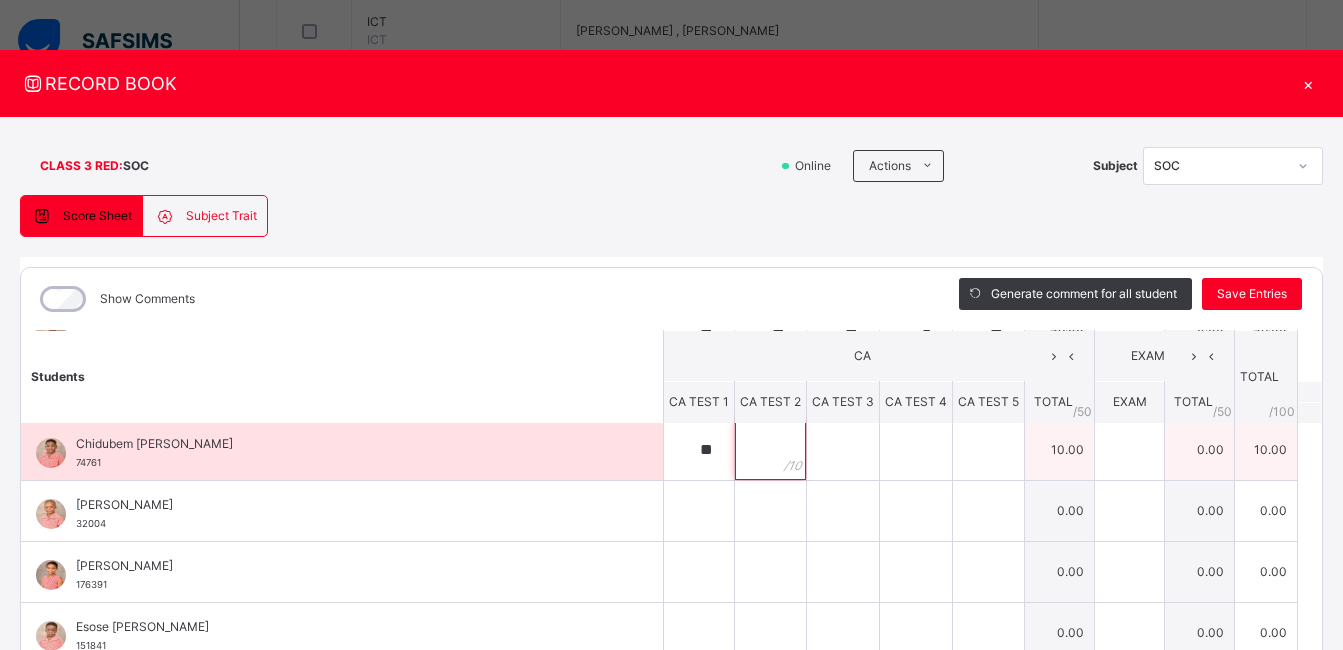 click at bounding box center [770, 450] 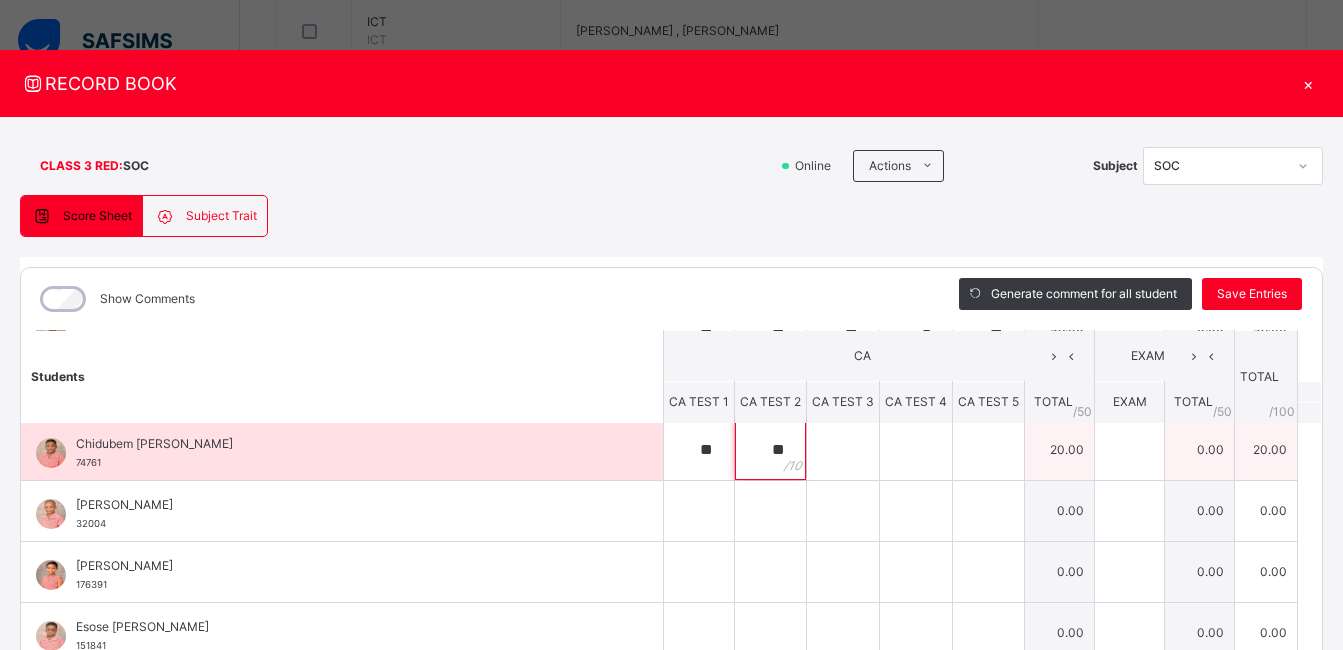 type on "**" 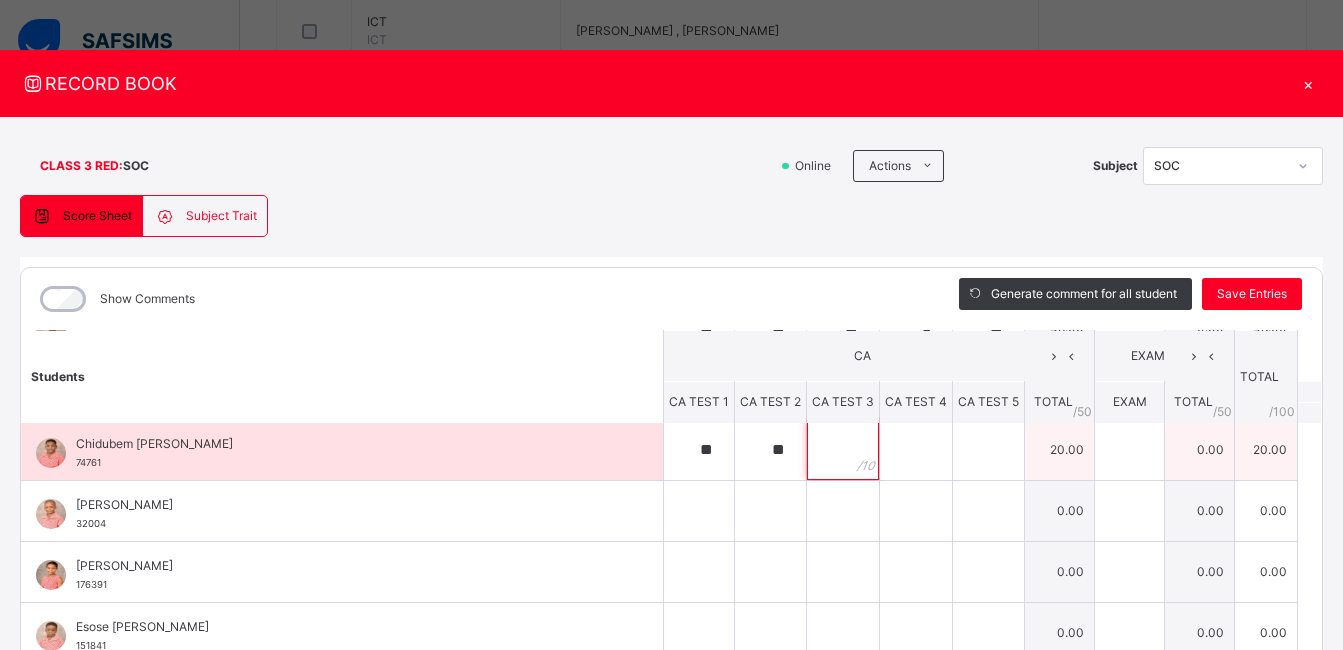 click at bounding box center [843, 450] 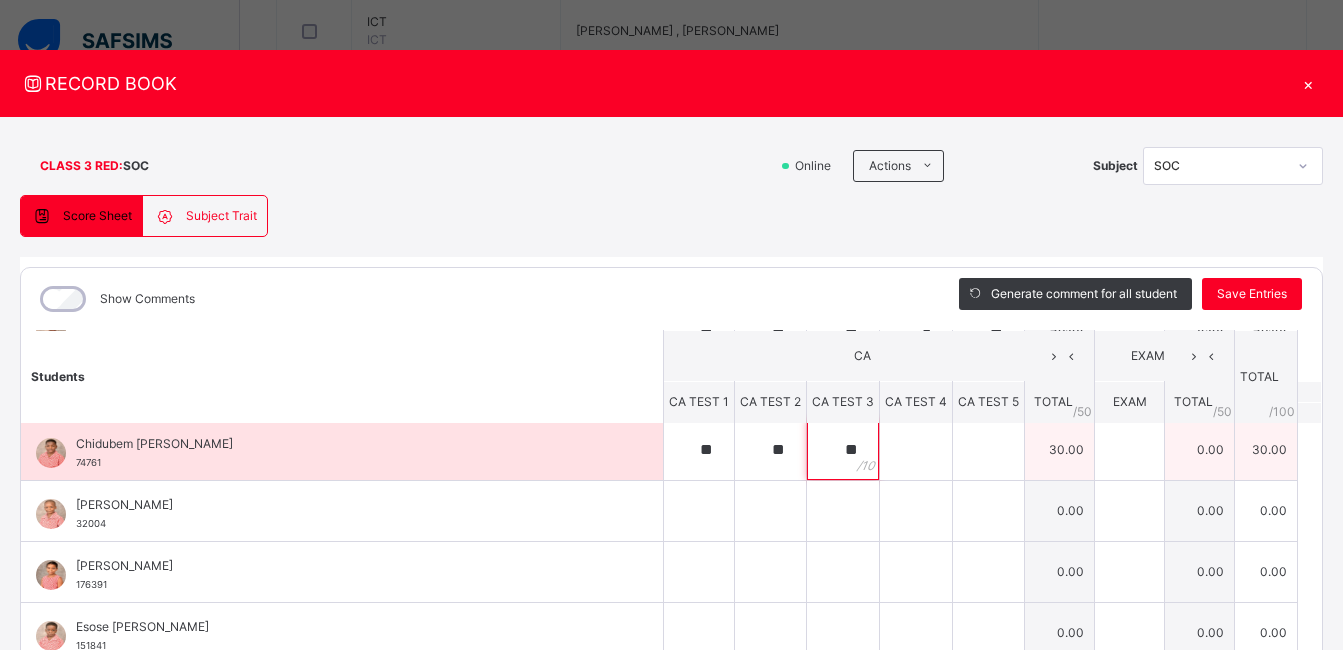 type on "**" 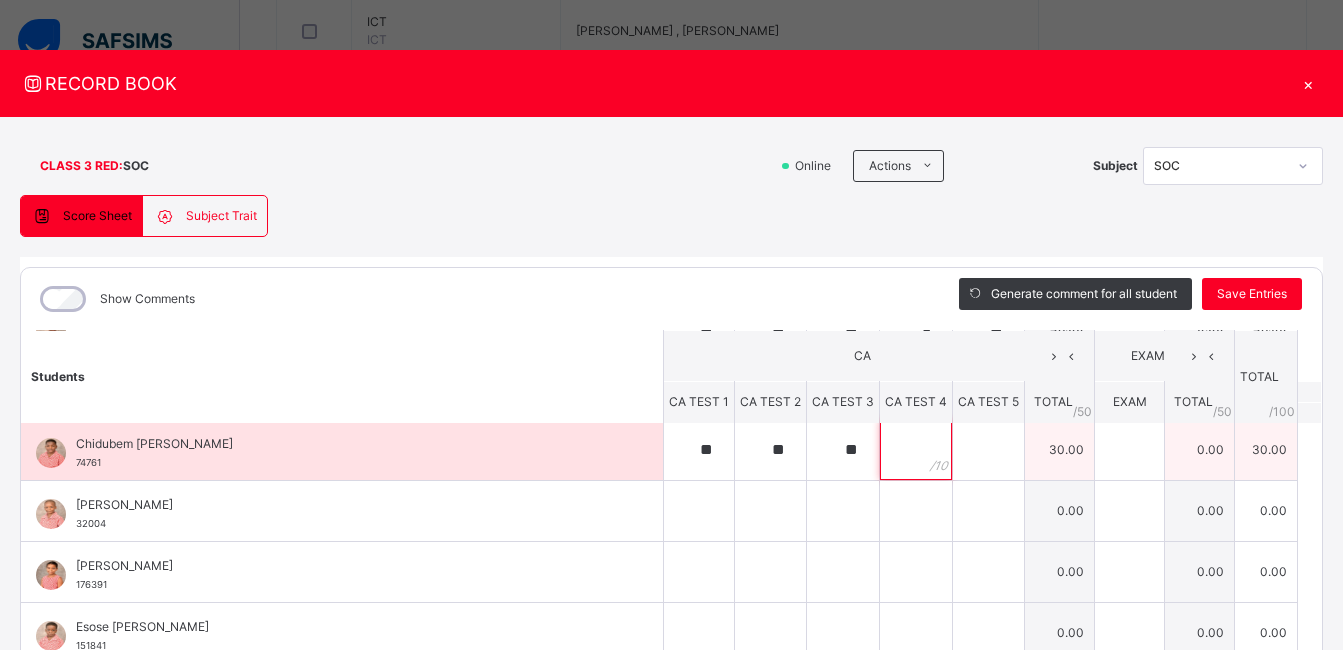 click at bounding box center [916, 450] 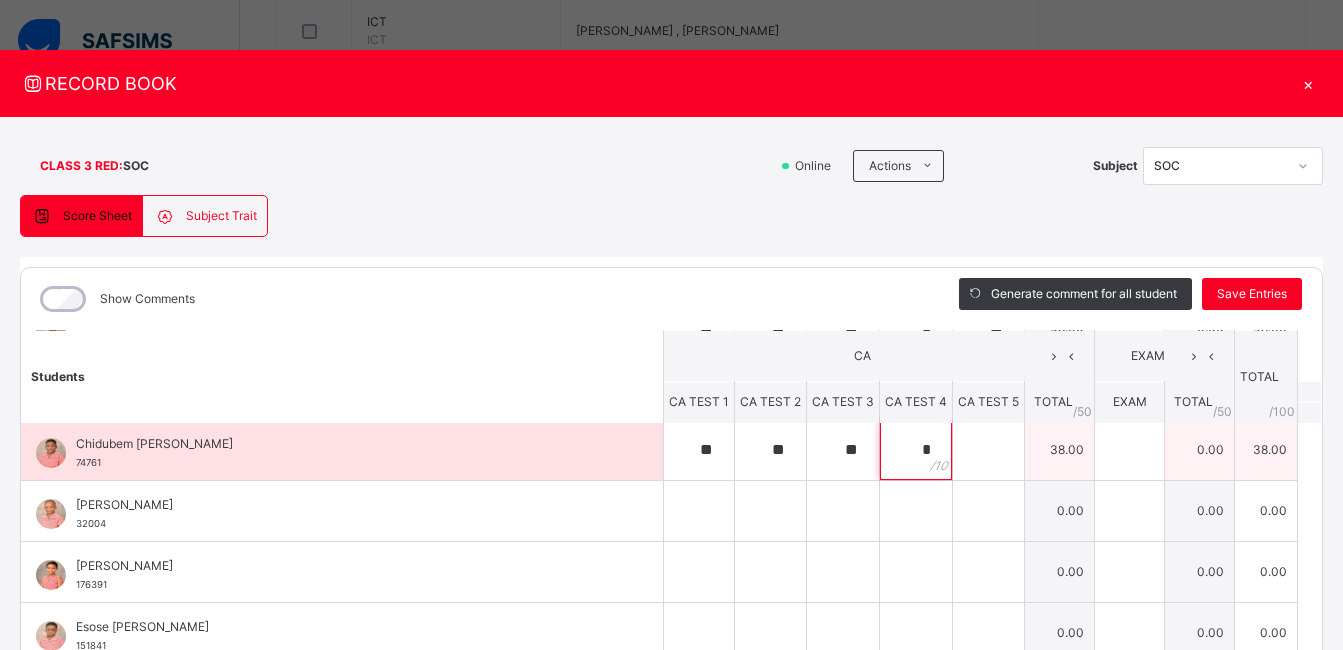 type on "*" 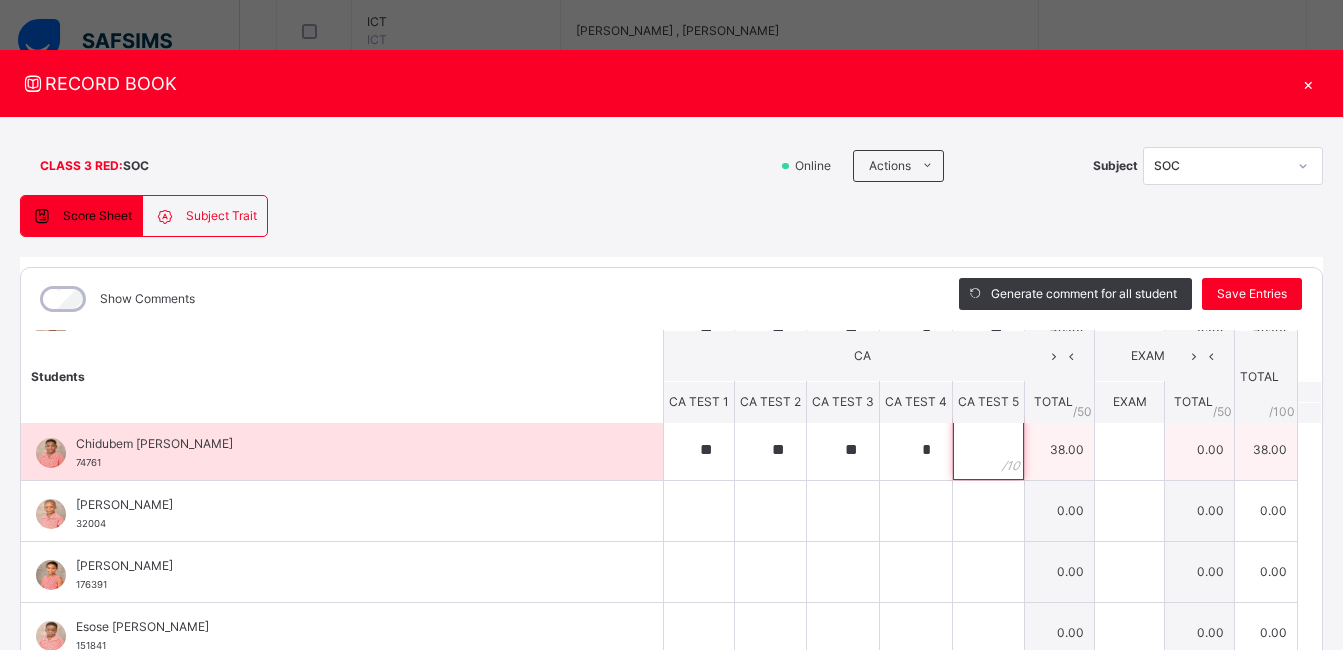 click at bounding box center [988, 450] 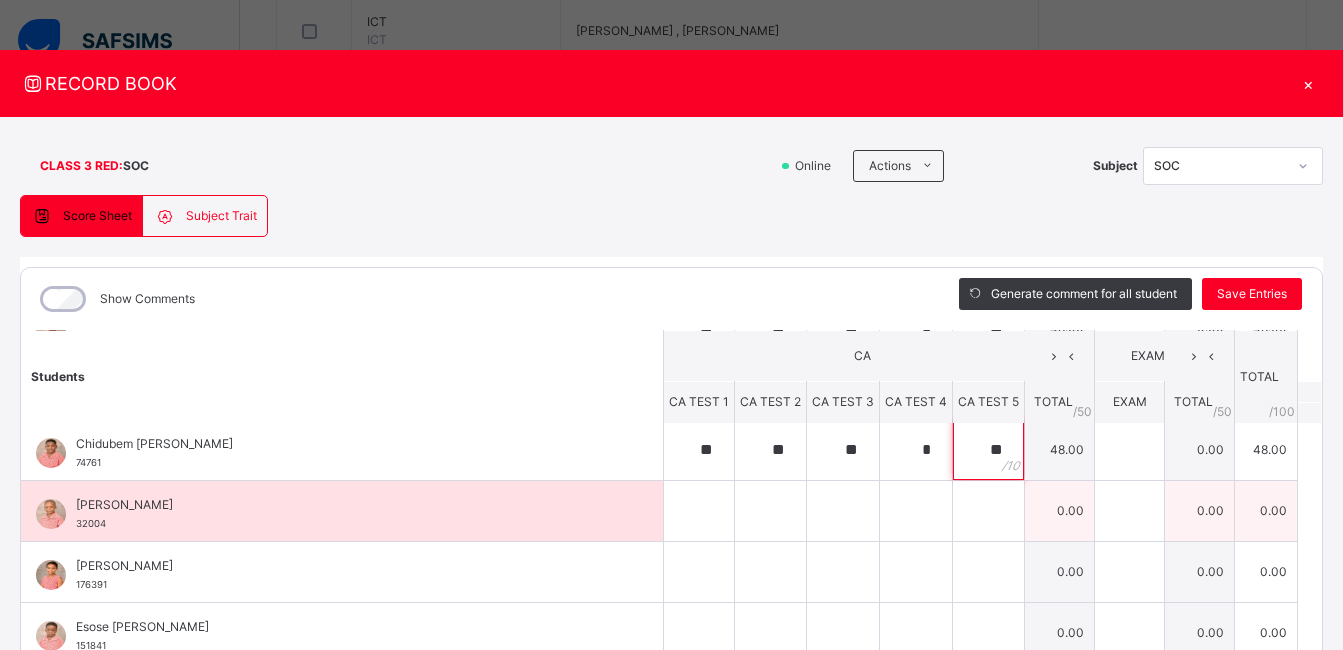 type on "**" 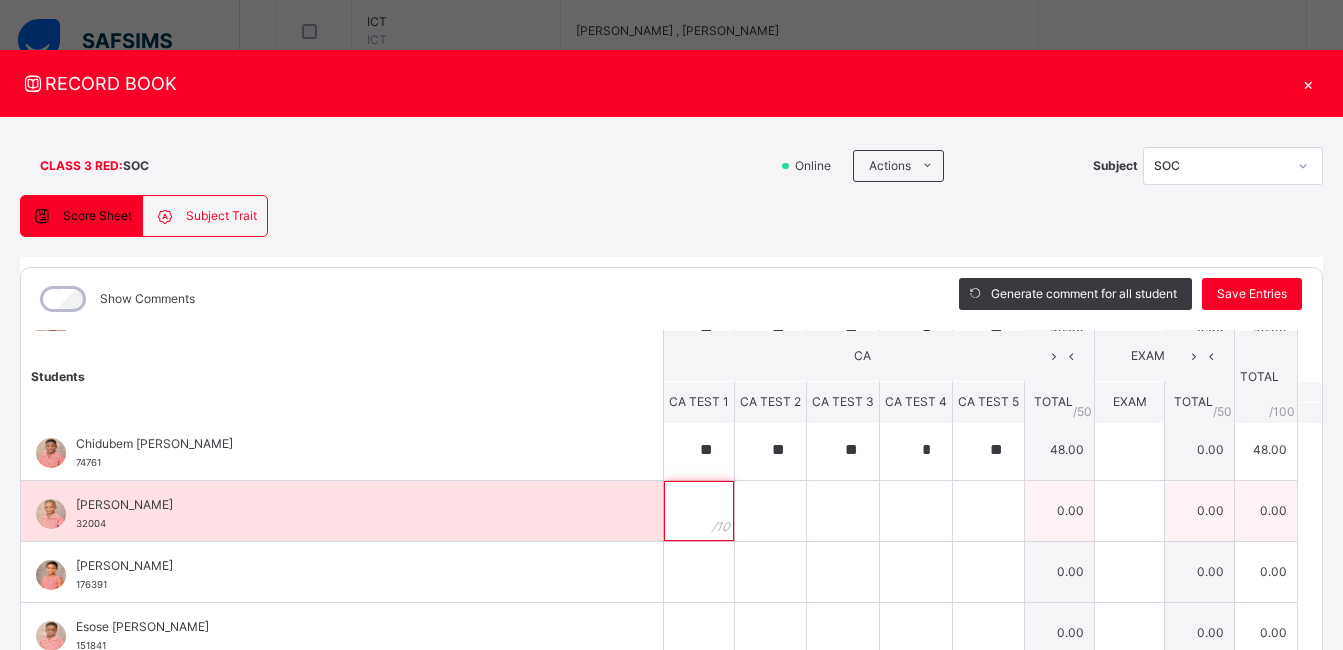 click at bounding box center [699, 511] 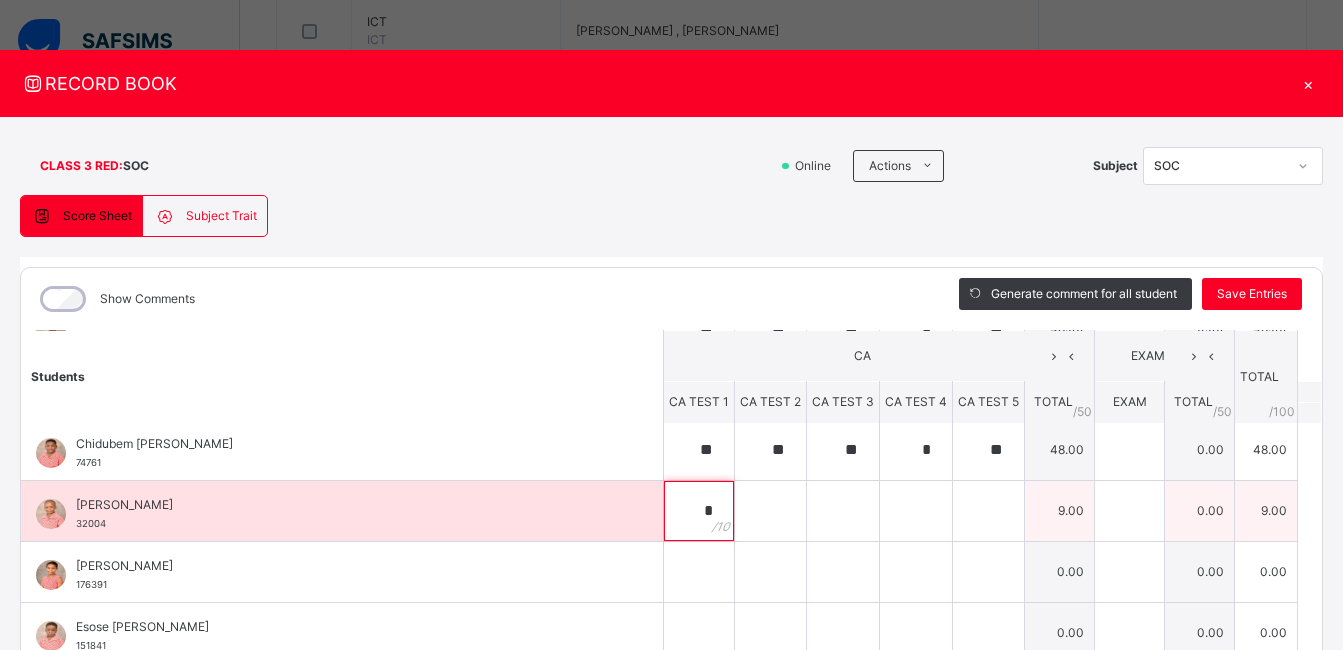 type on "*" 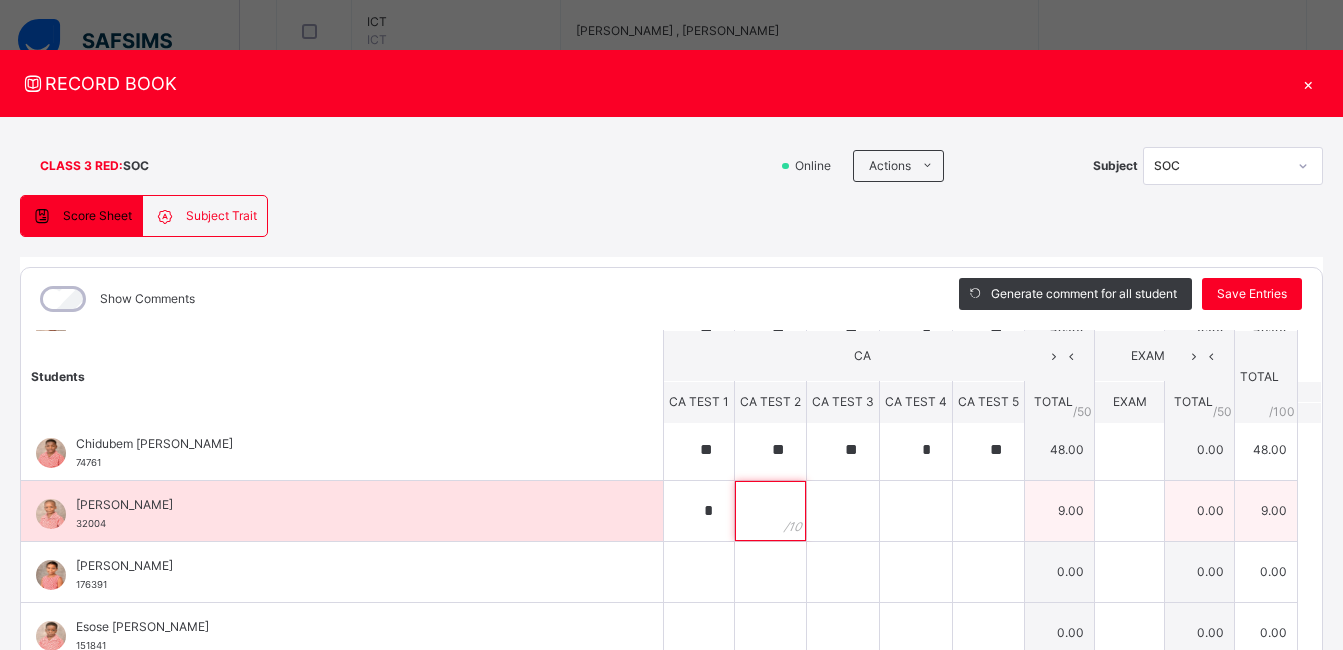click at bounding box center [770, 511] 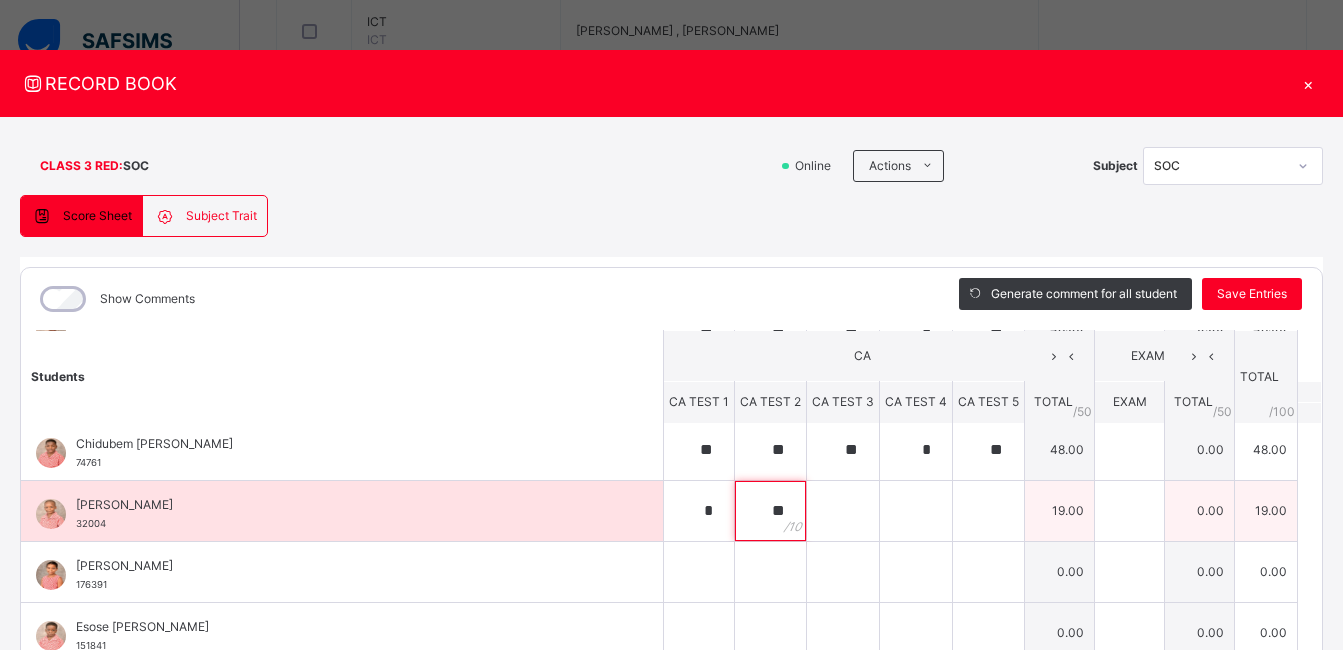 type on "**" 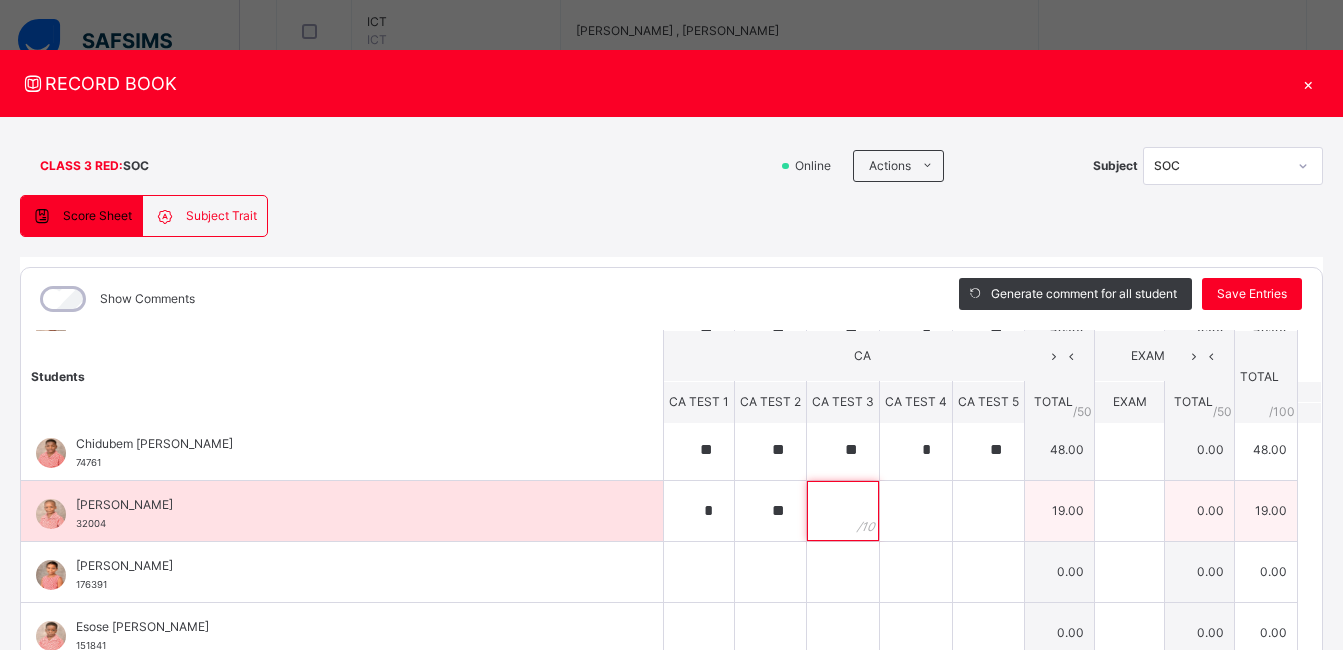 click at bounding box center [843, 511] 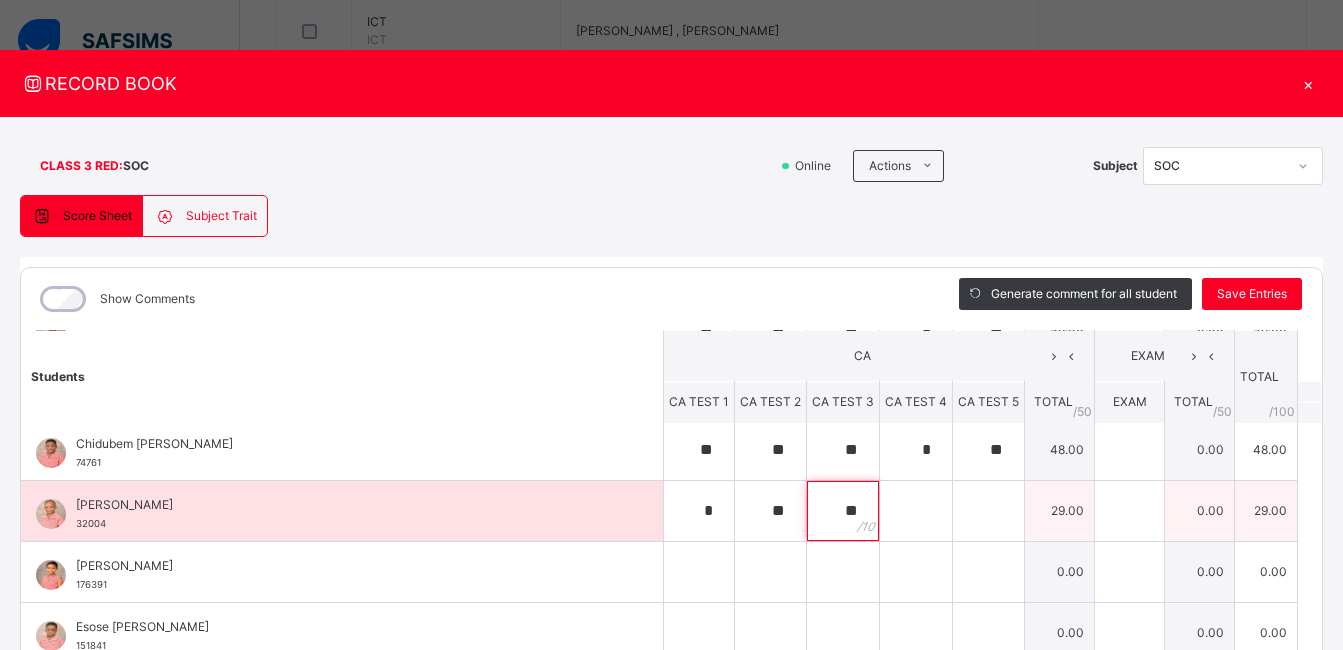 type on "**" 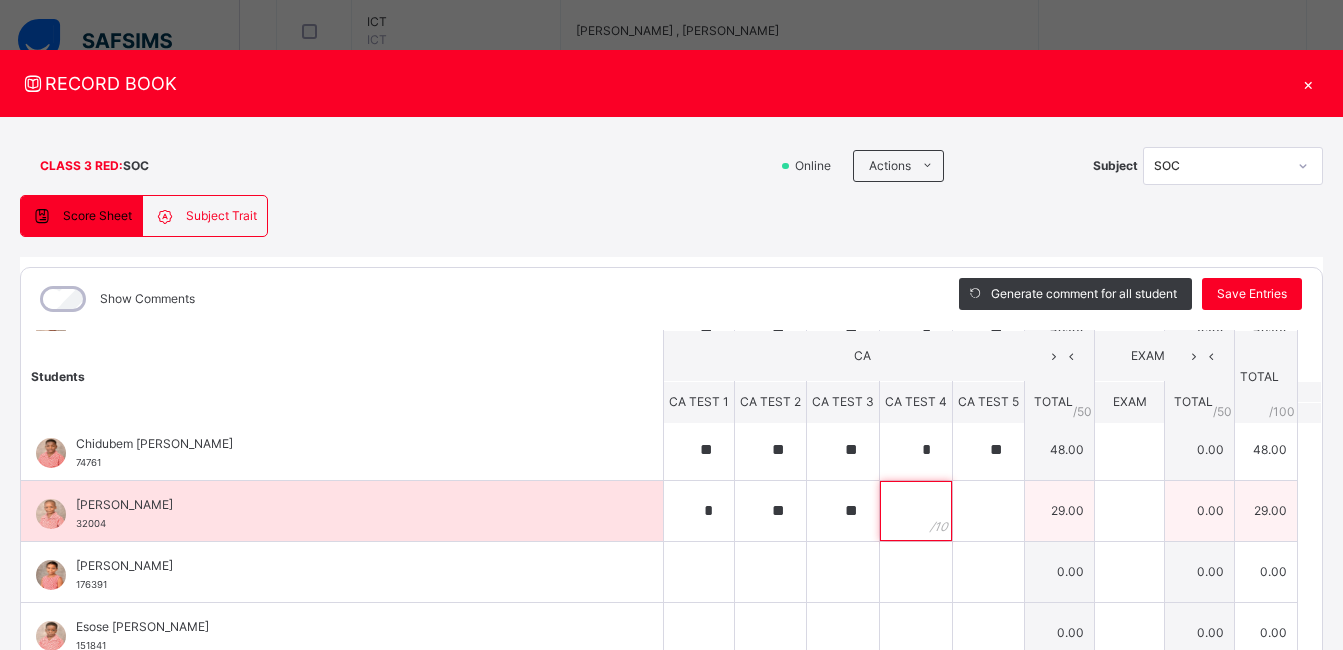 click at bounding box center (916, 511) 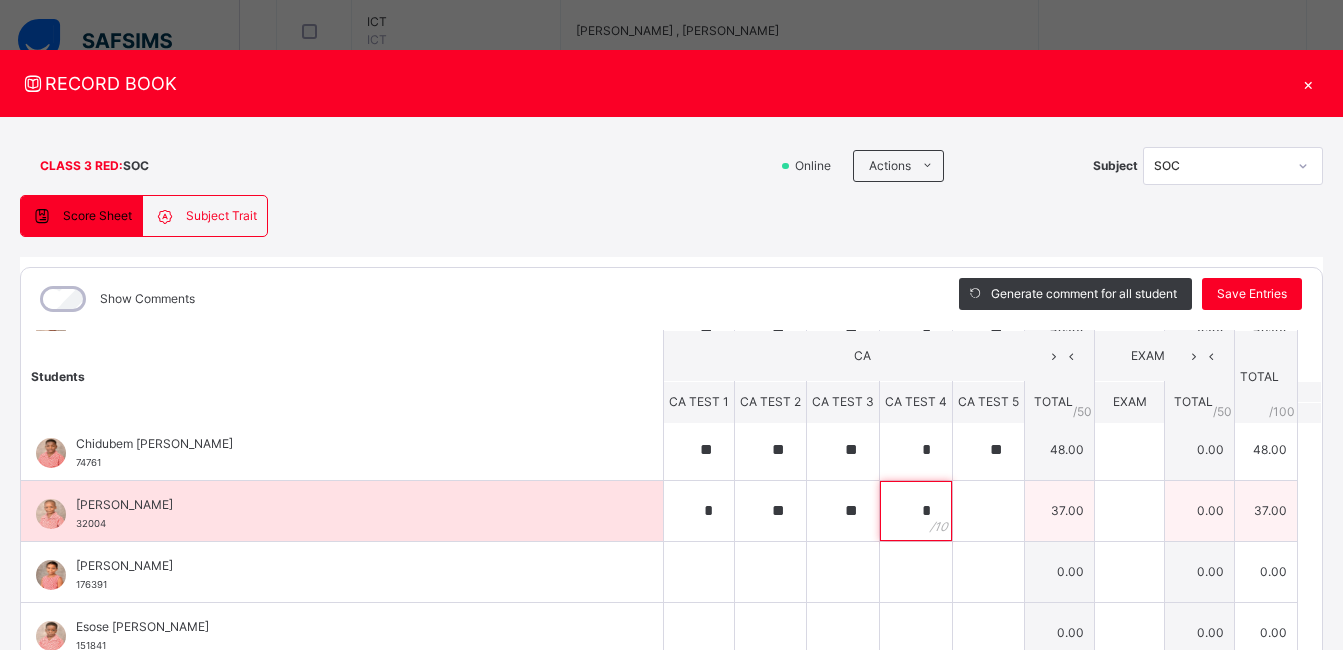type on "*" 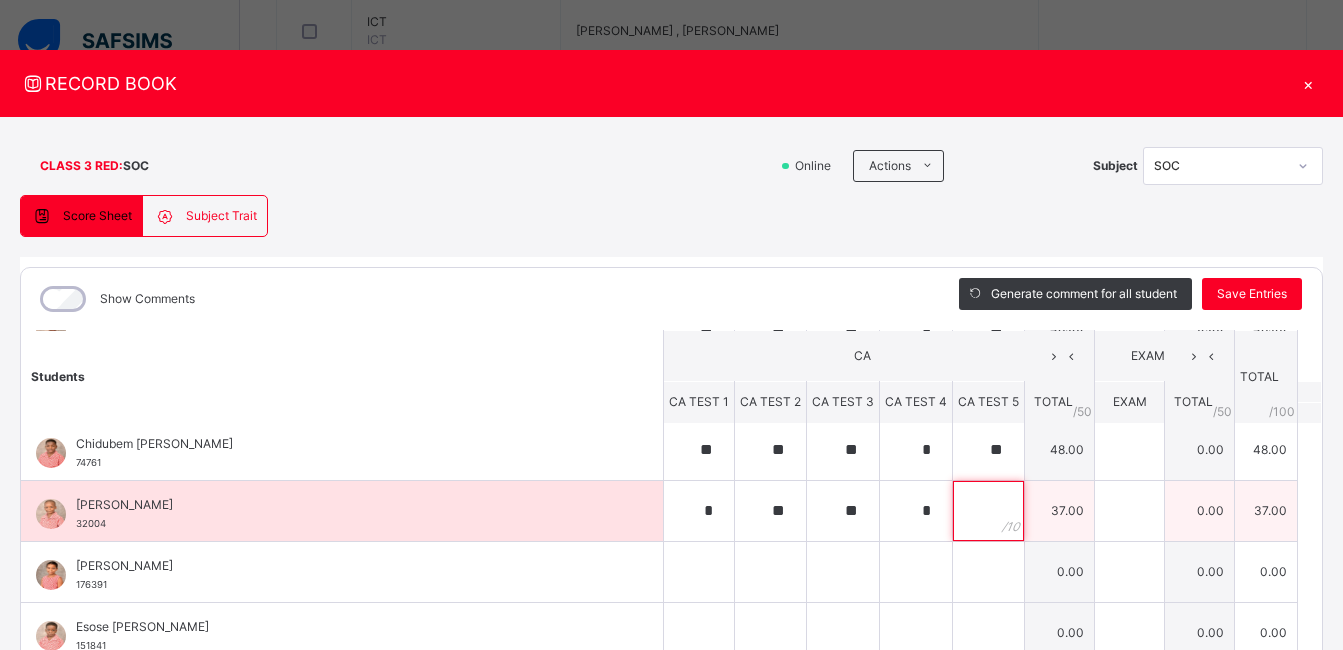 click at bounding box center [988, 511] 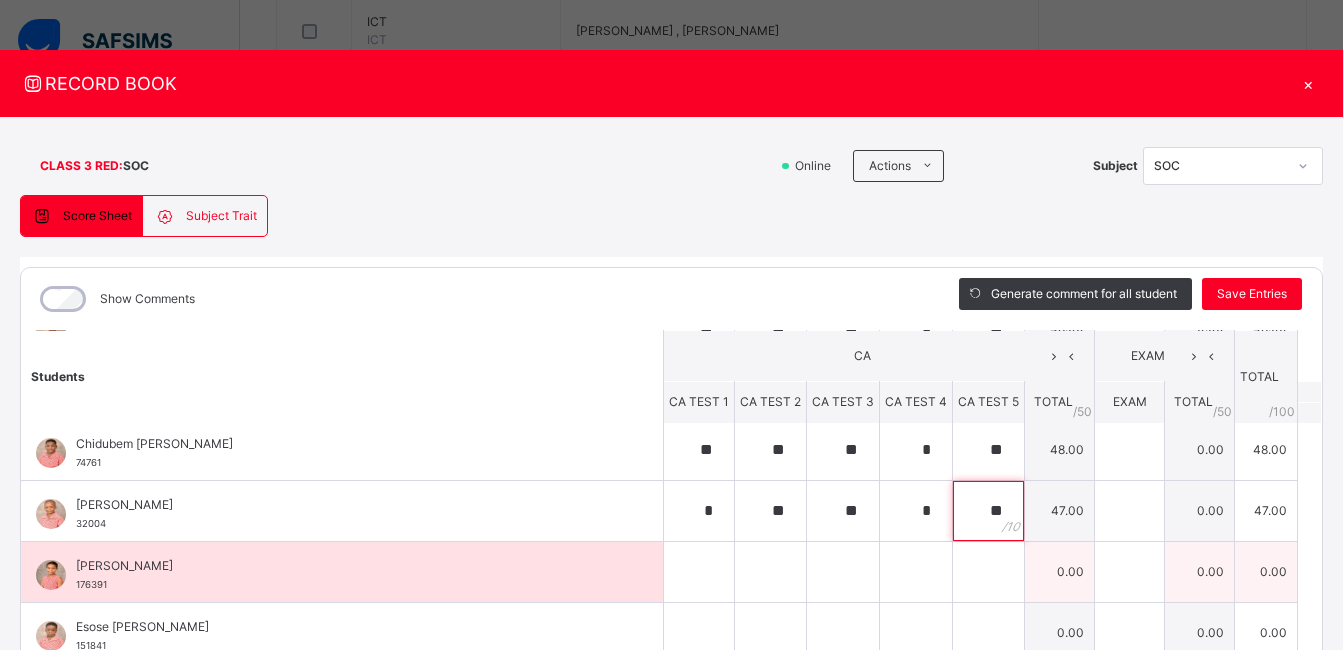 type on "**" 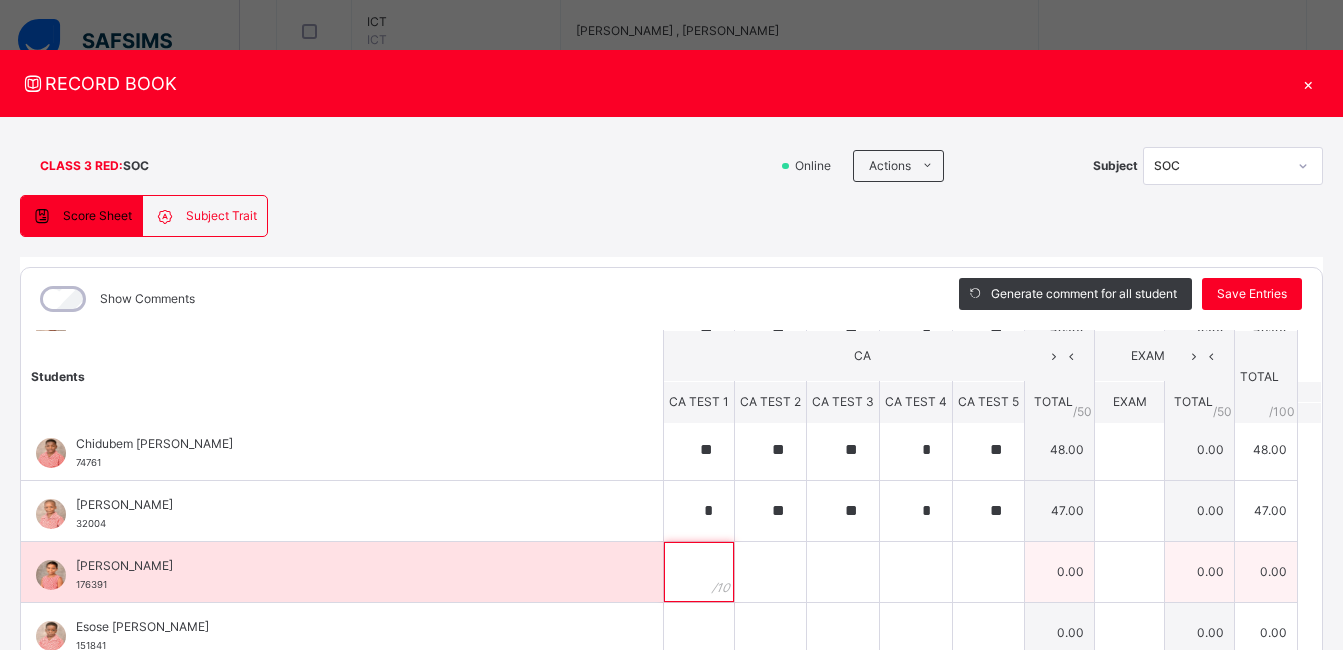 click at bounding box center [699, 572] 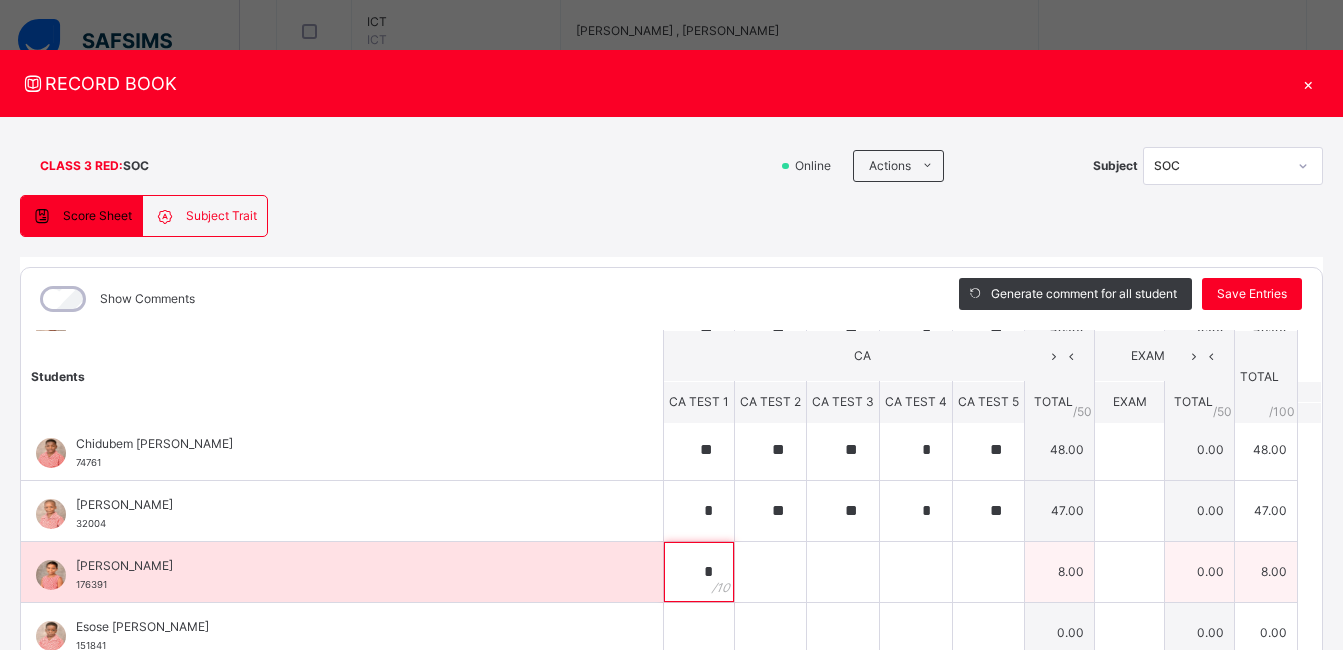 type on "*" 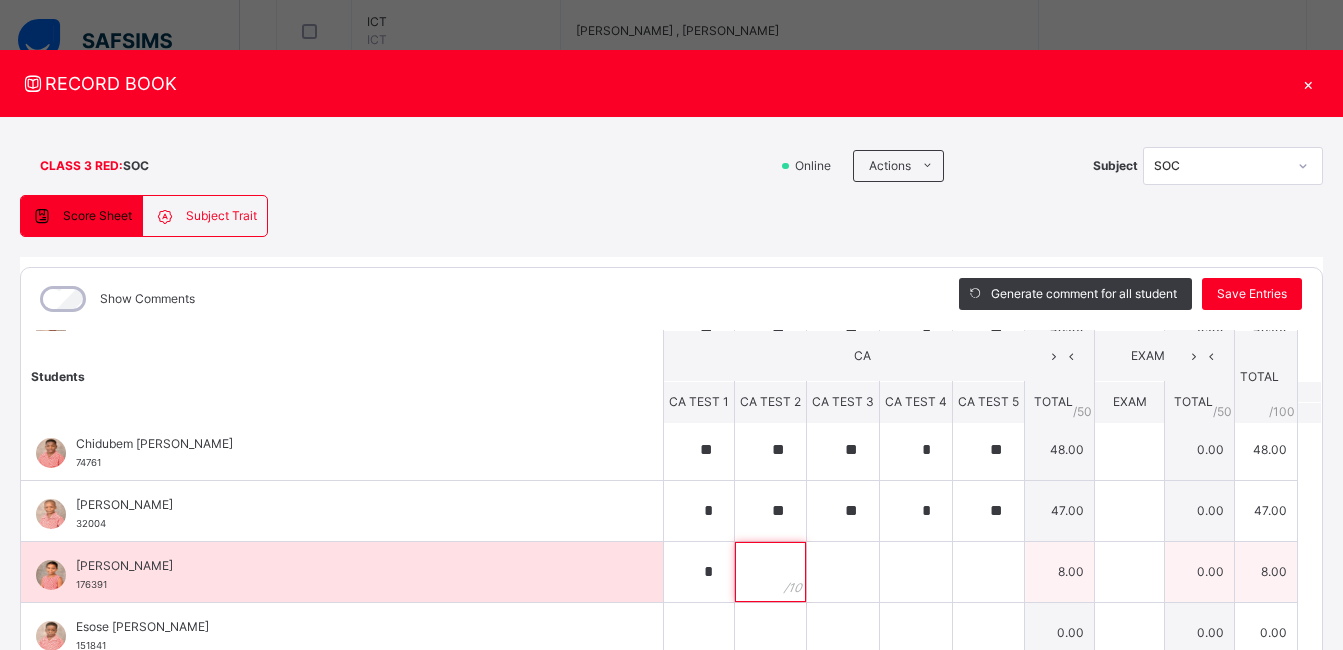 click at bounding box center [770, 572] 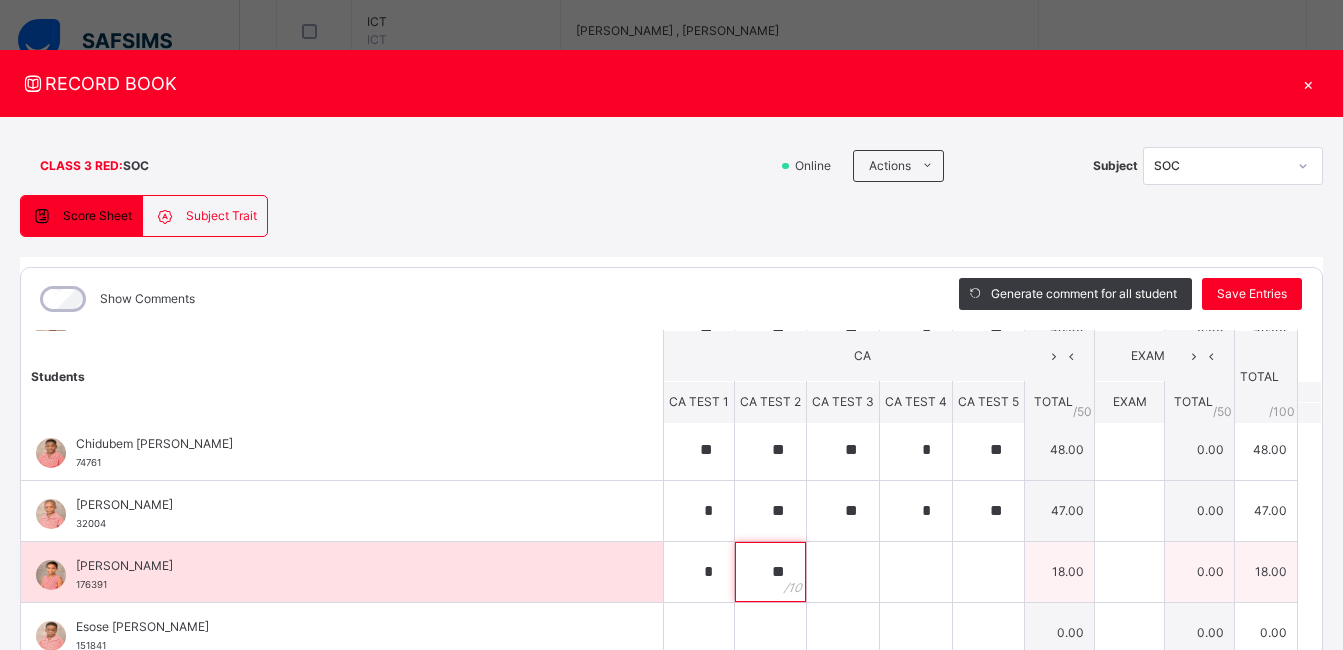 type on "**" 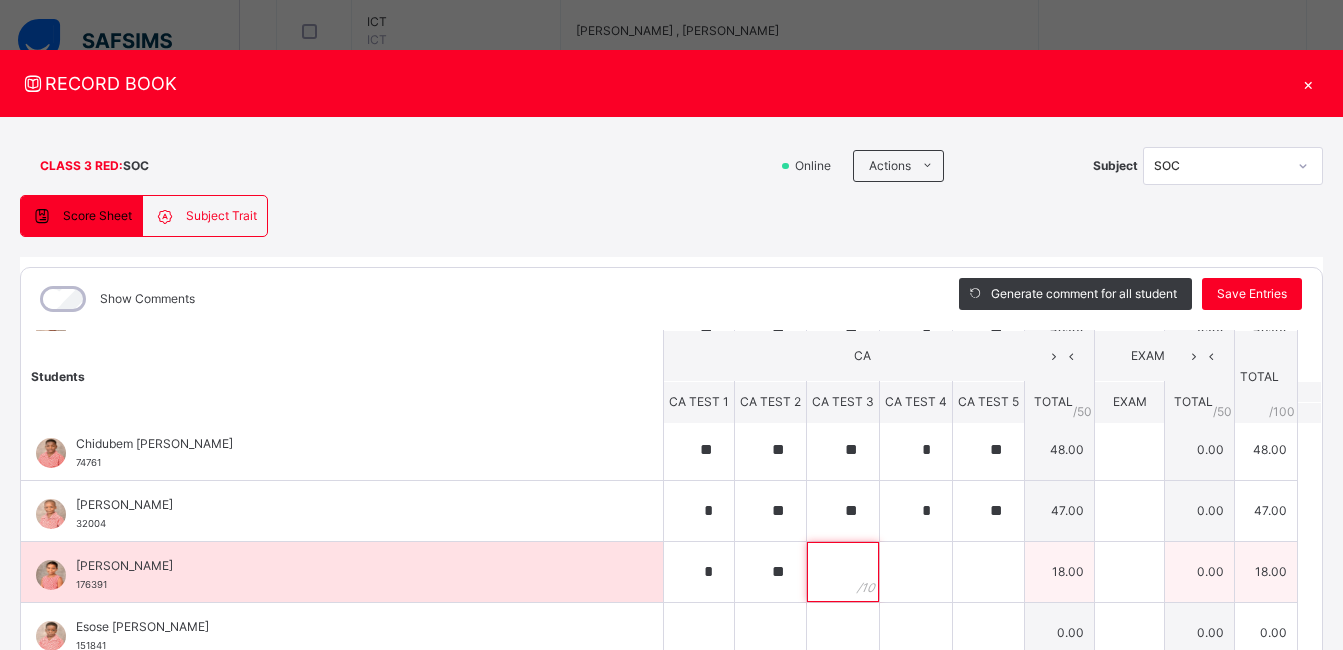 click at bounding box center (843, 572) 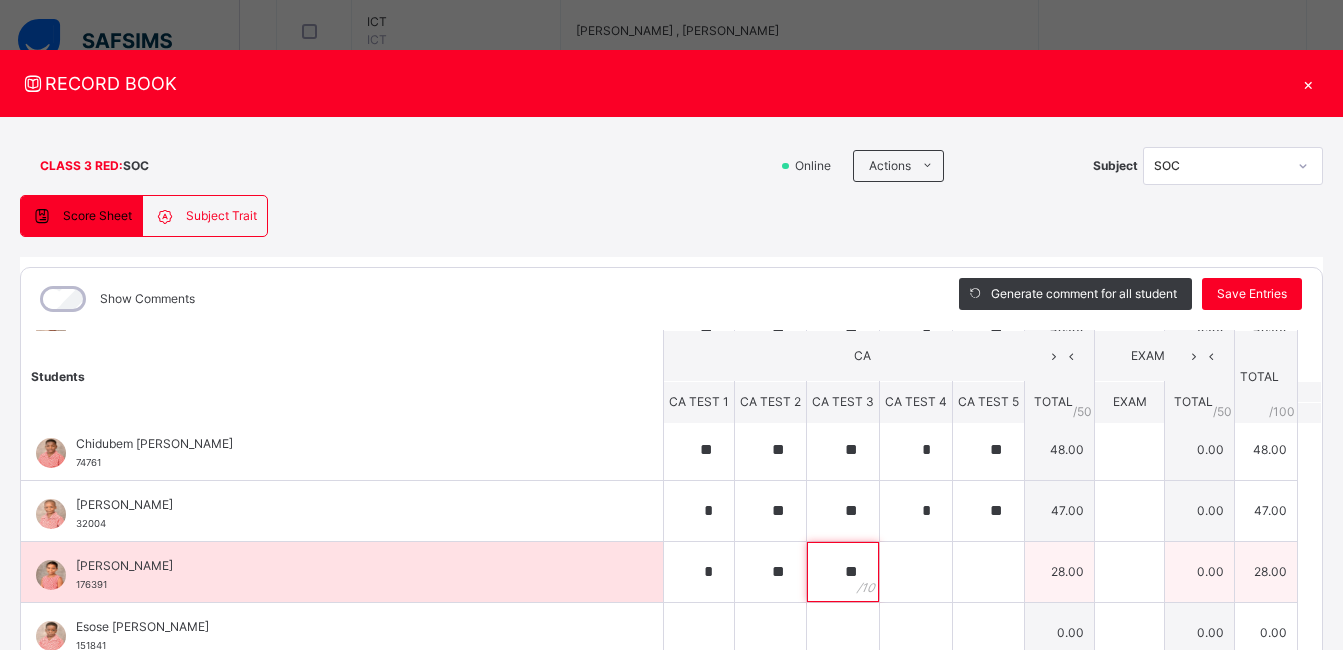 type on "**" 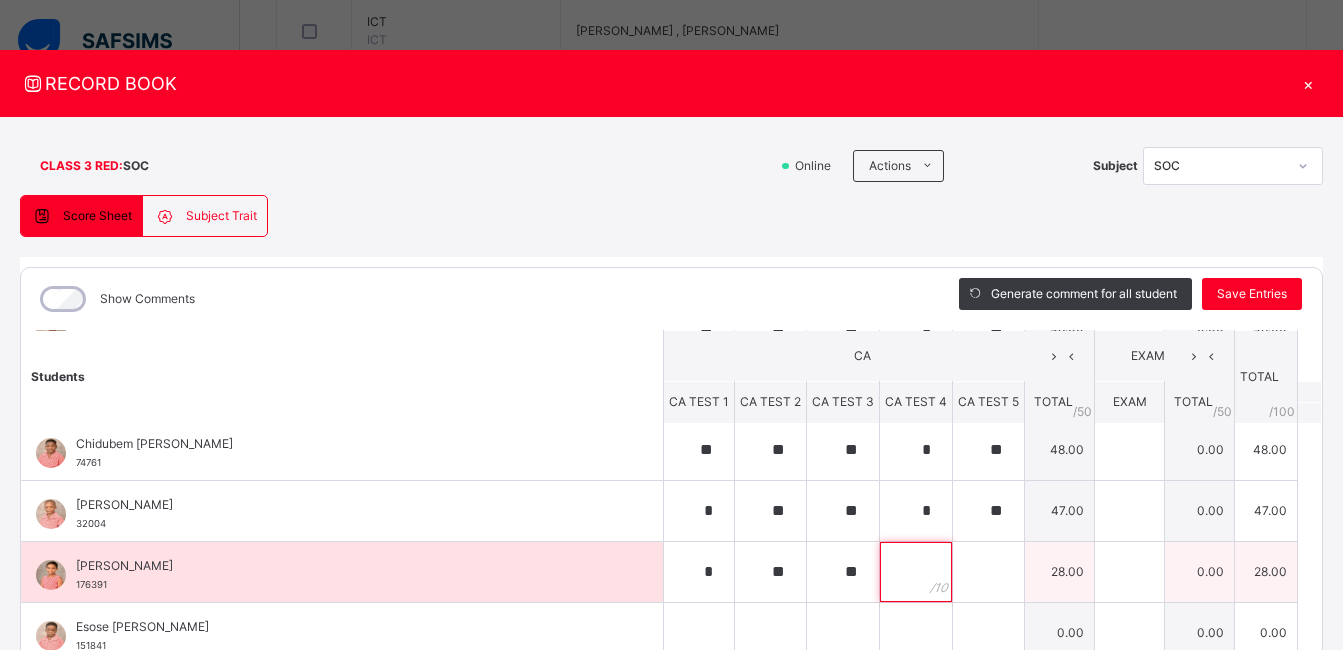 click at bounding box center (916, 572) 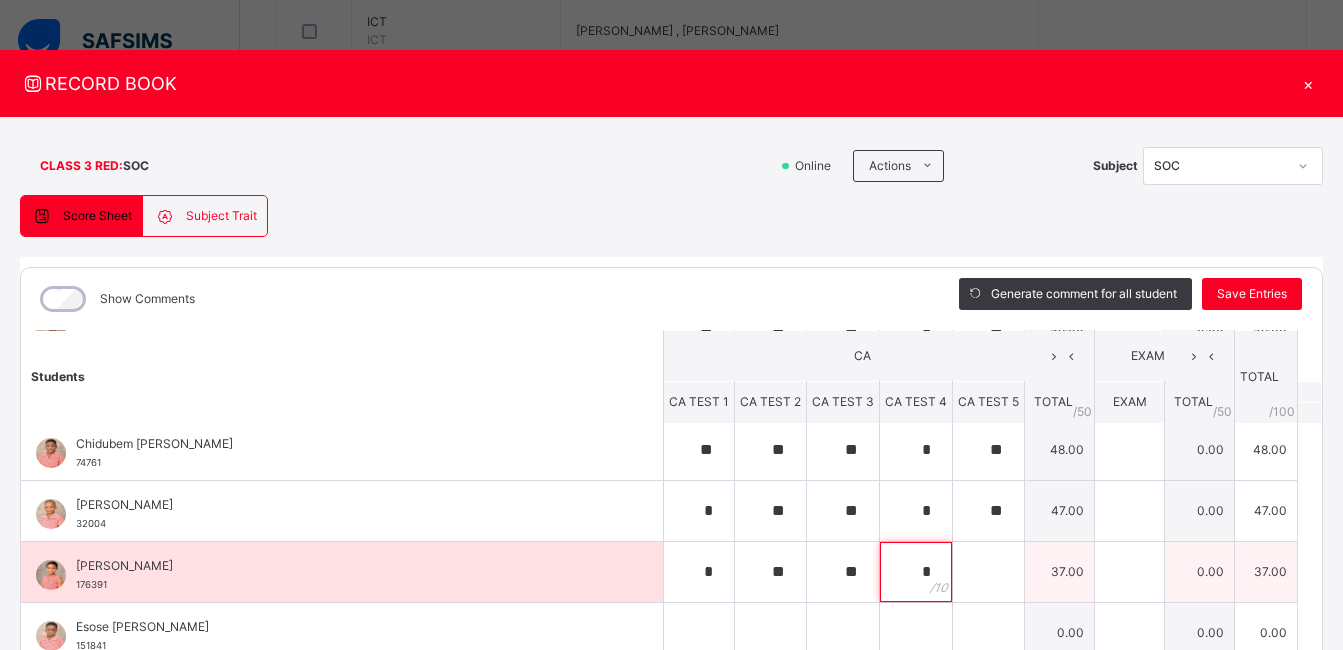 type on "*" 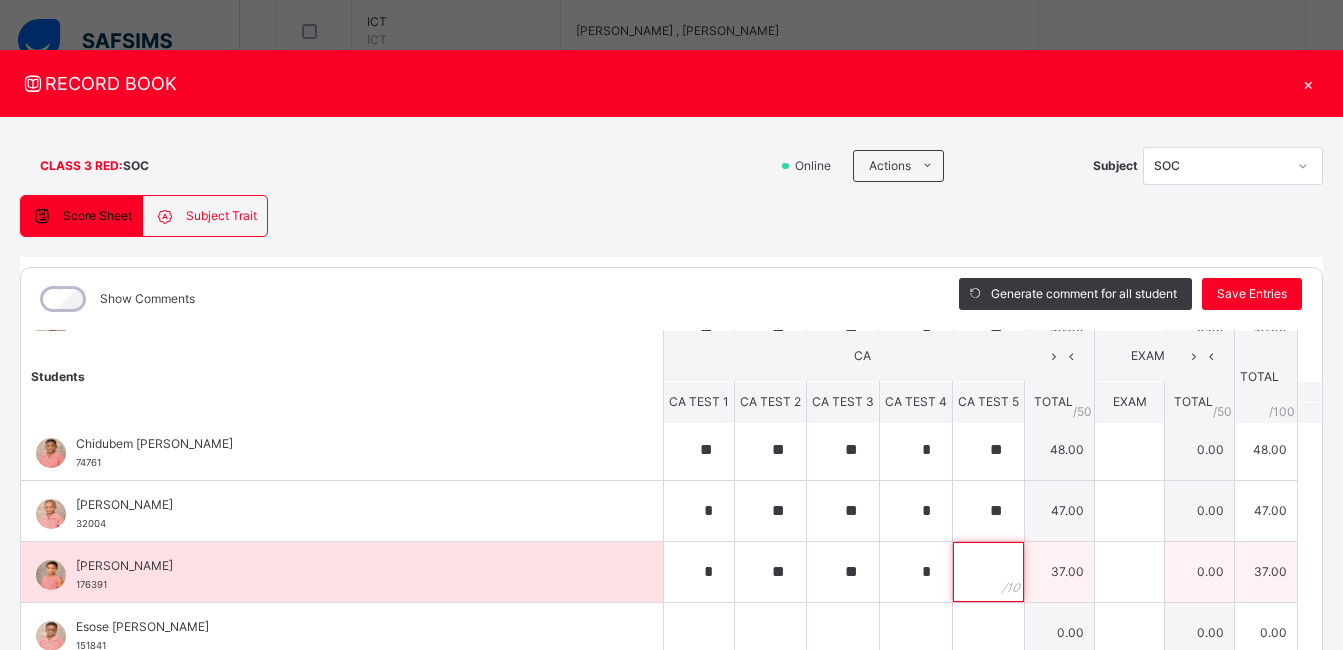 click at bounding box center [988, 572] 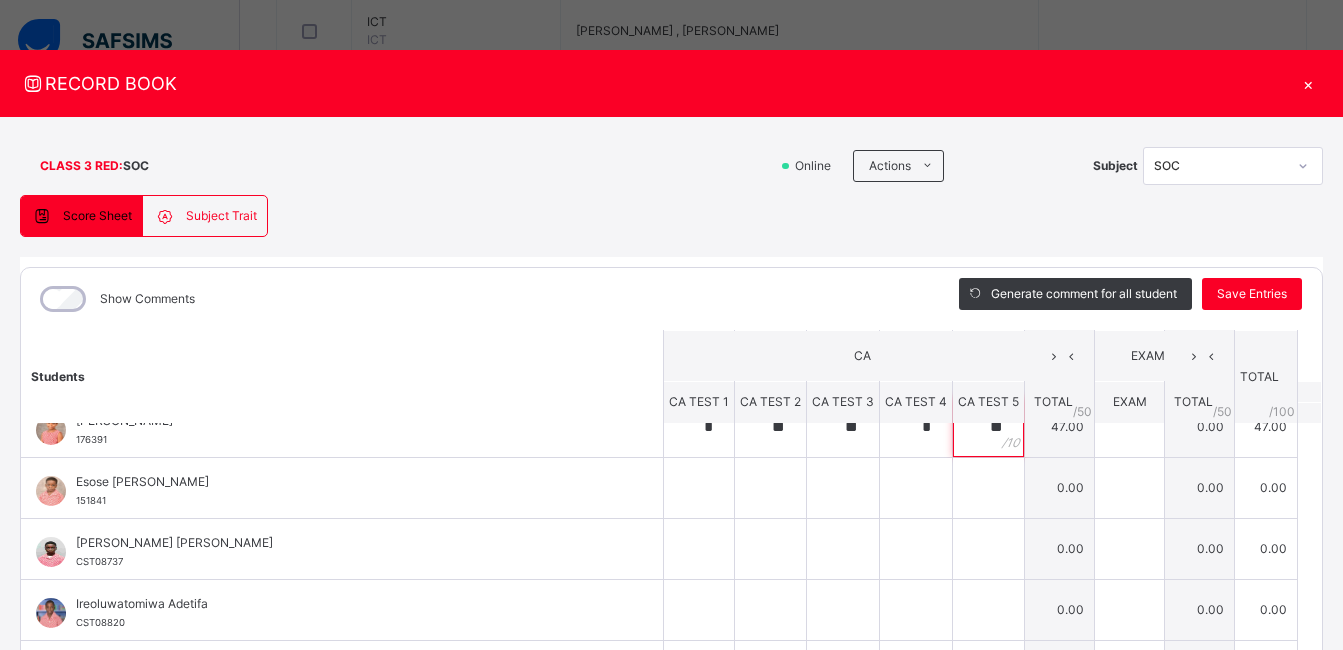 scroll, scrollTop: 390, scrollLeft: 0, axis: vertical 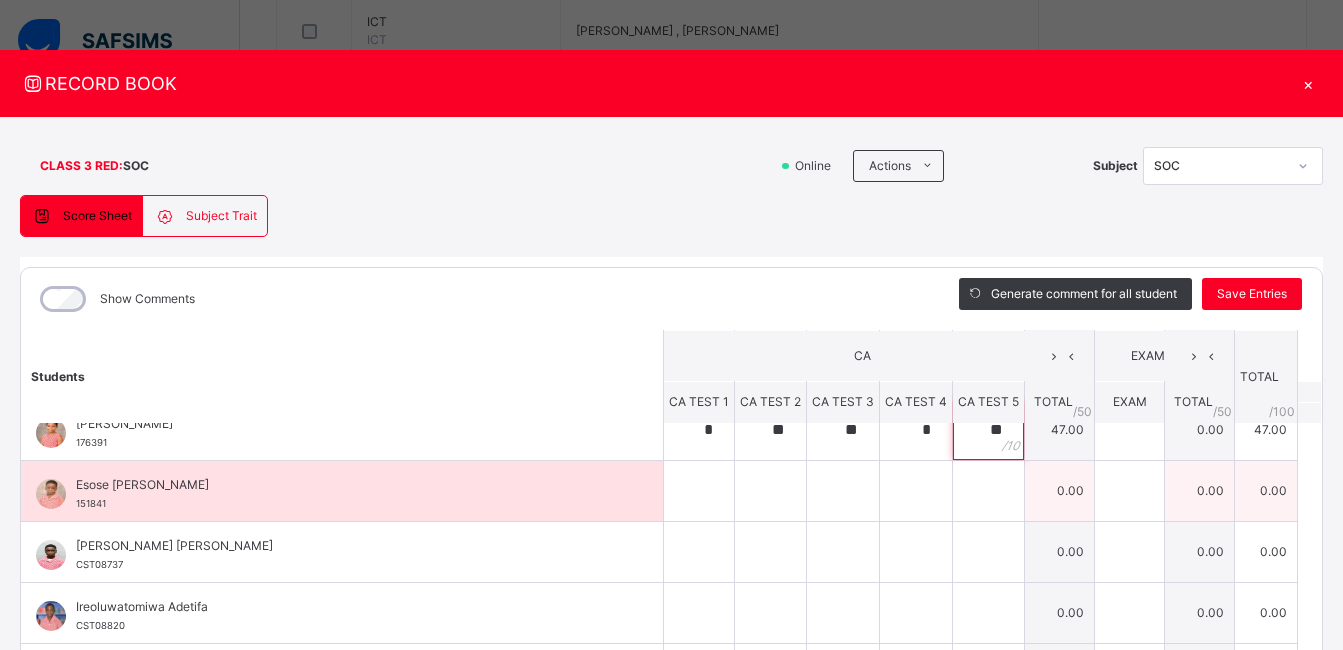type on "**" 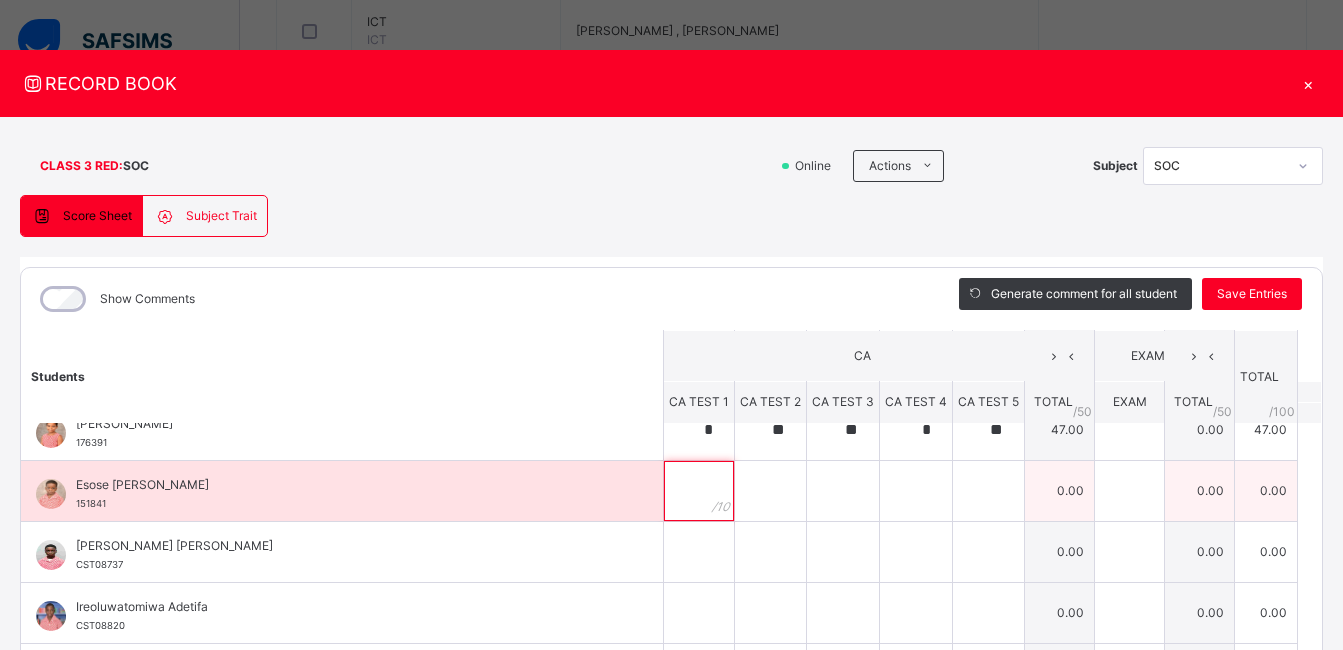 click at bounding box center [699, 491] 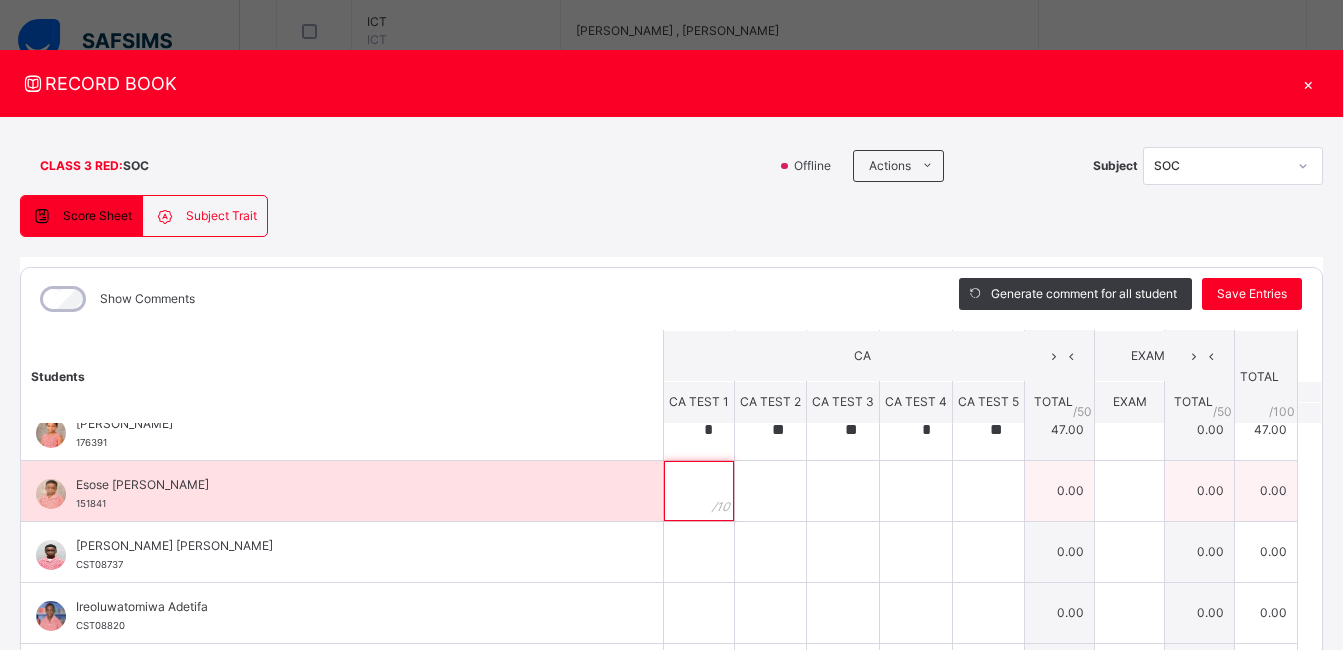 click at bounding box center (699, 491) 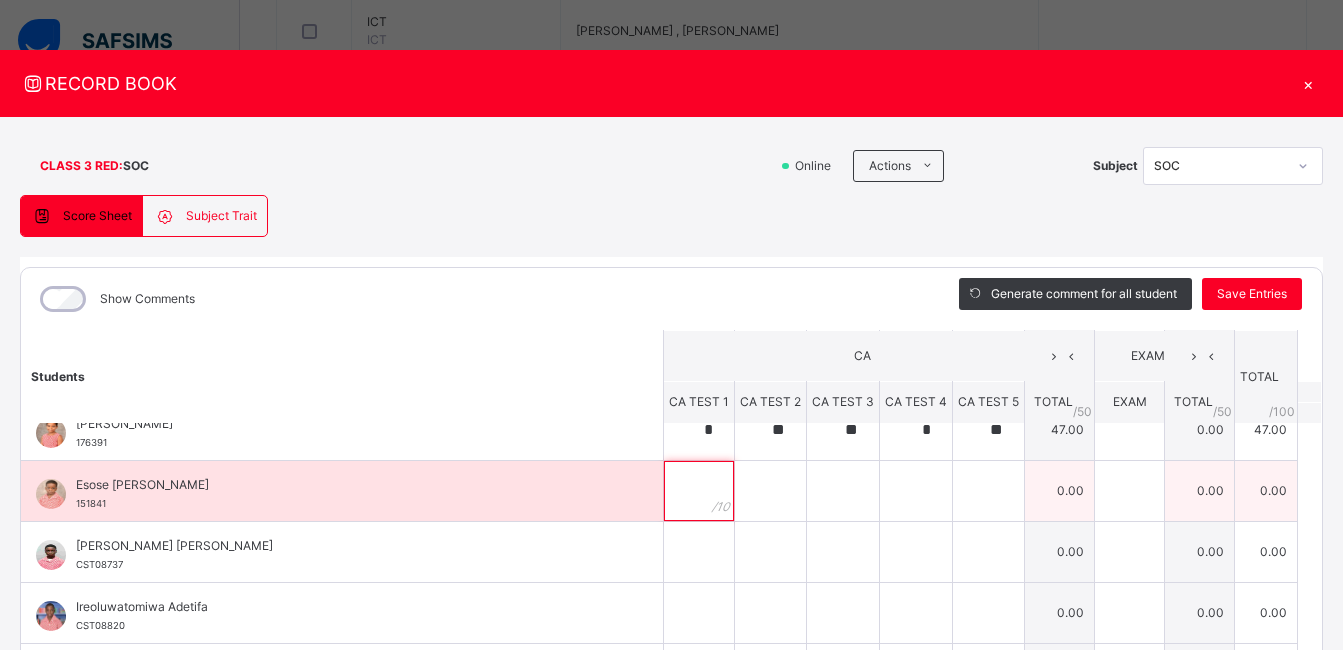 click at bounding box center [699, 491] 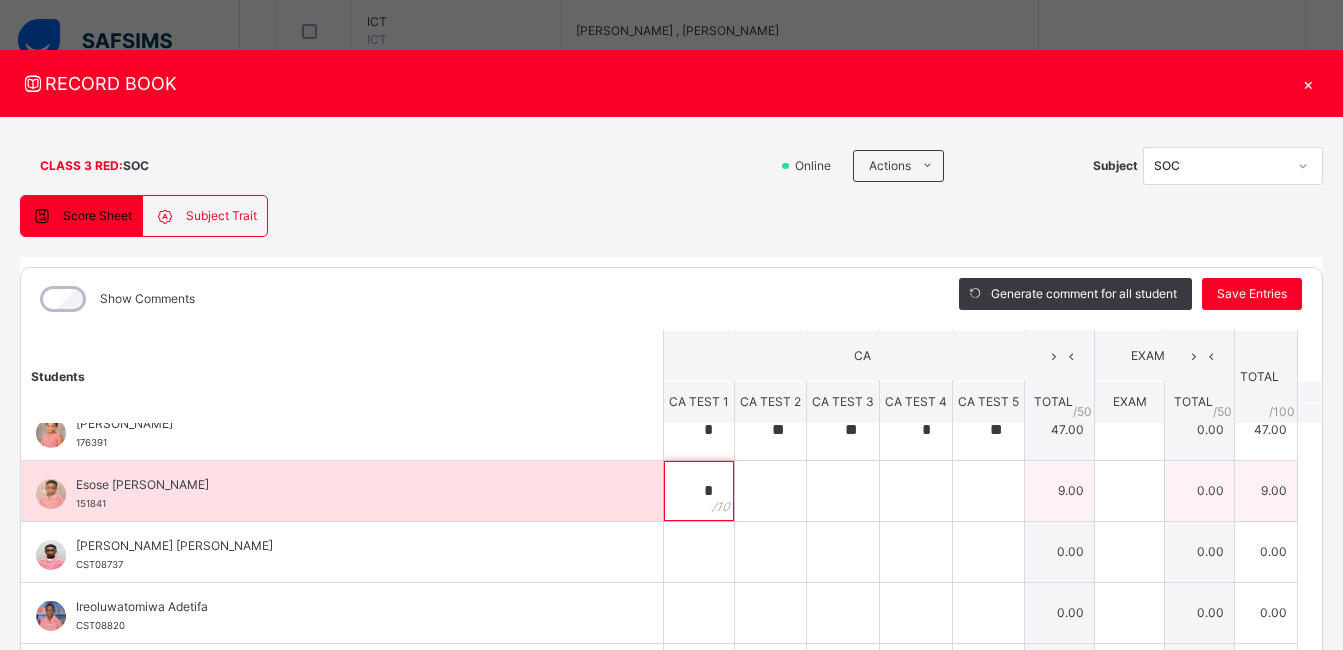 type on "*" 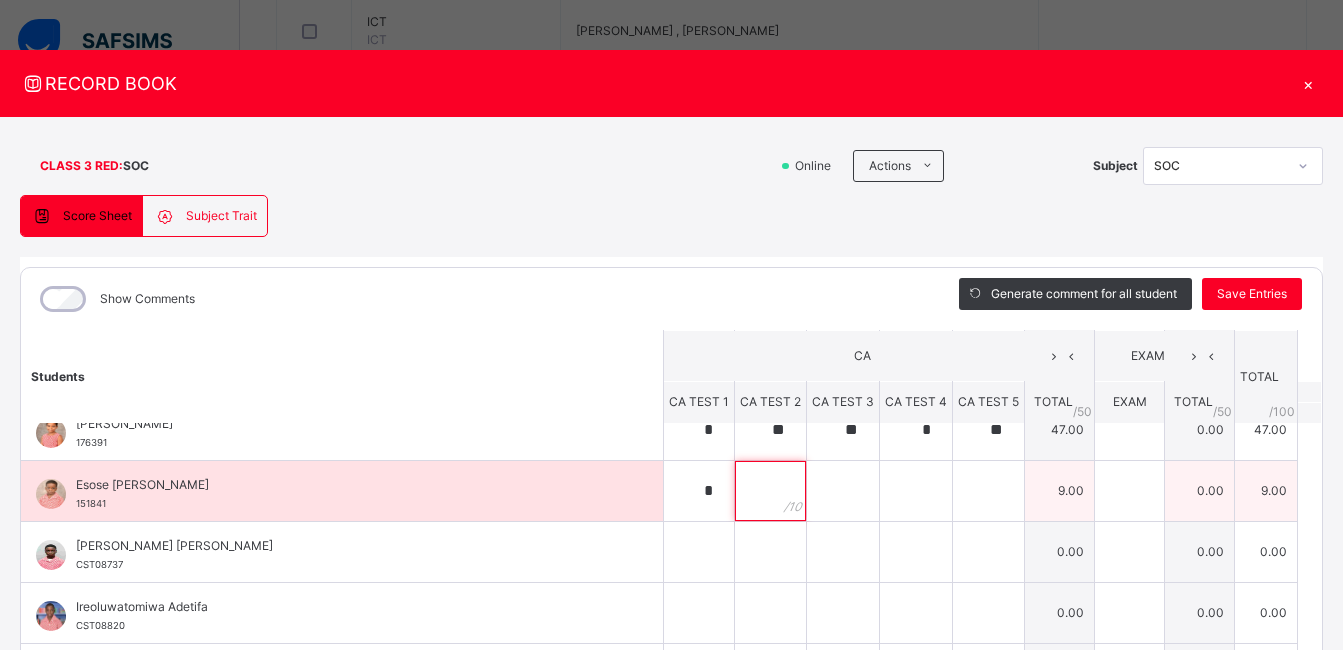 click at bounding box center [770, 491] 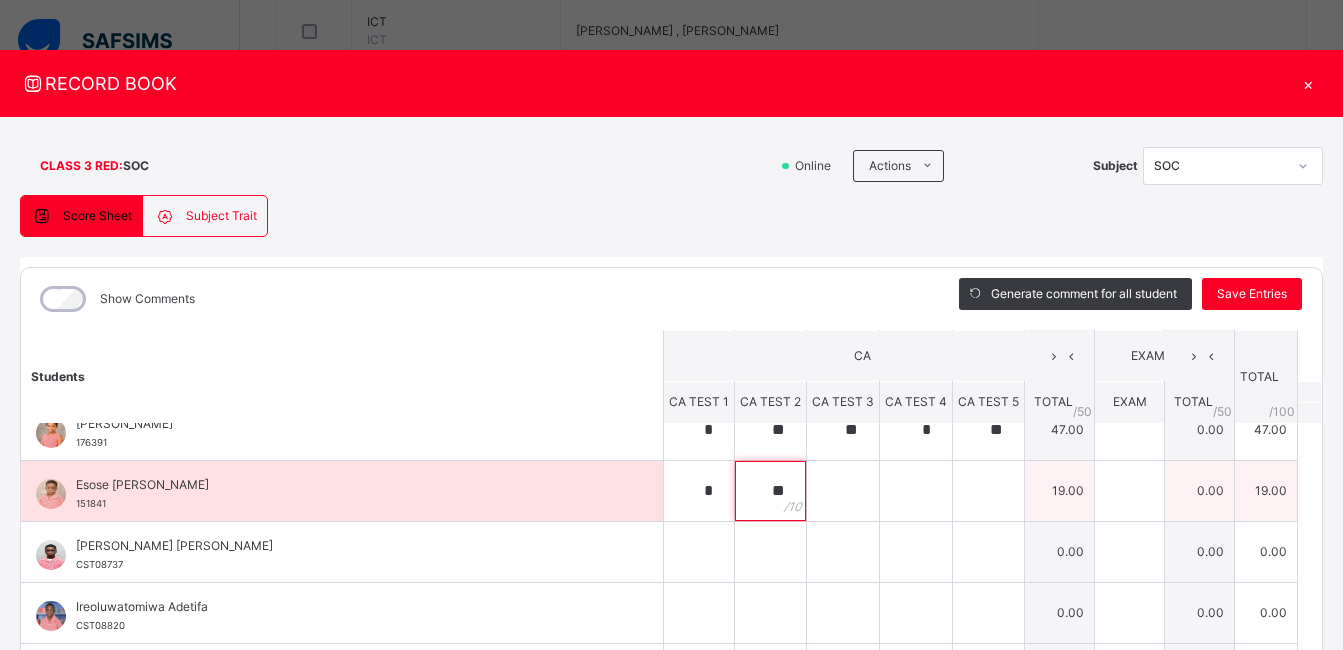 type on "**" 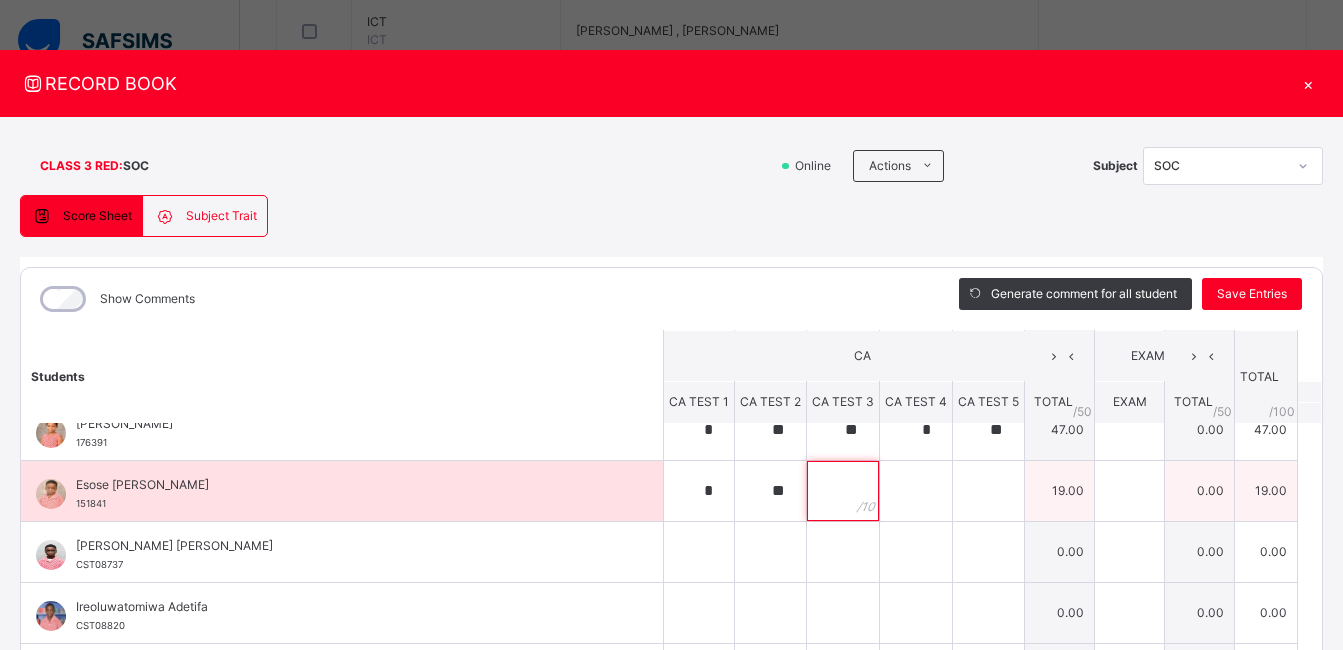 click at bounding box center [843, 491] 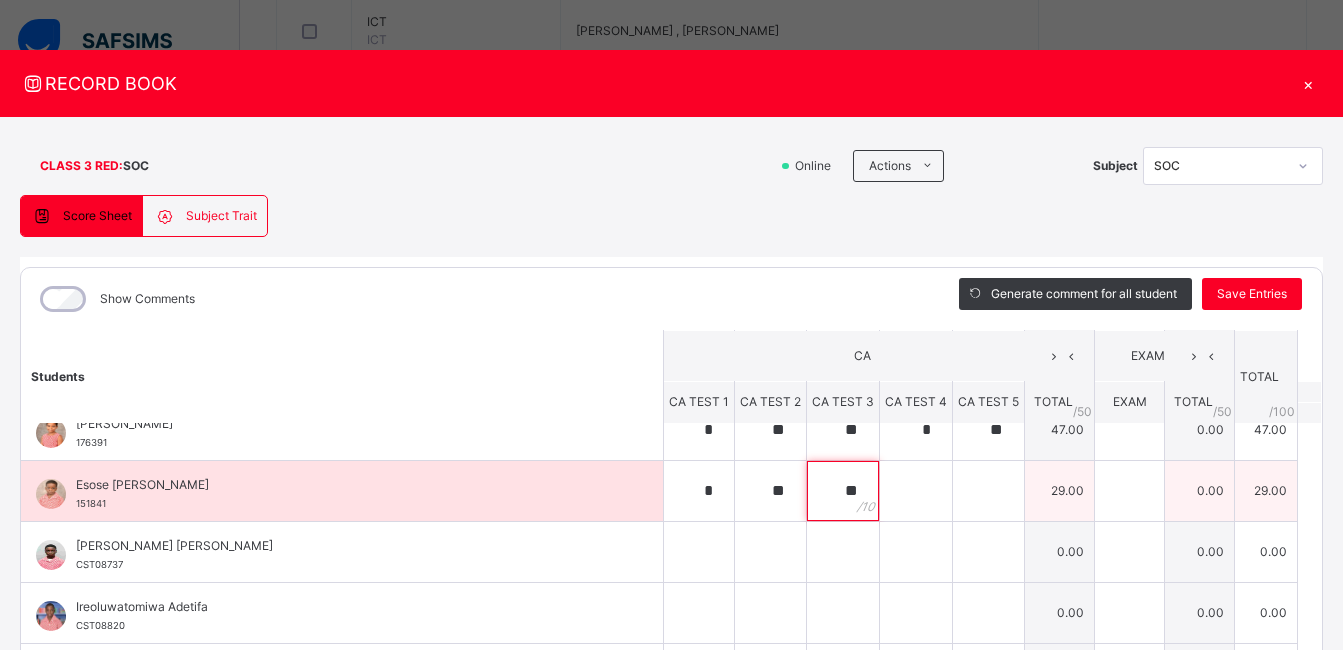 type on "**" 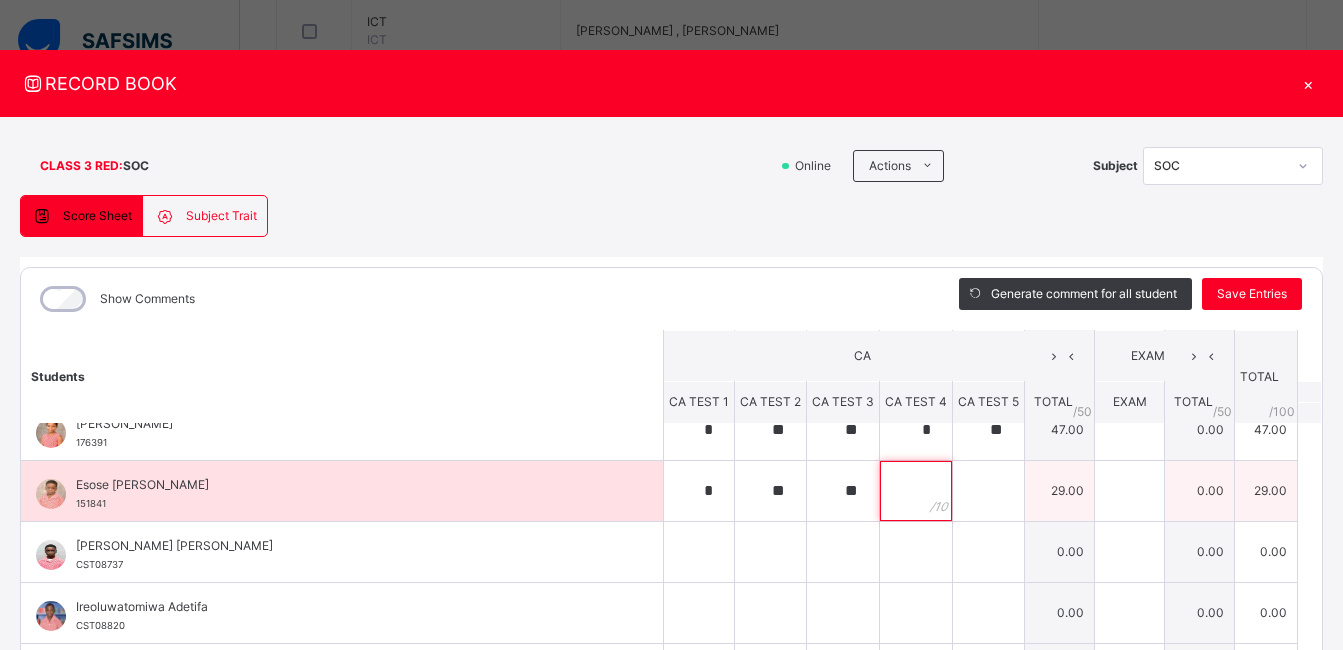 click at bounding box center [916, 491] 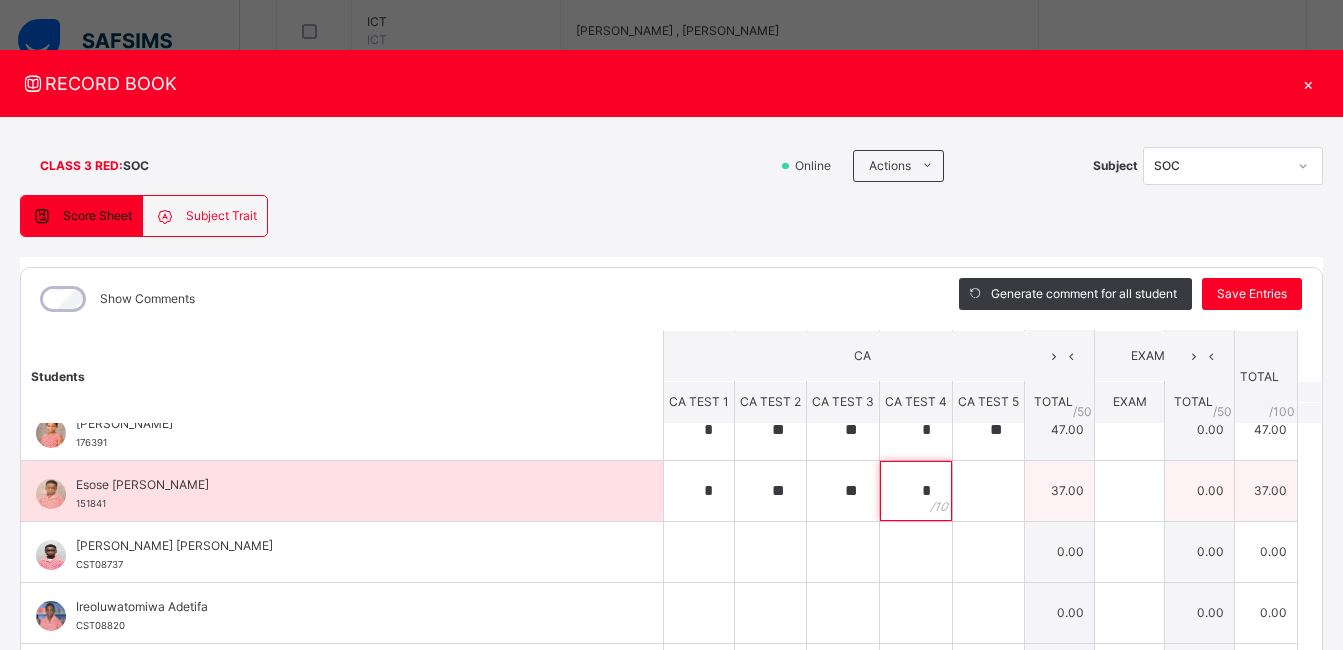 type on "*" 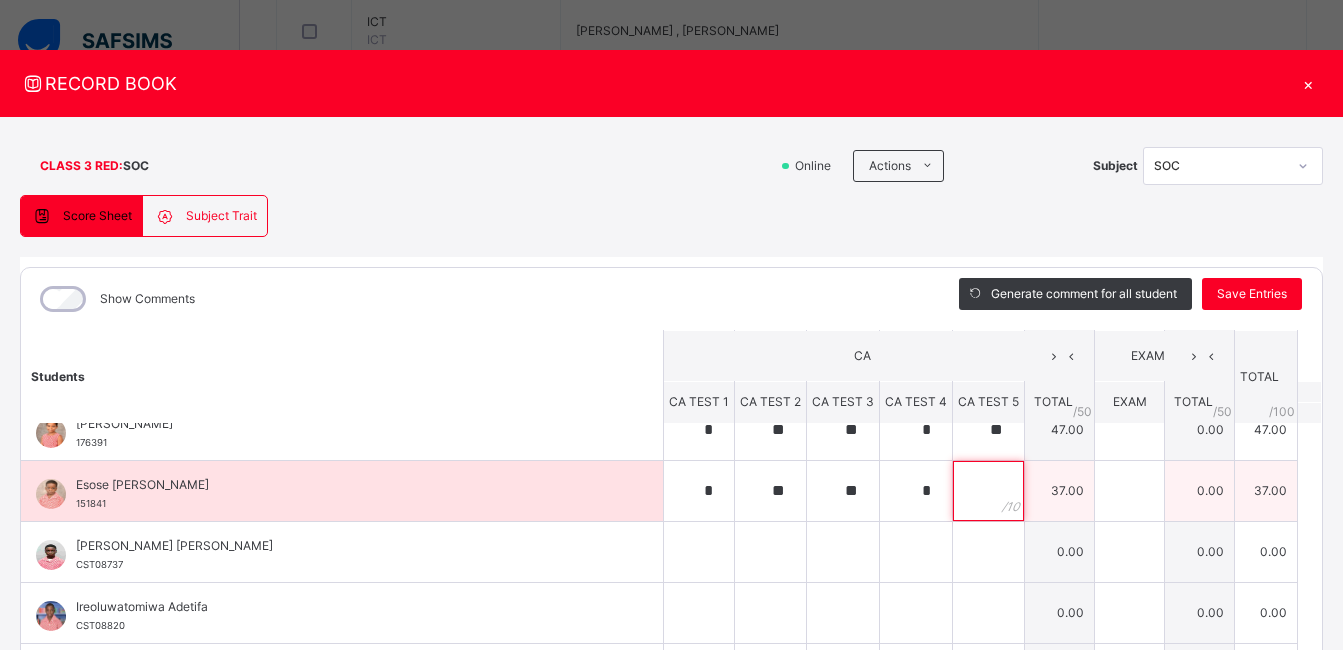 click at bounding box center [988, 491] 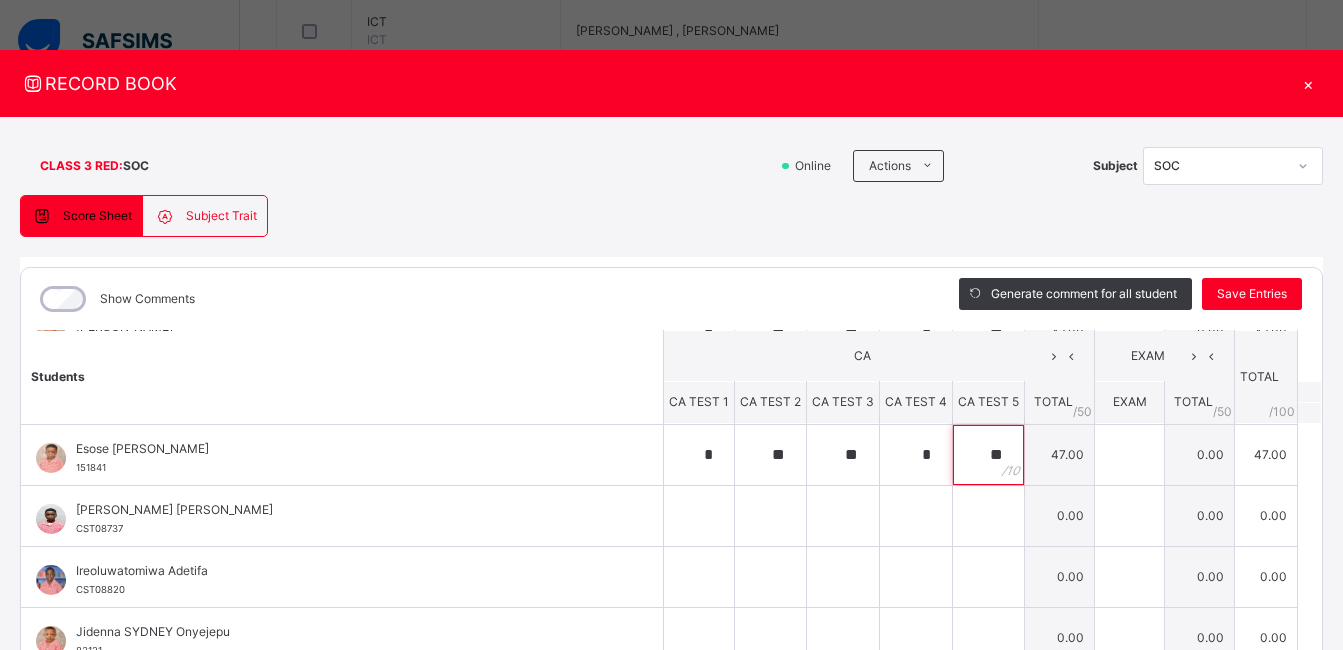 scroll, scrollTop: 403, scrollLeft: 0, axis: vertical 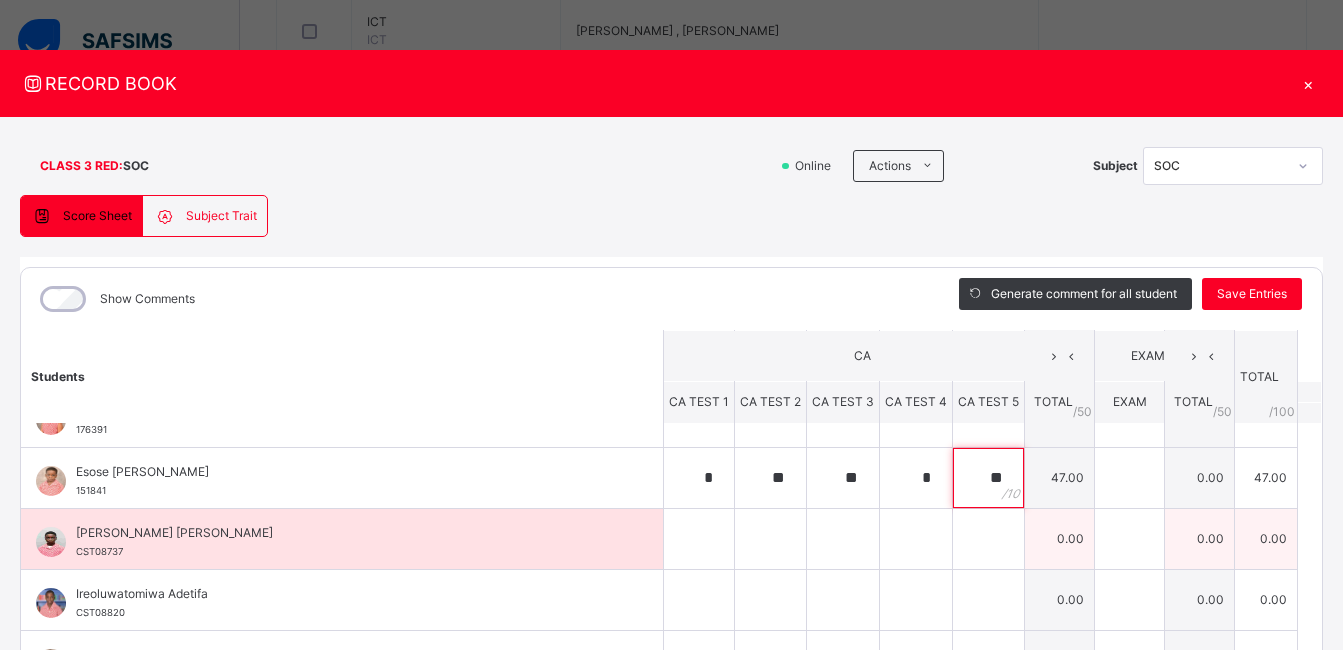 type on "**" 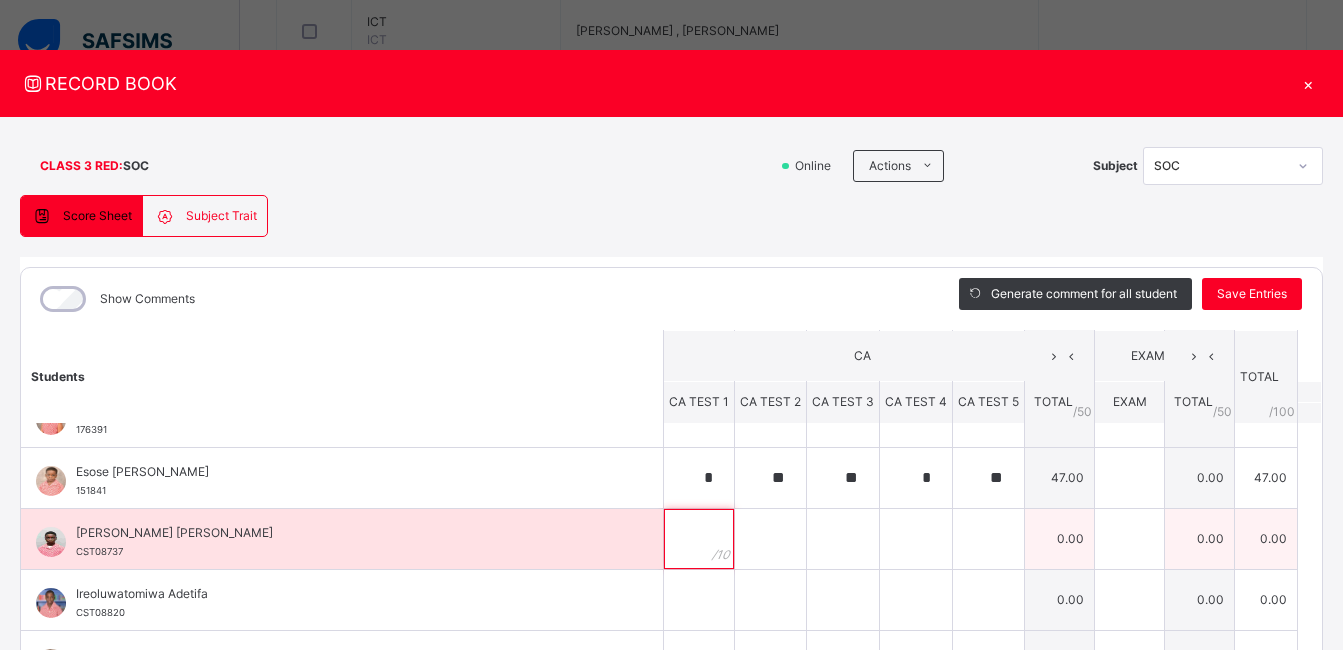 click at bounding box center (699, 539) 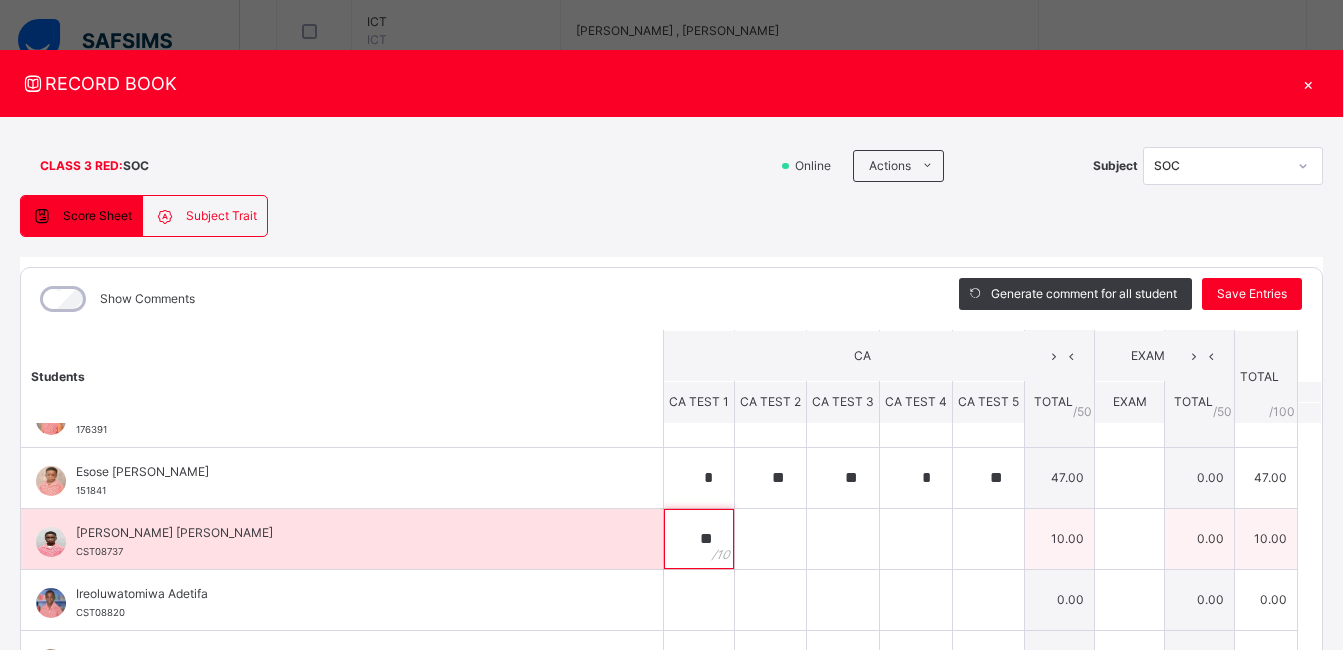 type on "**" 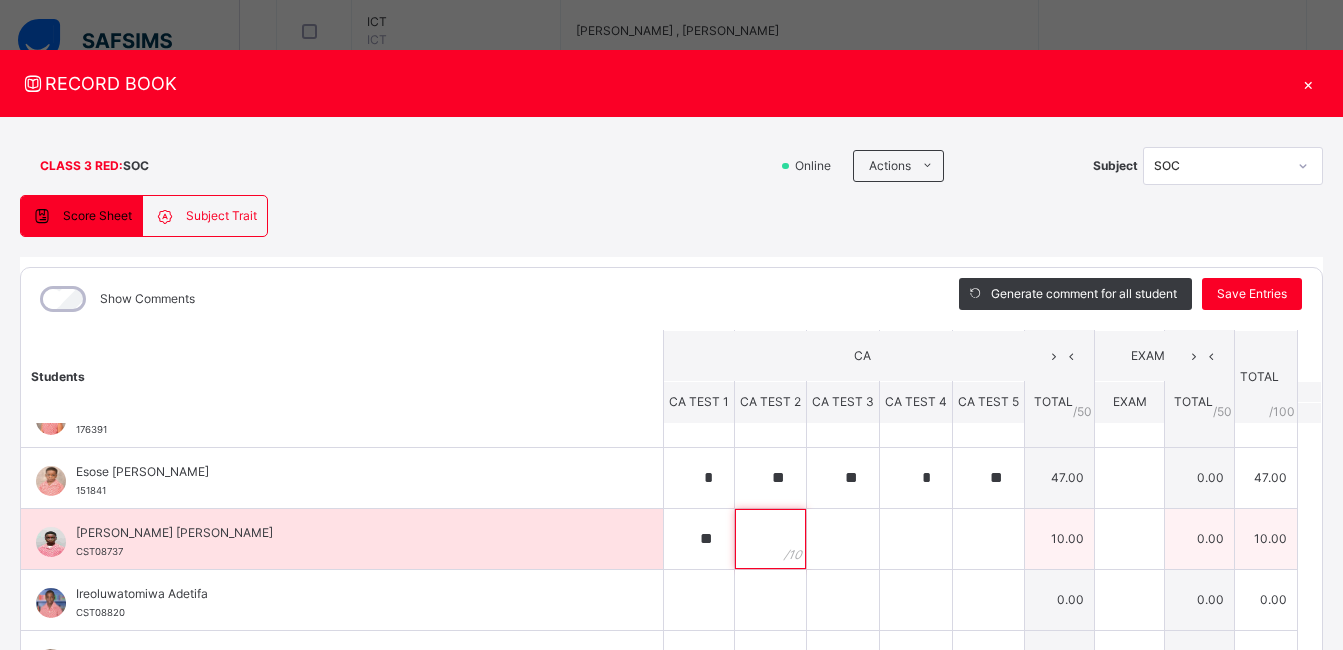 click at bounding box center (770, 539) 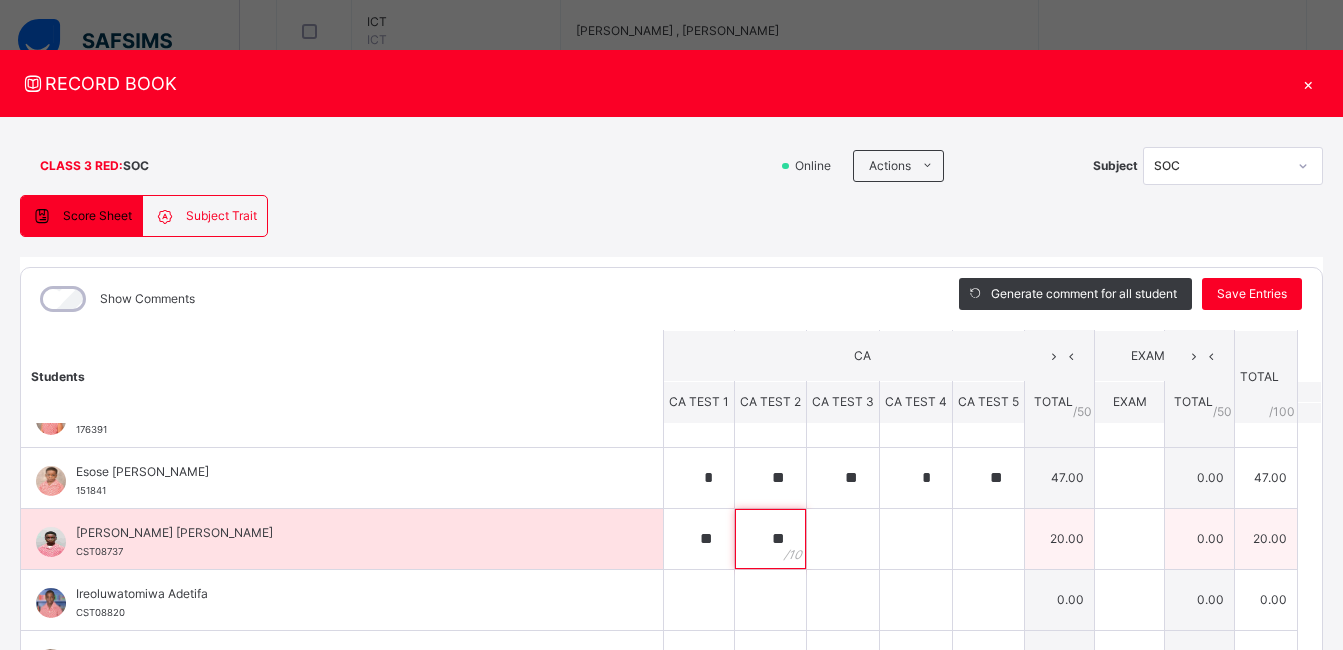type on "**" 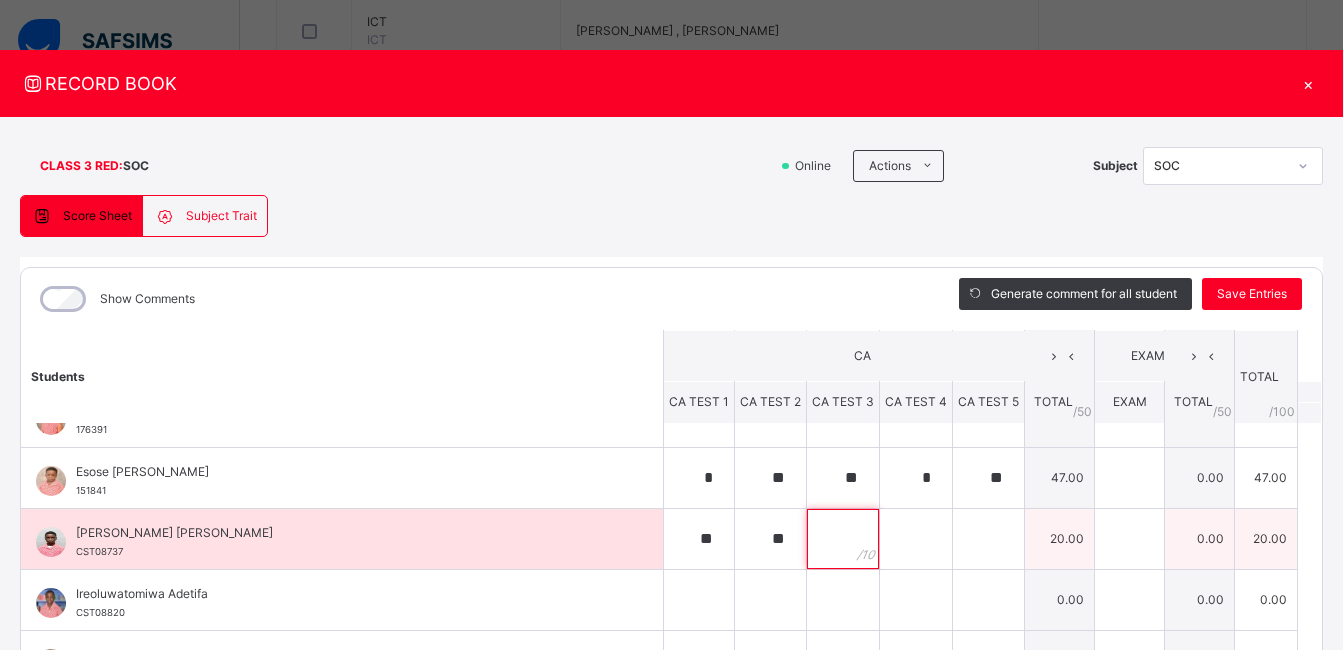 click at bounding box center (843, 539) 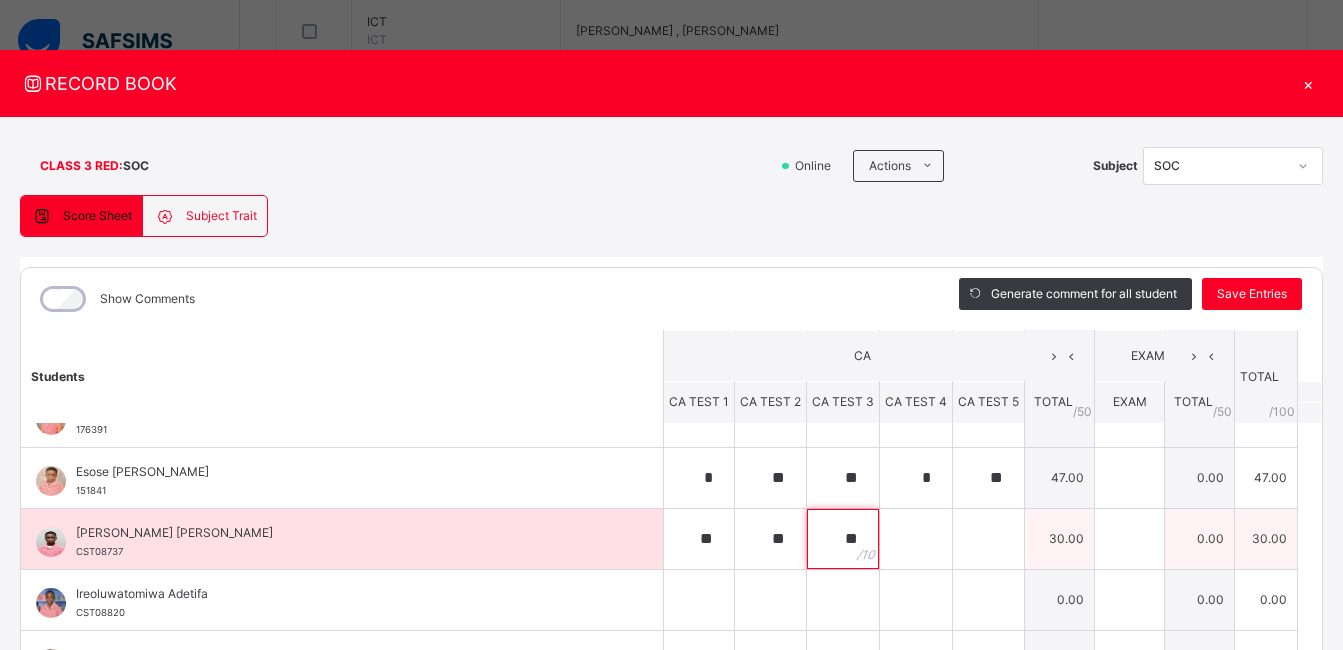 type on "**" 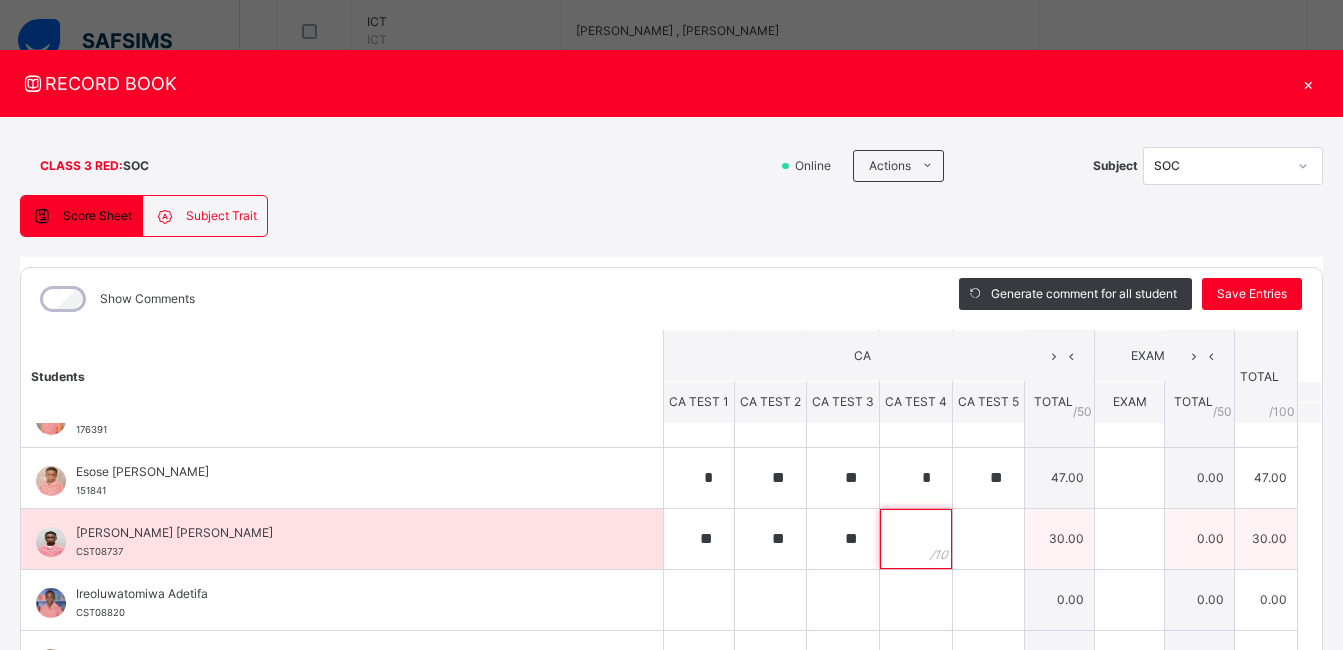click at bounding box center [916, 539] 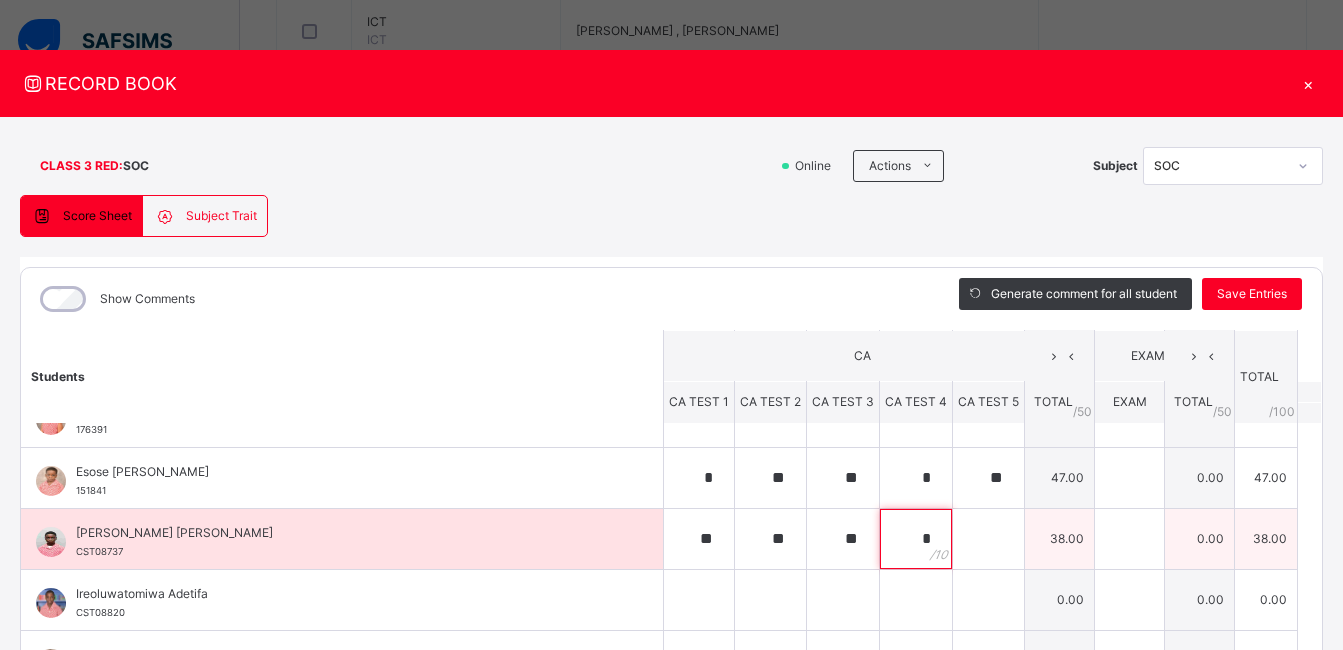 type on "*" 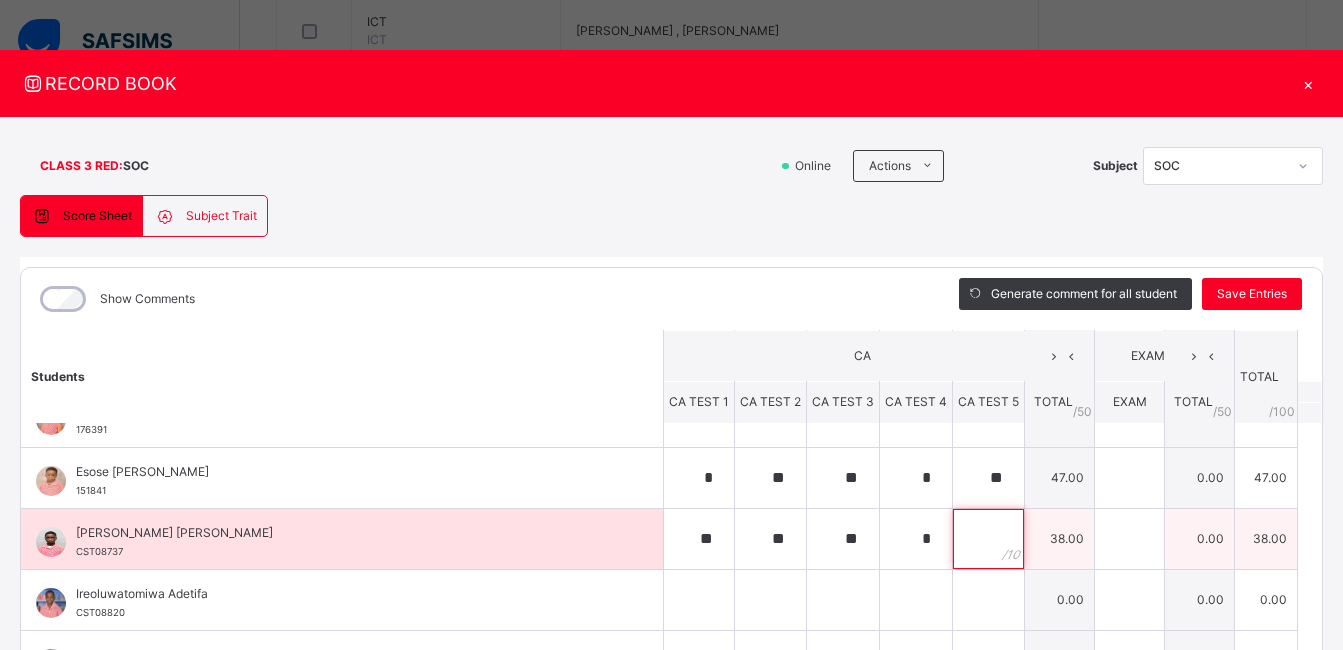 click at bounding box center (988, 539) 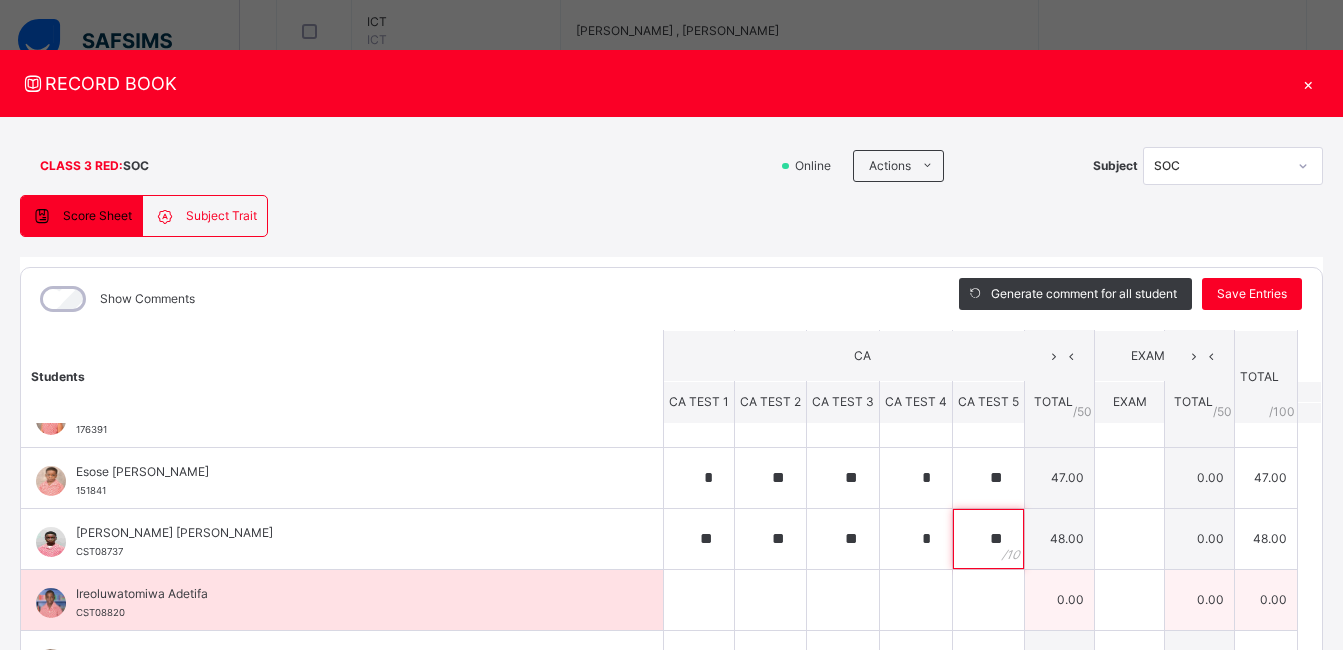 type on "**" 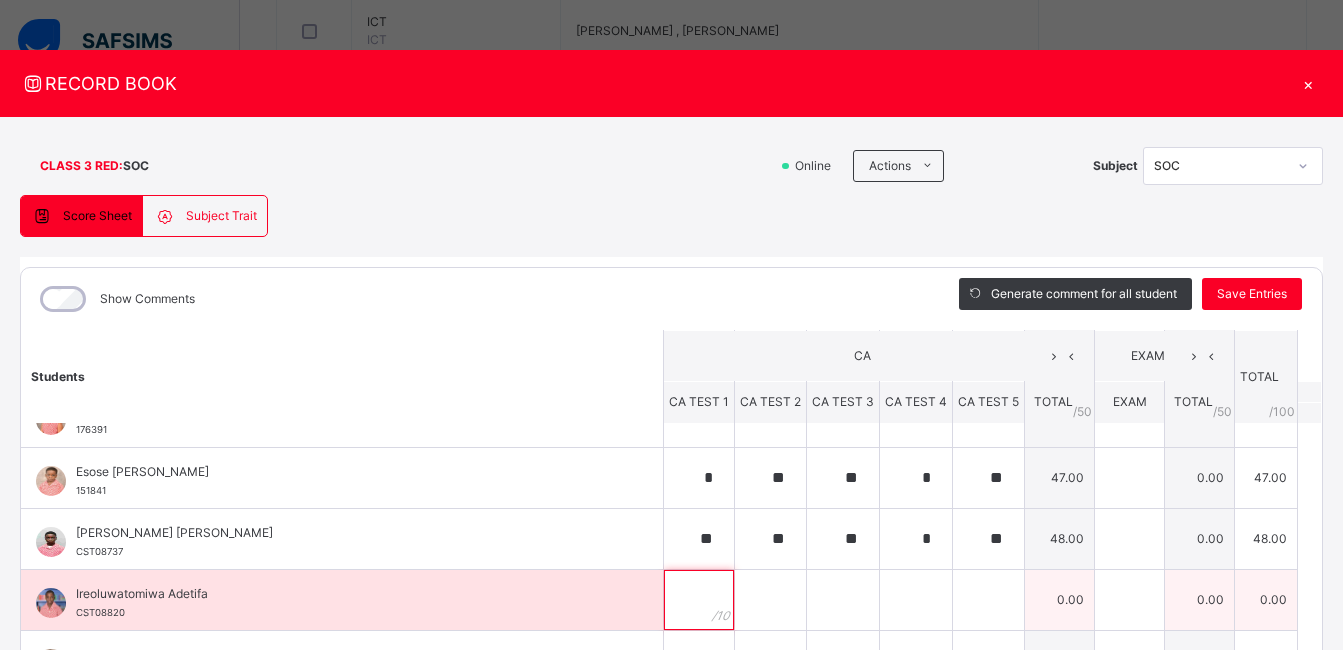click at bounding box center (699, 600) 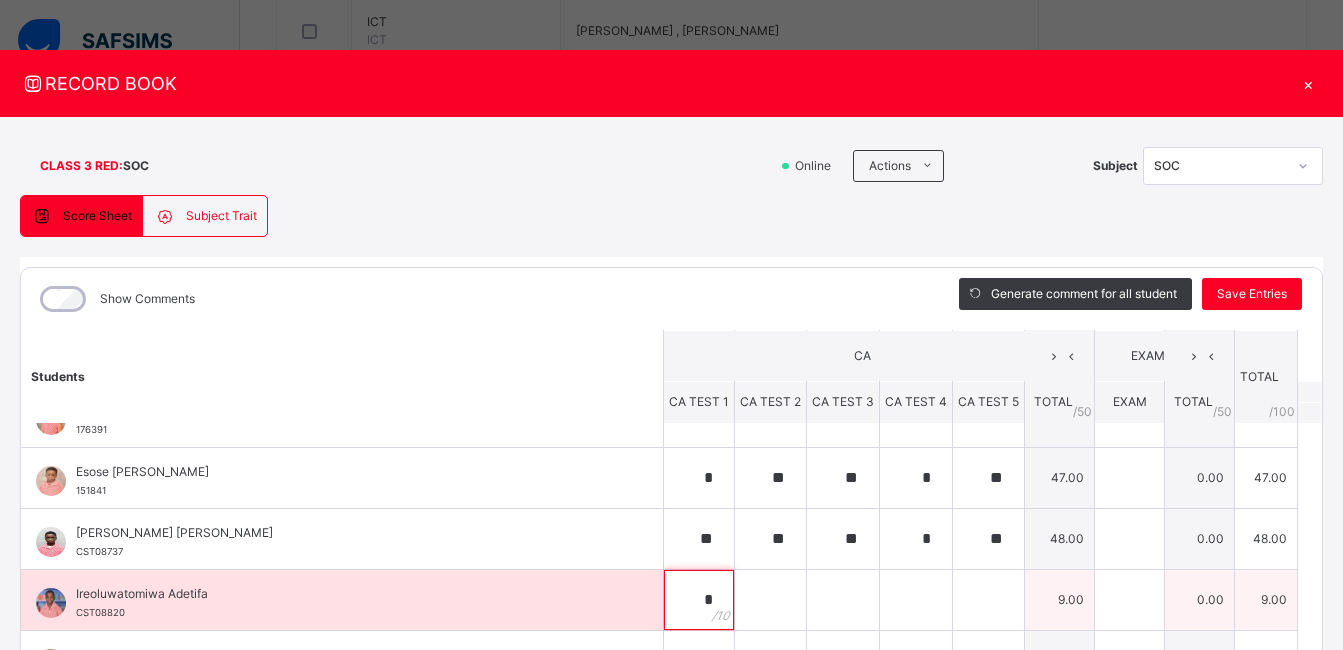 type on "*" 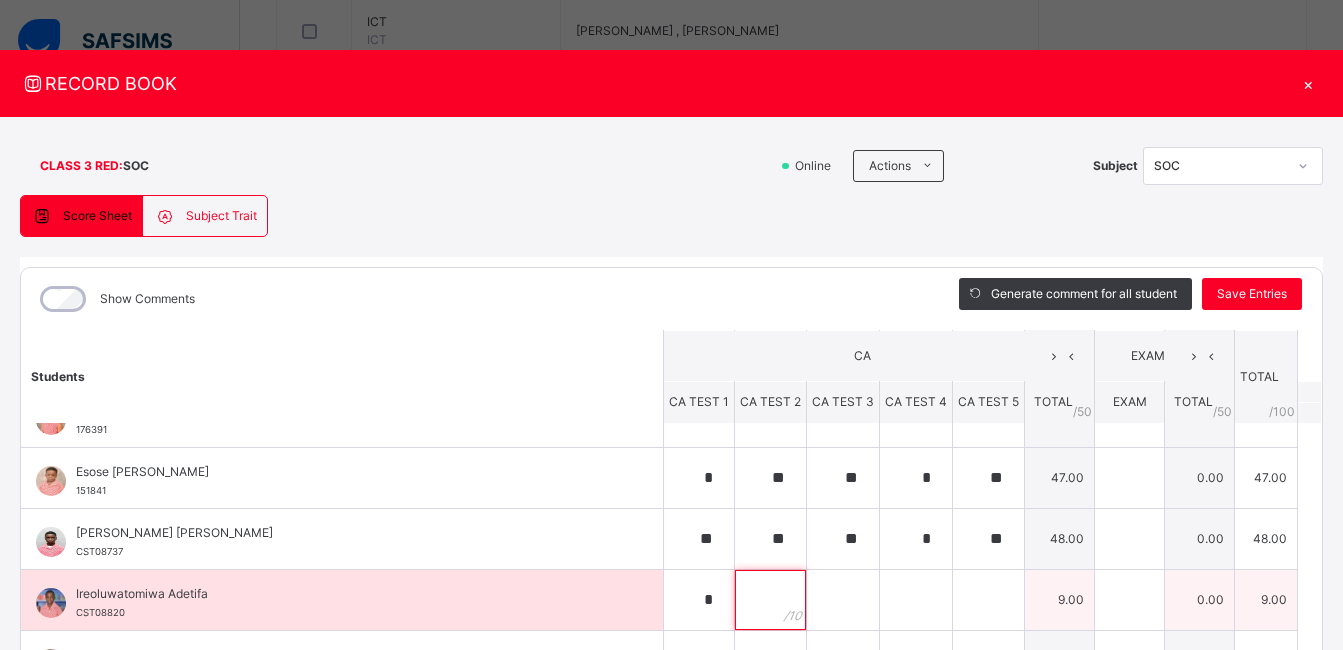 click at bounding box center [770, 600] 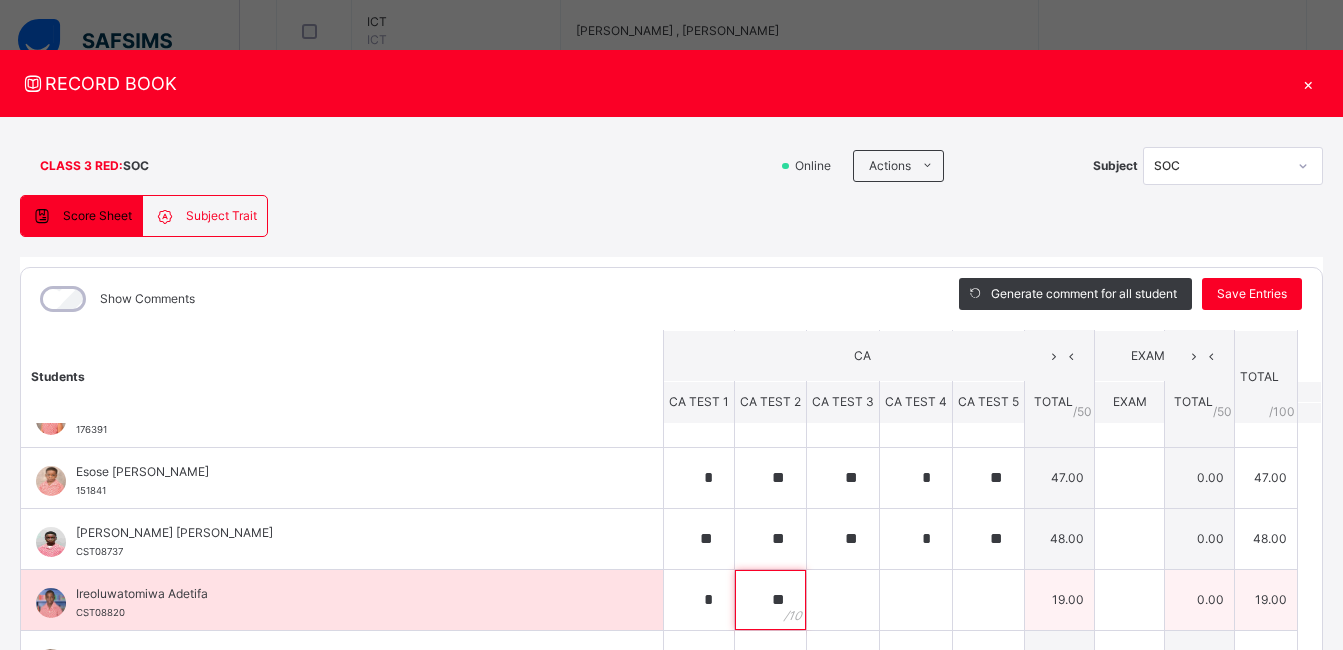 type on "**" 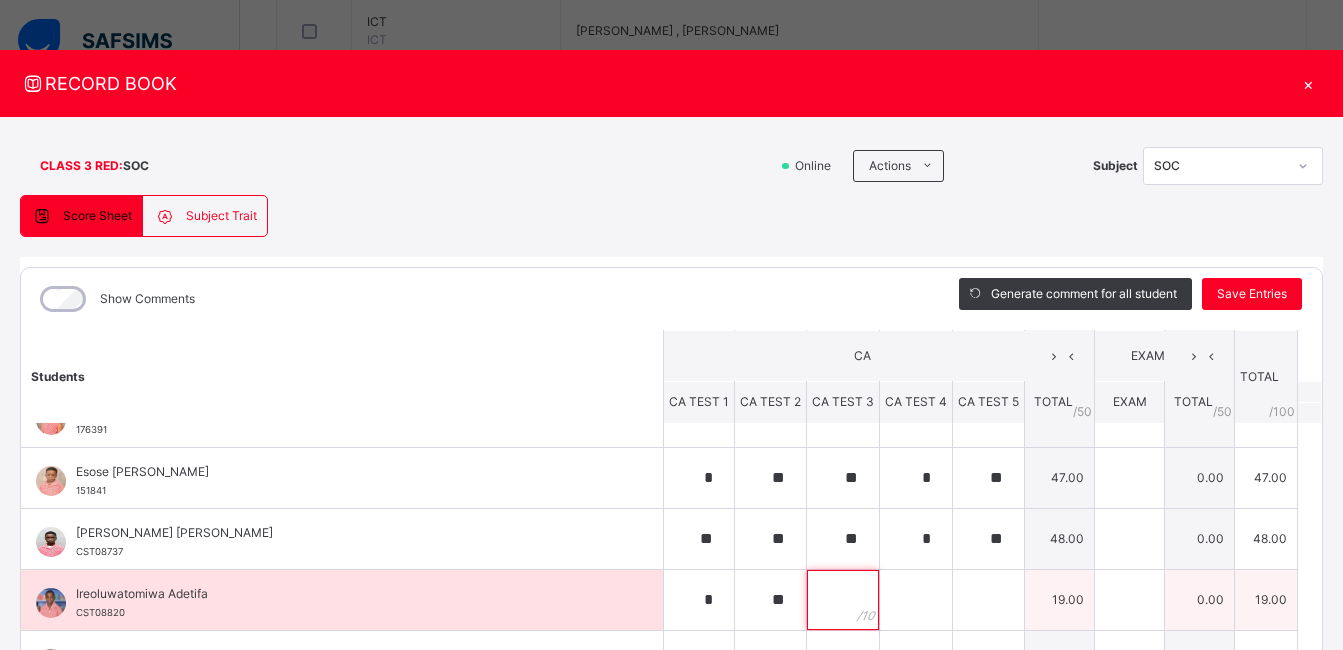 click at bounding box center [843, 600] 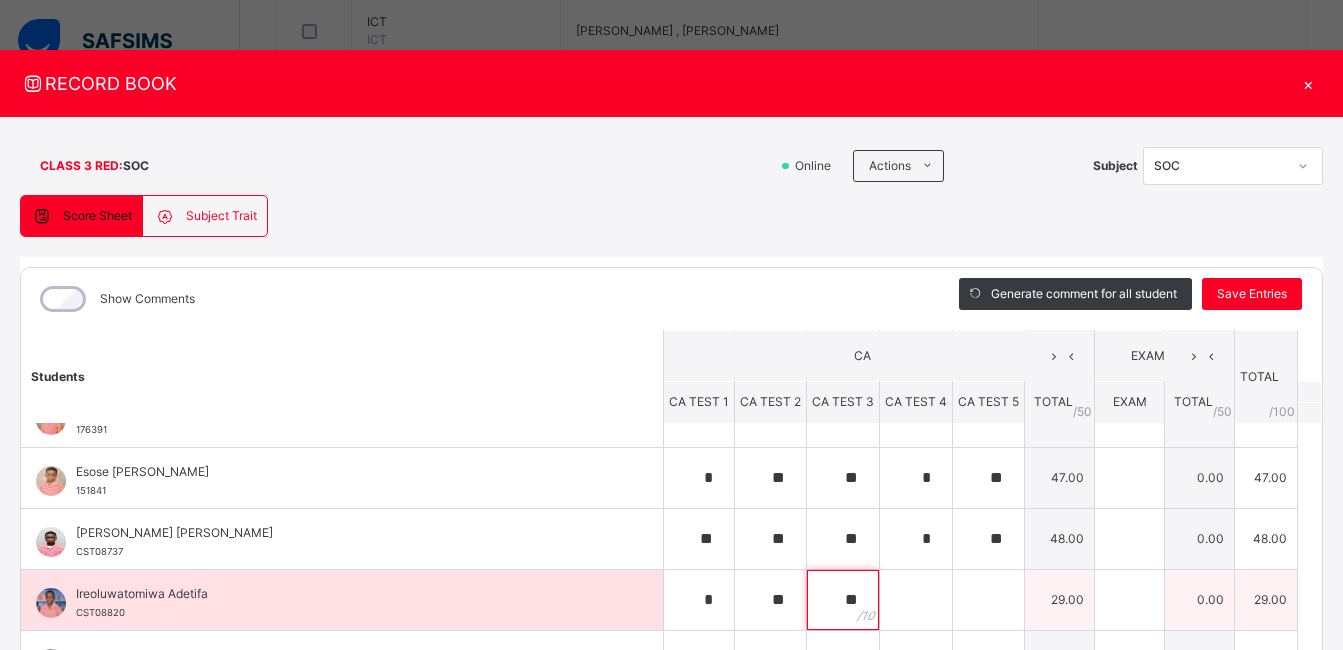 type on "**" 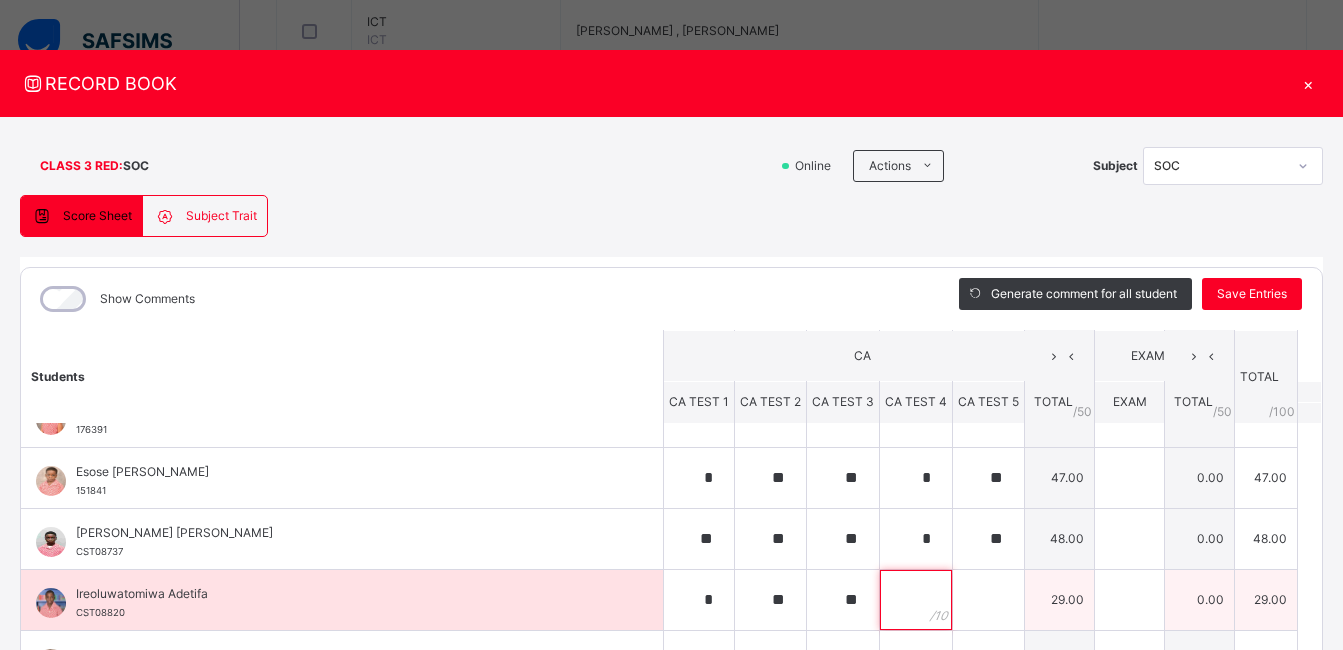 click at bounding box center [916, 600] 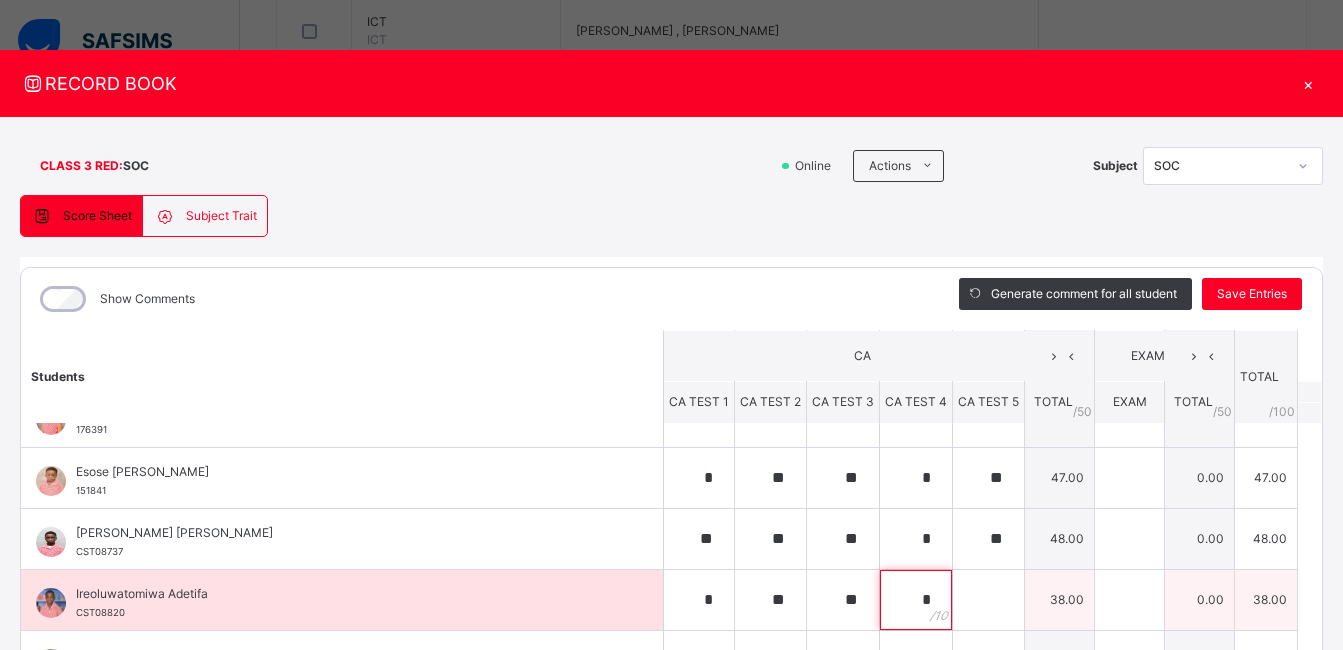 type on "*" 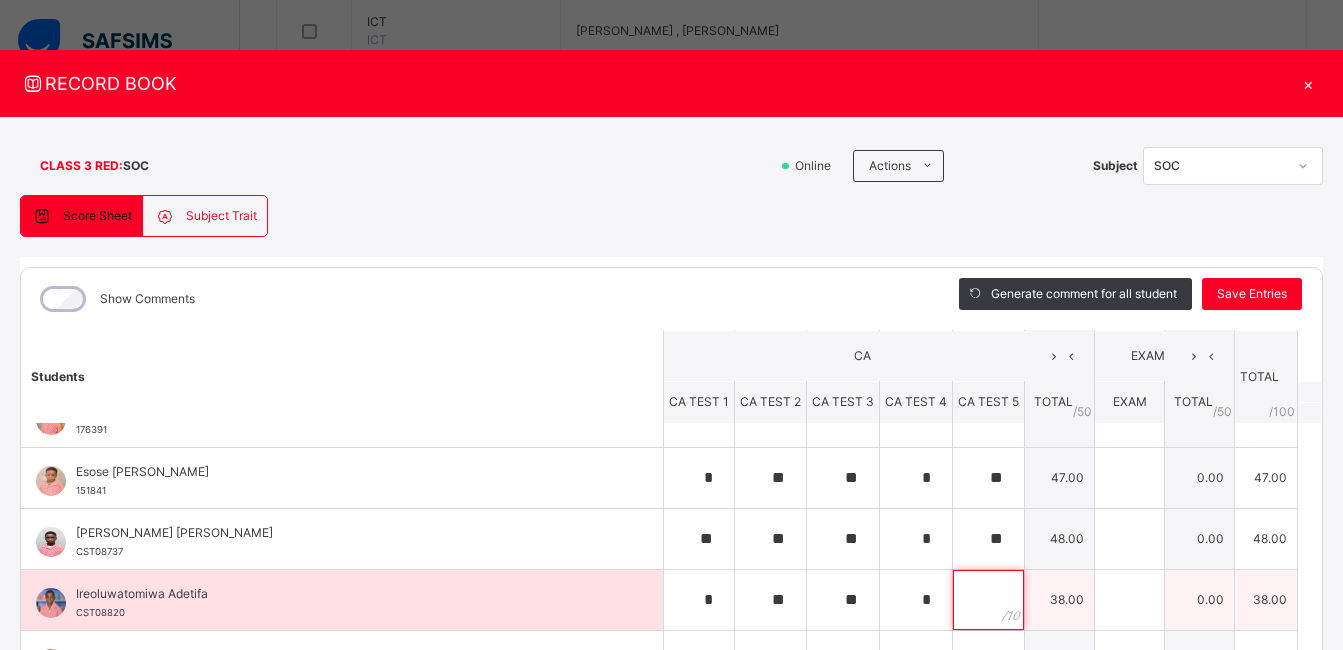 click at bounding box center [988, 600] 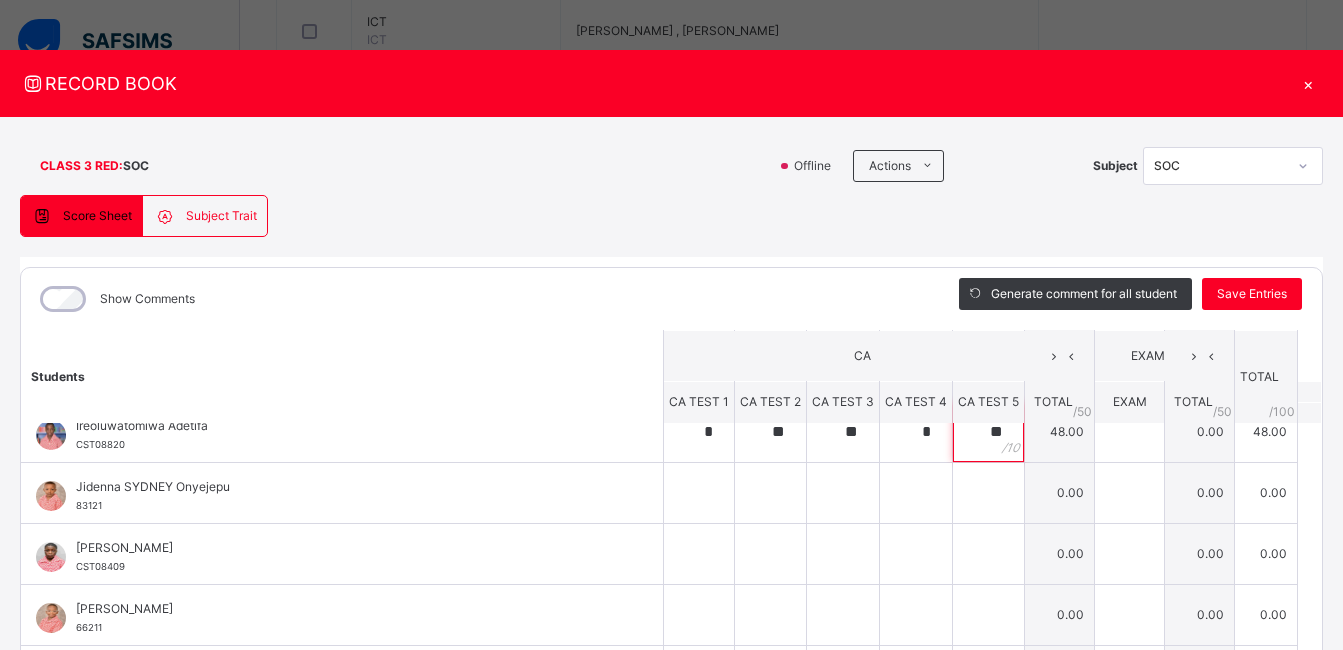 scroll, scrollTop: 578, scrollLeft: 0, axis: vertical 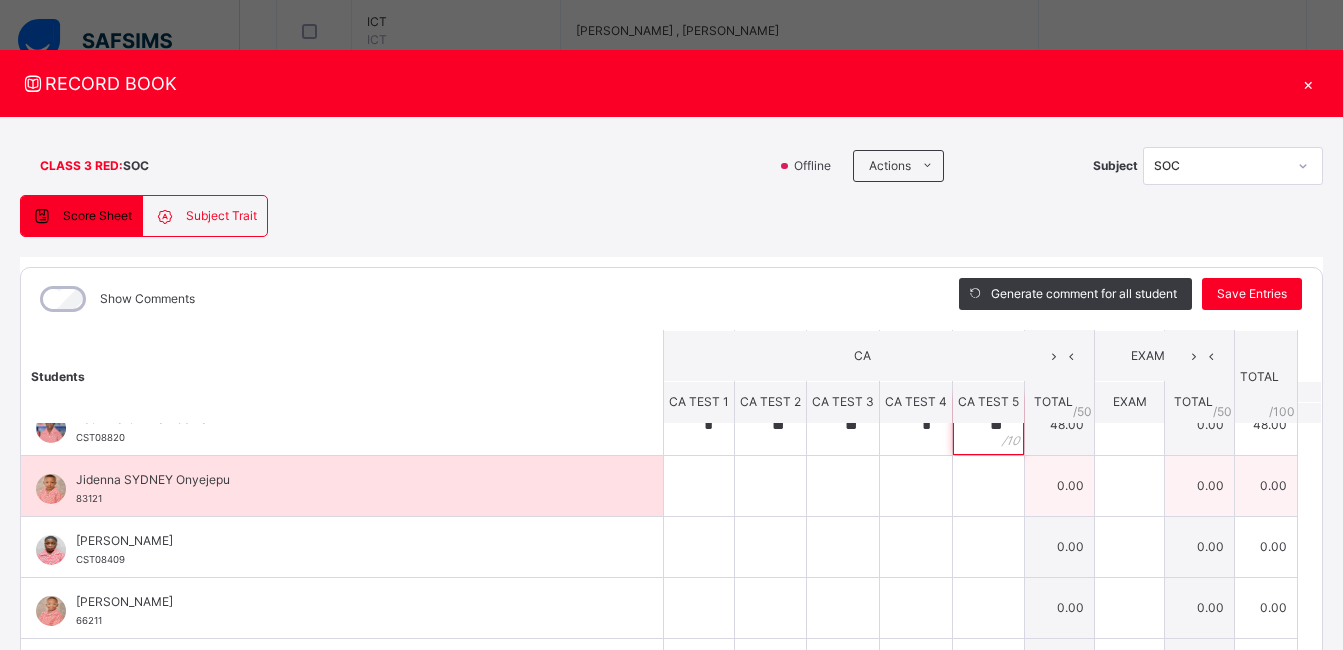 type on "**" 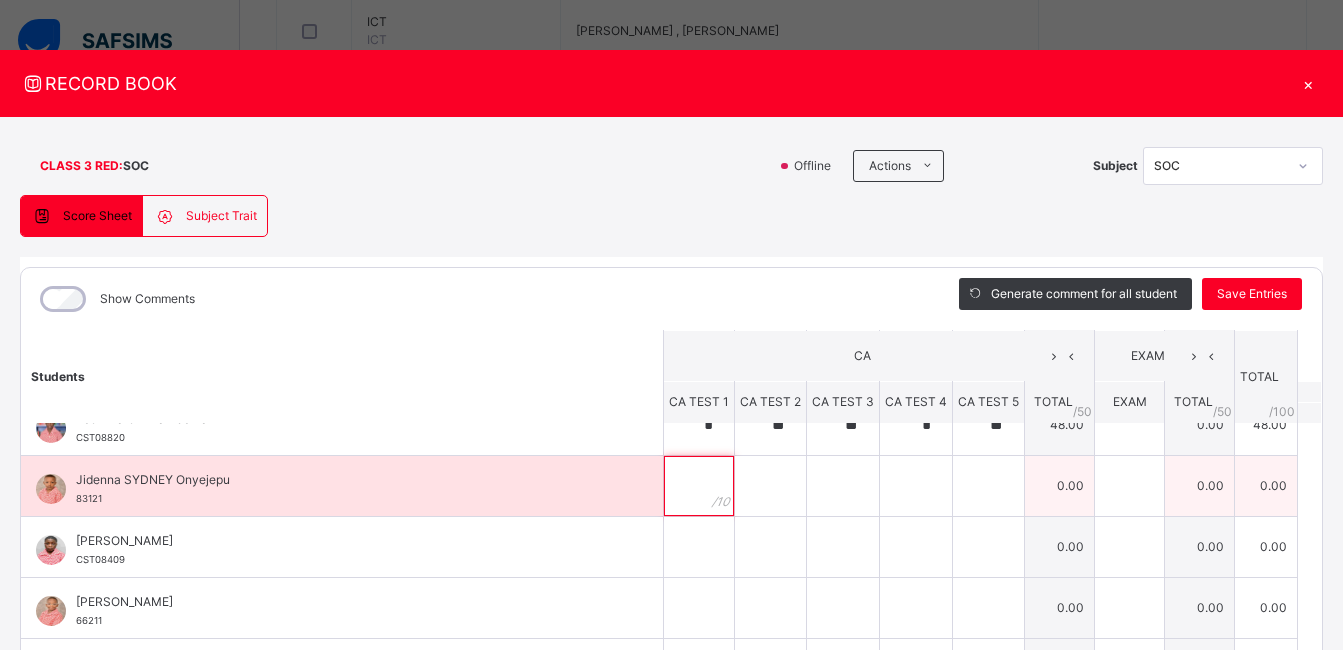 click at bounding box center [699, 486] 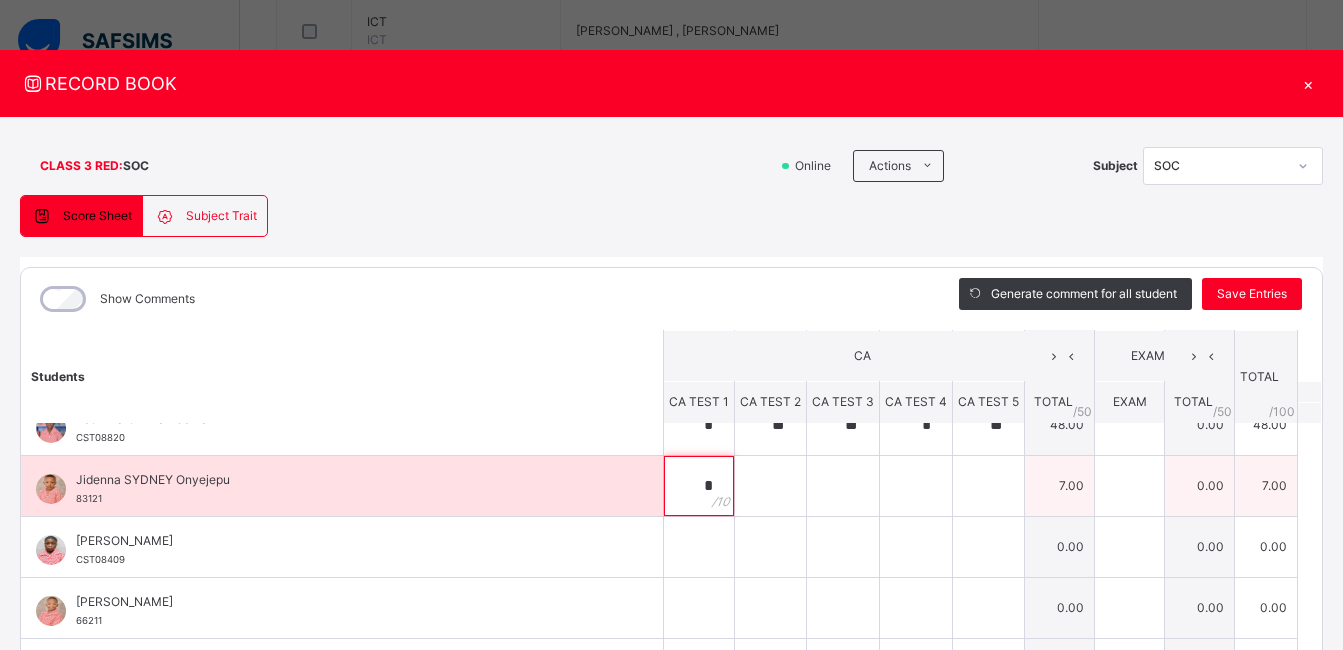 type on "*" 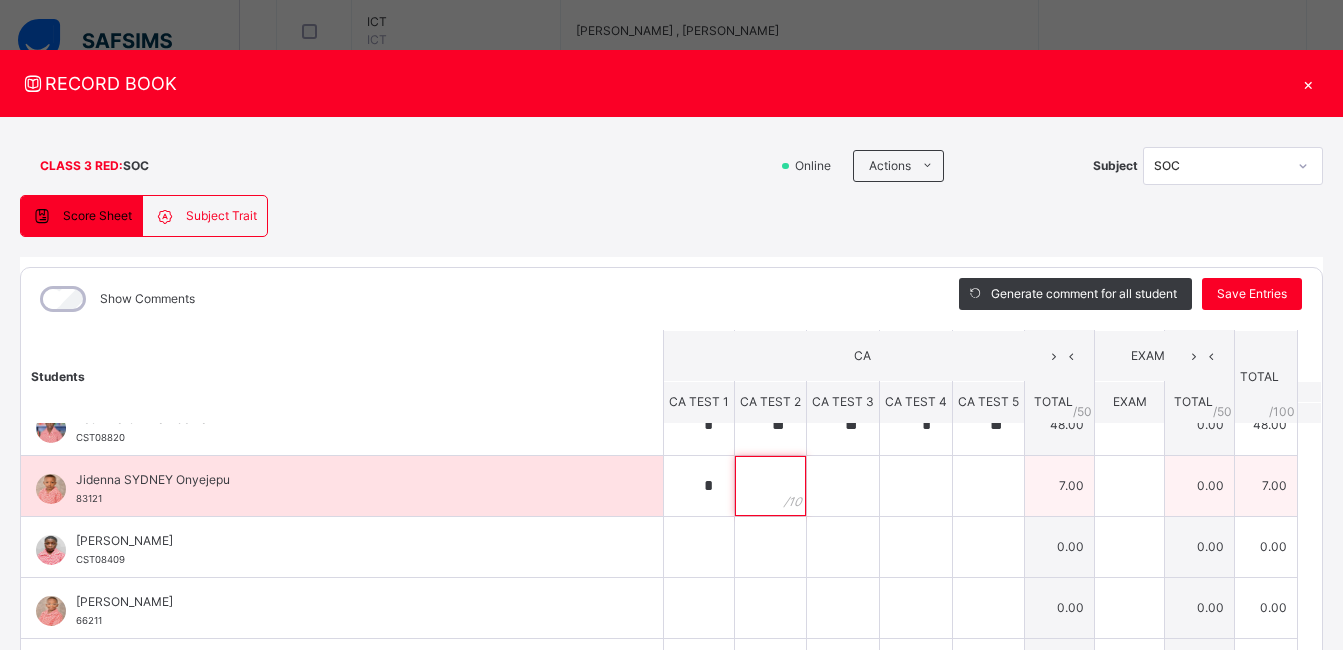 click at bounding box center [770, 486] 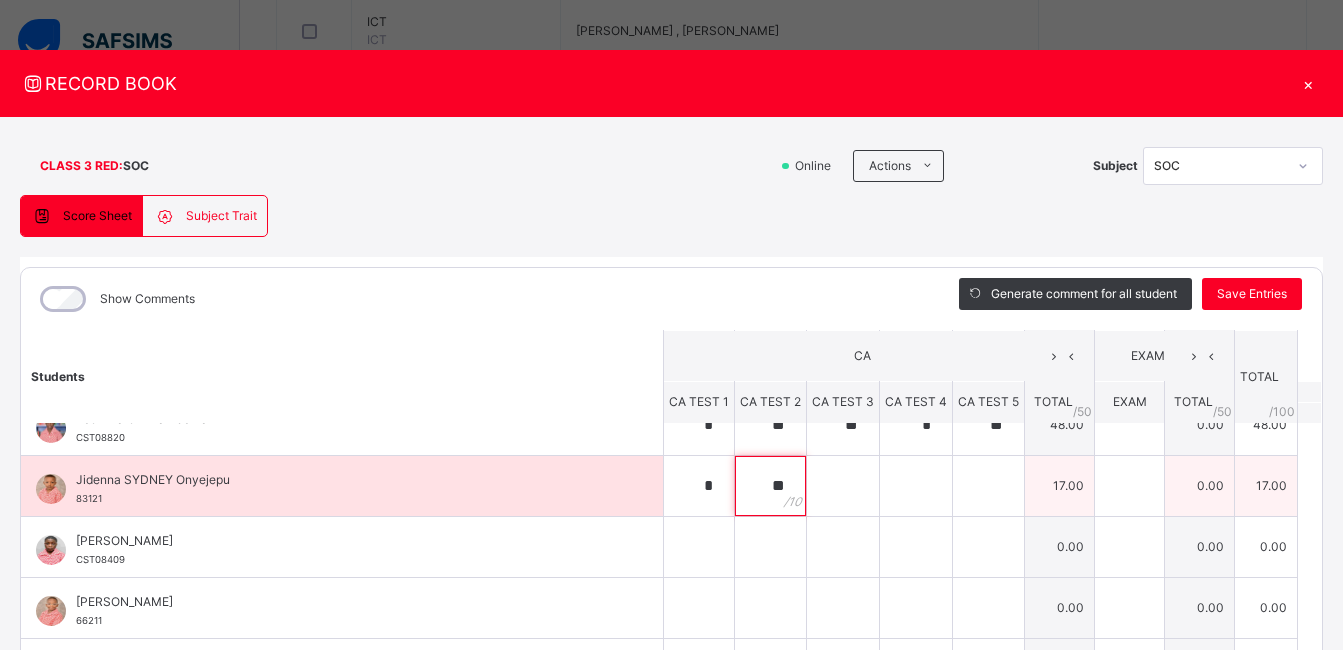type on "**" 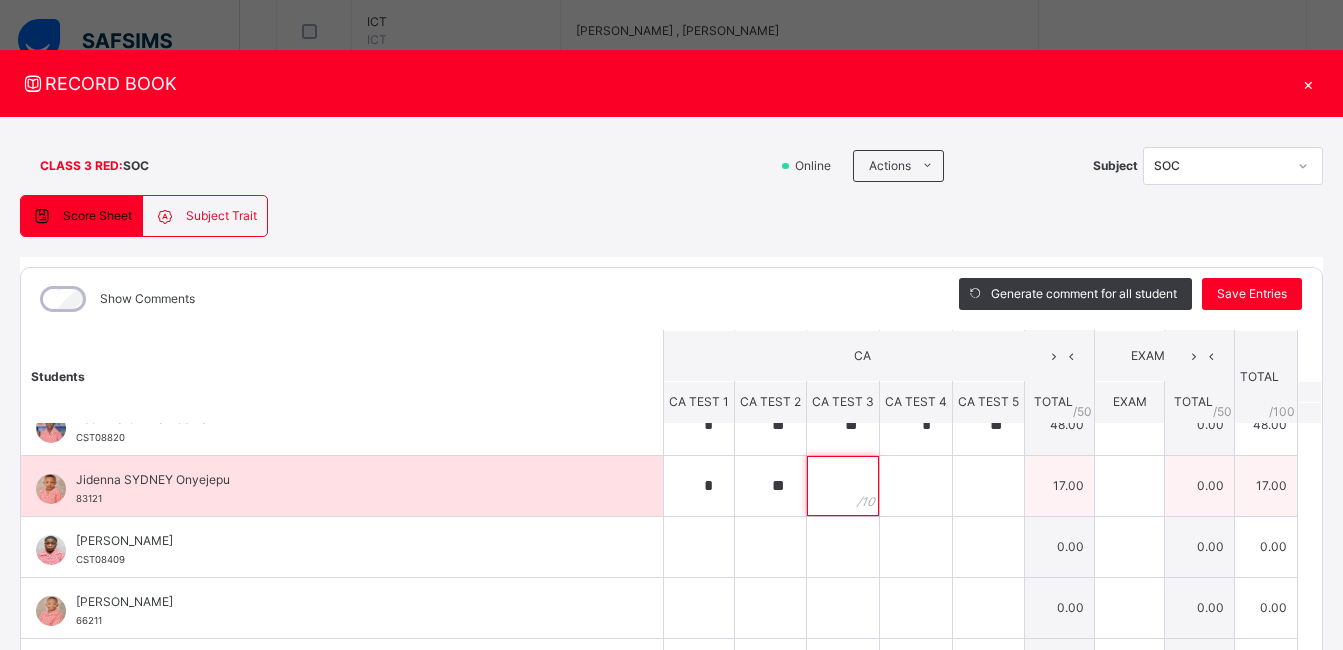 click at bounding box center (843, 486) 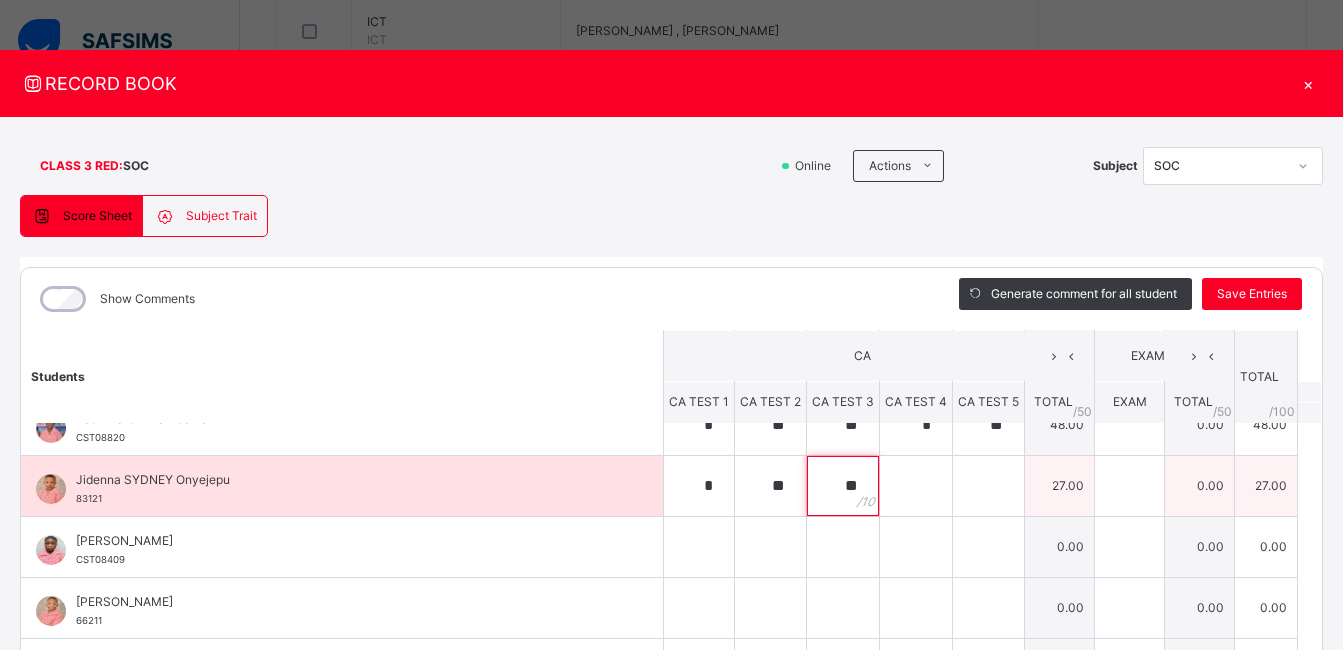 type on "**" 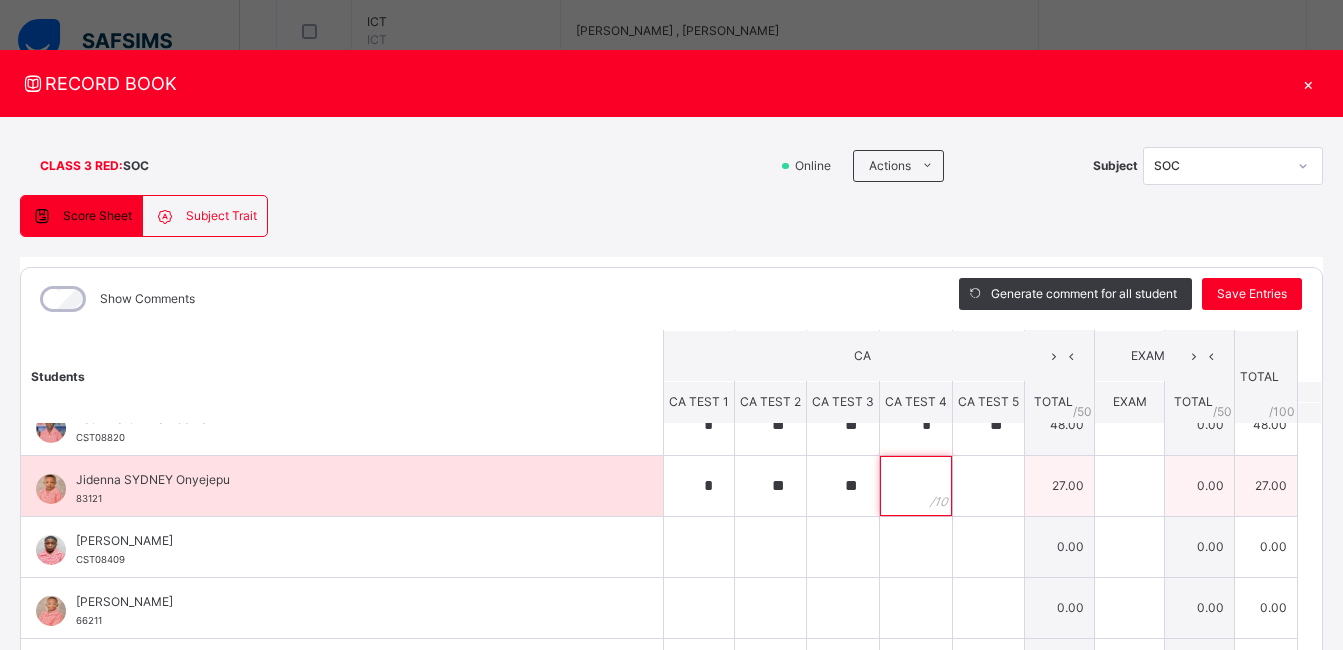 click at bounding box center [916, 486] 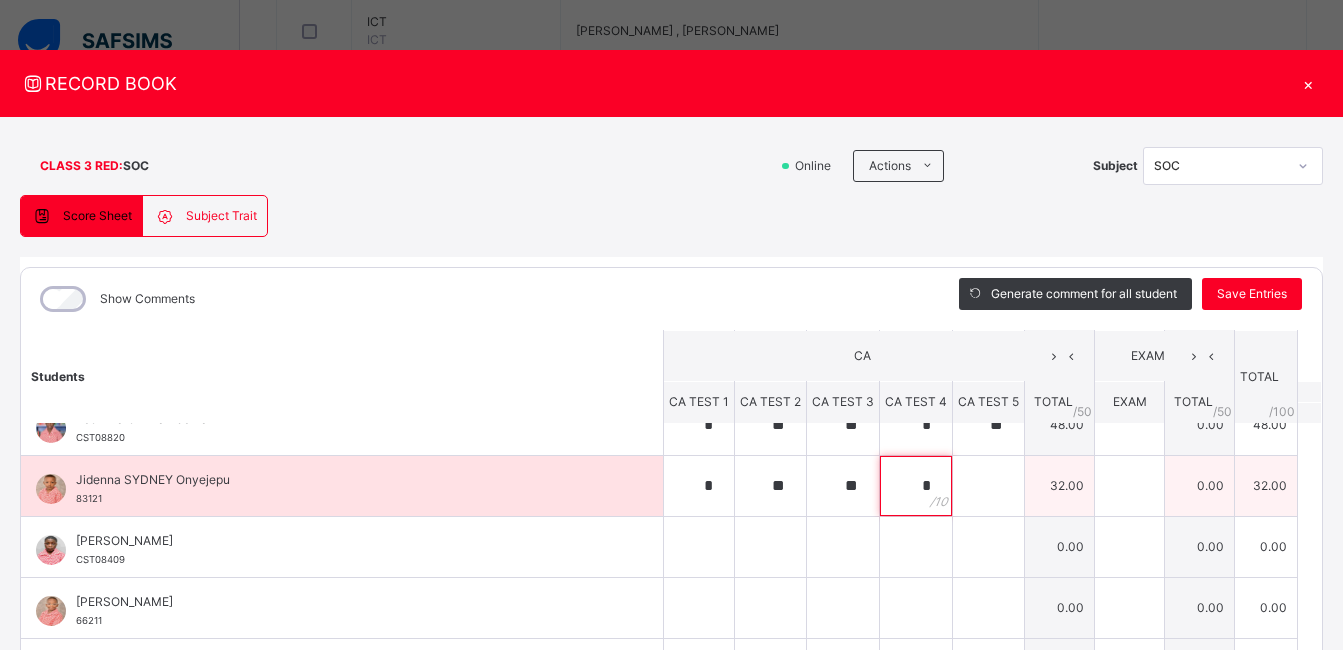 type on "*" 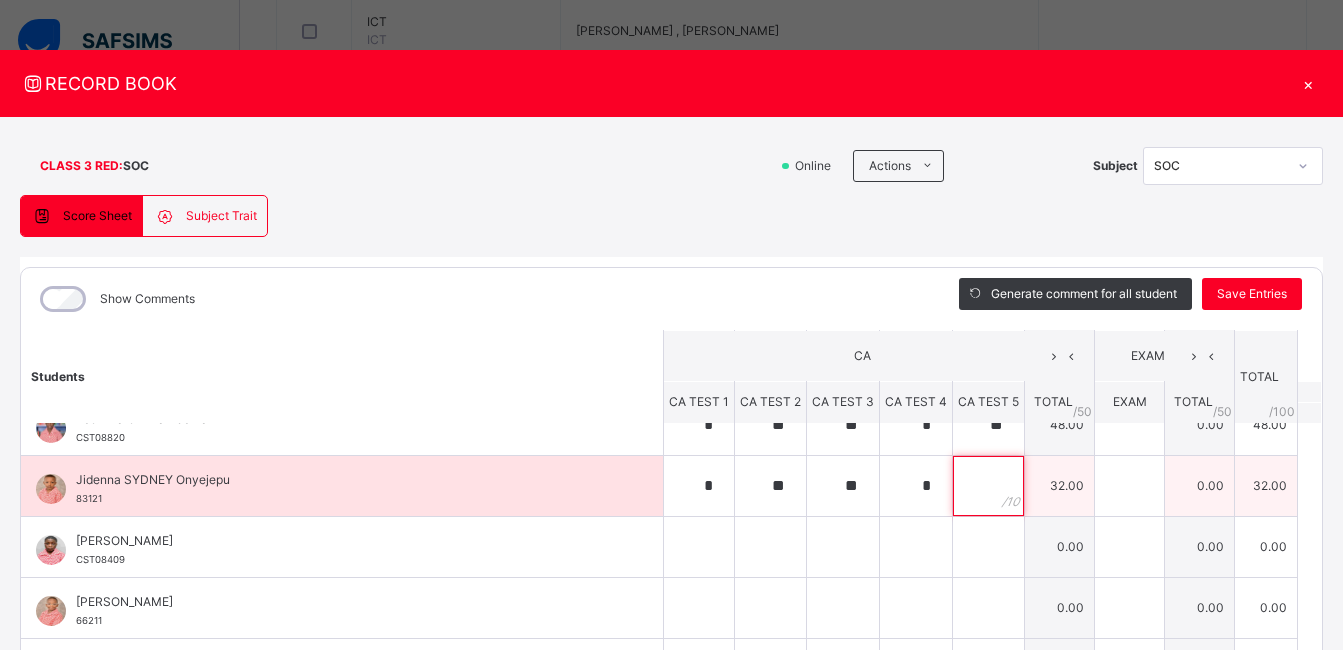 click at bounding box center (988, 486) 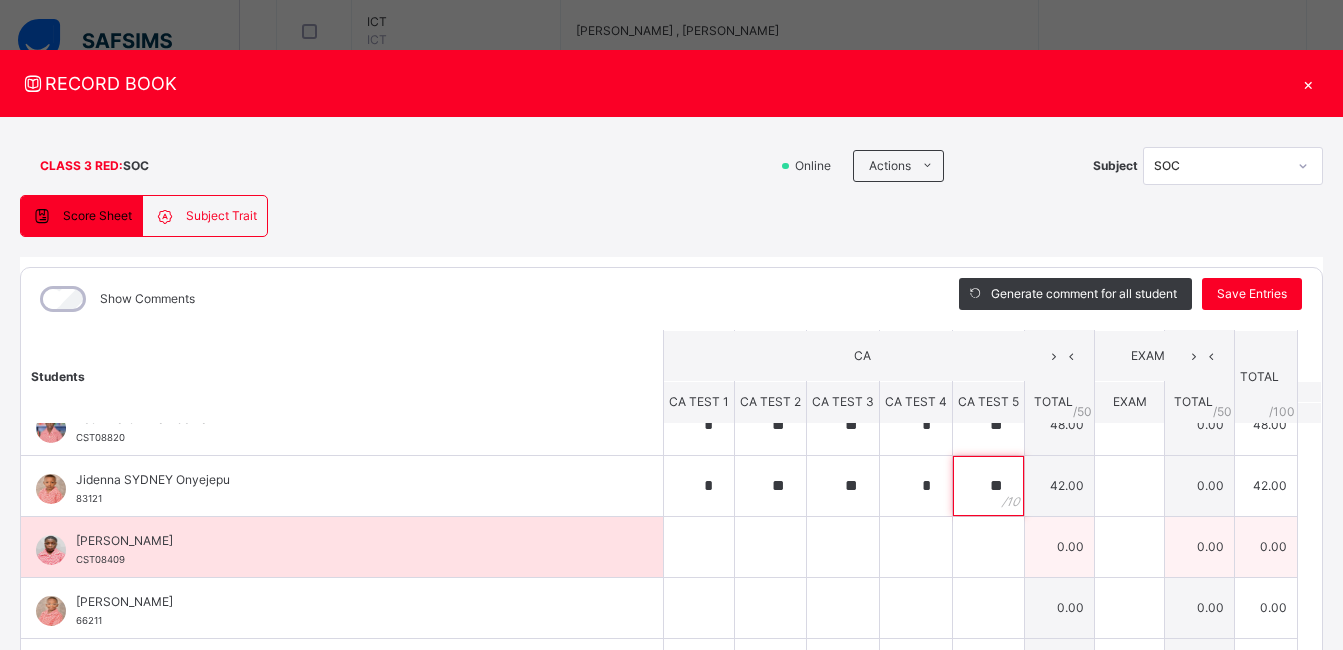 type on "**" 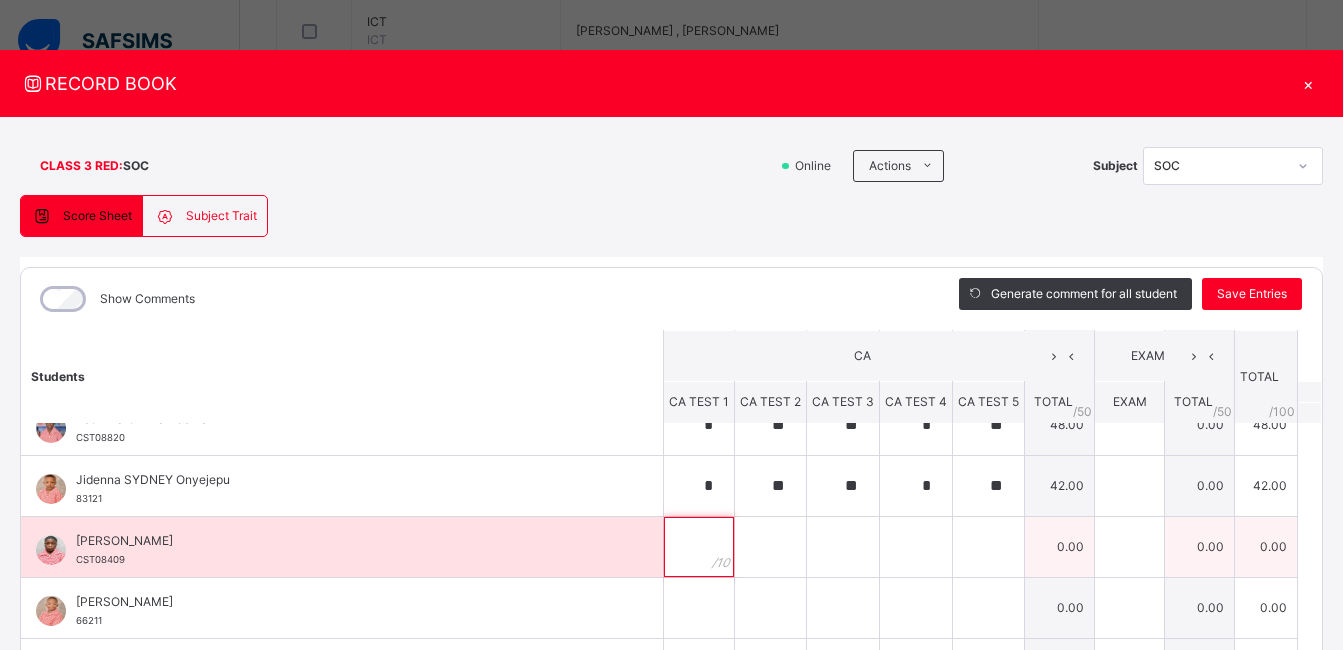 click at bounding box center [699, 547] 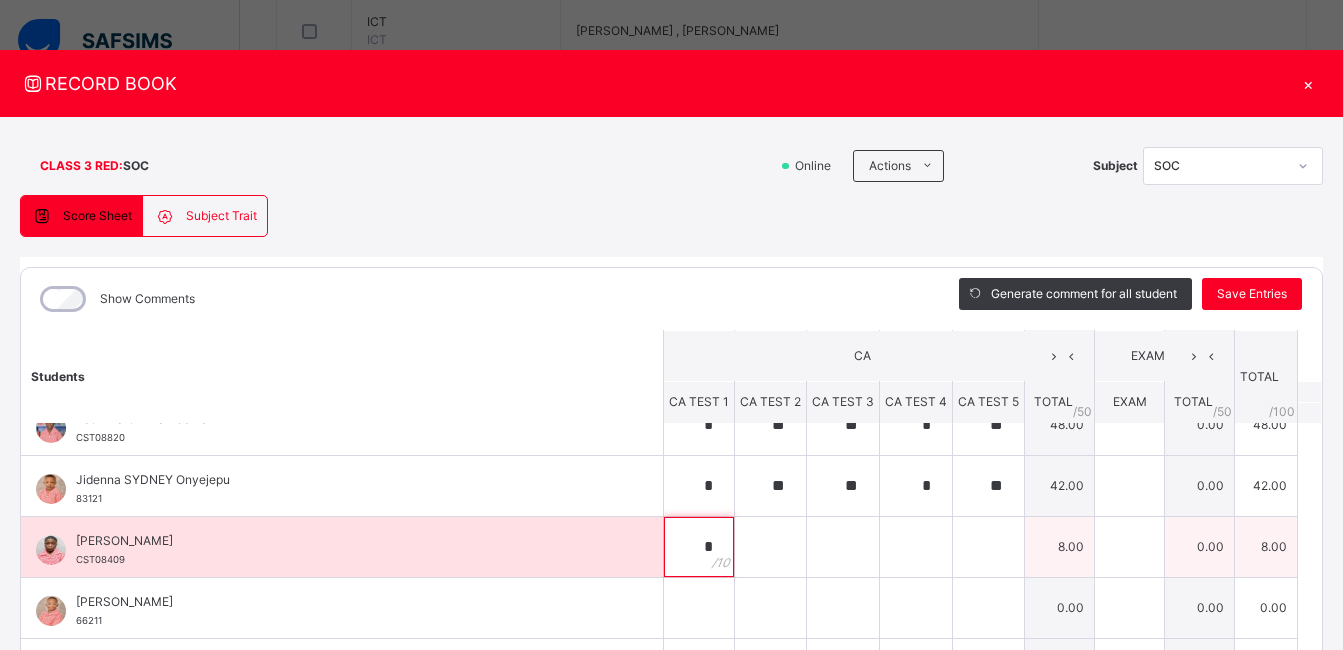 type on "*" 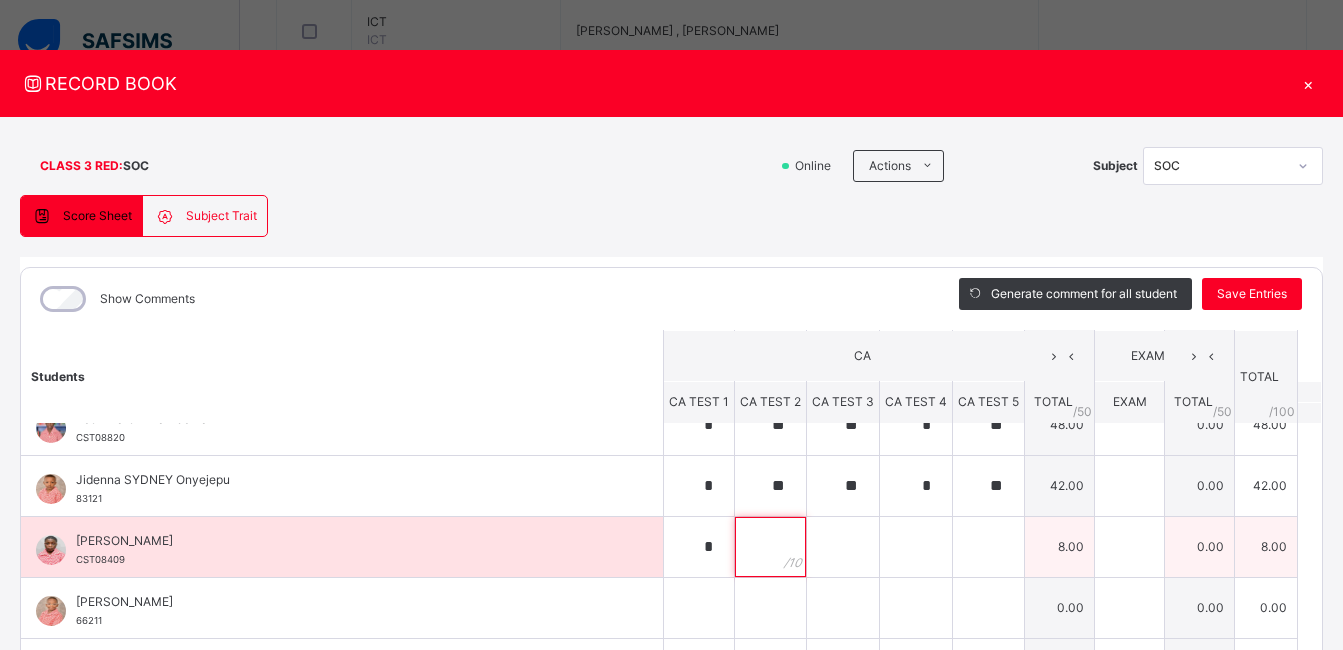 click at bounding box center [770, 547] 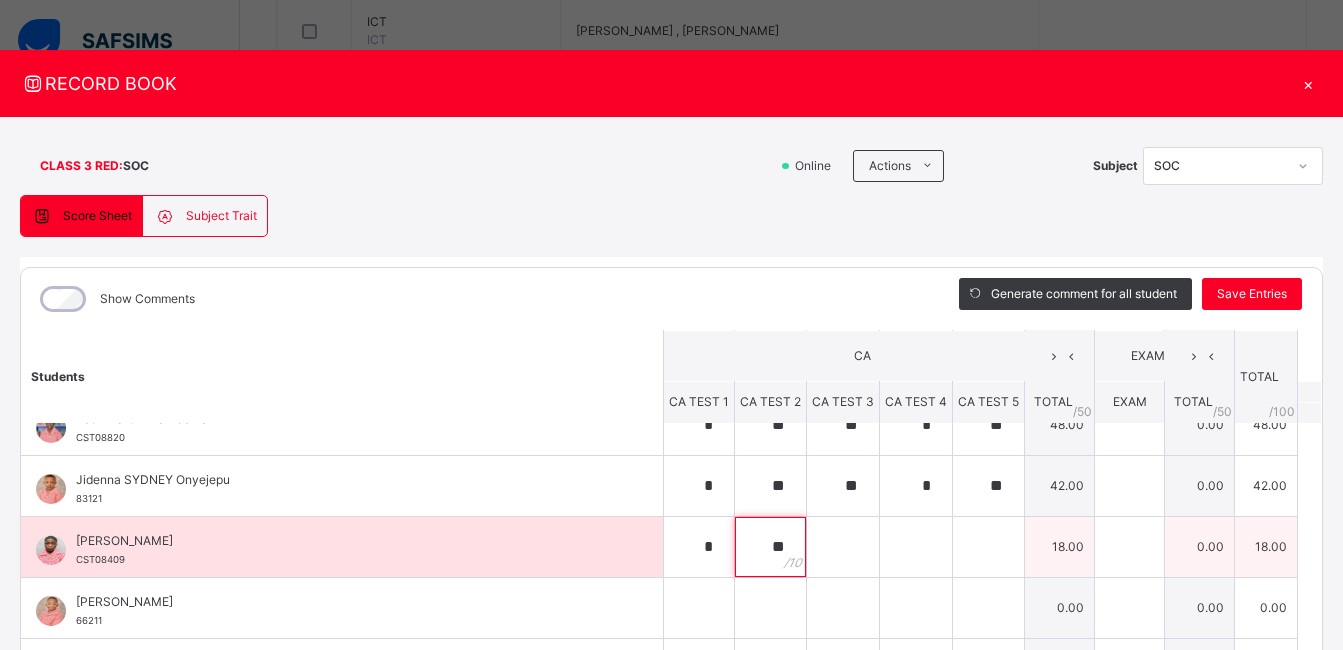 type on "**" 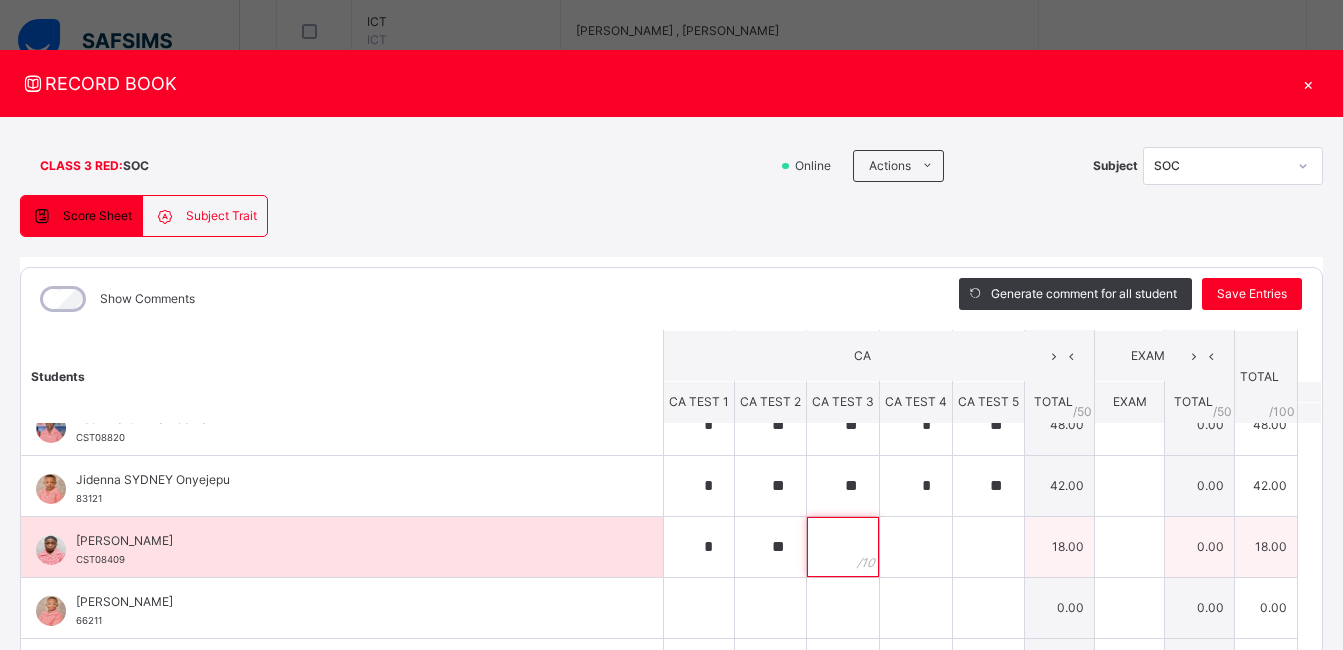 click at bounding box center (843, 547) 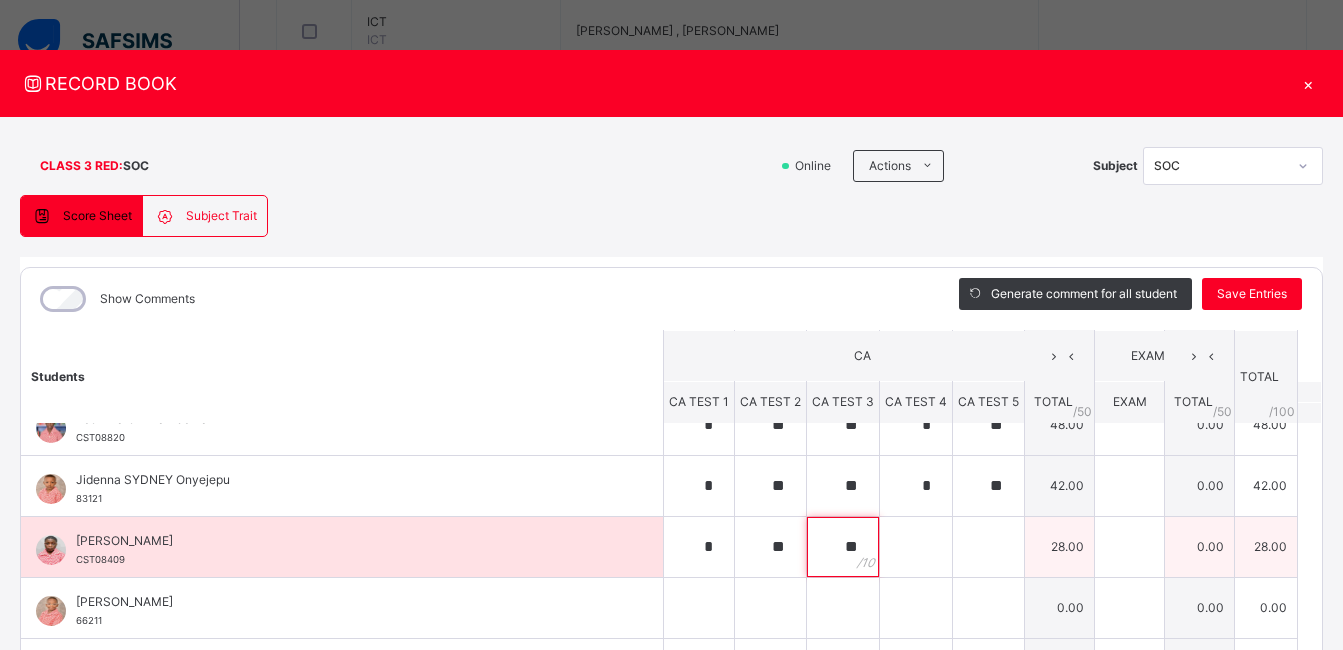 type on "**" 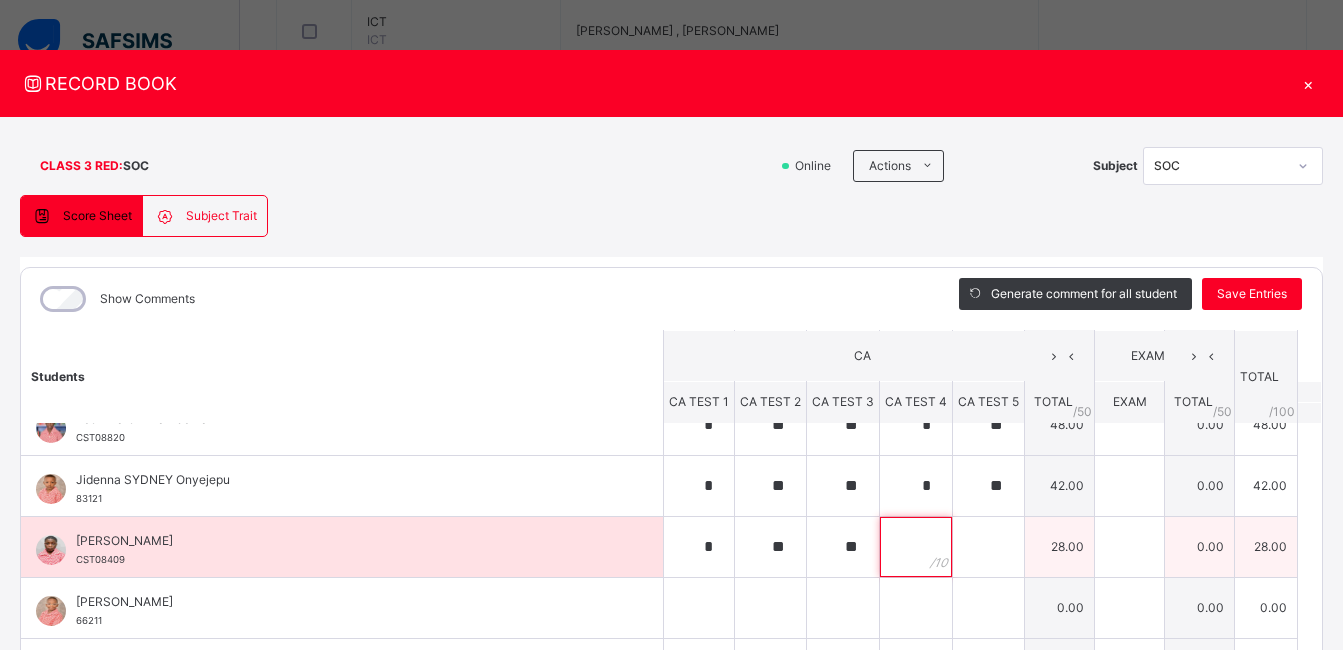 click at bounding box center (916, 547) 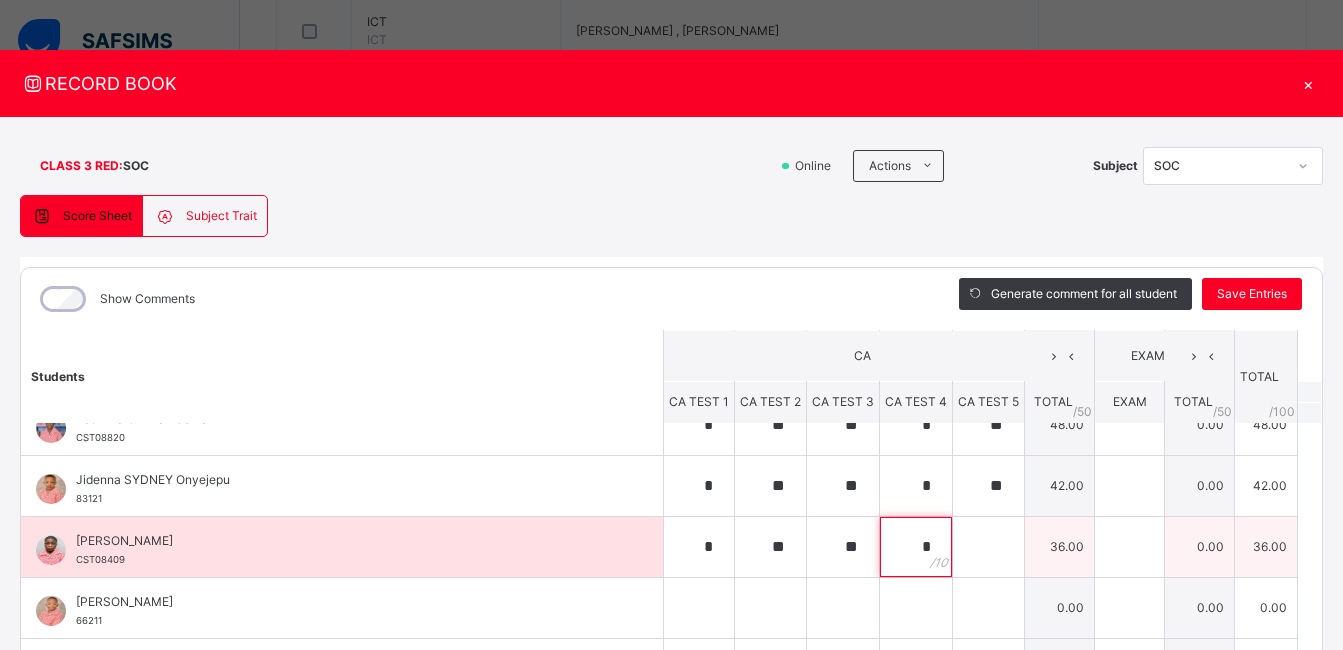 type on "*" 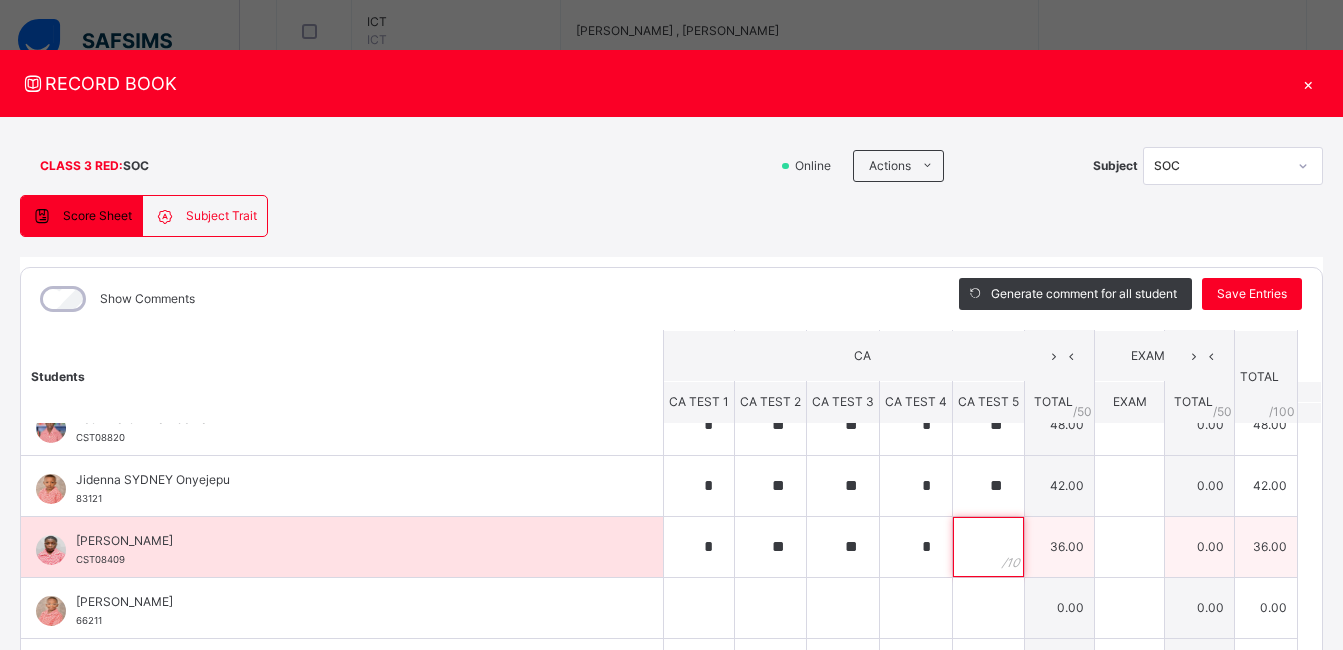 click at bounding box center [988, 547] 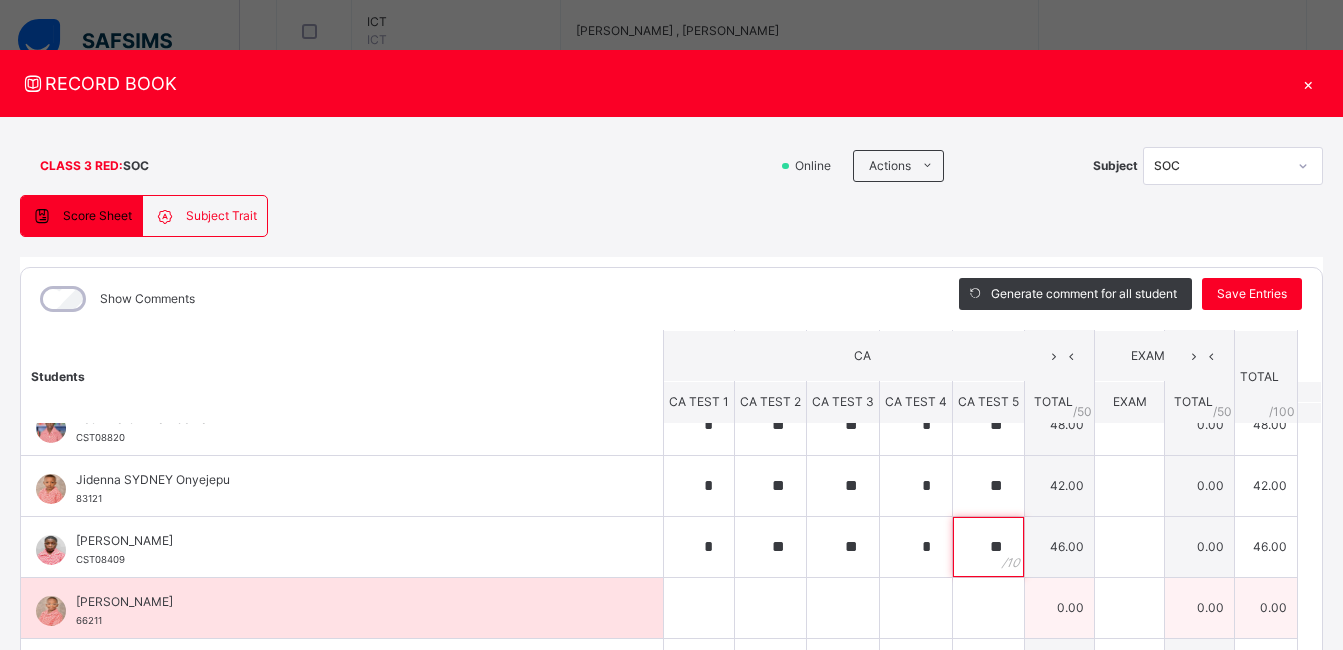type on "**" 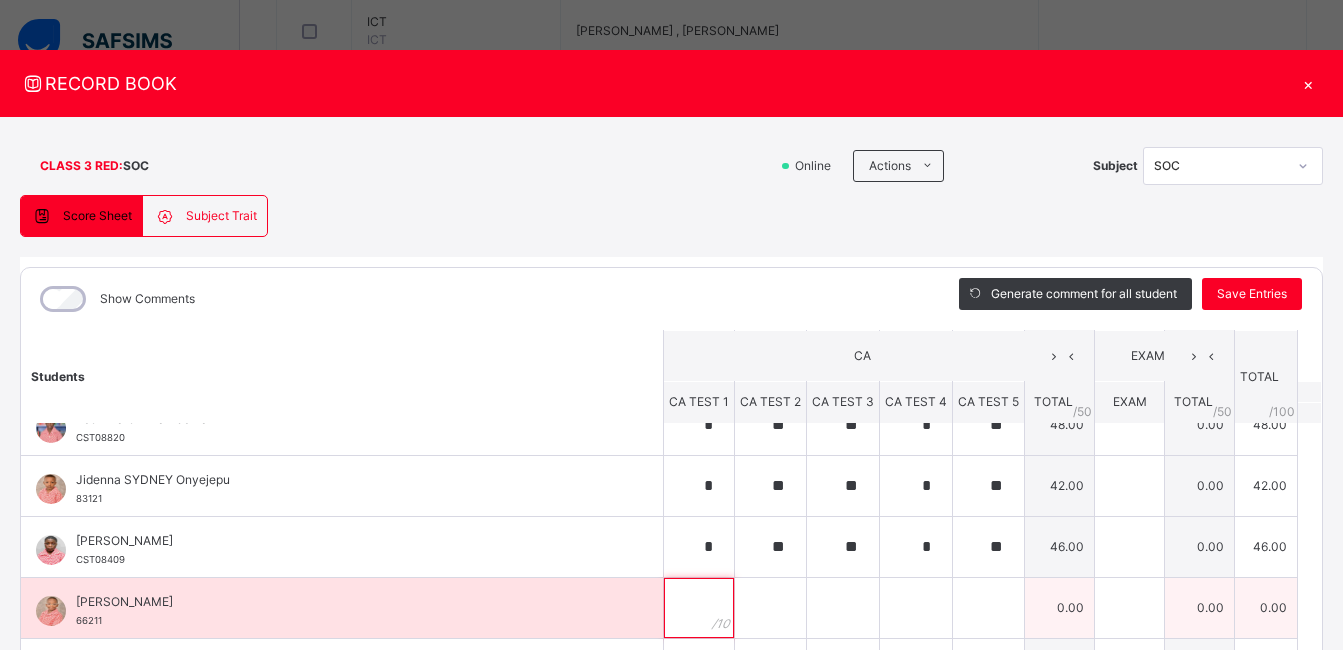 click at bounding box center (699, 608) 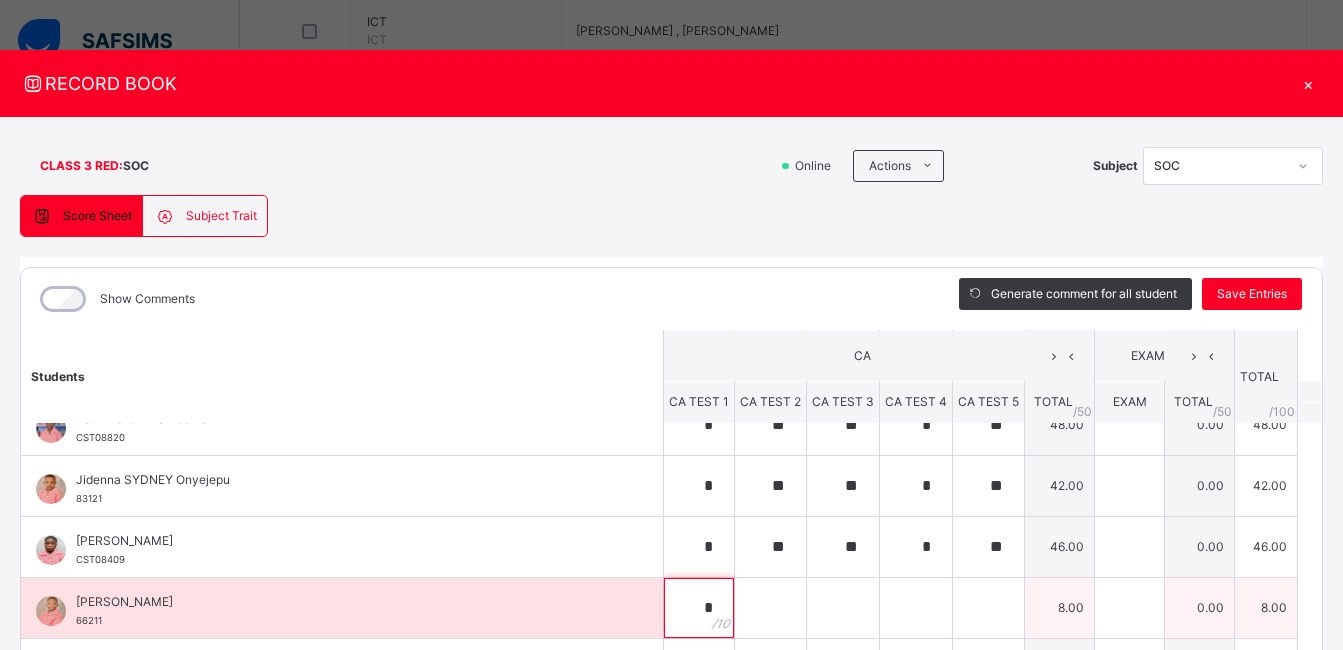type on "*" 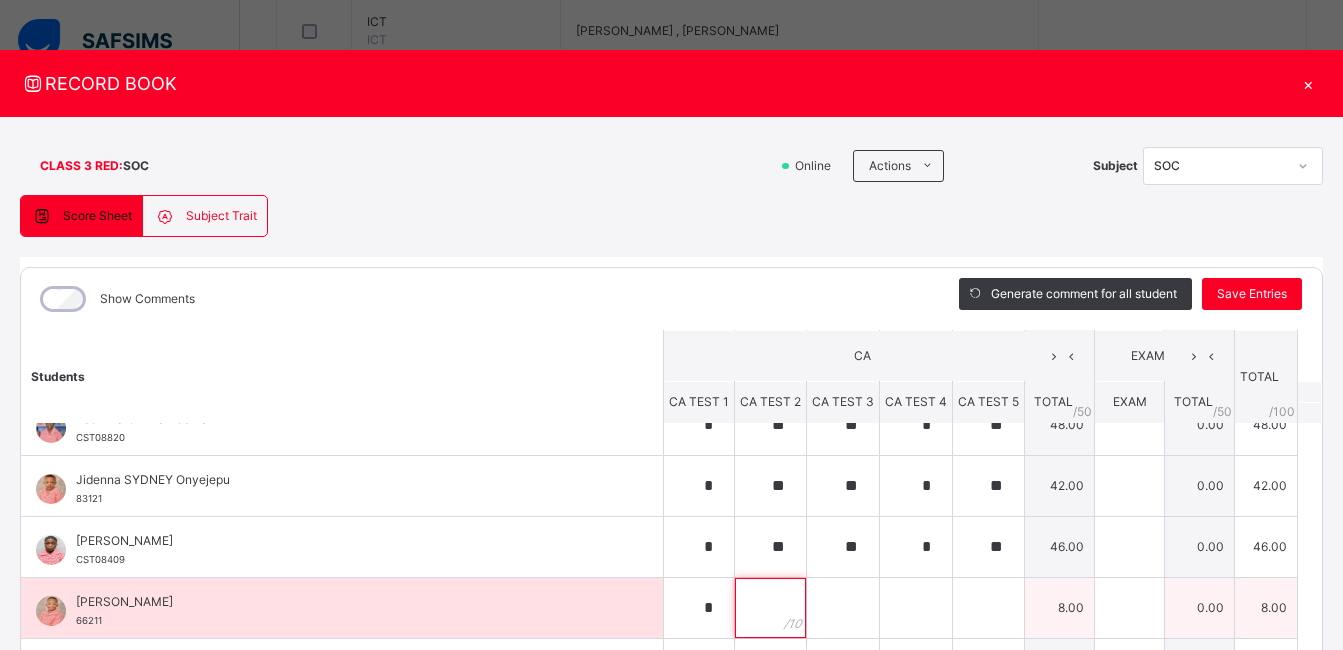 click at bounding box center (770, 608) 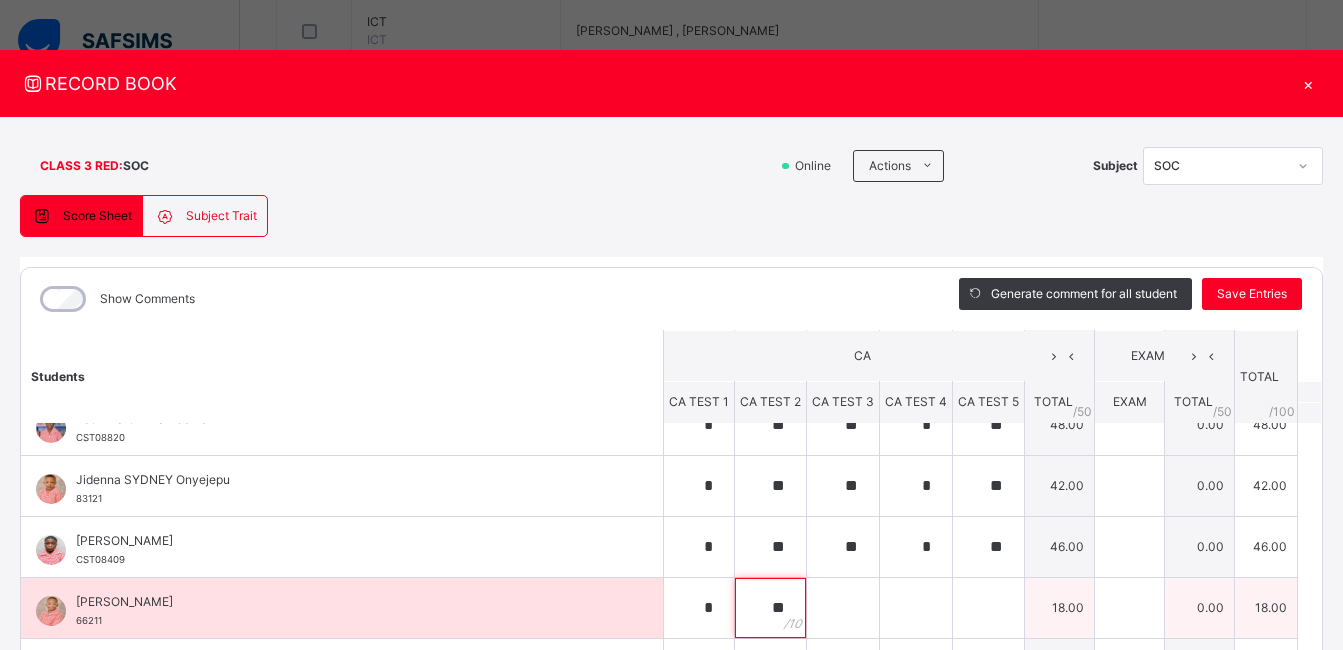type on "**" 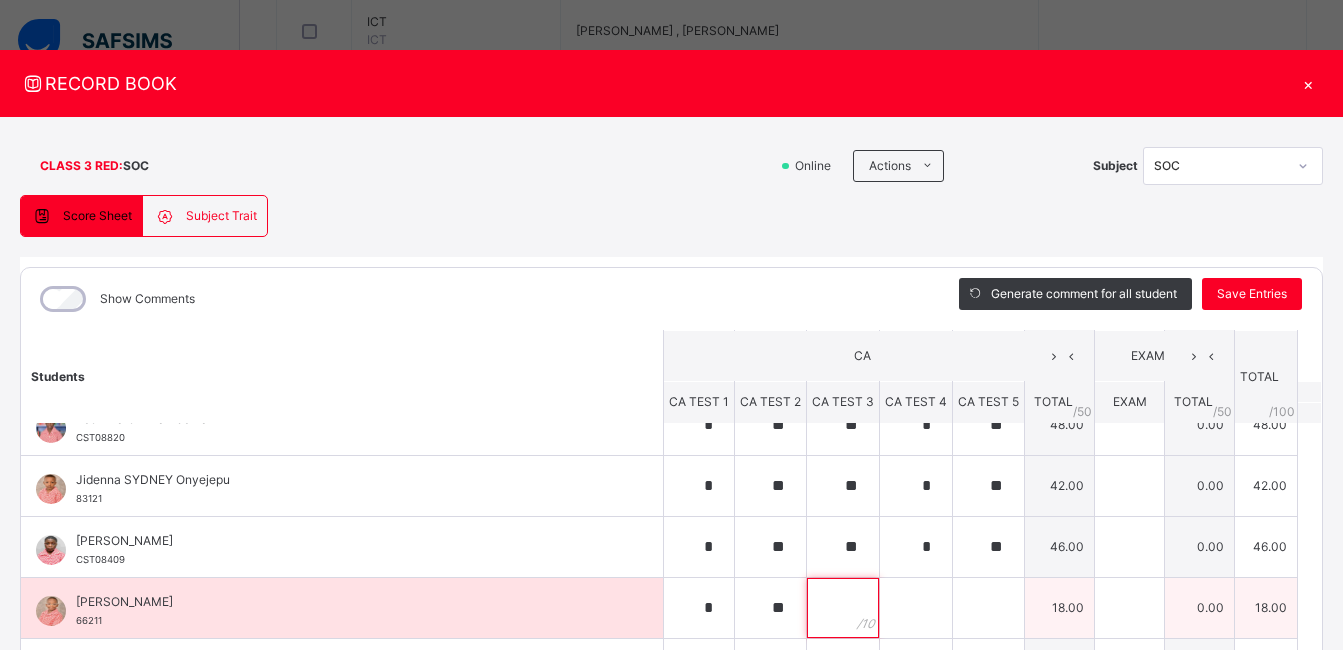 click at bounding box center (843, 608) 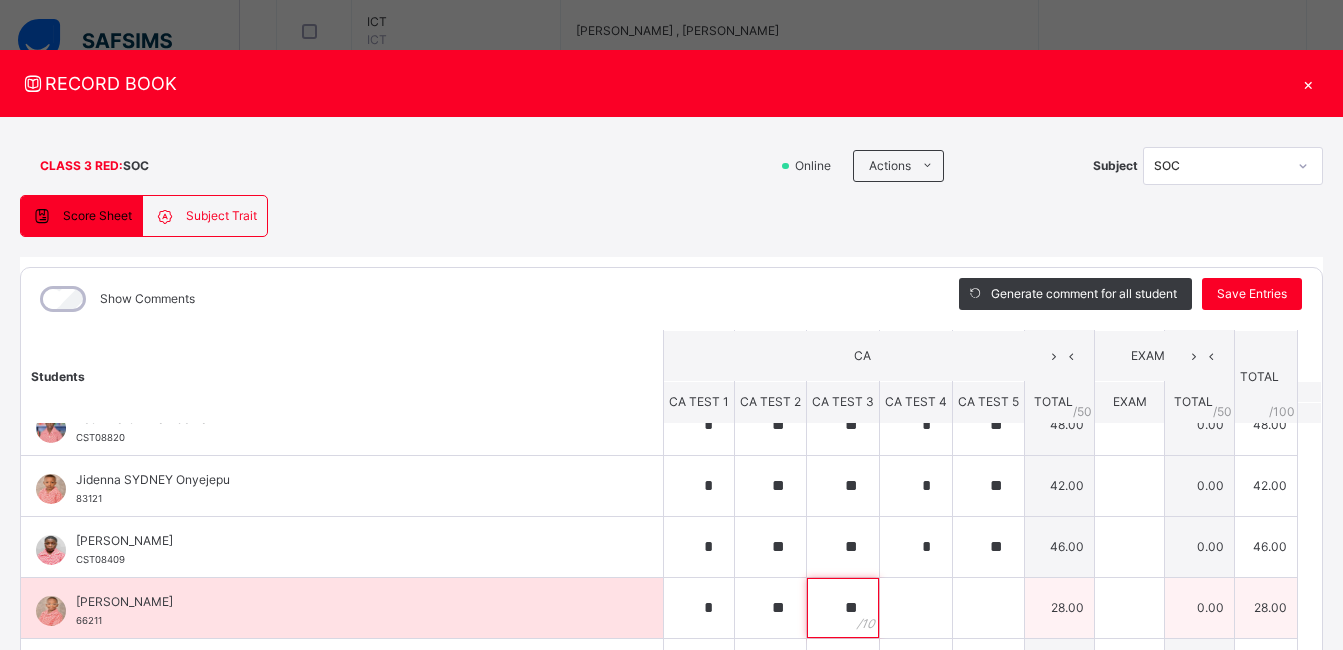 type on "**" 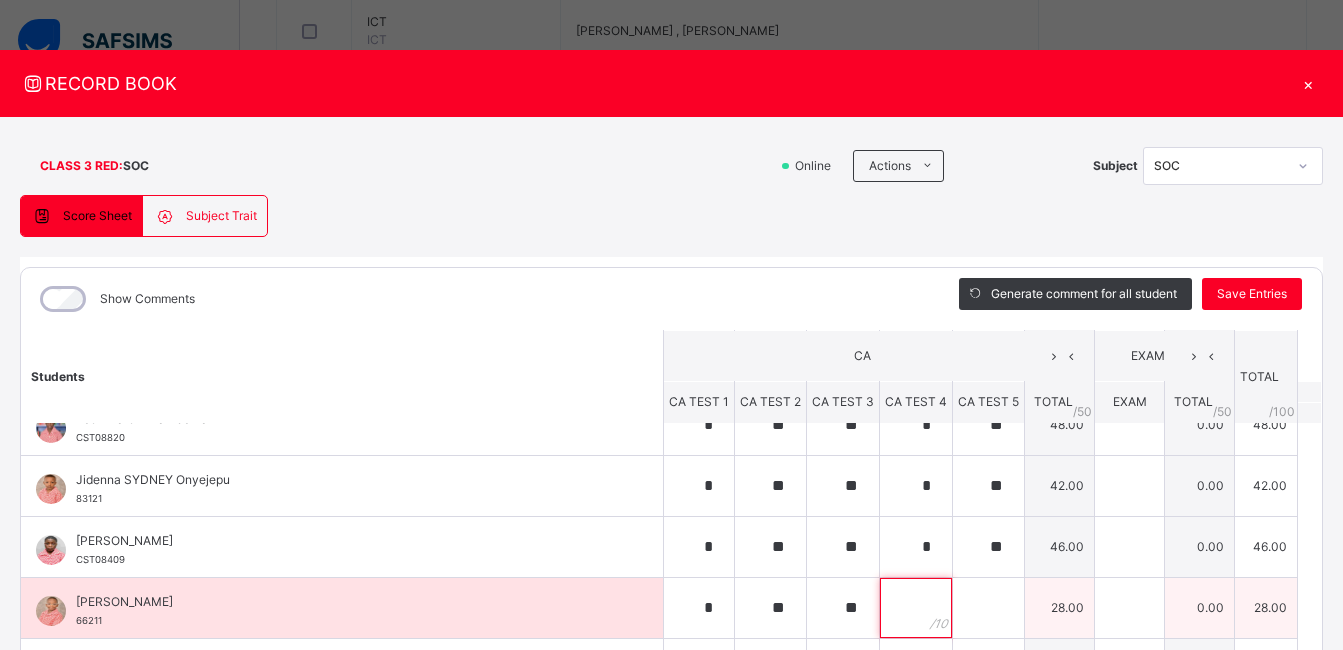 click at bounding box center (916, 608) 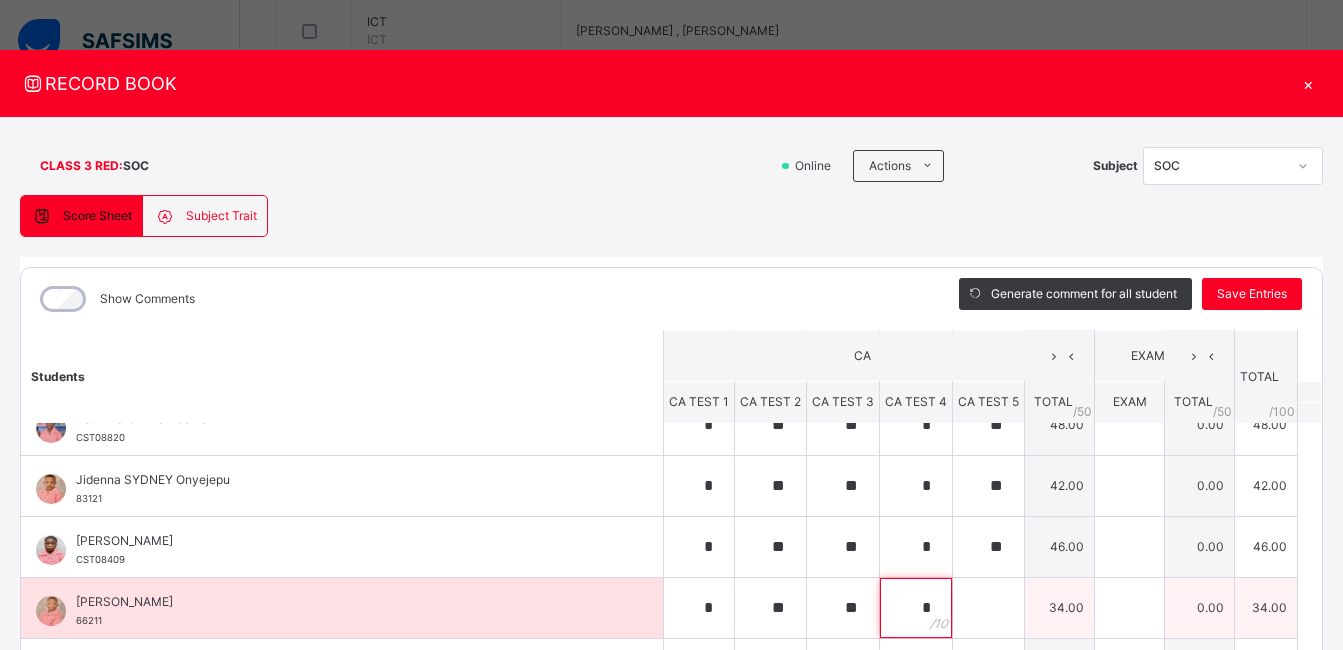 type on "*" 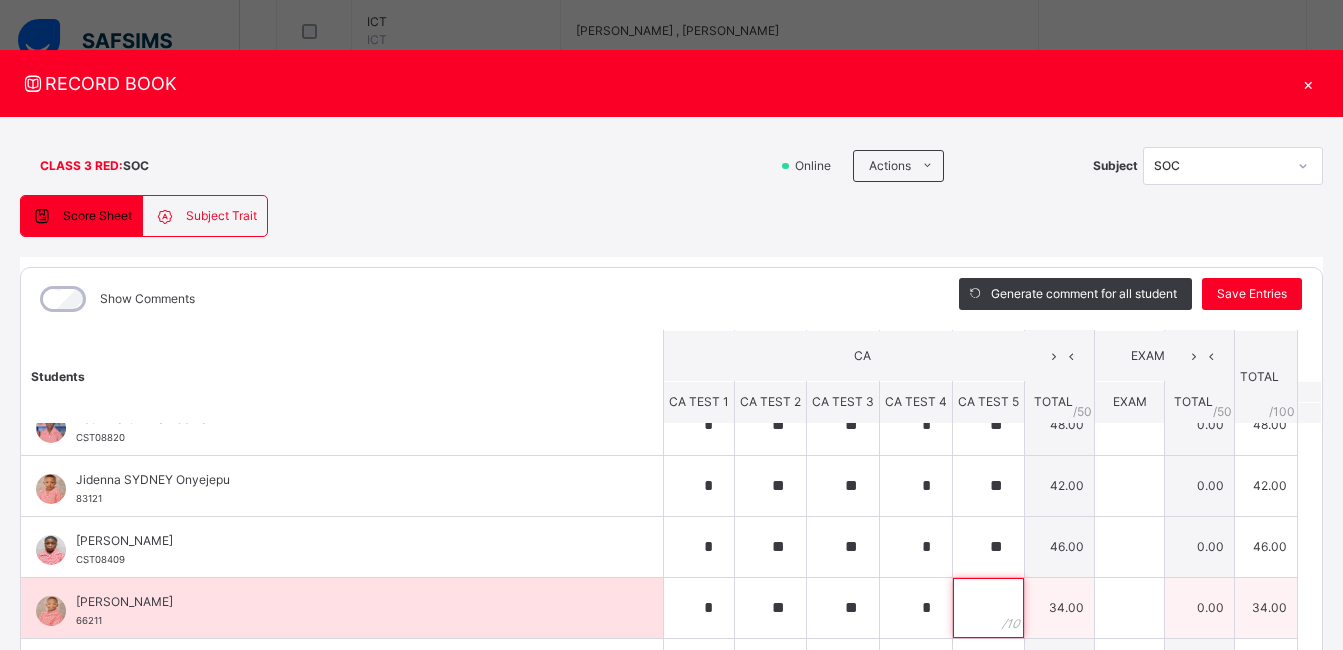 click at bounding box center [988, 608] 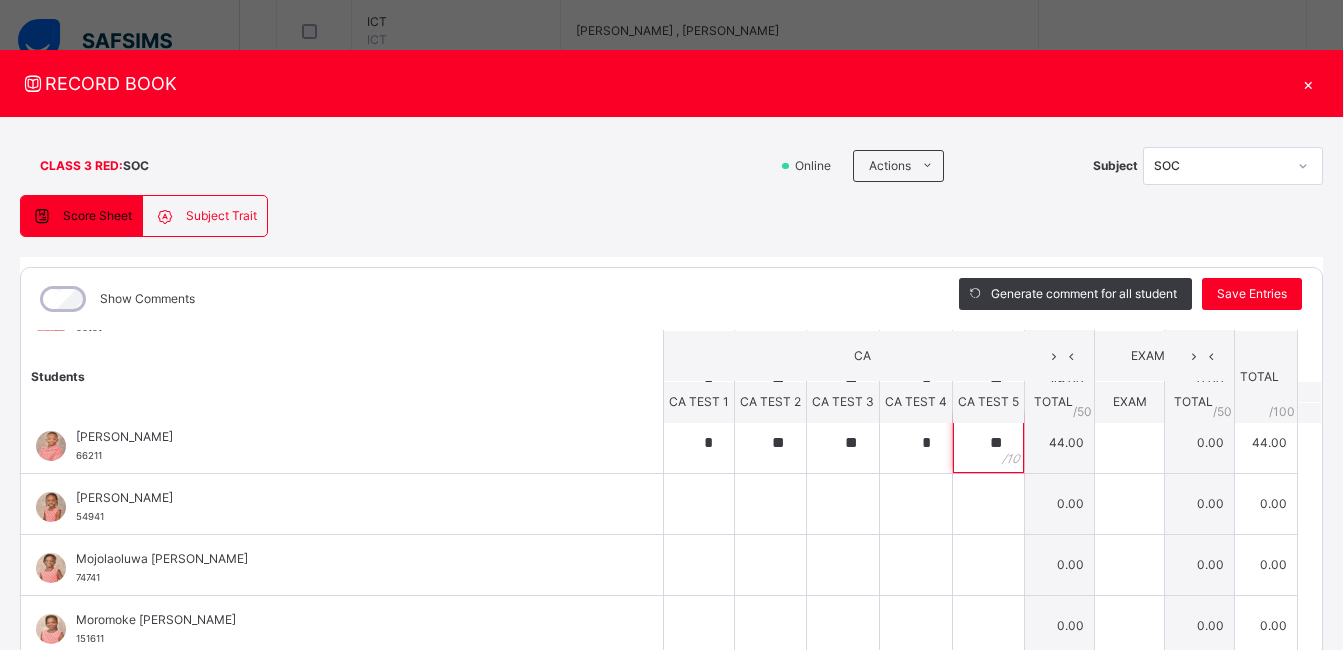 scroll, scrollTop: 723, scrollLeft: 0, axis: vertical 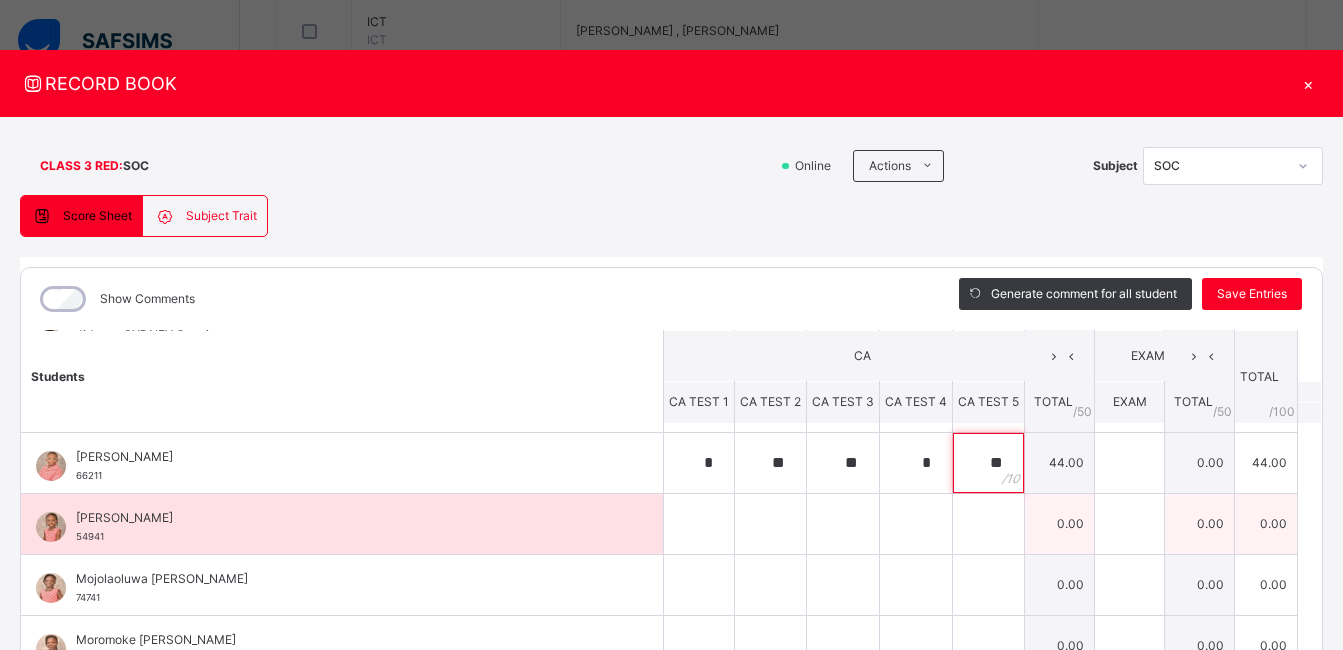 type on "**" 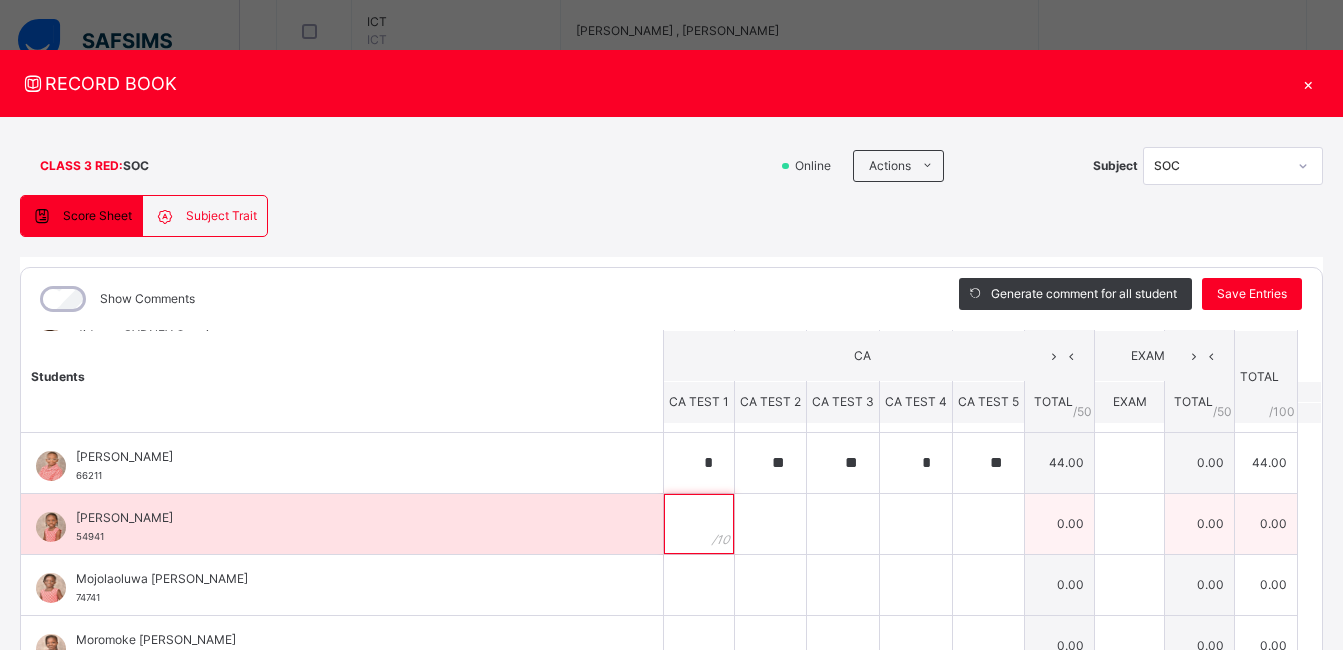 click at bounding box center (699, 524) 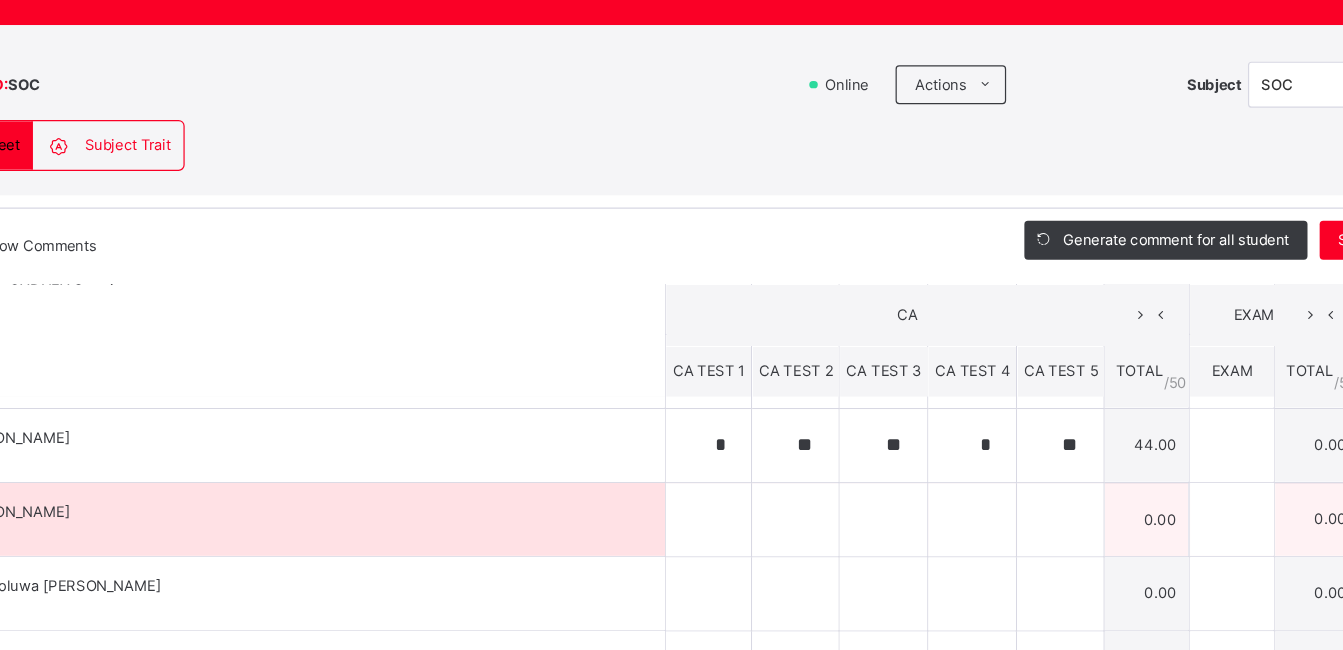 click at bounding box center (699, 524) 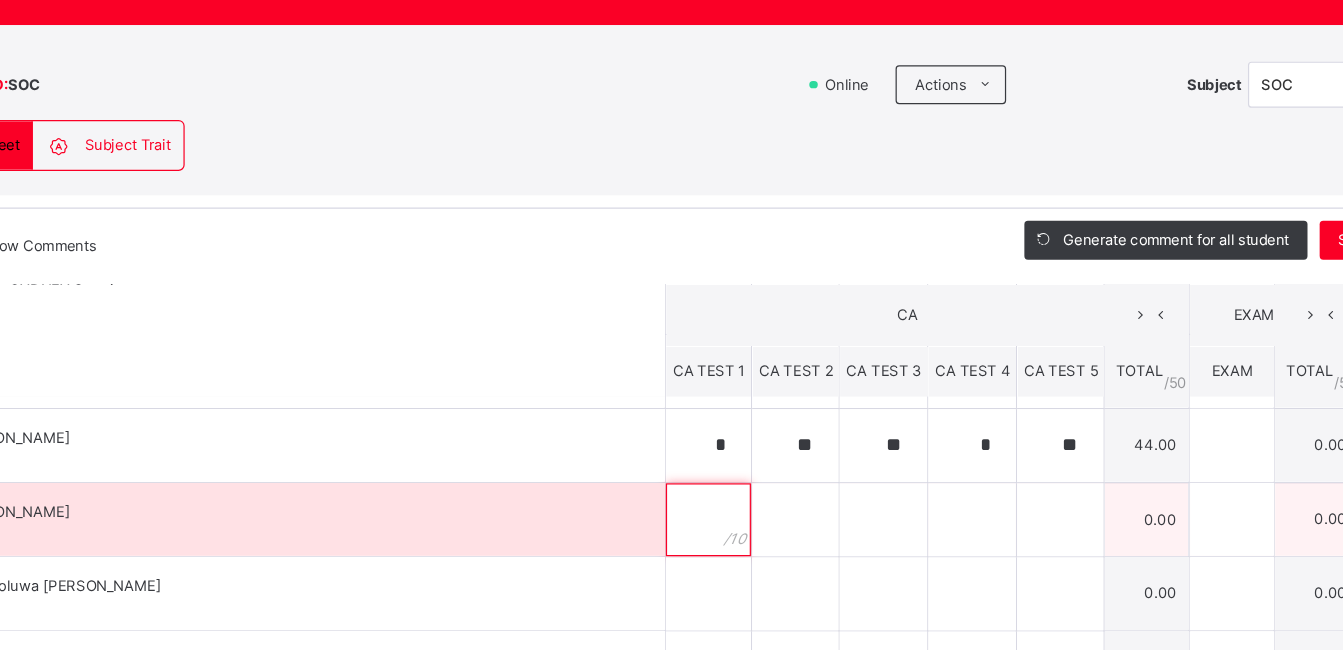 click at bounding box center [699, 524] 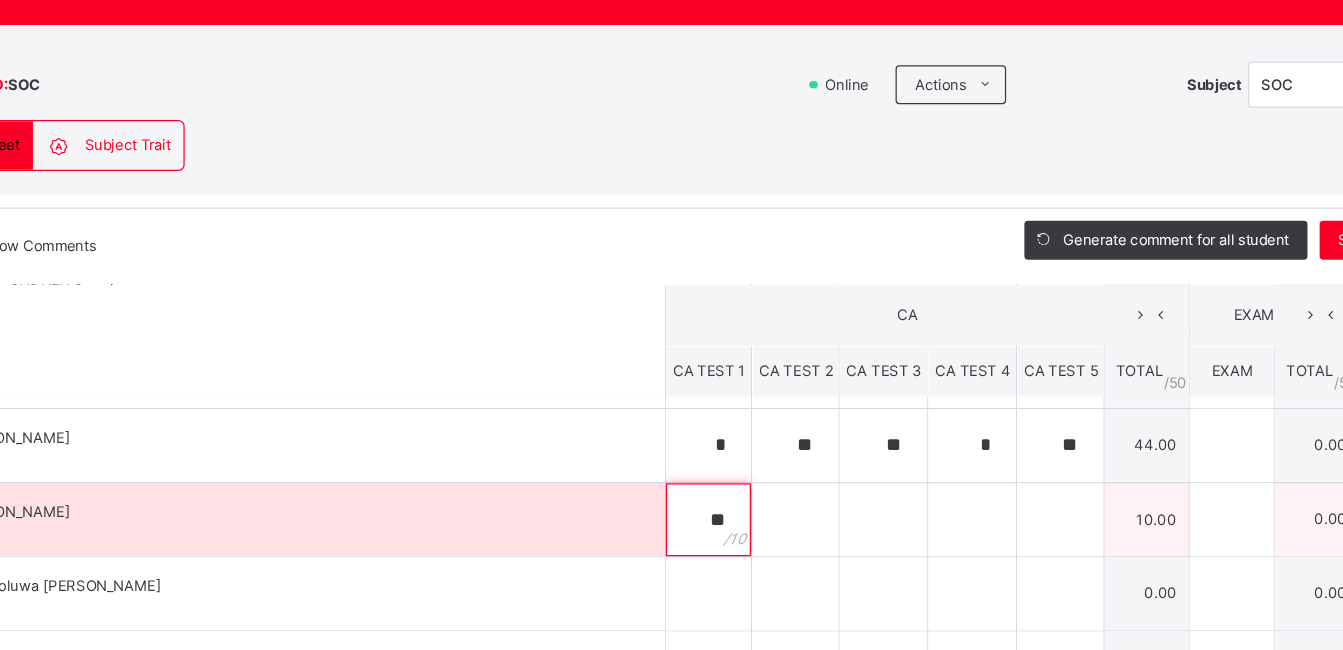 type on "**" 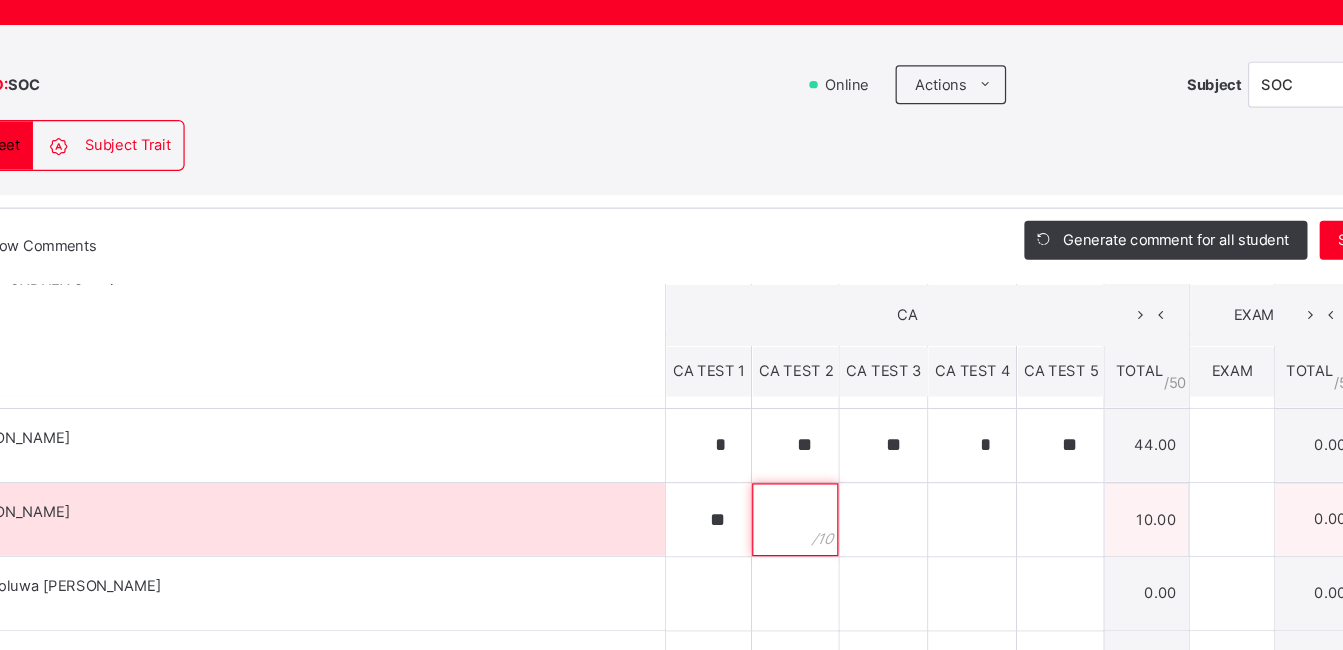 click at bounding box center [770, 524] 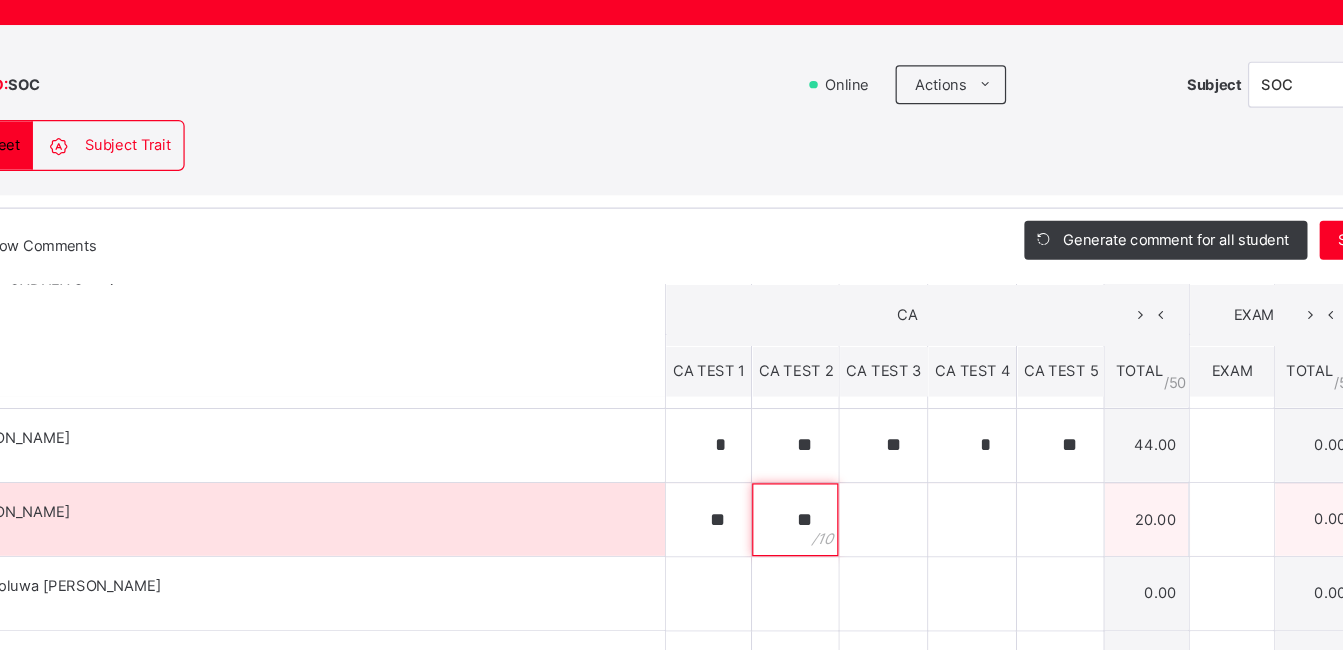 type on "**" 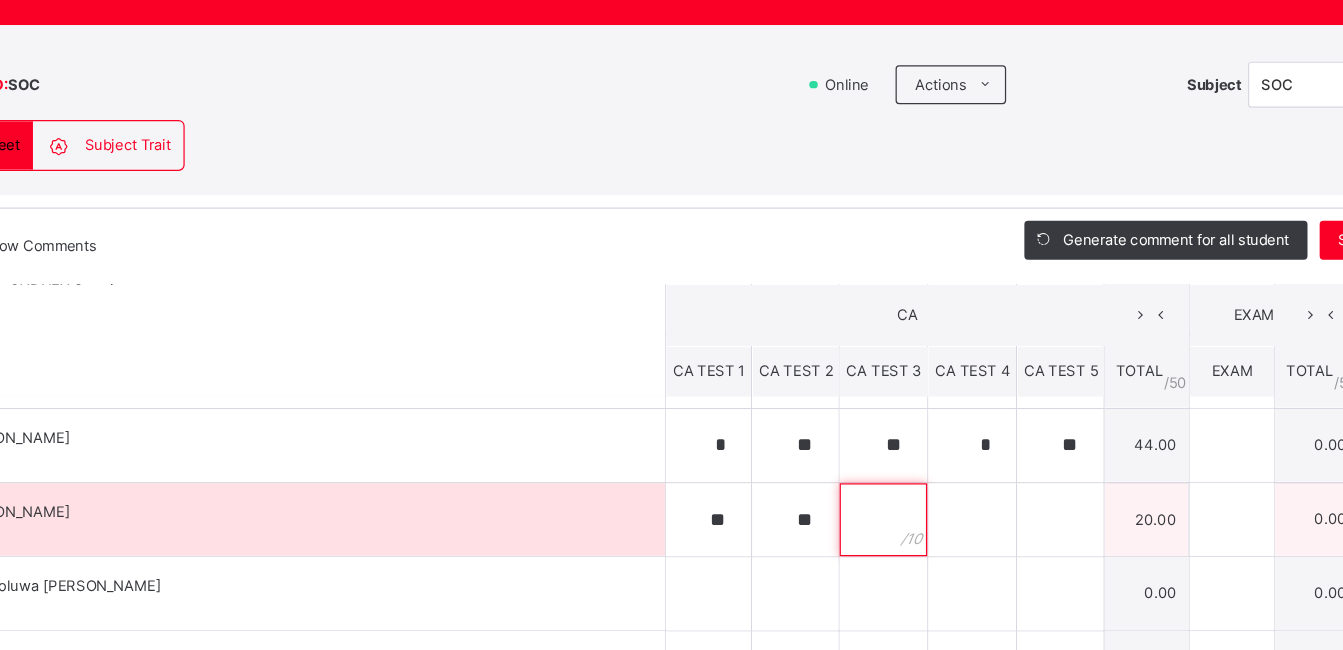 click at bounding box center [843, 524] 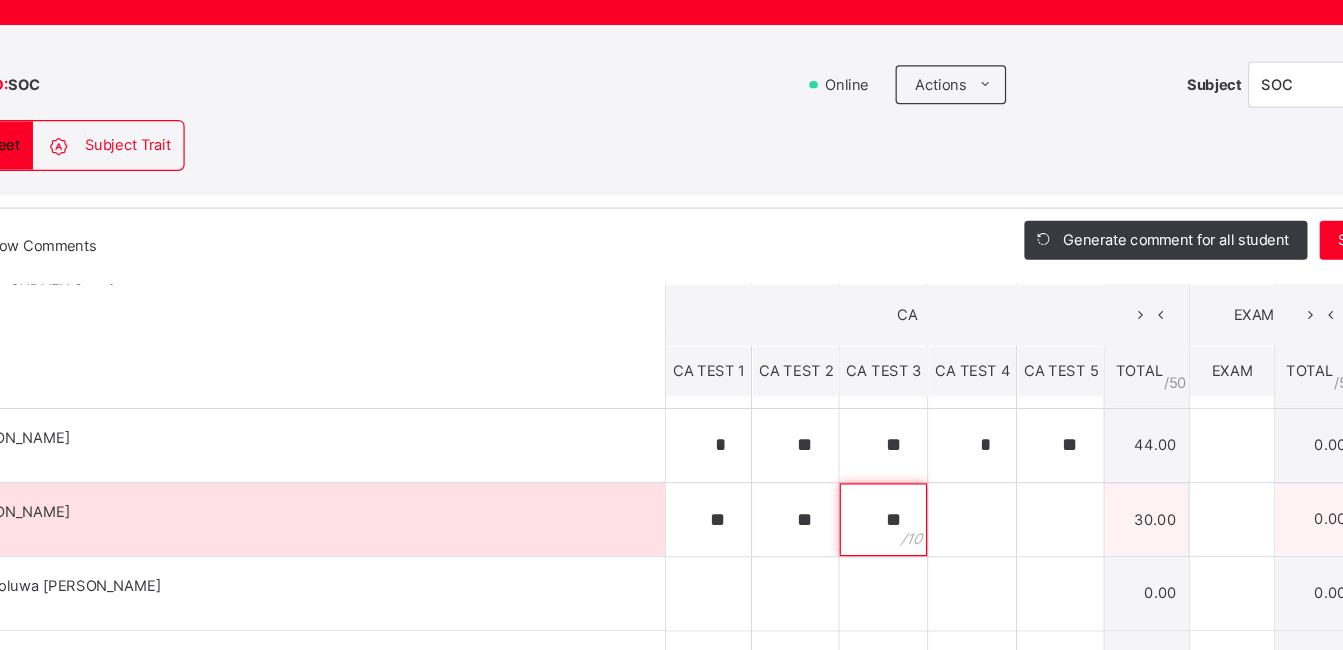 type on "**" 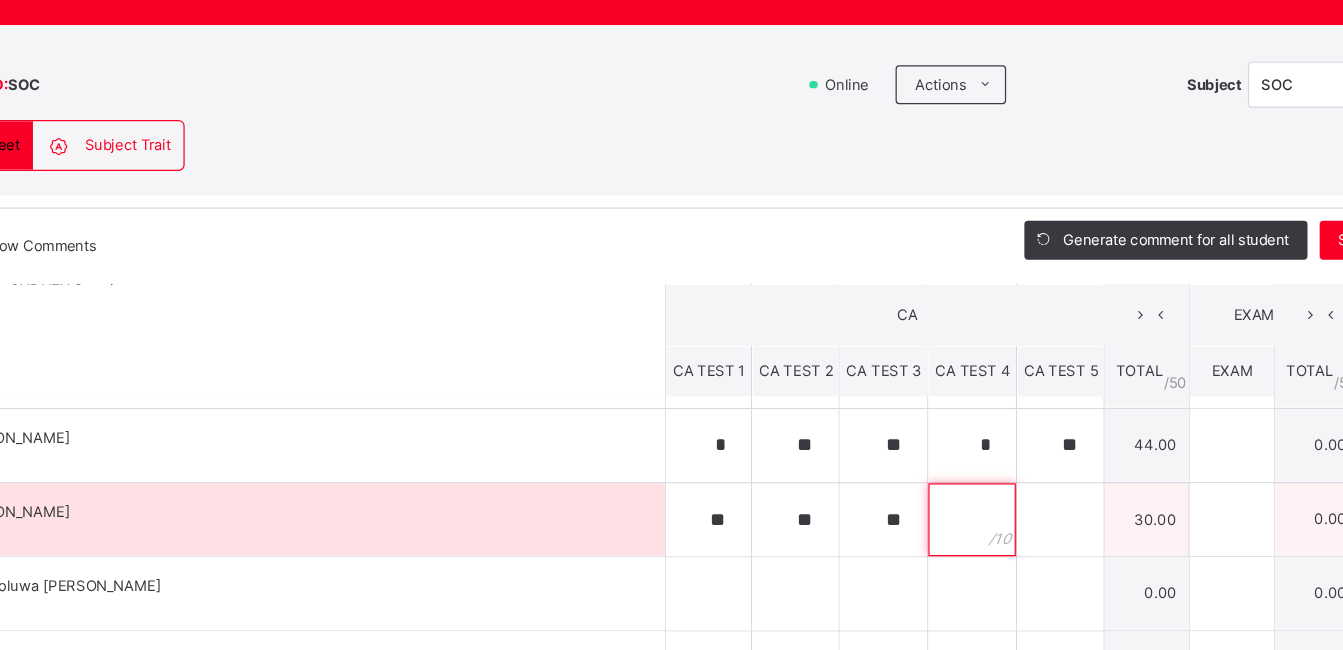 click at bounding box center (916, 524) 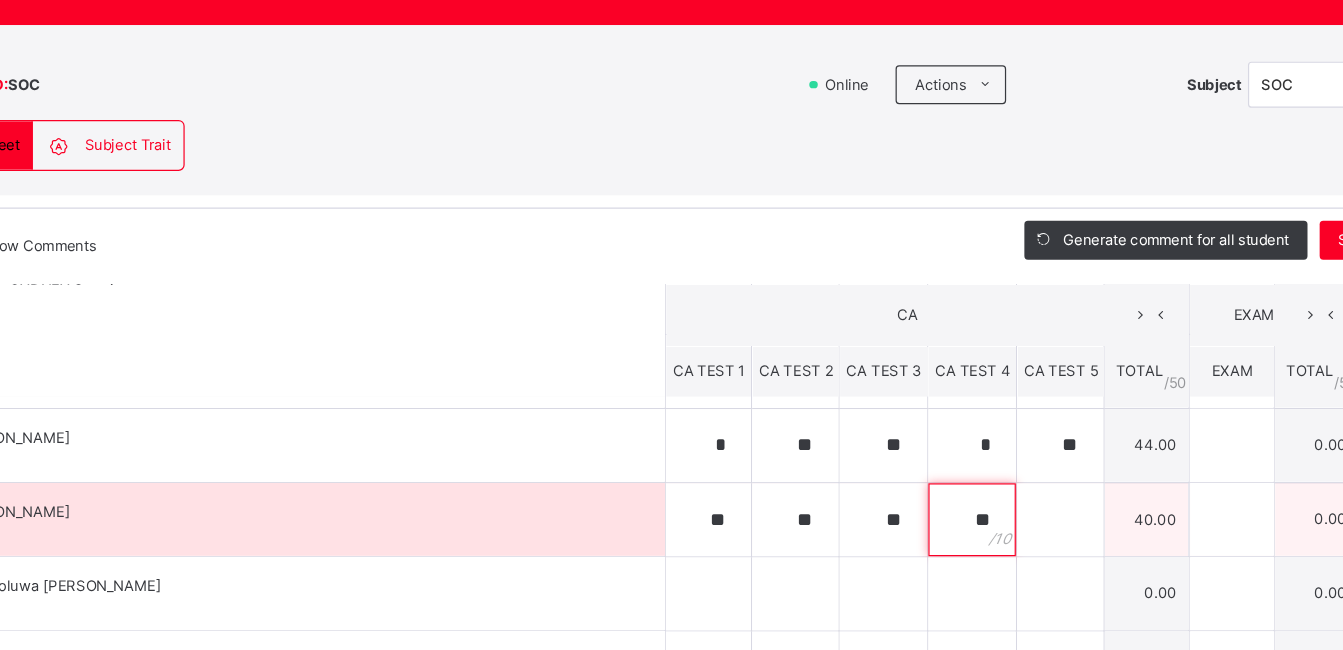 type on "**" 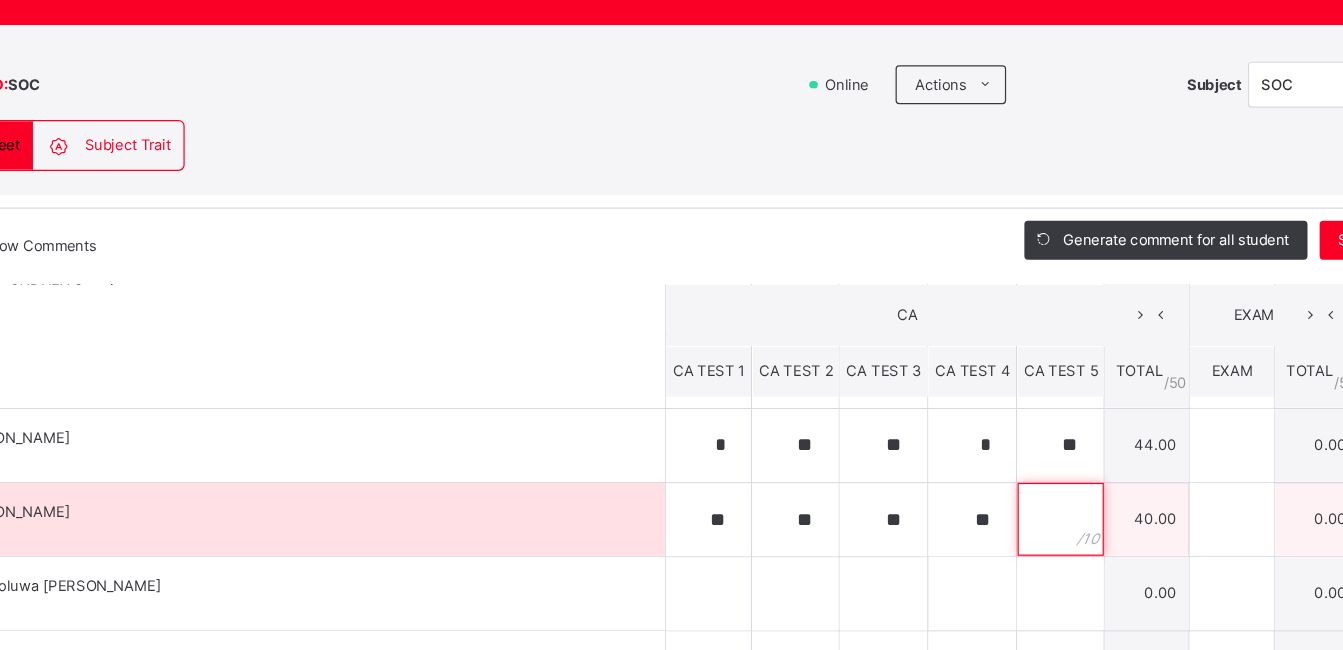 click at bounding box center [988, 524] 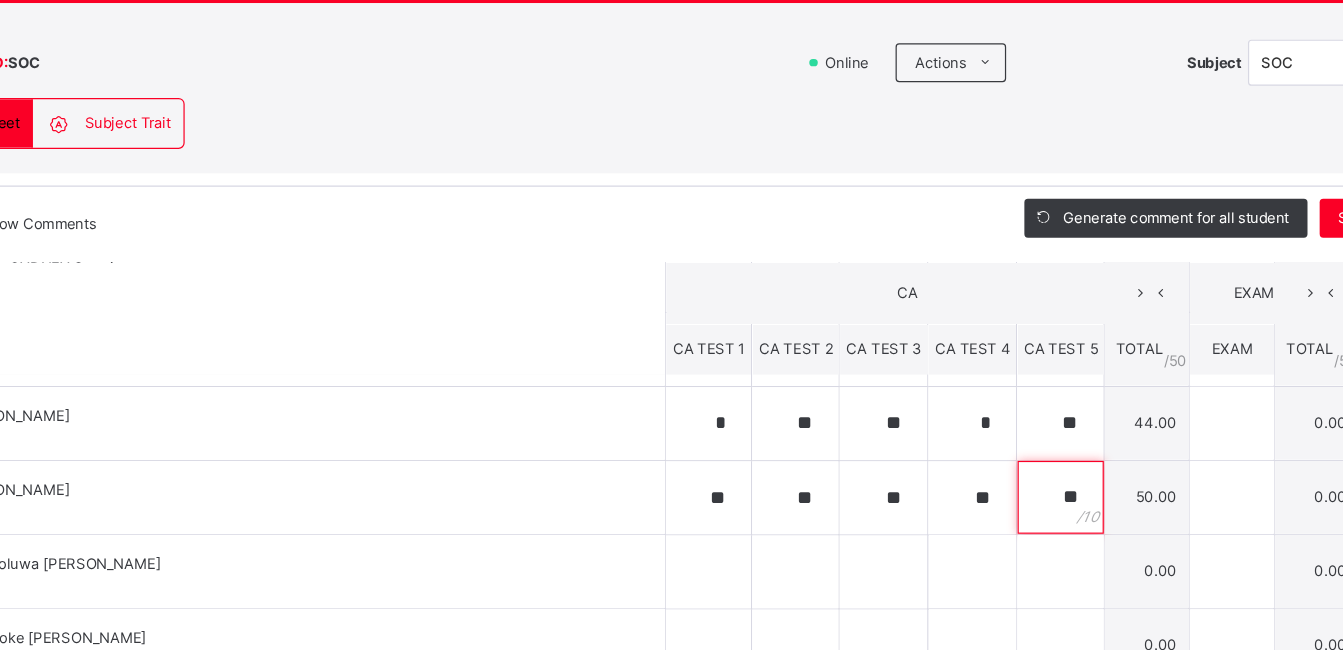 scroll, scrollTop: 1525, scrollLeft: 0, axis: vertical 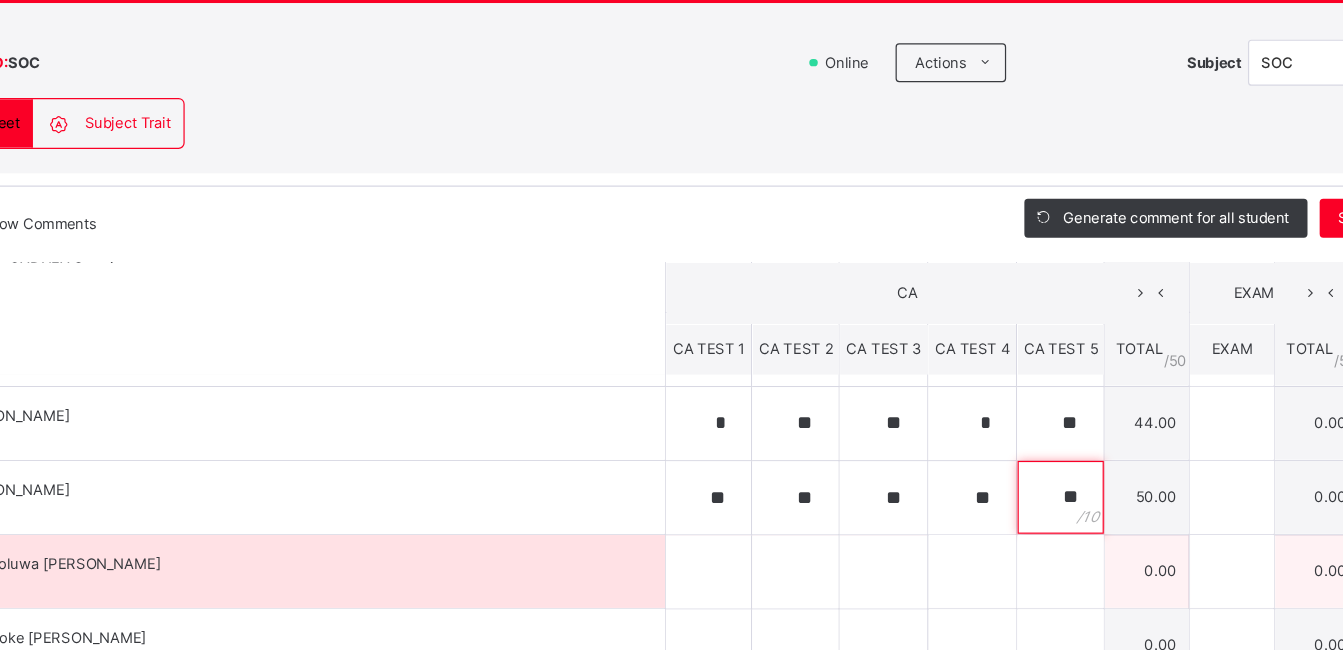 type on "**" 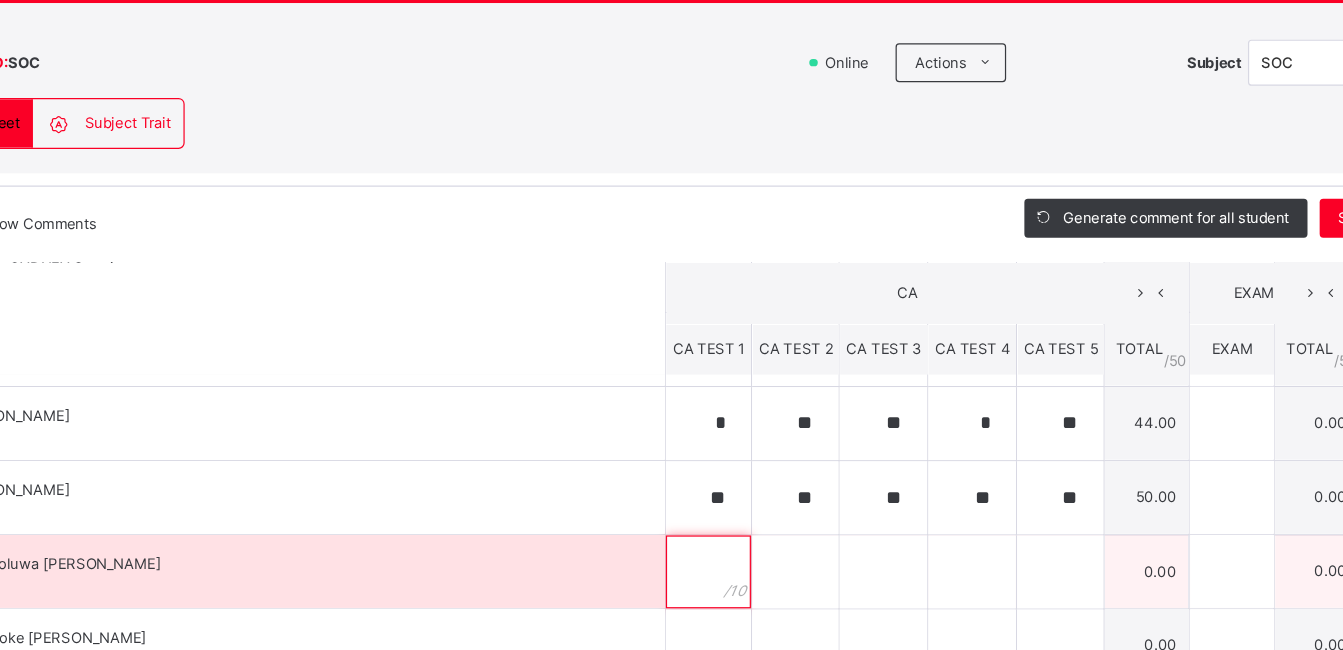 click at bounding box center (699, 585) 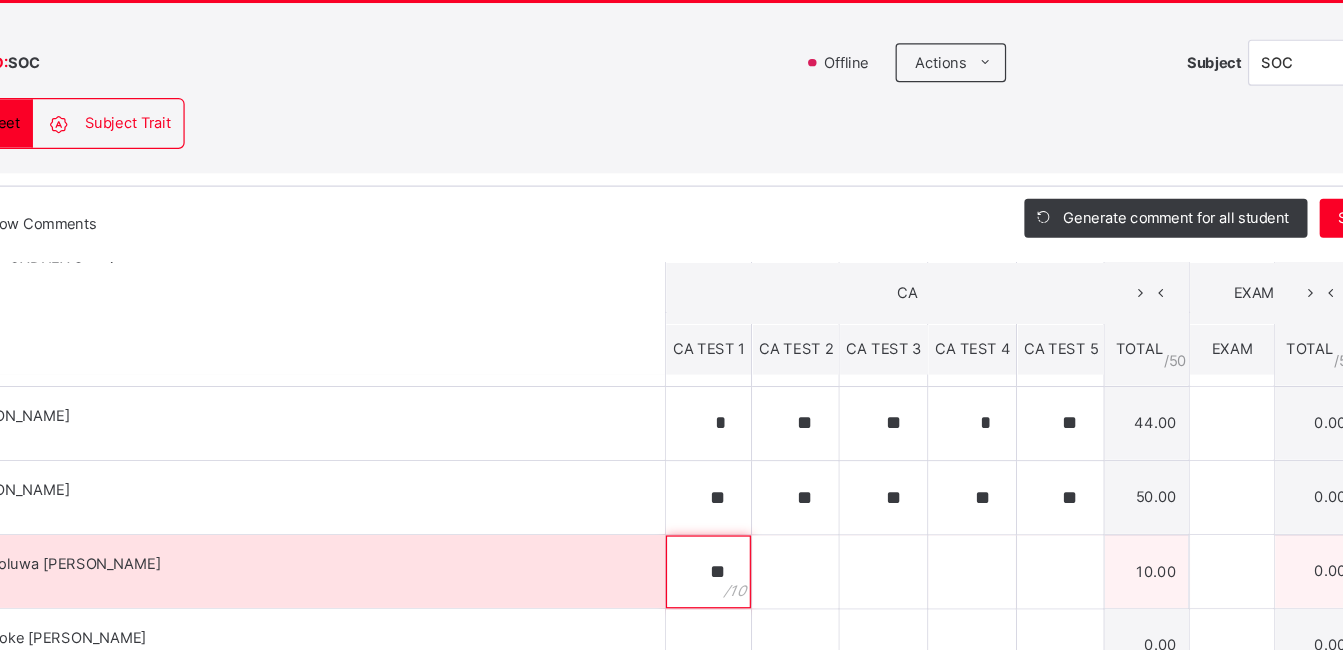 type on "**" 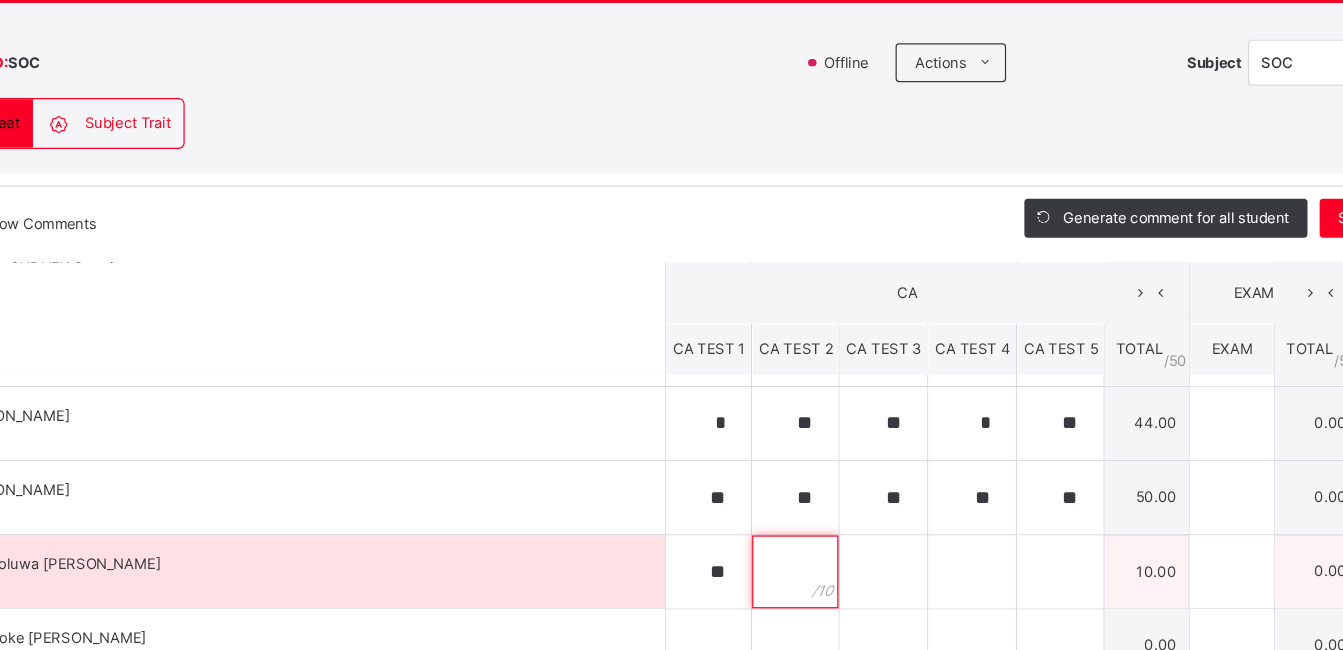 click at bounding box center [770, 585] 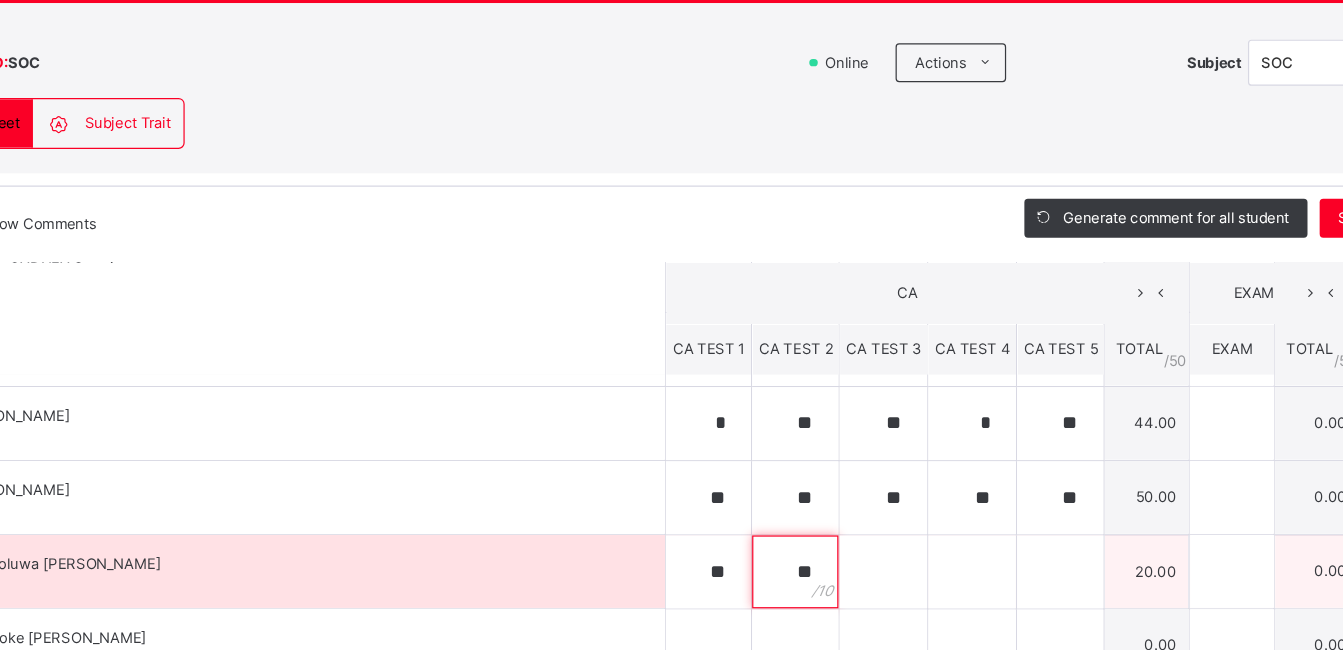 type on "**" 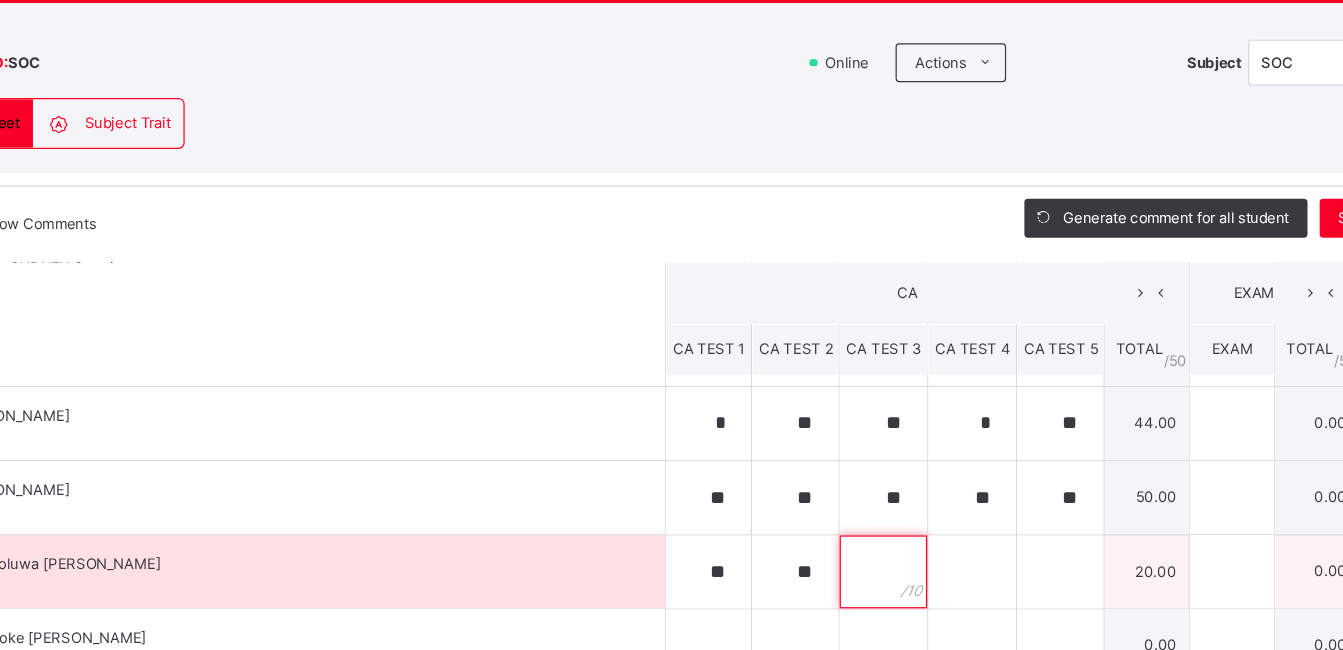 click at bounding box center (843, 585) 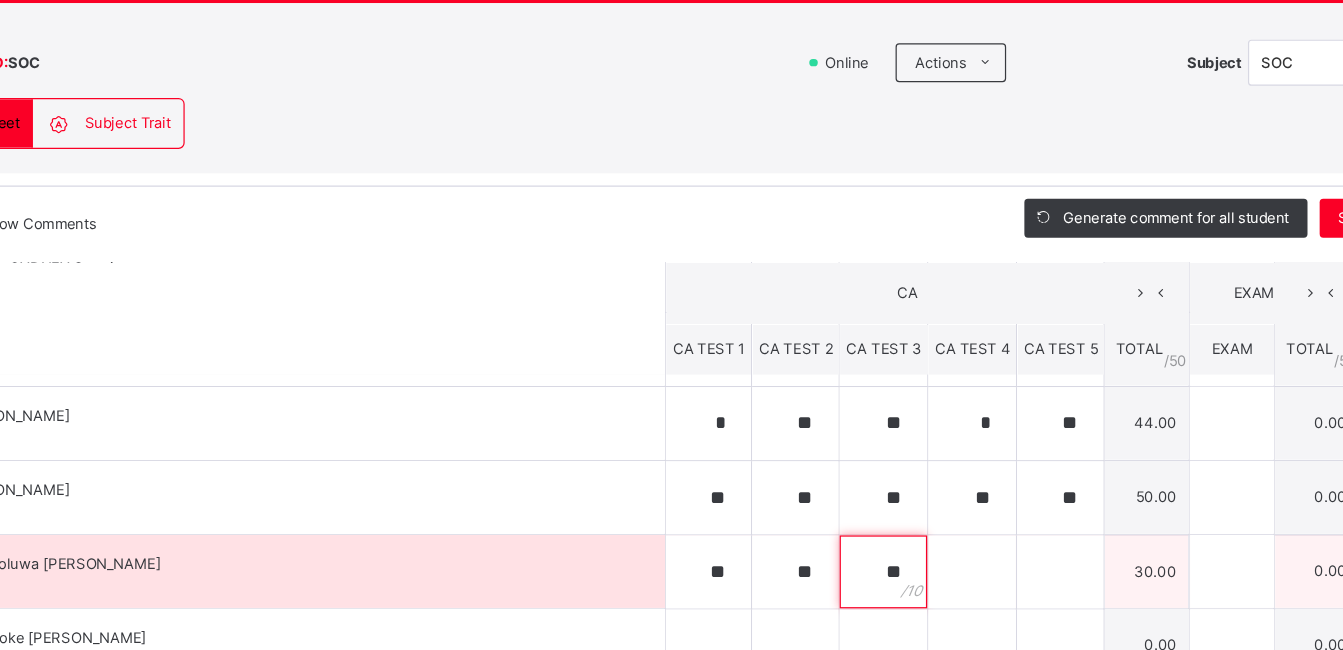 type on "**" 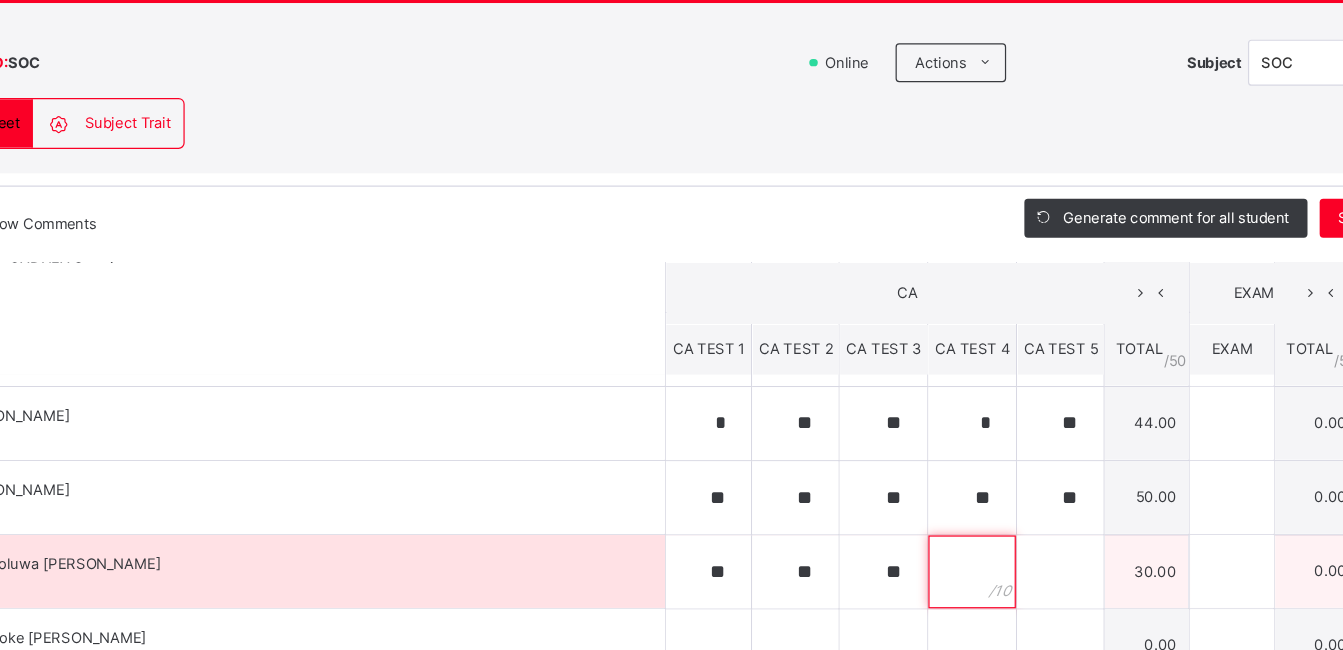 click at bounding box center (916, 585) 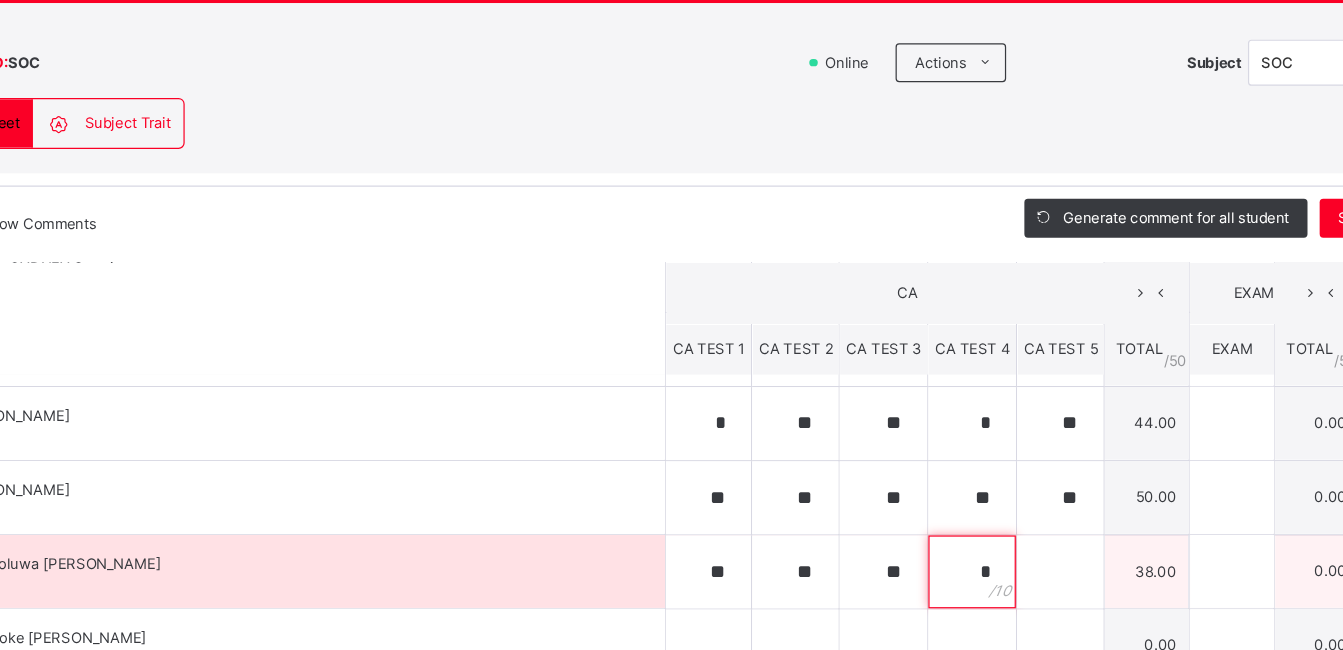 type on "*" 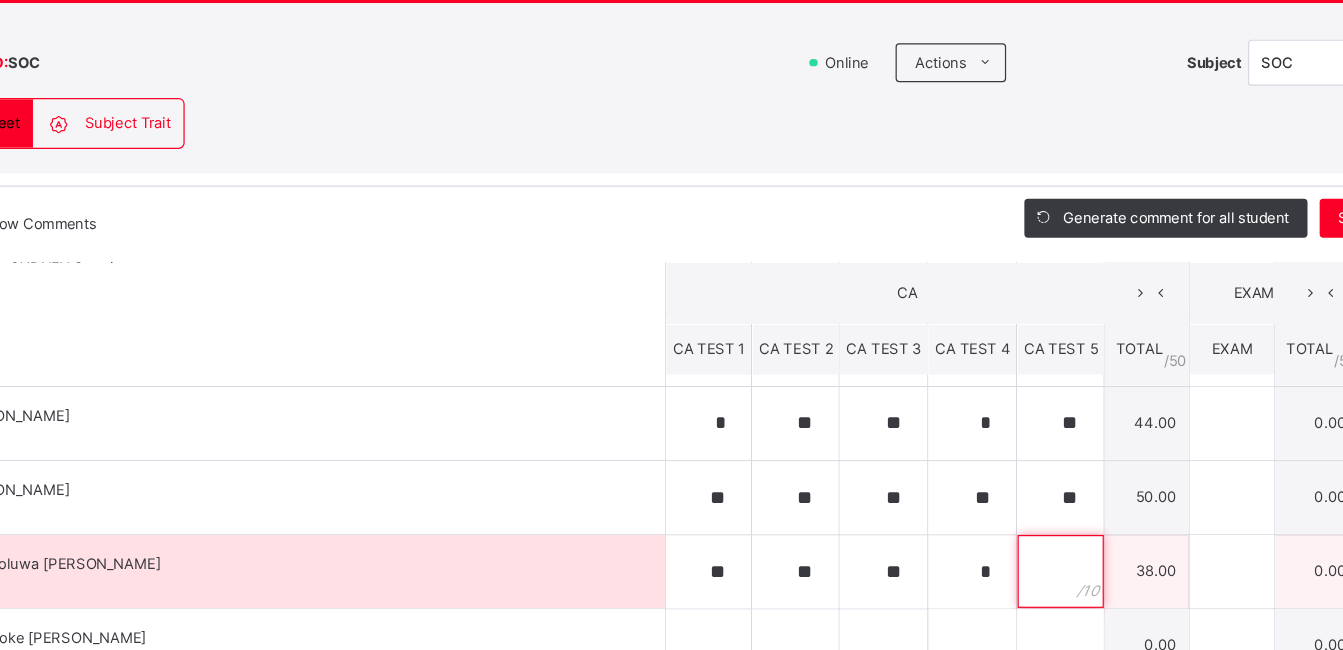 click at bounding box center [988, 585] 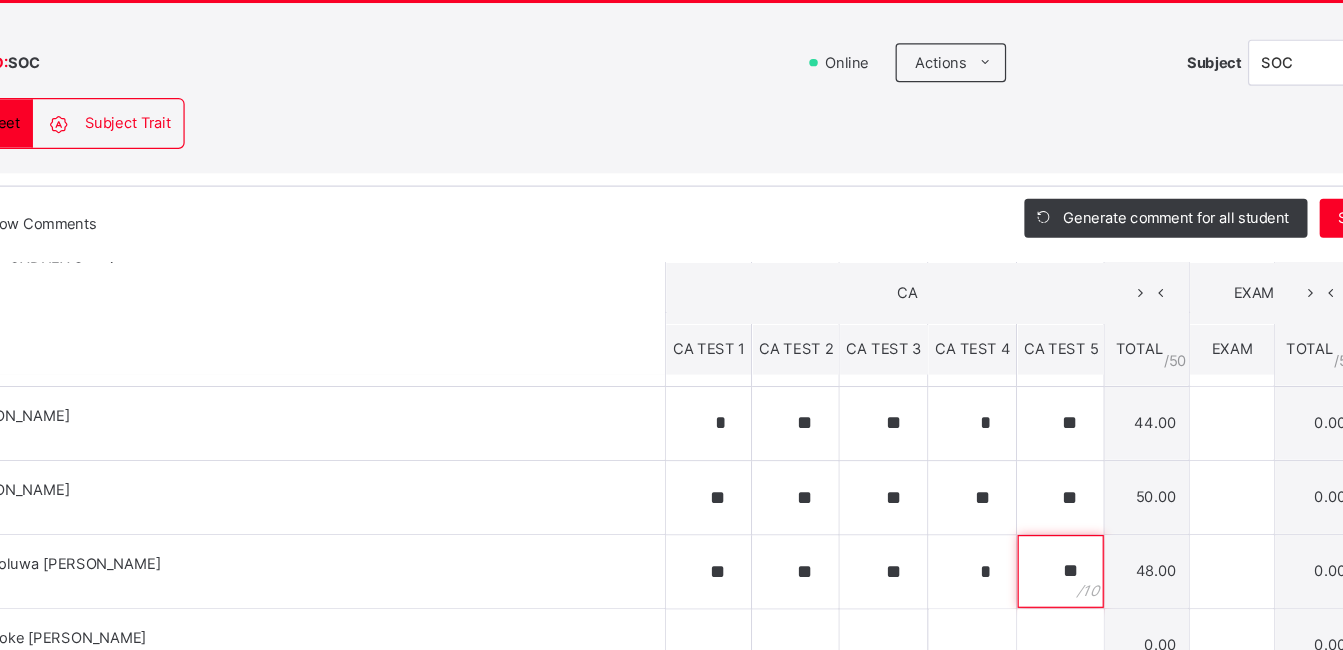 scroll, scrollTop: 1566, scrollLeft: 0, axis: vertical 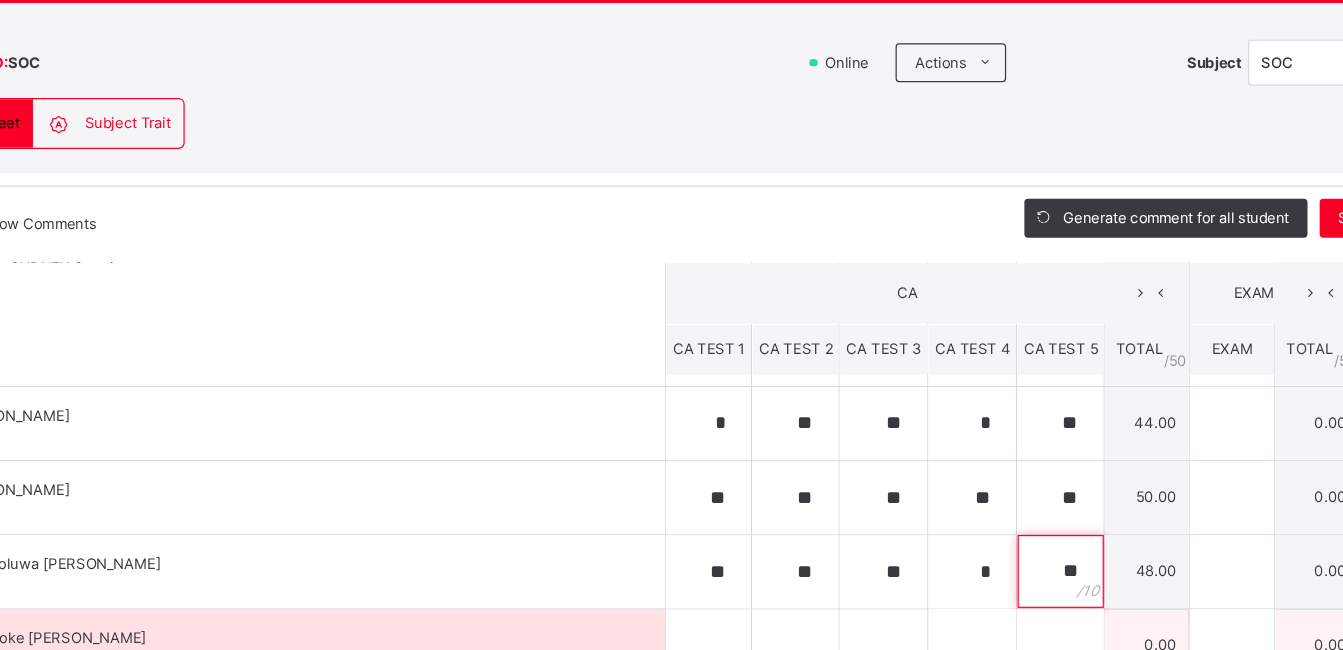 type on "**" 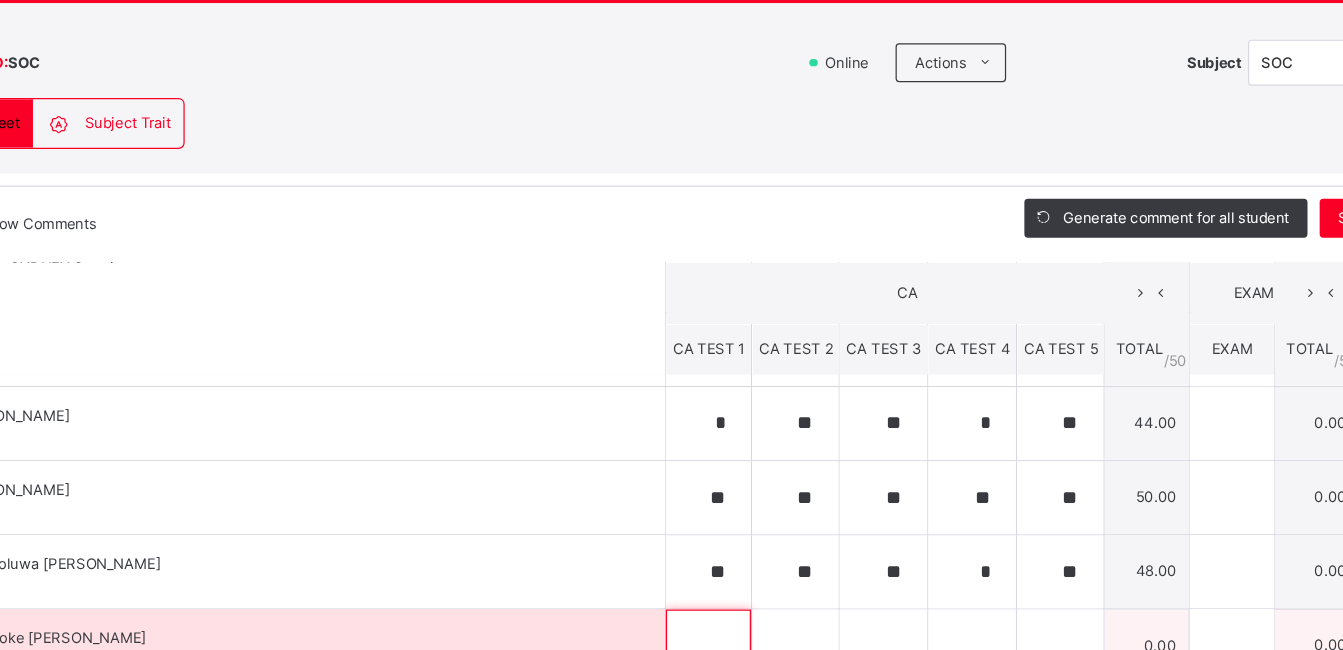 click at bounding box center [699, 646] 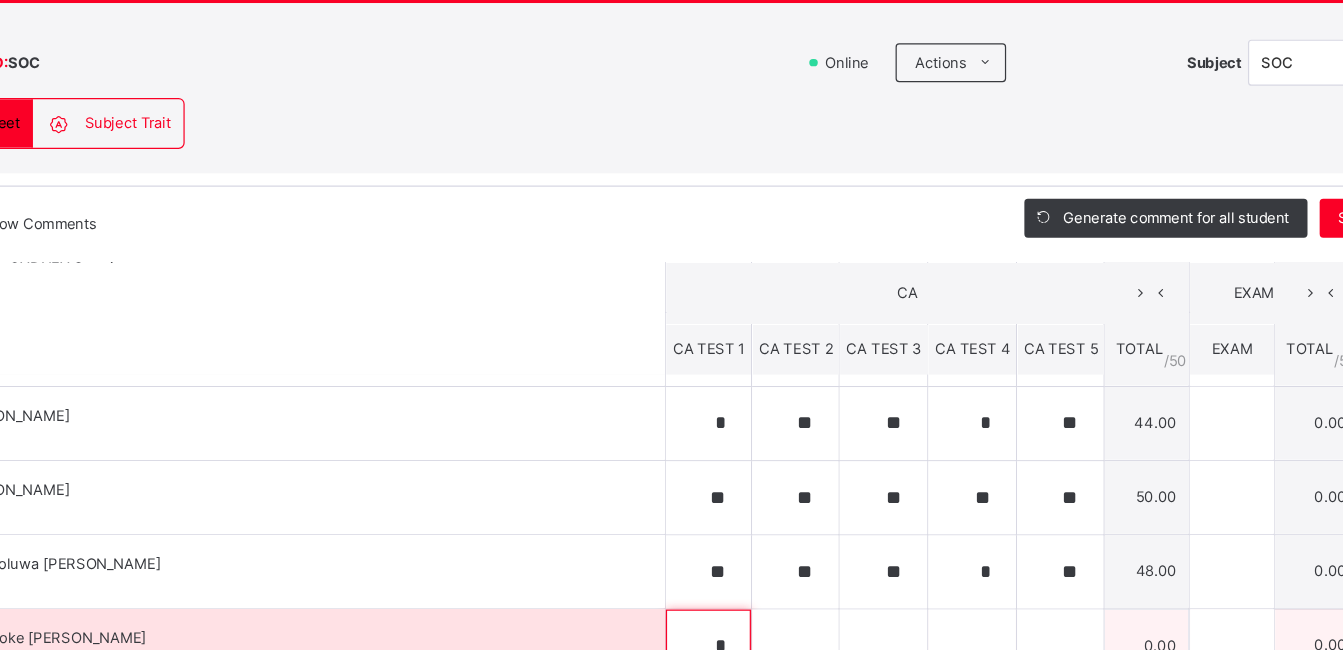 scroll, scrollTop: 6, scrollLeft: 0, axis: vertical 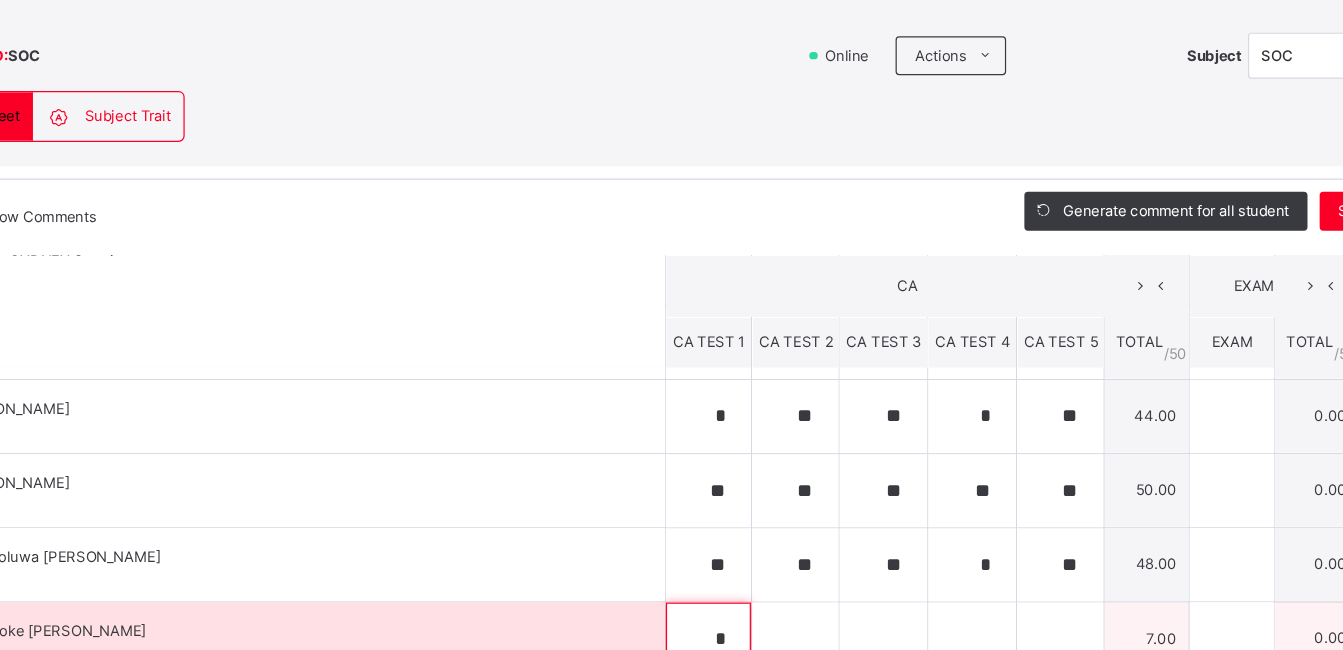 type on "*" 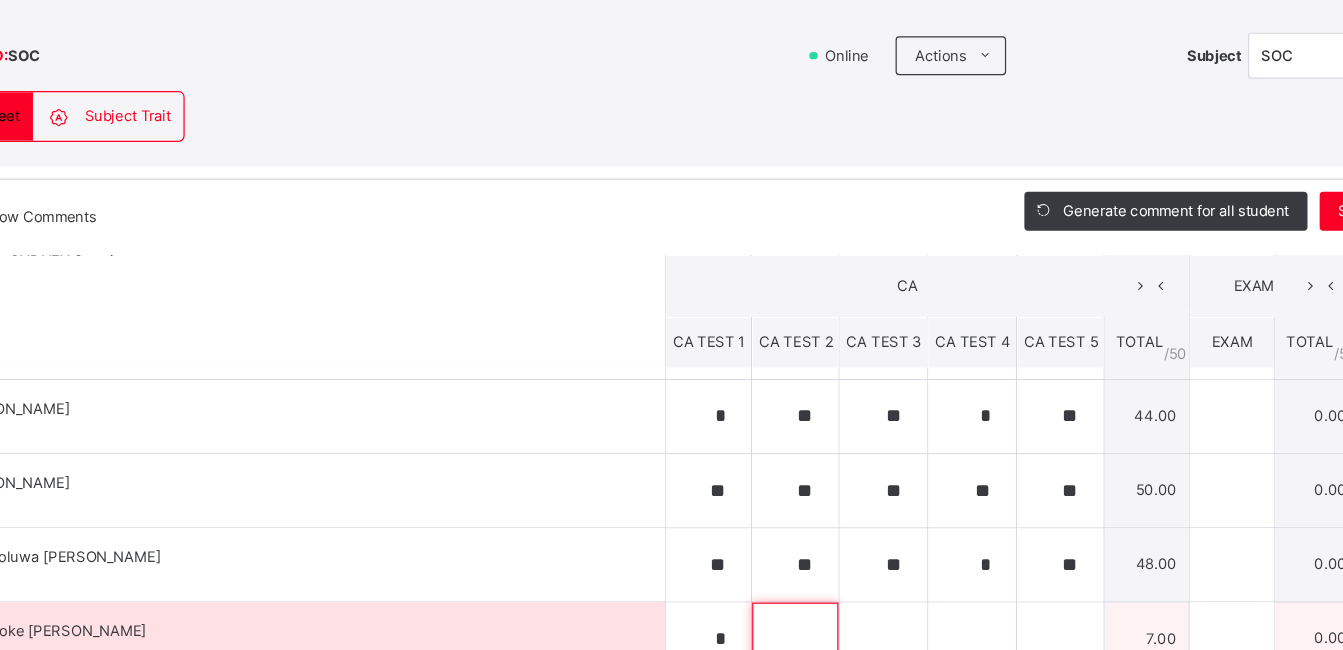 click at bounding box center (770, 640) 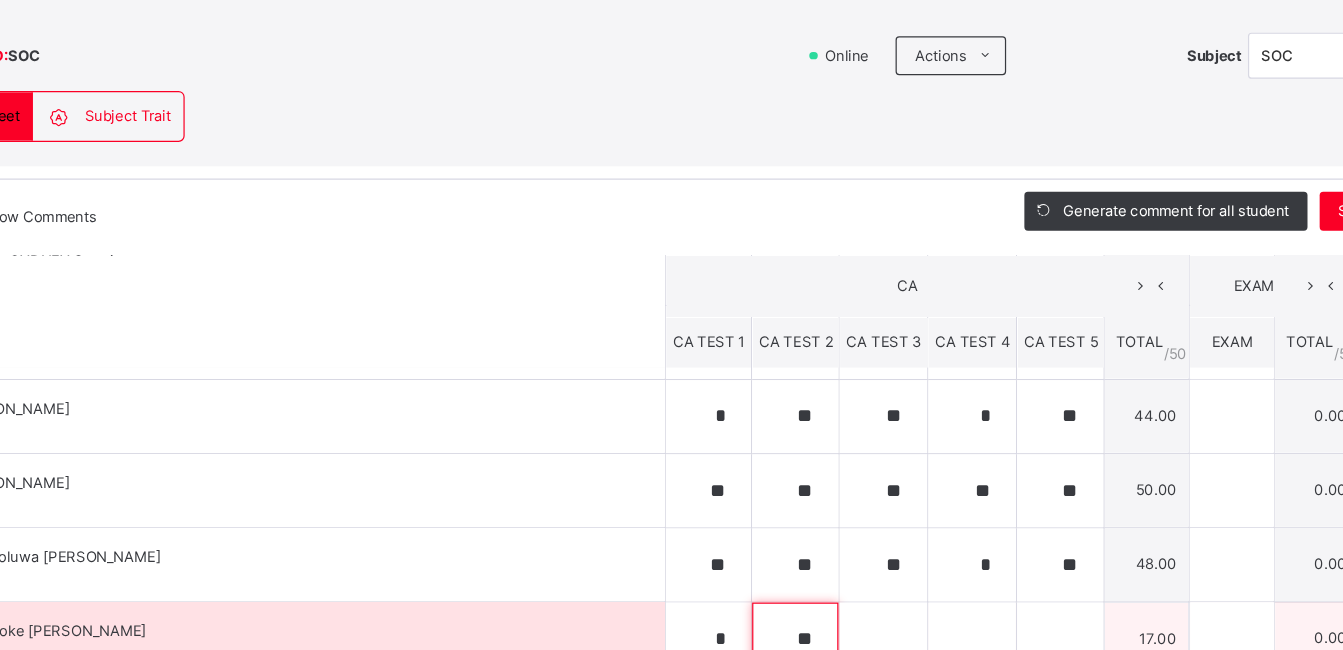 type on "**" 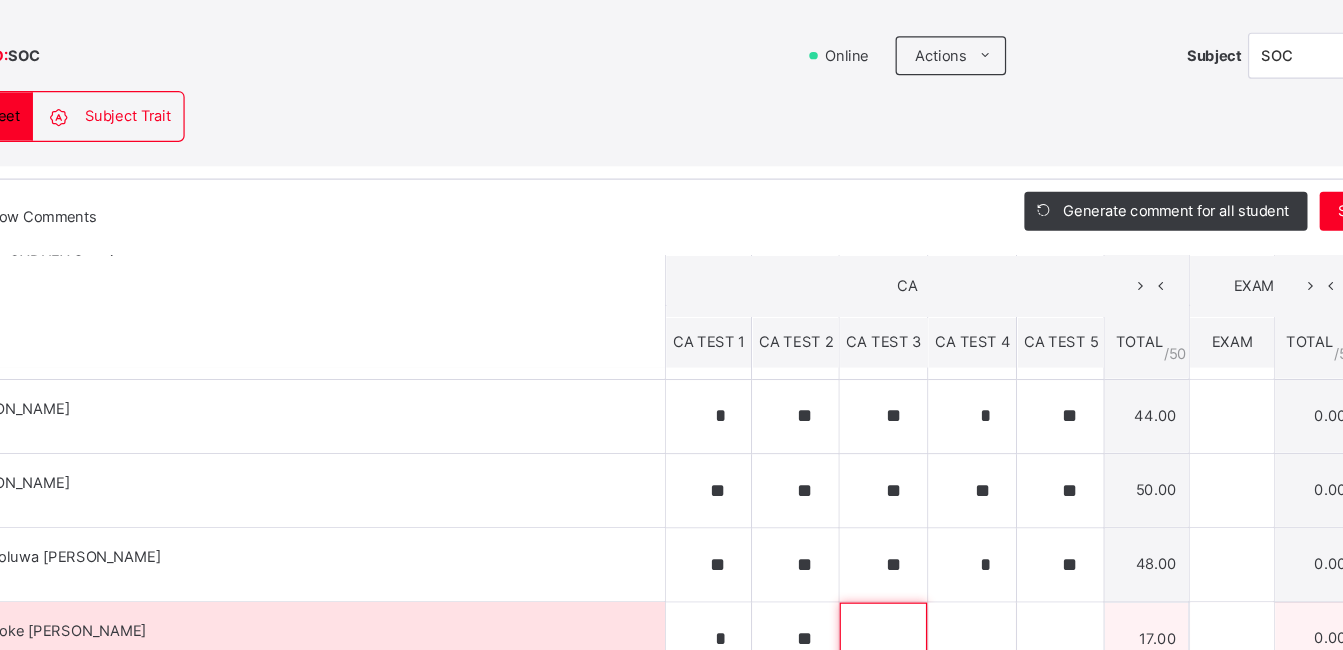 click at bounding box center (843, 640) 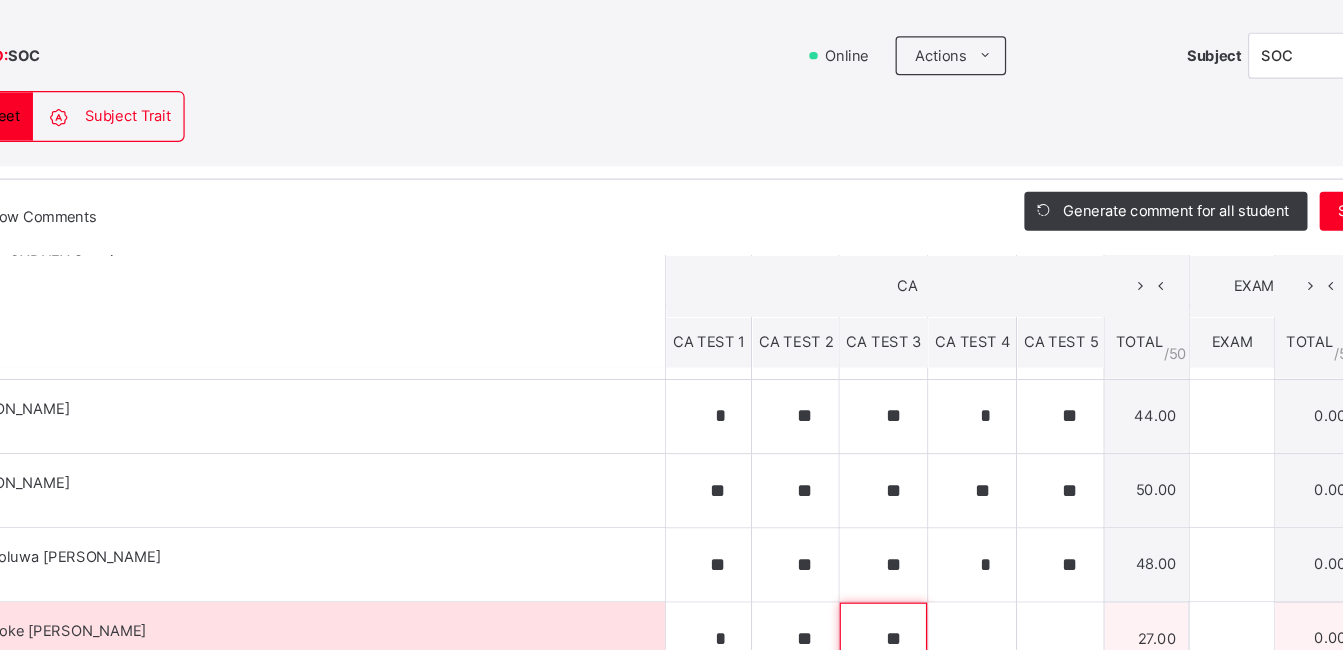type on "**" 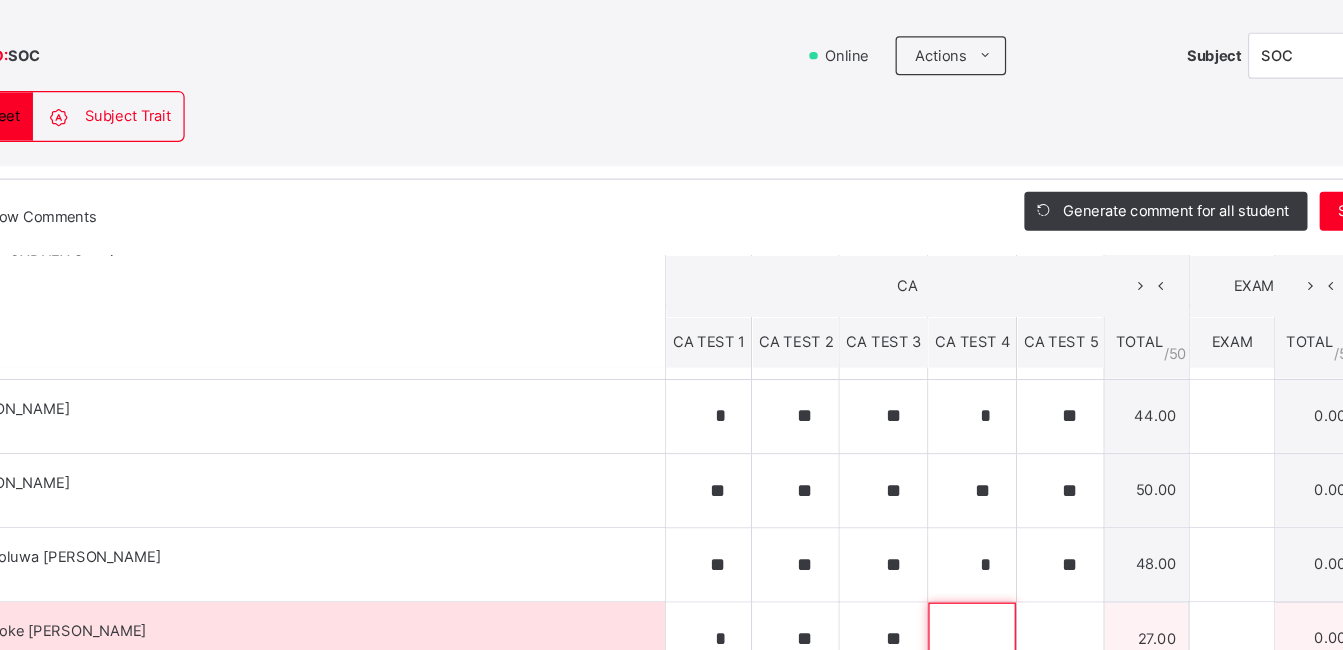 click at bounding box center [916, 640] 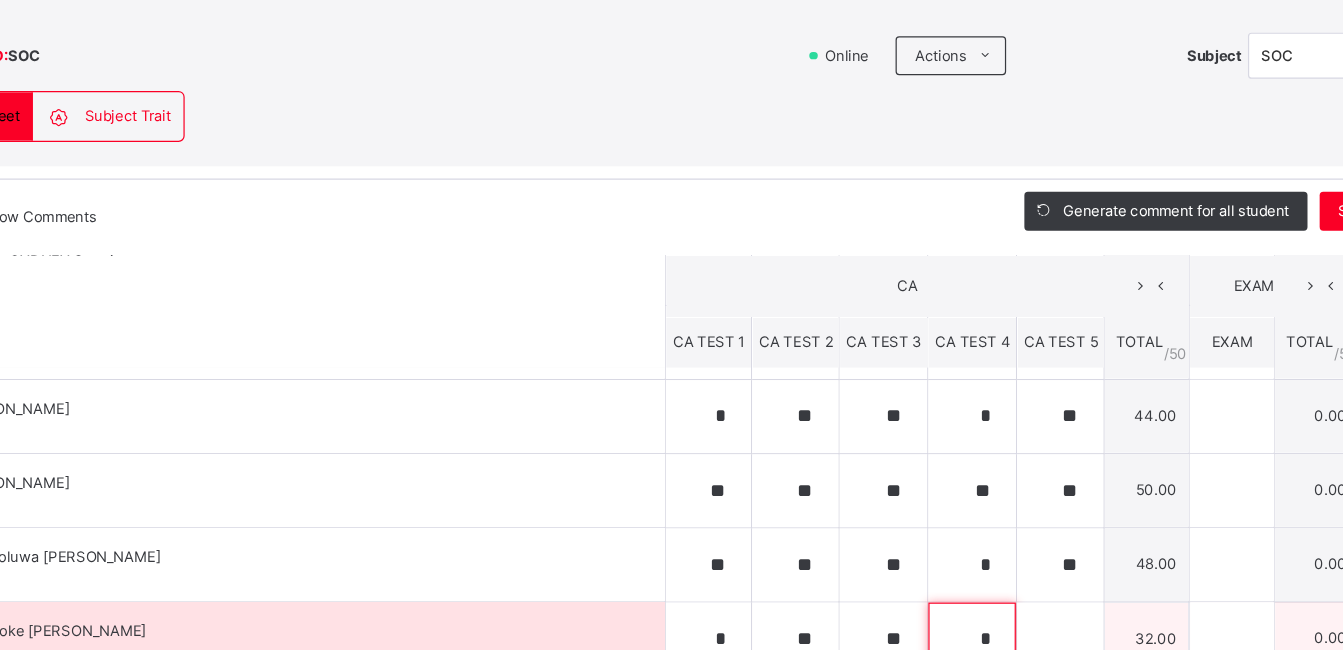 type on "*" 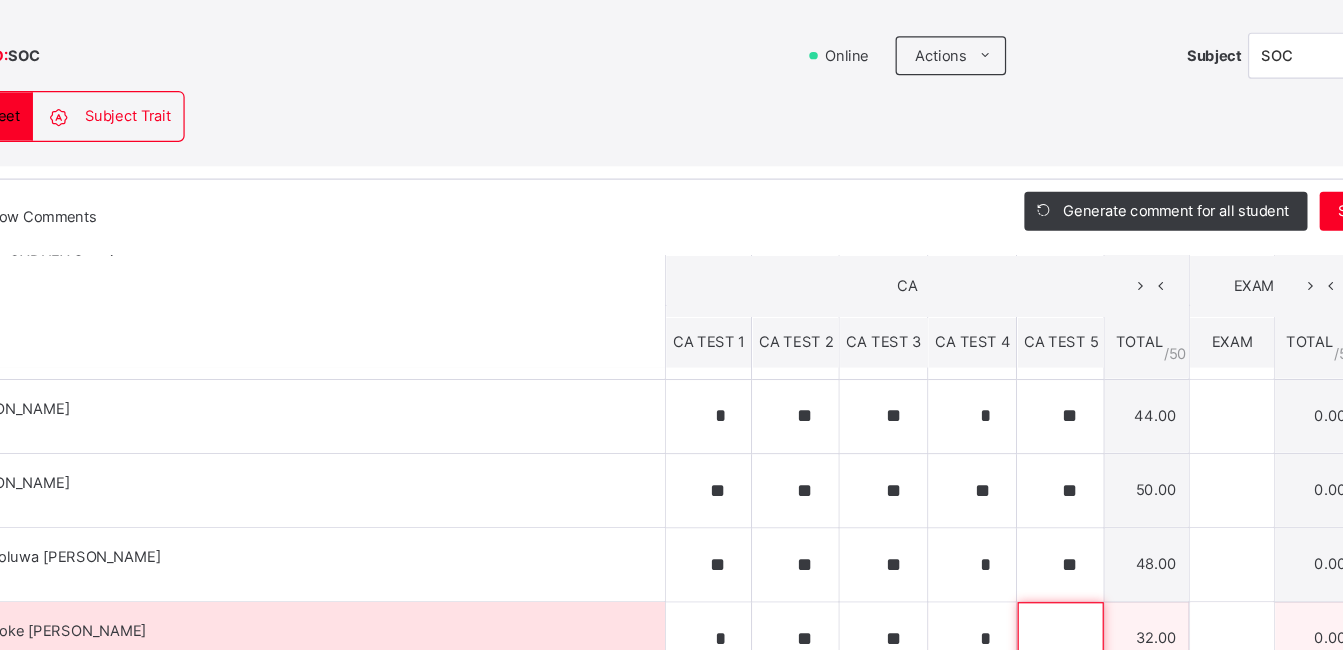 click at bounding box center (988, 640) 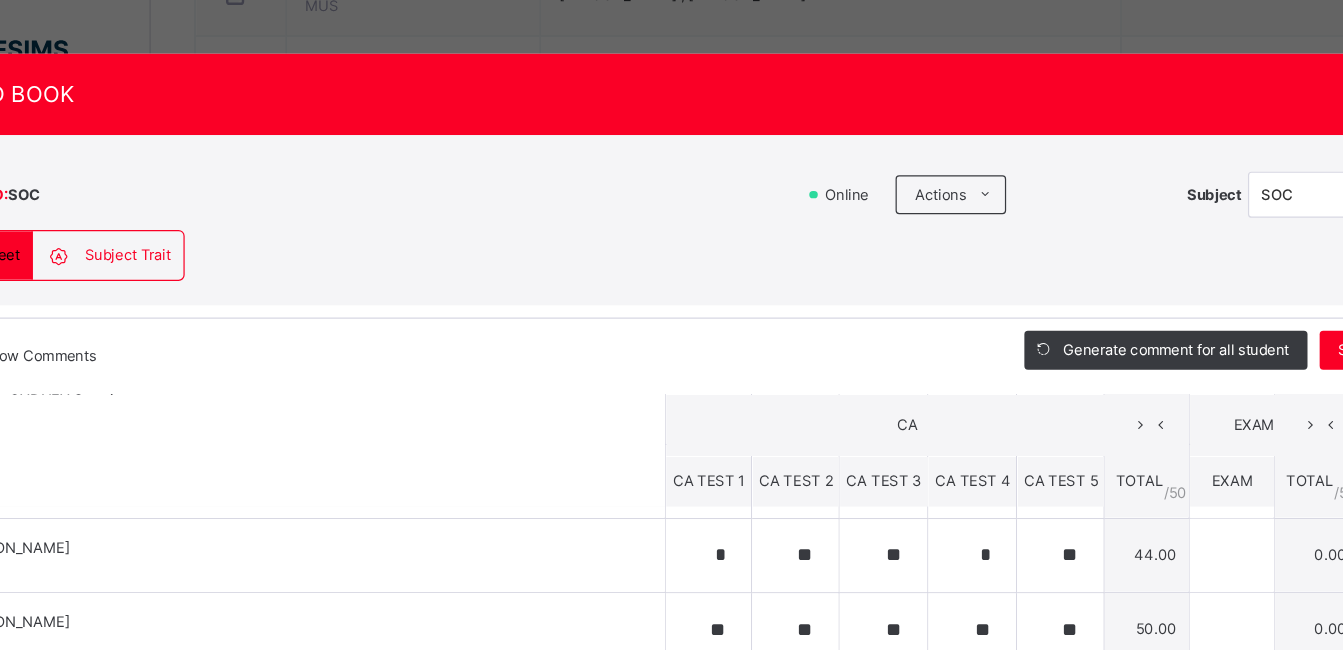 scroll, scrollTop: 1566, scrollLeft: 0, axis: vertical 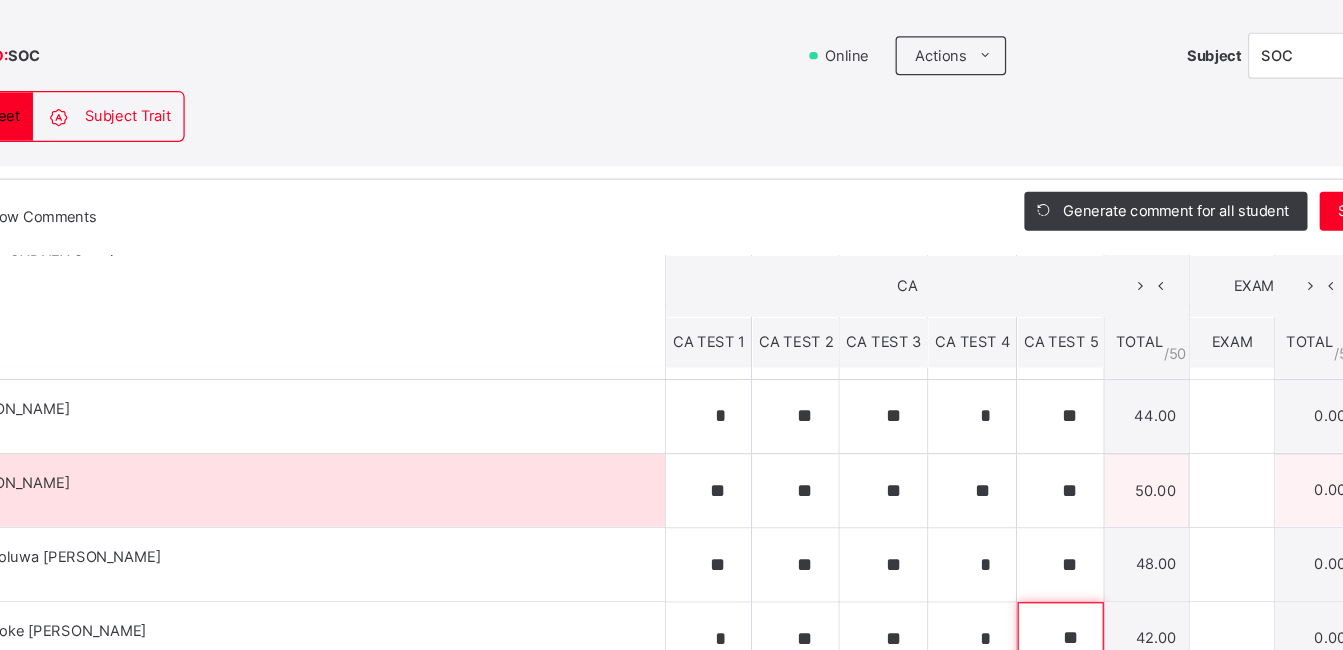 type on "**" 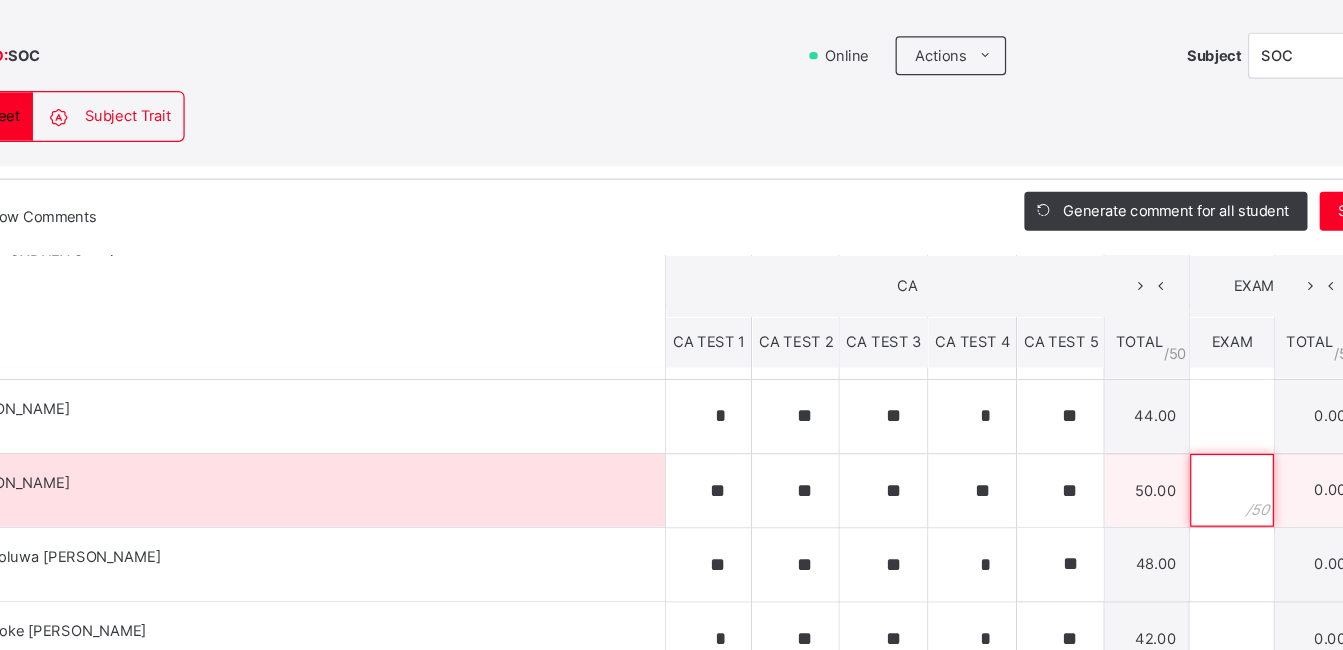 click at bounding box center [1129, 518] 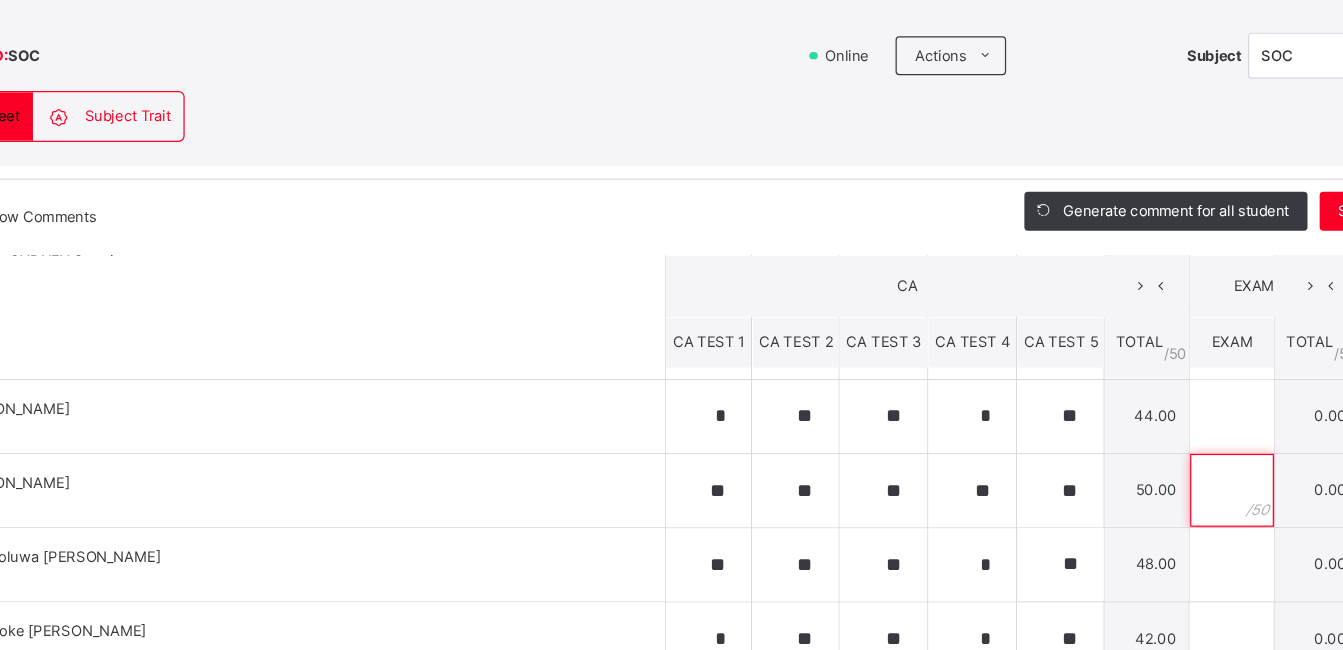 scroll, scrollTop: 1296, scrollLeft: 0, axis: vertical 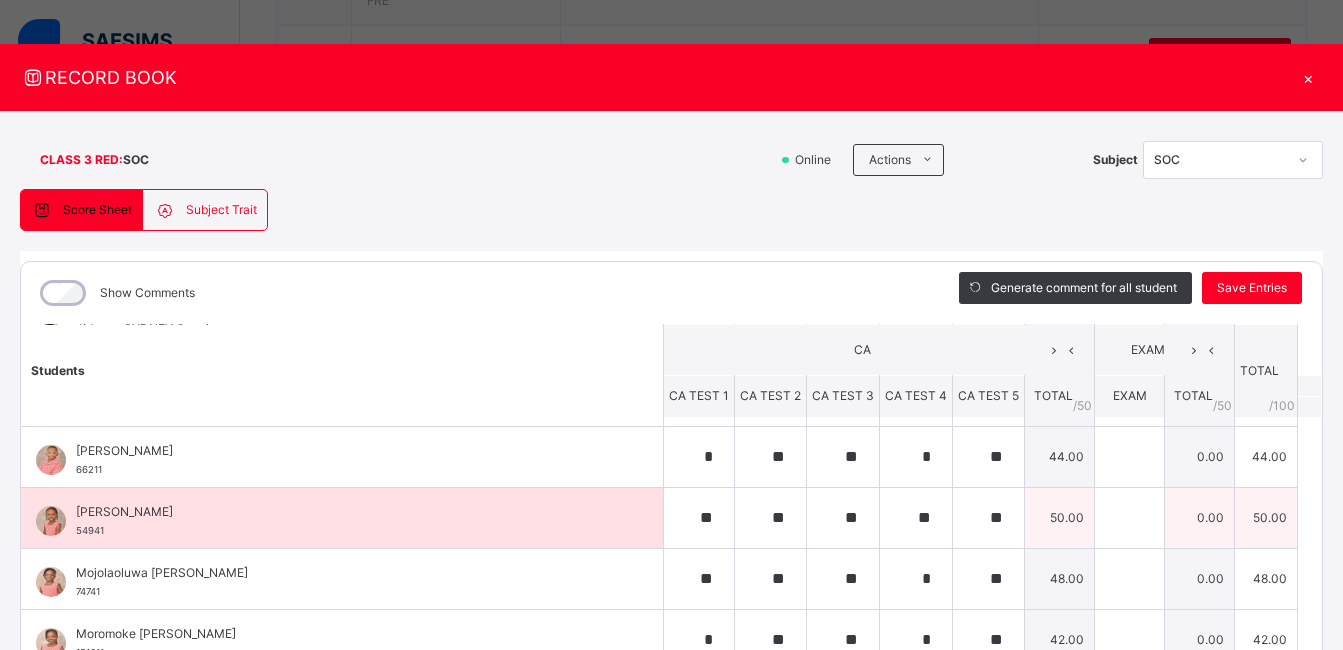 drag, startPoint x: 1357, startPoint y: 6, endPoint x: 458, endPoint y: 510, distance: 1030.6392 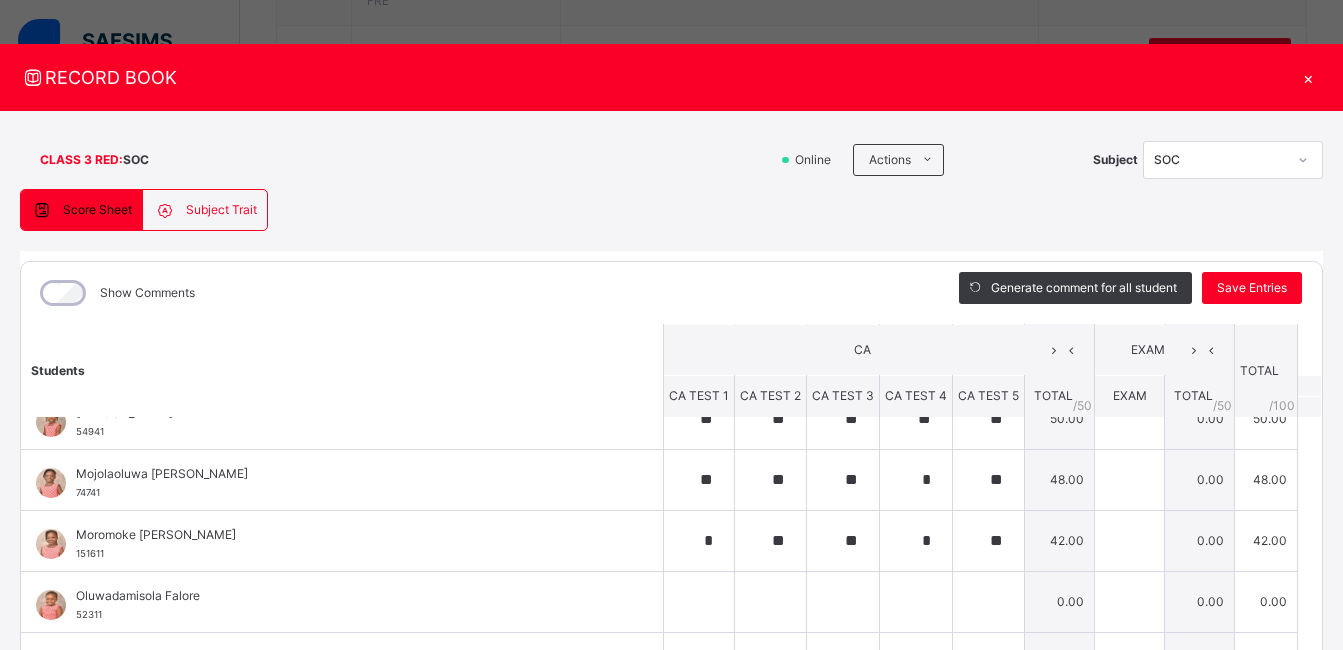 scroll, scrollTop: 997, scrollLeft: 0, axis: vertical 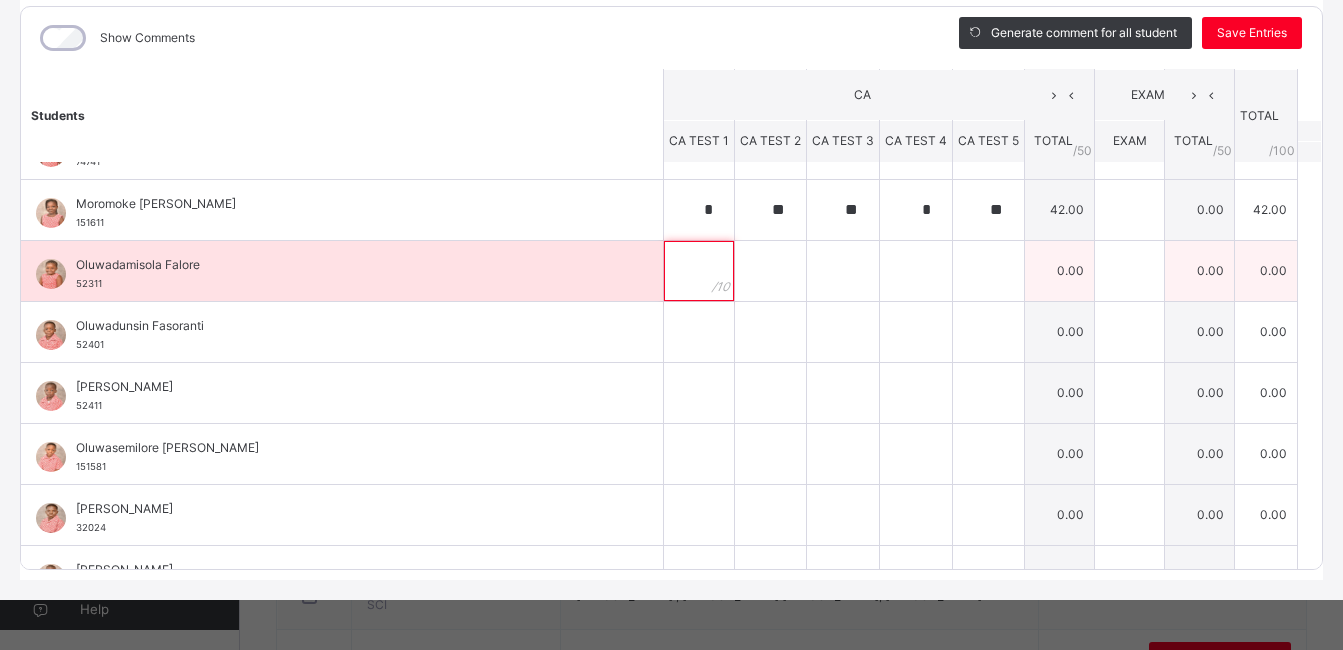 click at bounding box center [699, 271] 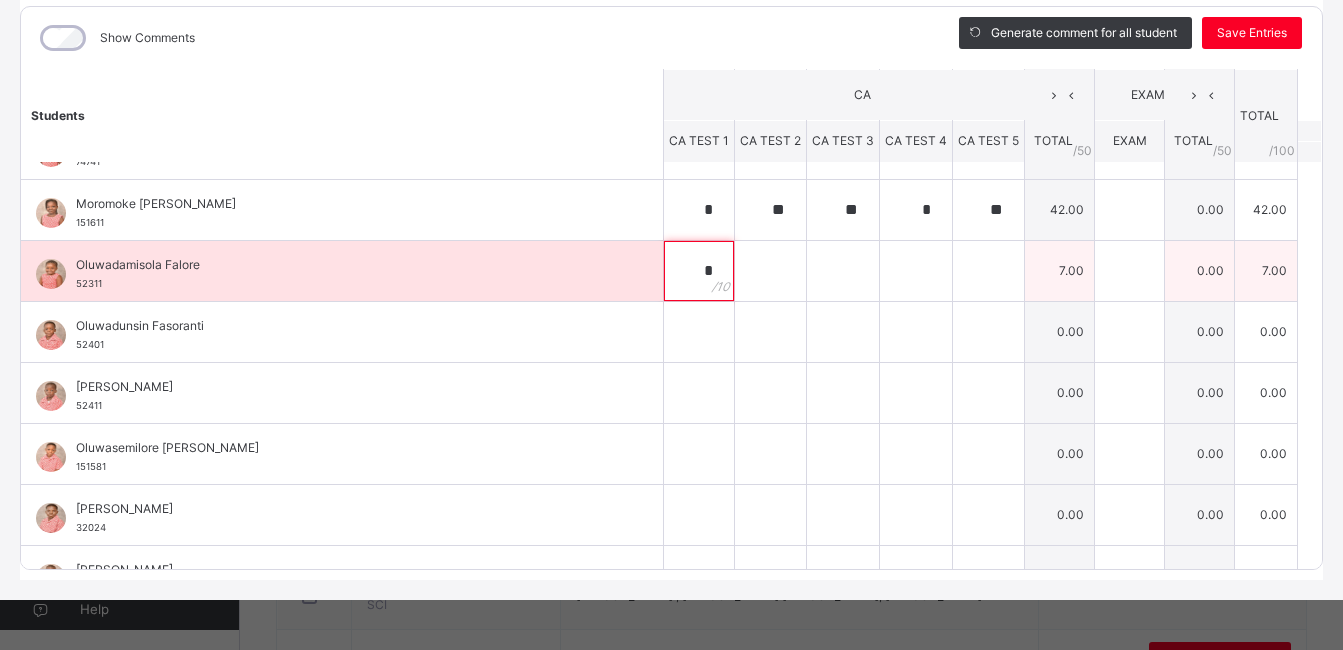 type on "*" 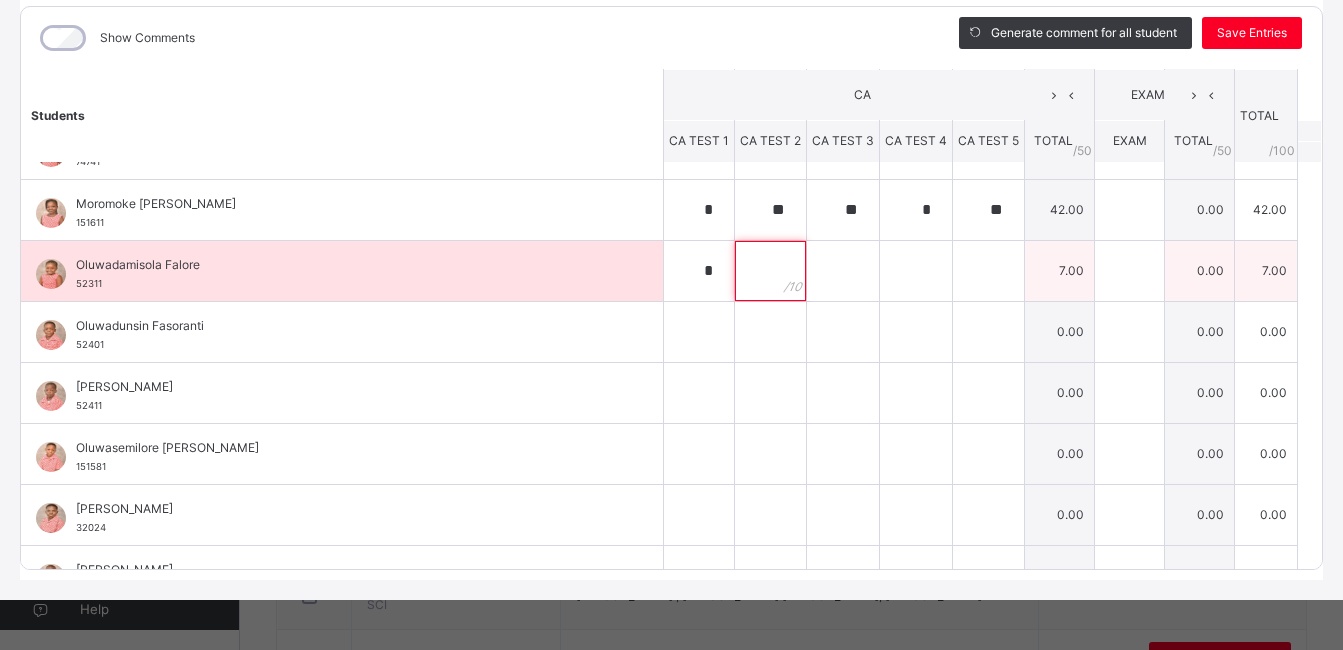 click at bounding box center (770, 271) 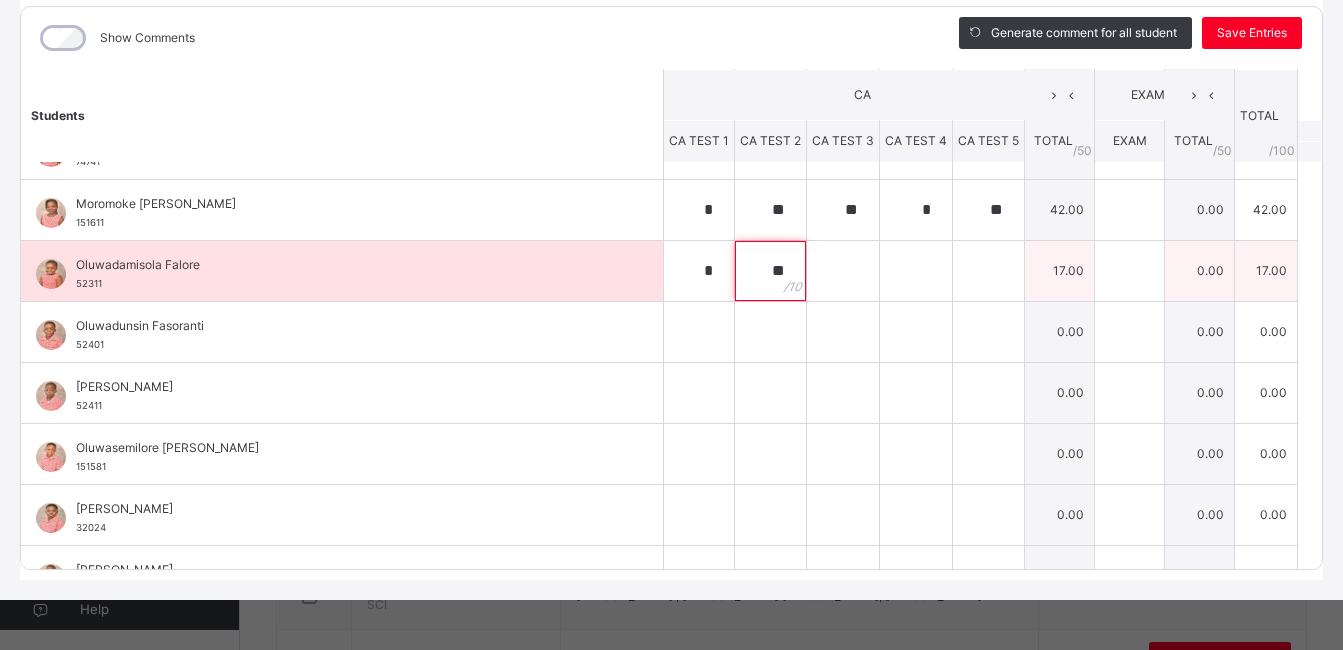 type on "**" 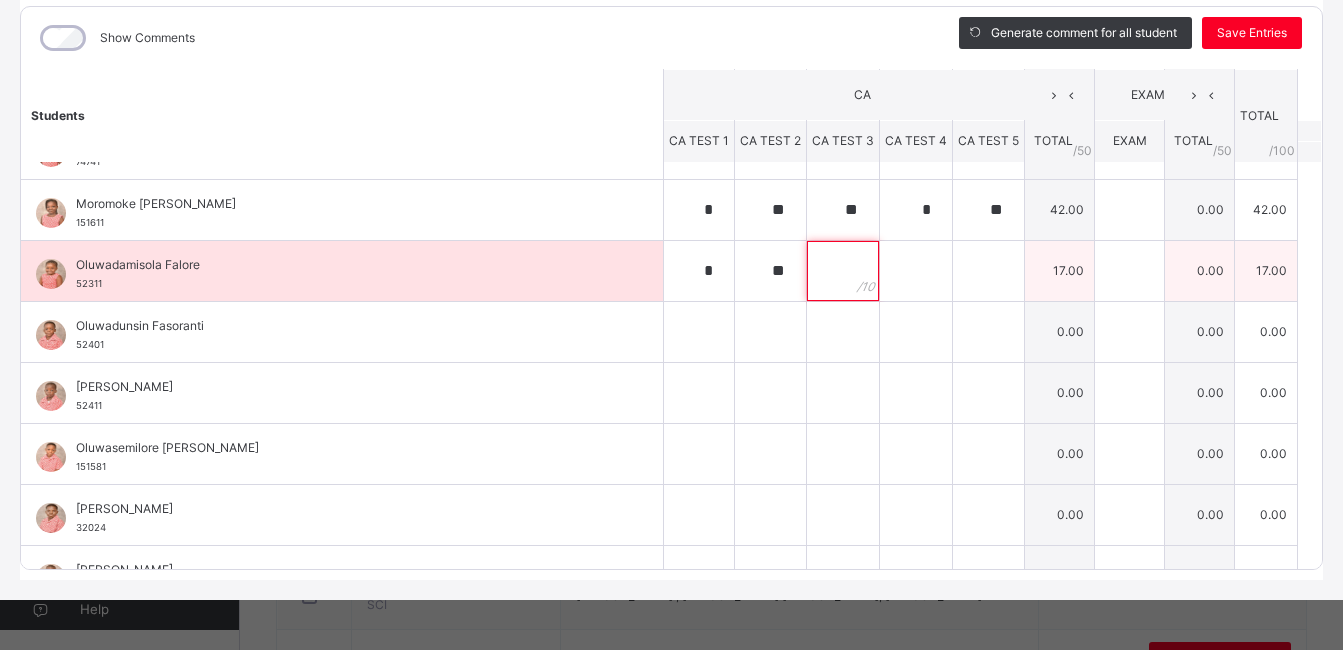 click at bounding box center (843, 271) 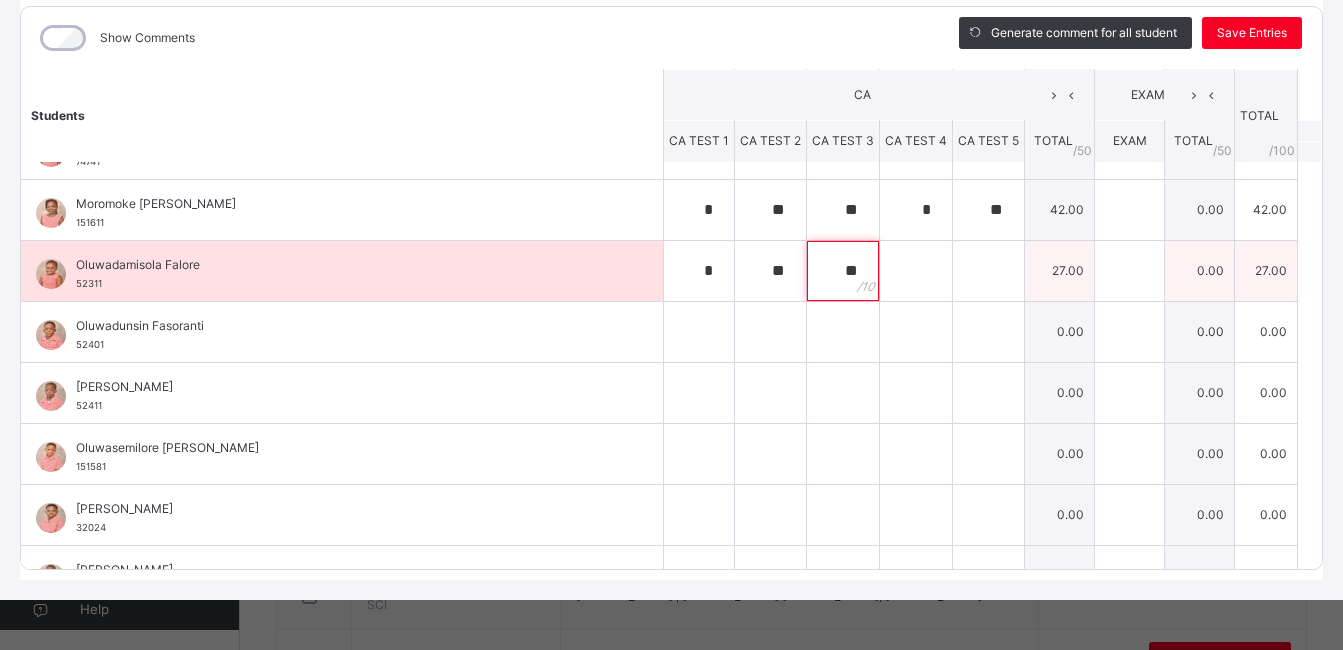 type on "**" 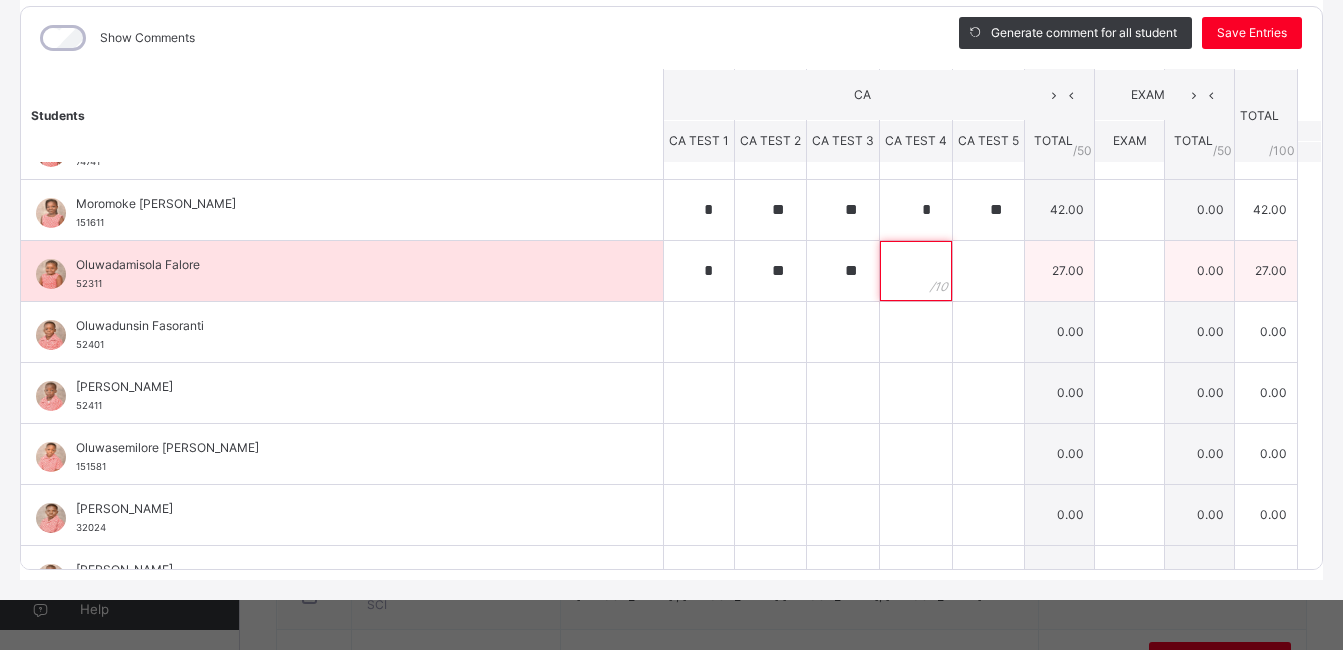 click at bounding box center [916, 271] 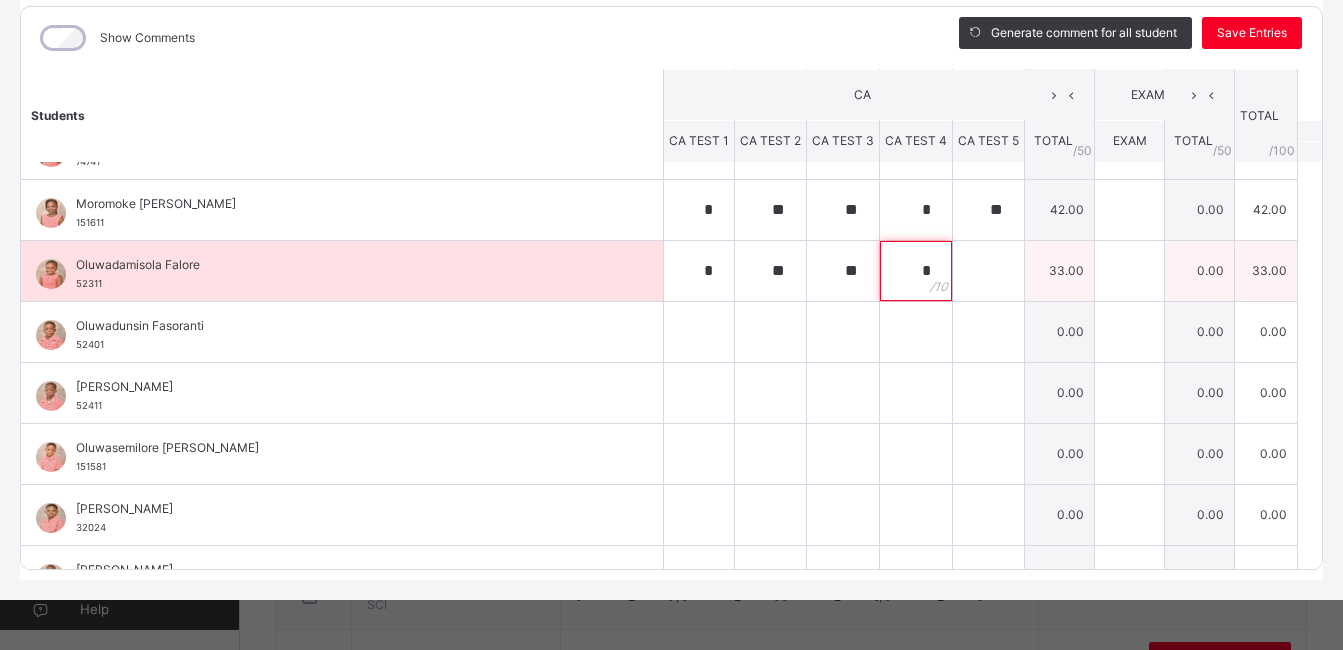 type on "*" 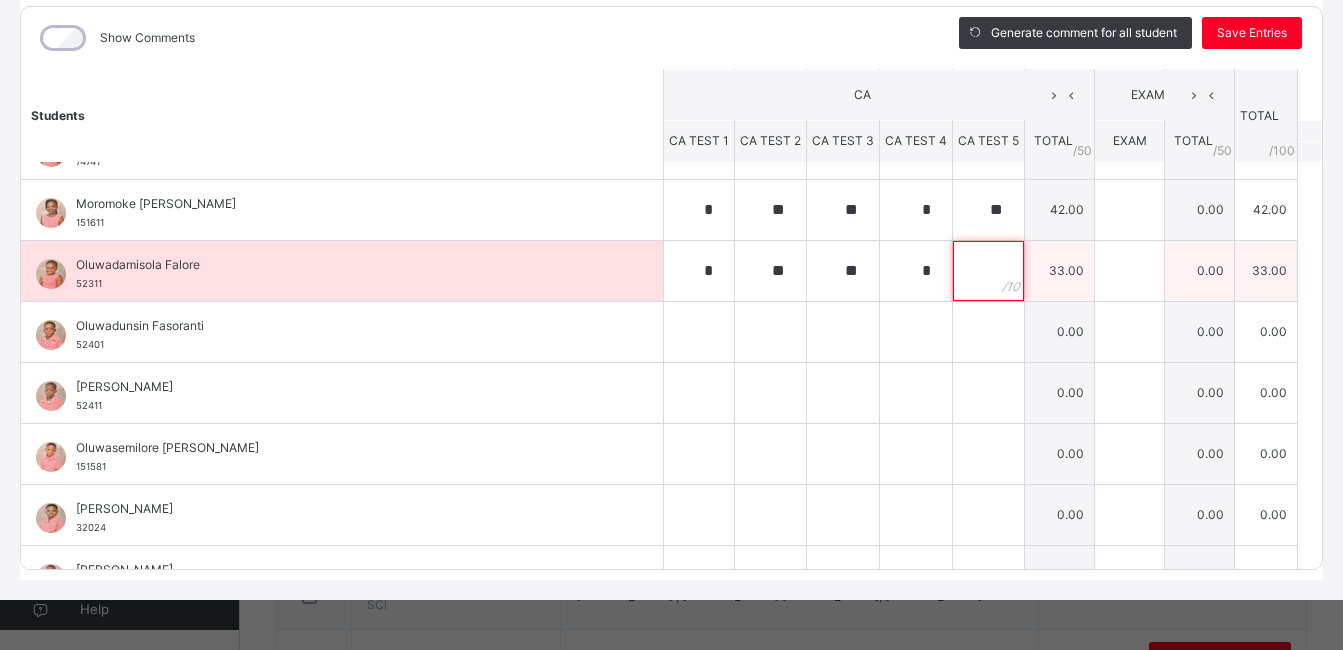 click at bounding box center (988, 271) 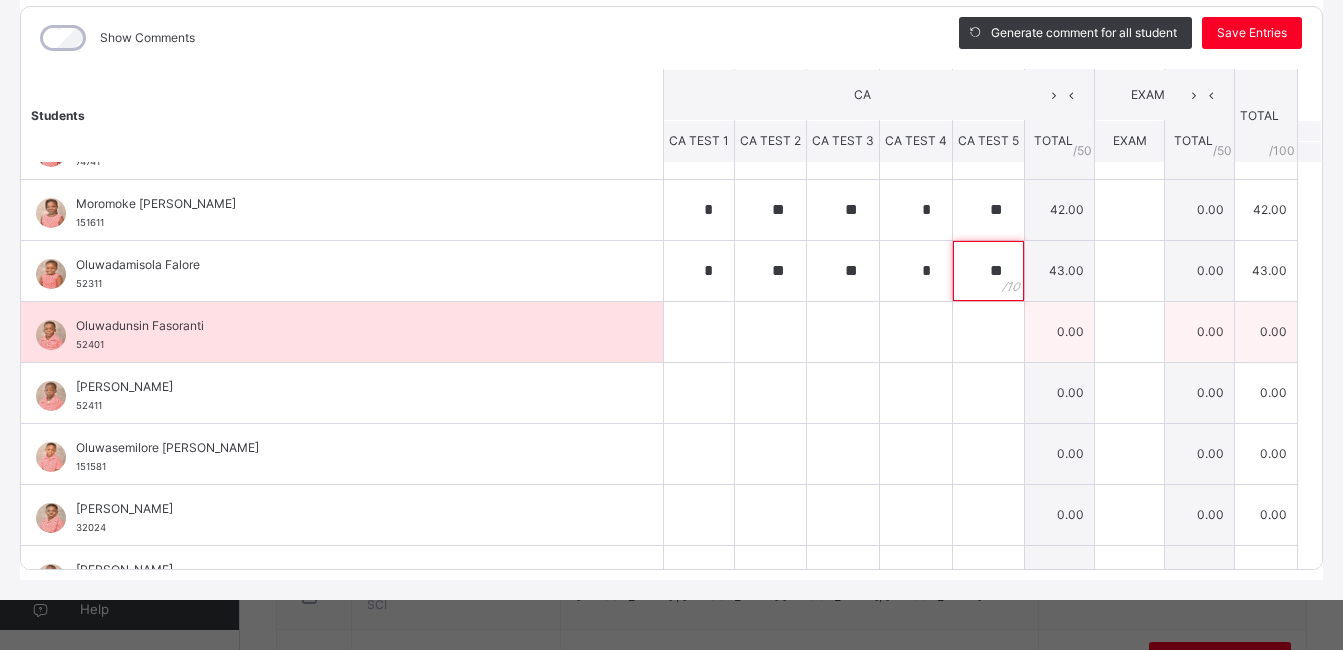 type on "**" 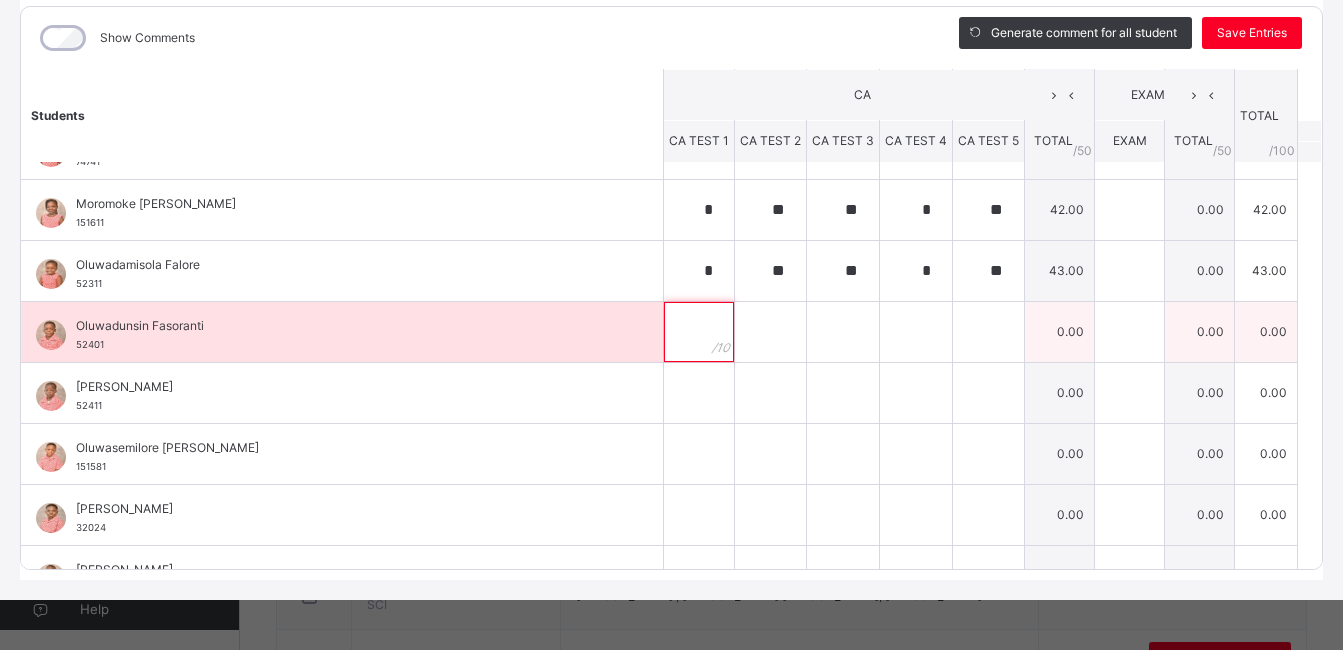 click at bounding box center (699, 332) 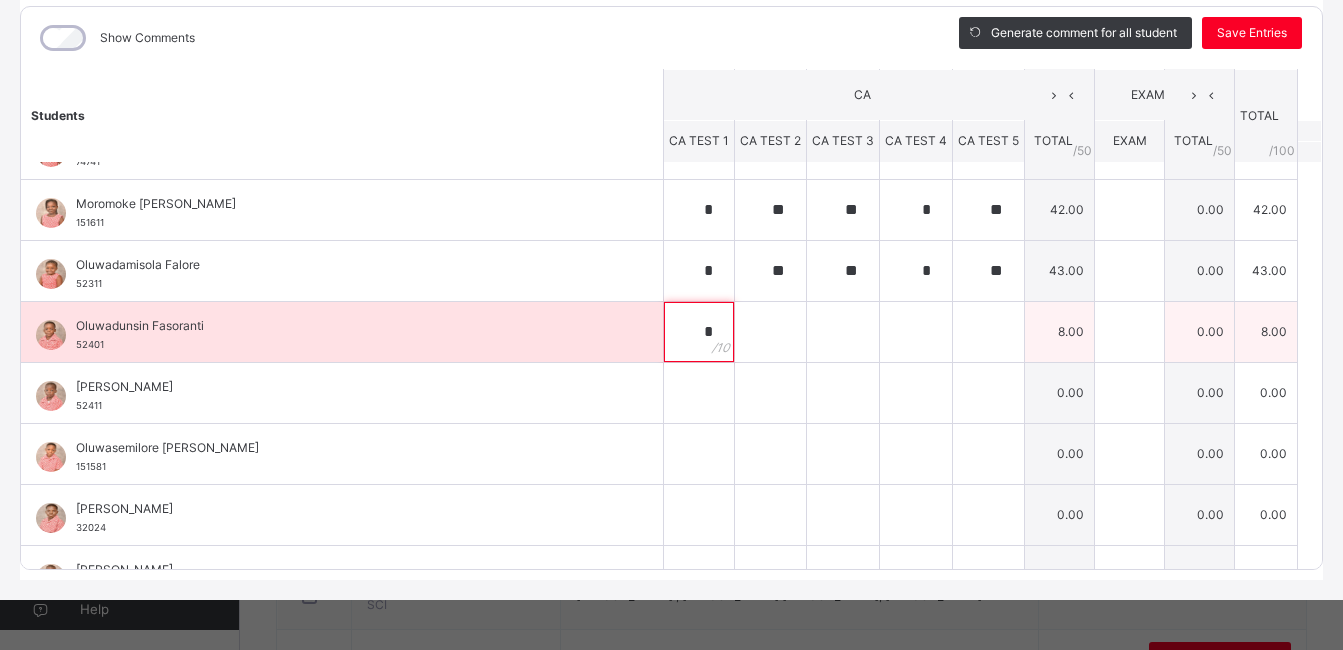 type 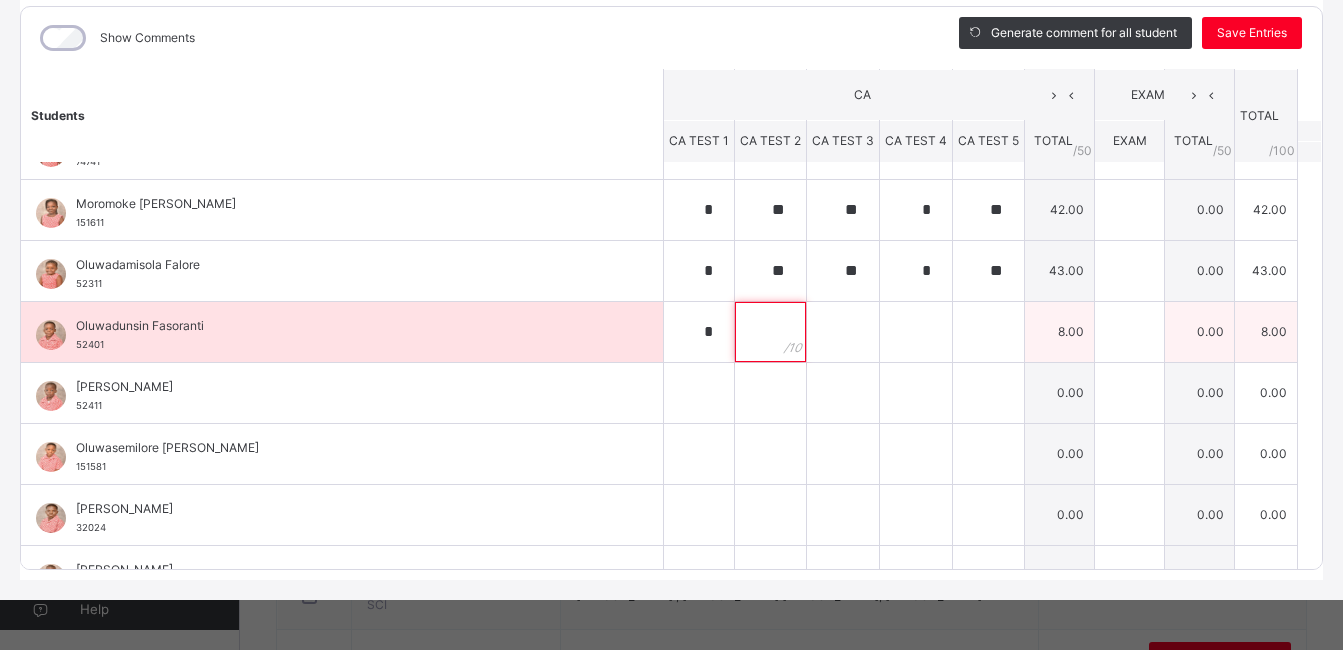 click at bounding box center (770, 332) 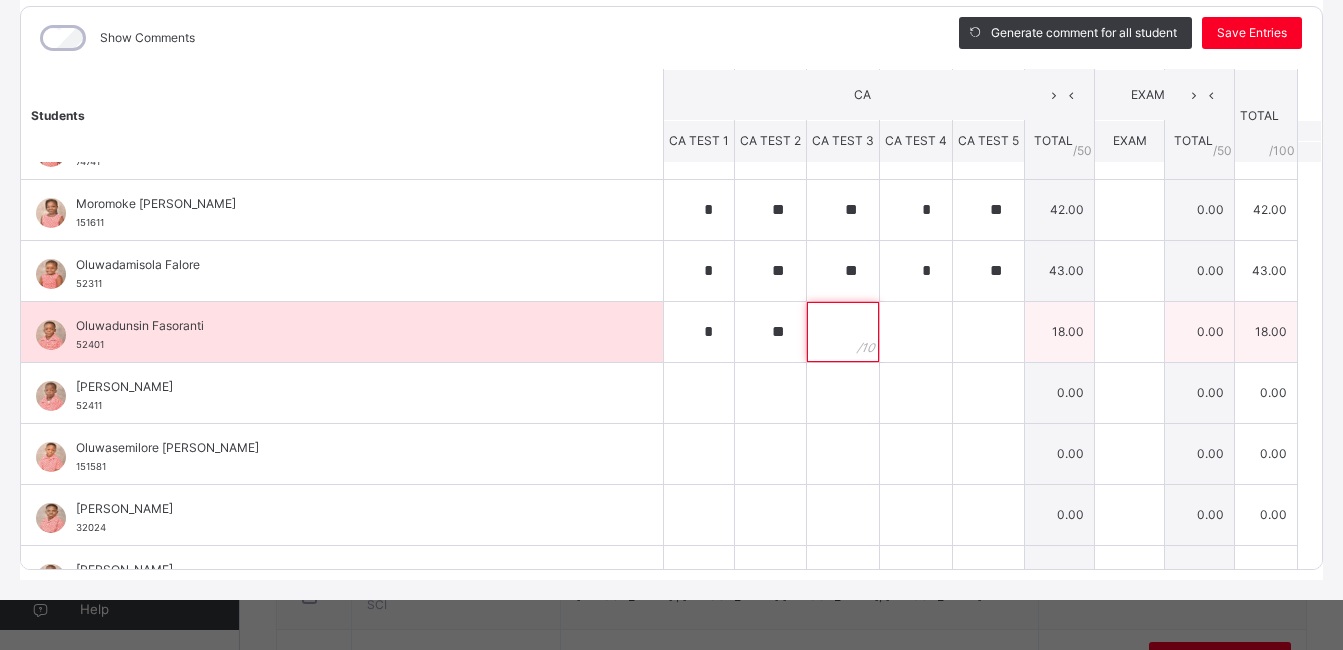 click at bounding box center [843, 332] 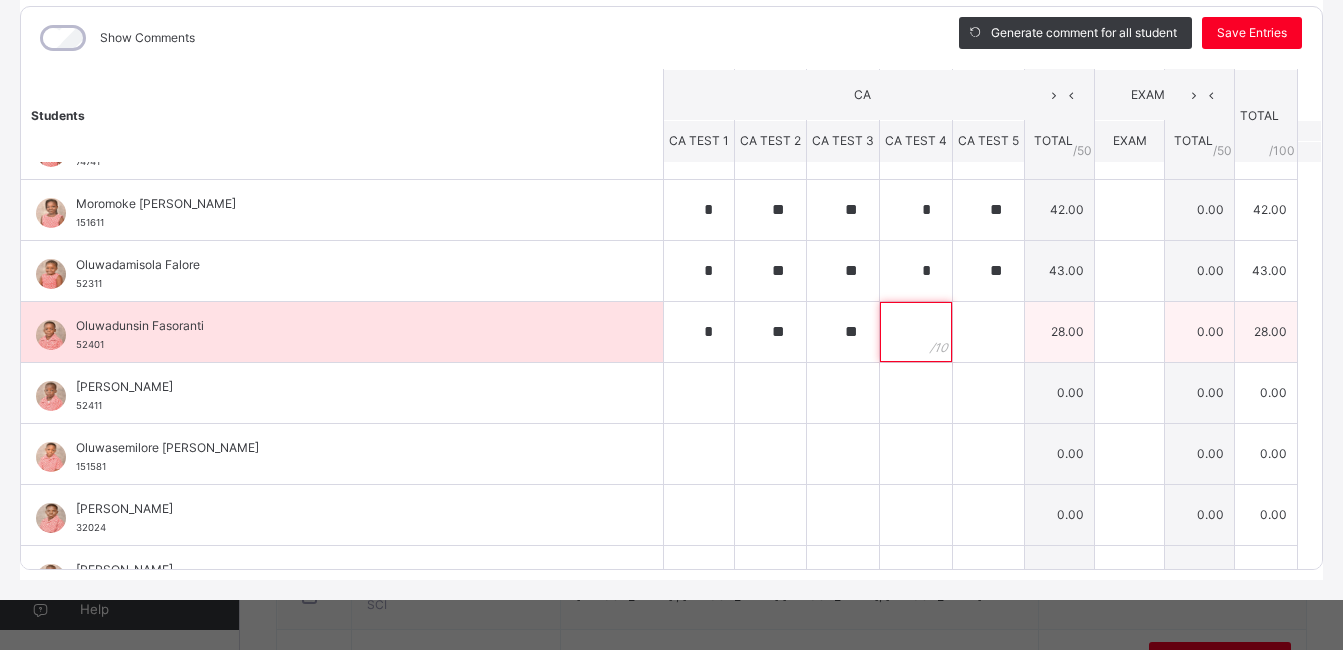 click at bounding box center (916, 332) 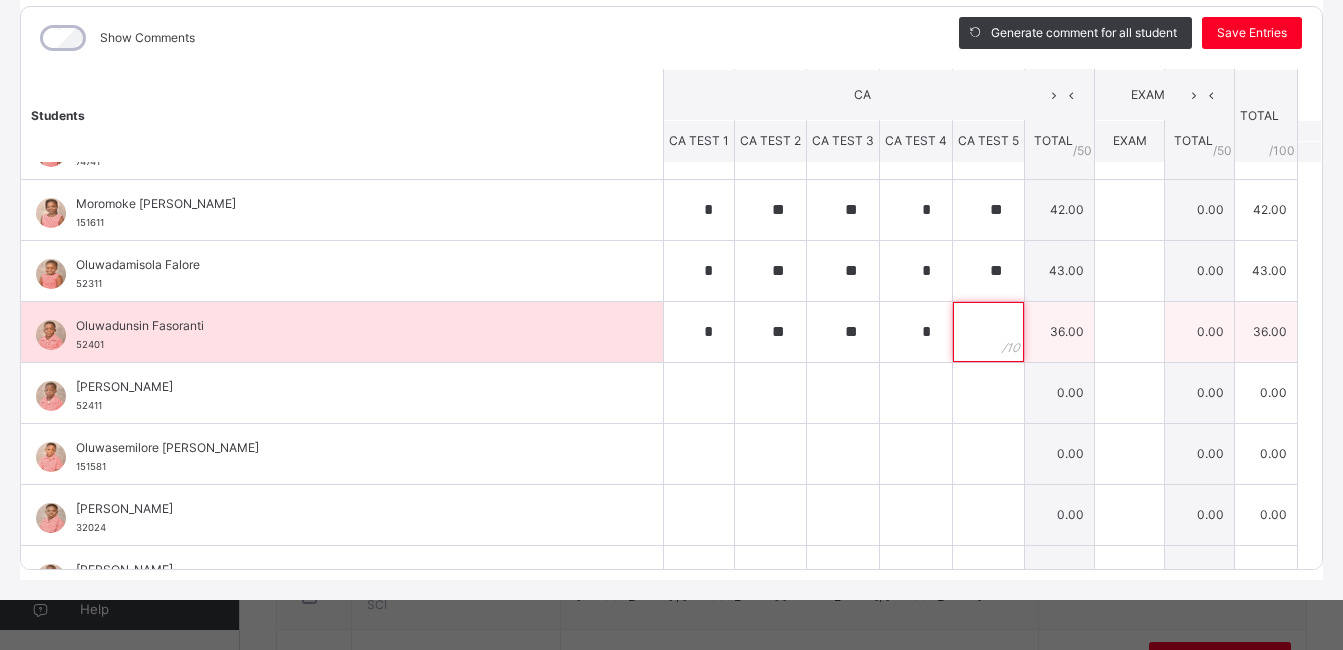 click at bounding box center (988, 332) 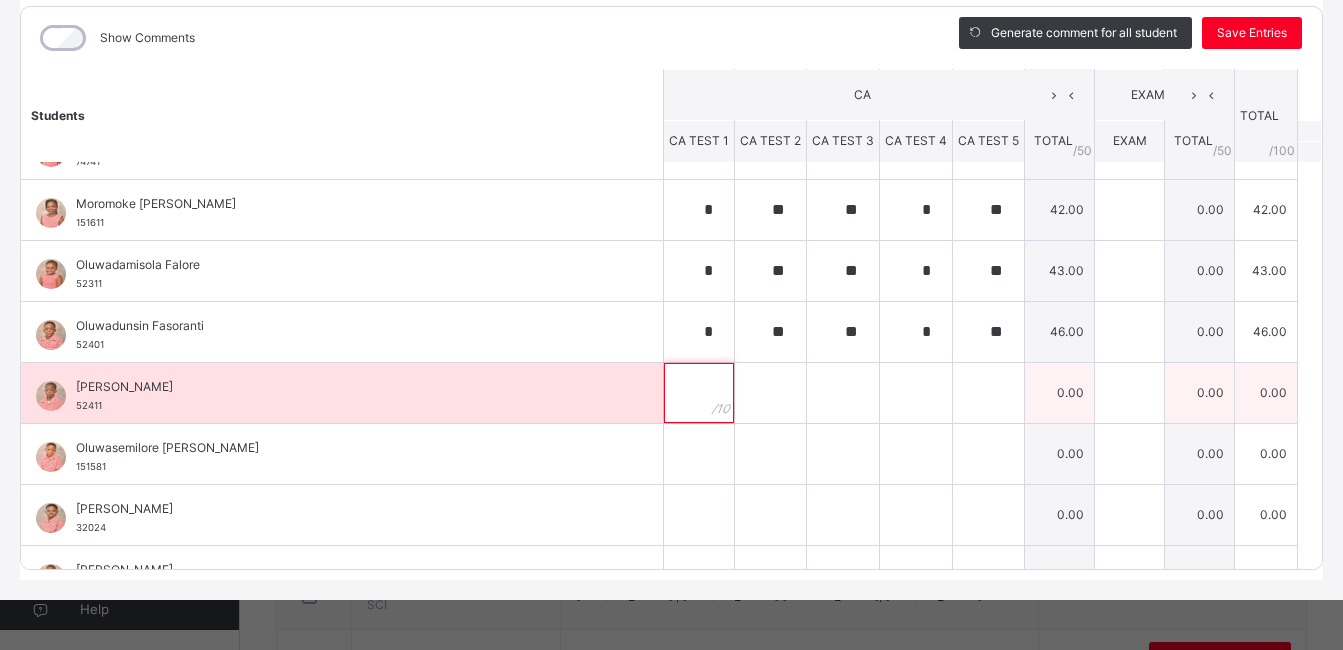 click at bounding box center (699, 393) 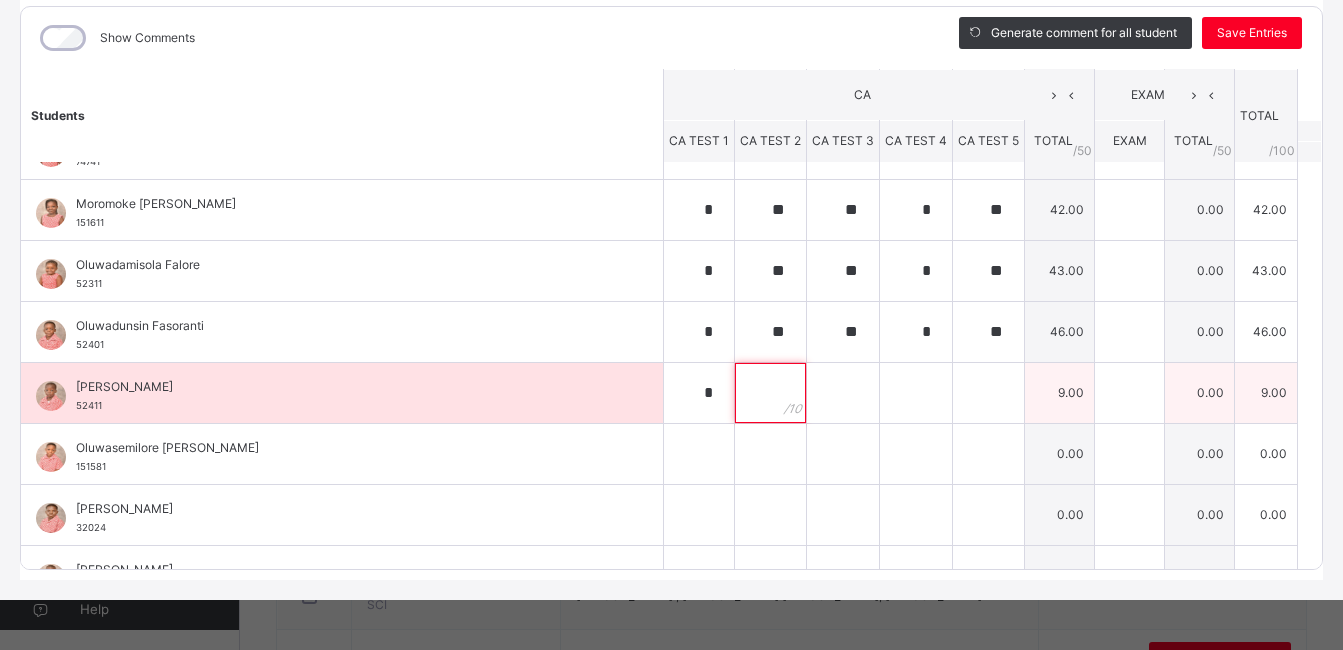 click at bounding box center [770, 393] 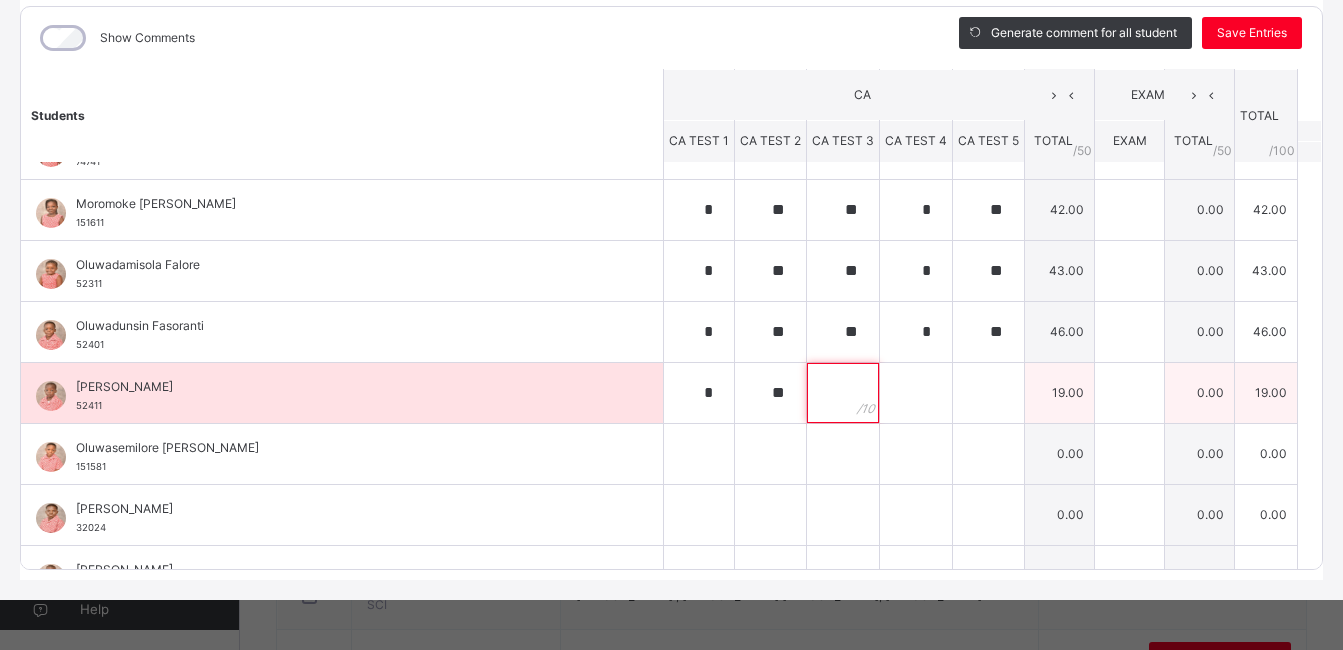 click at bounding box center (843, 393) 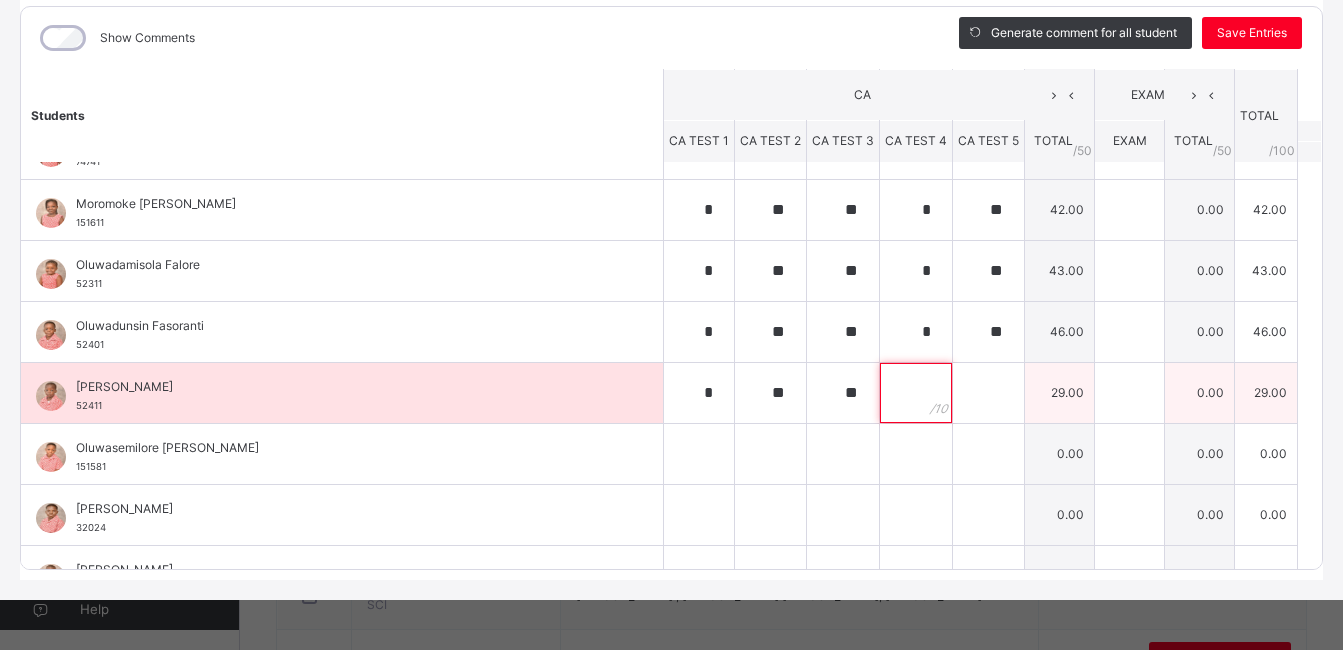 click at bounding box center [916, 393] 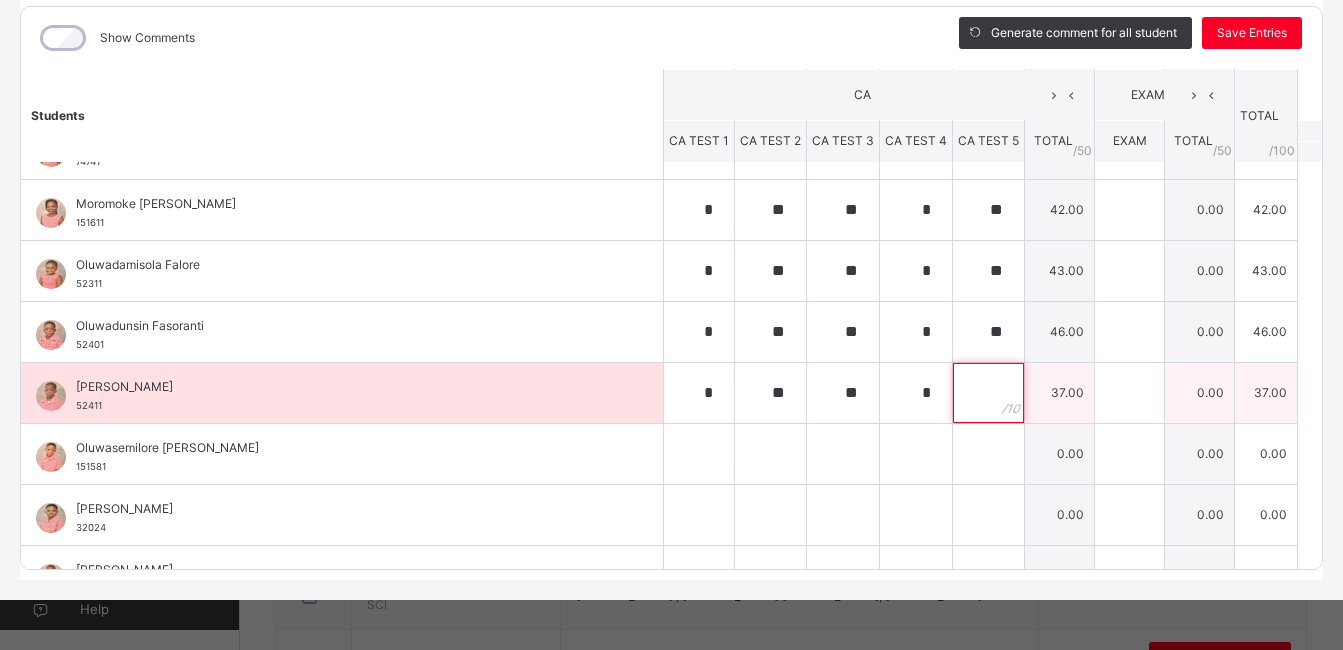 click at bounding box center [988, 393] 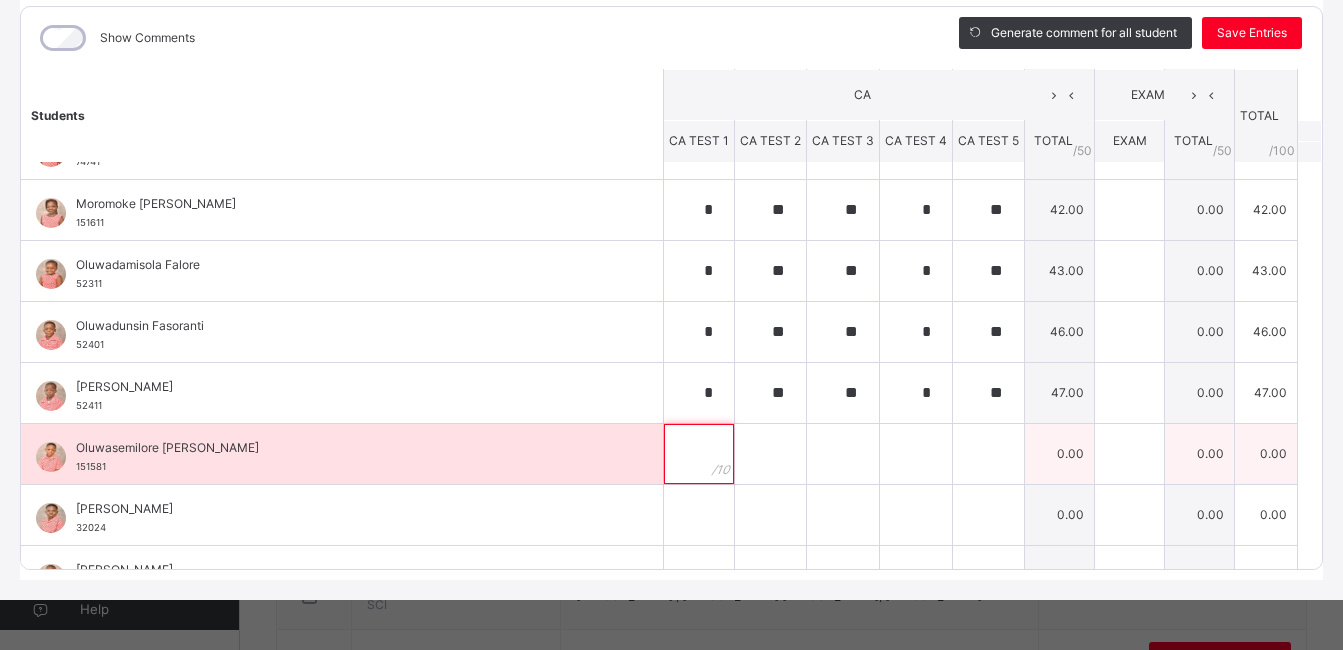 click at bounding box center [699, 454] 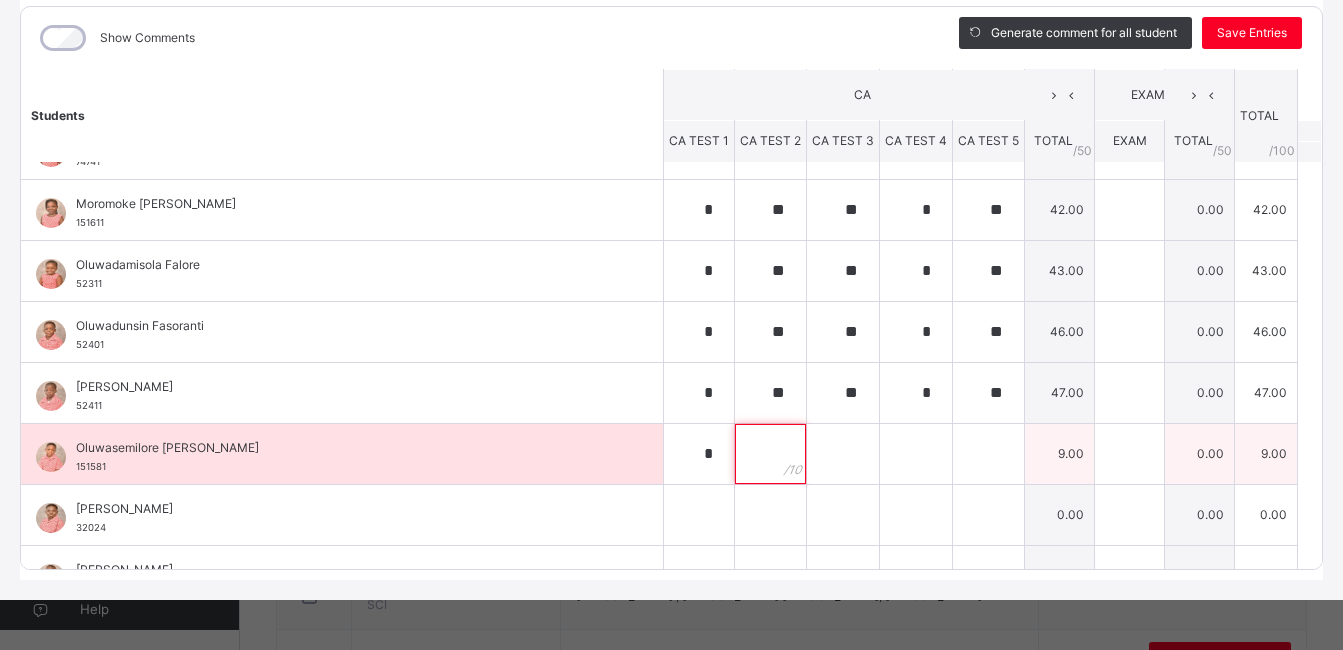 click at bounding box center [770, 454] 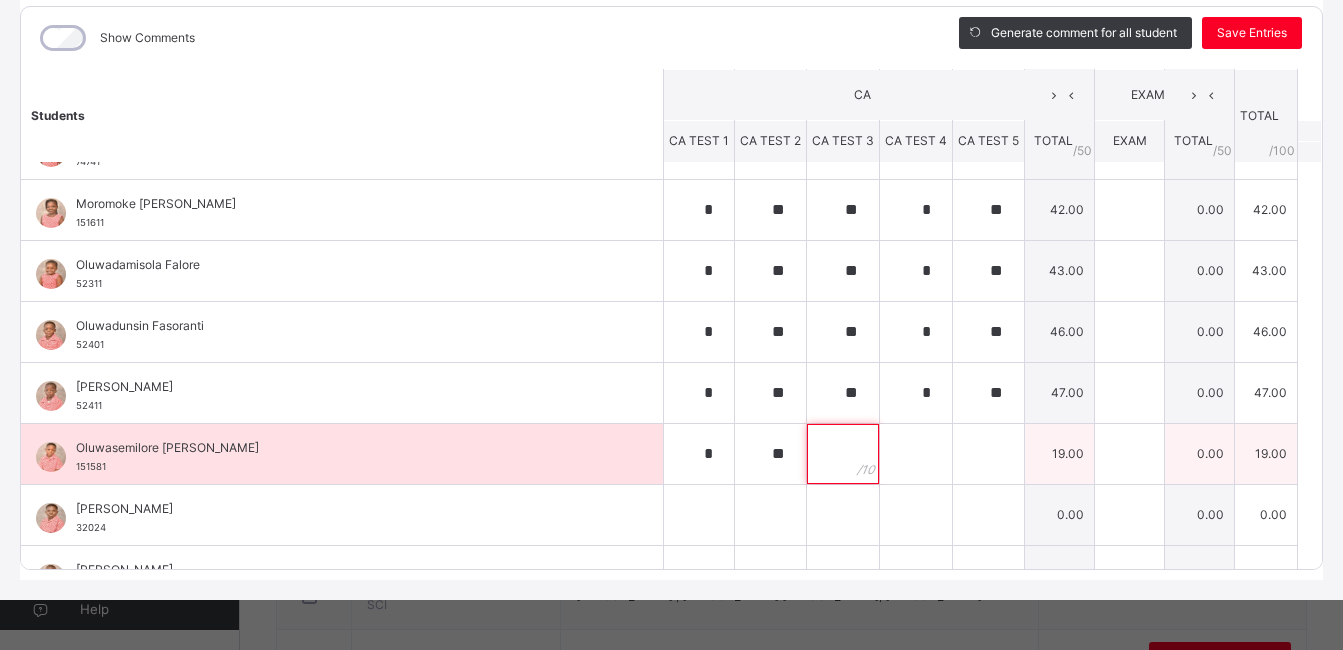 click at bounding box center (843, 454) 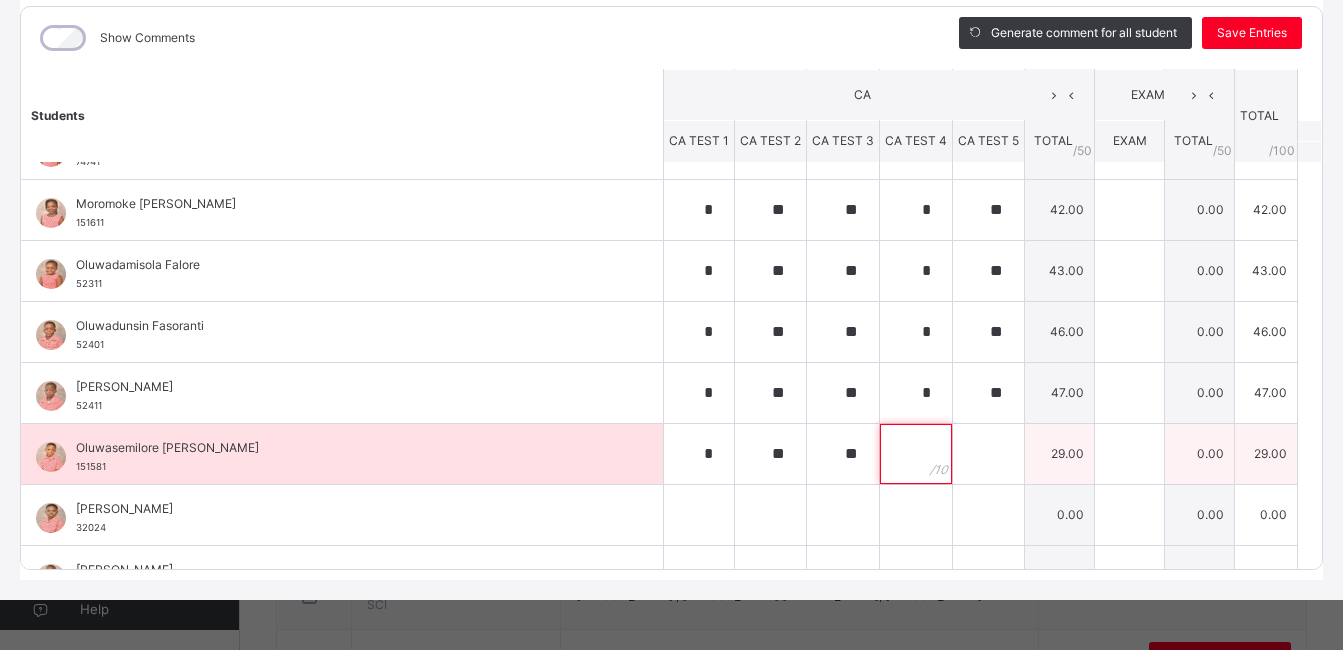 click at bounding box center [916, 454] 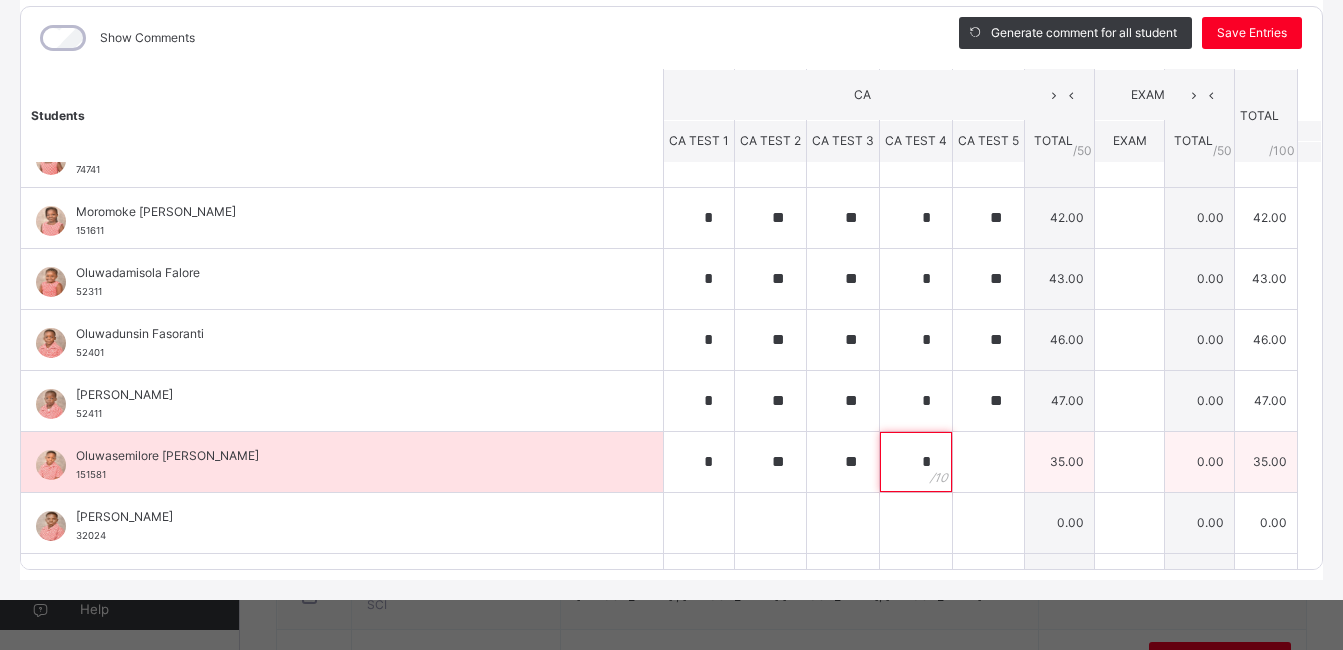 scroll, scrollTop: 889, scrollLeft: 0, axis: vertical 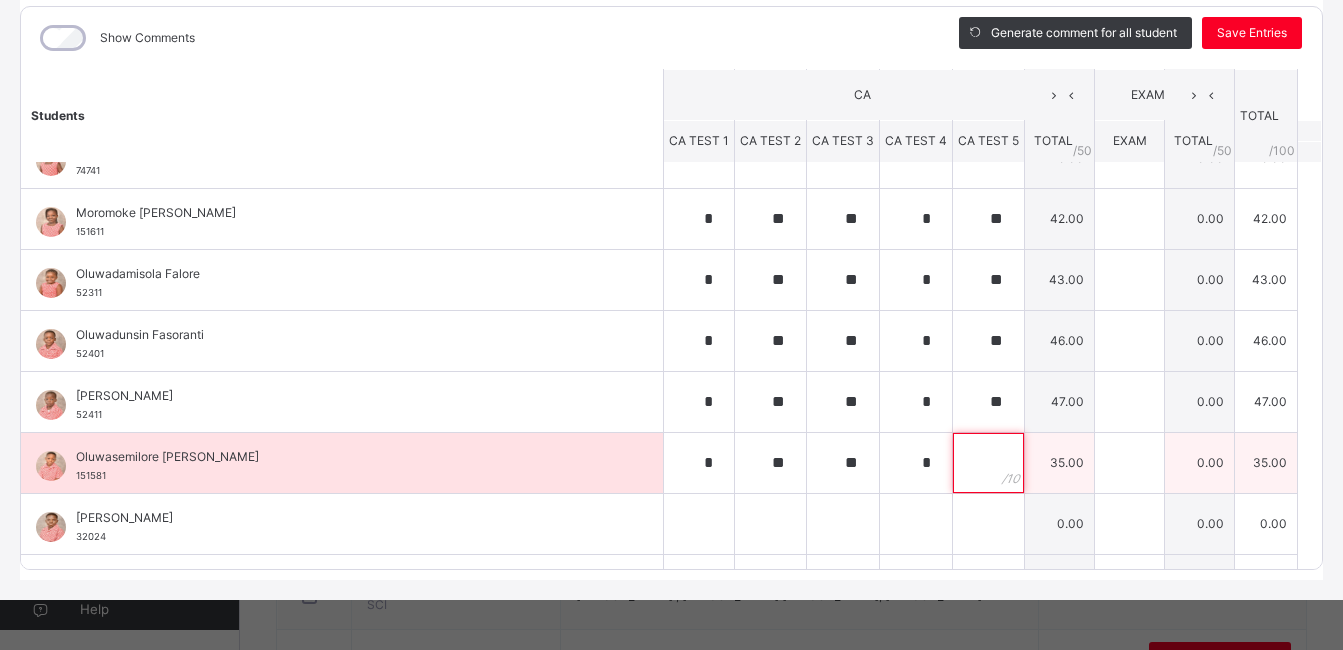 click at bounding box center (988, 463) 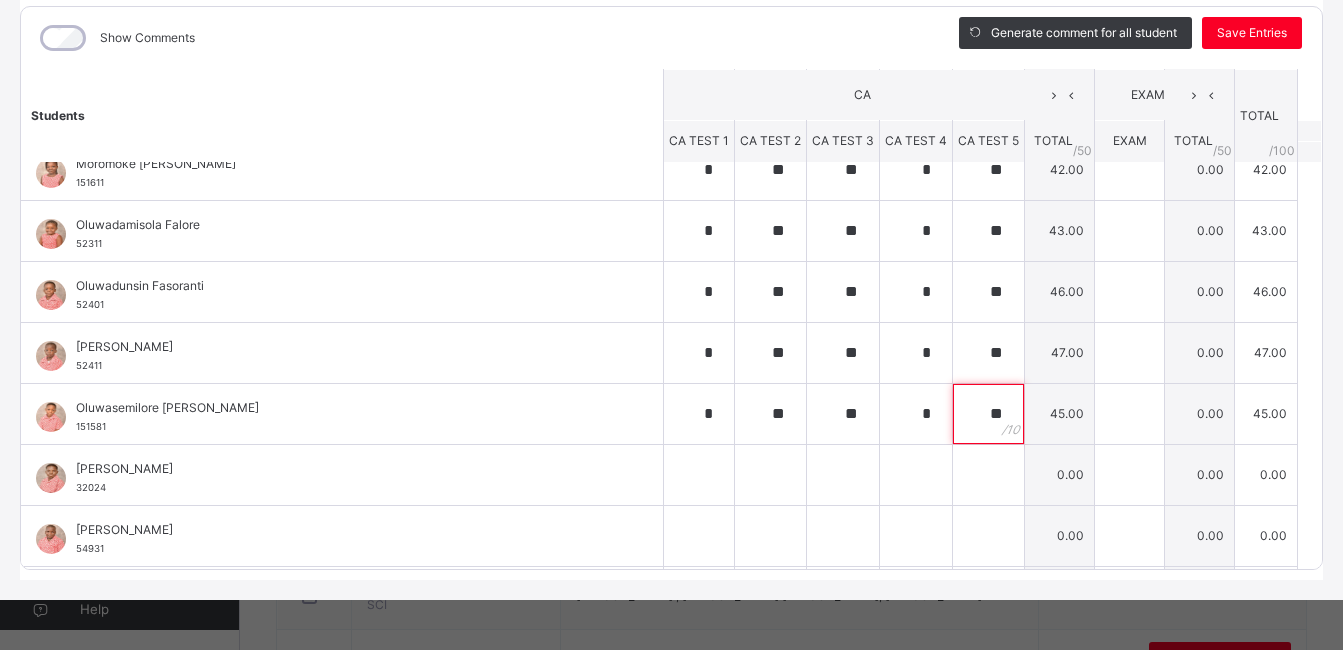 scroll, scrollTop: 997, scrollLeft: 0, axis: vertical 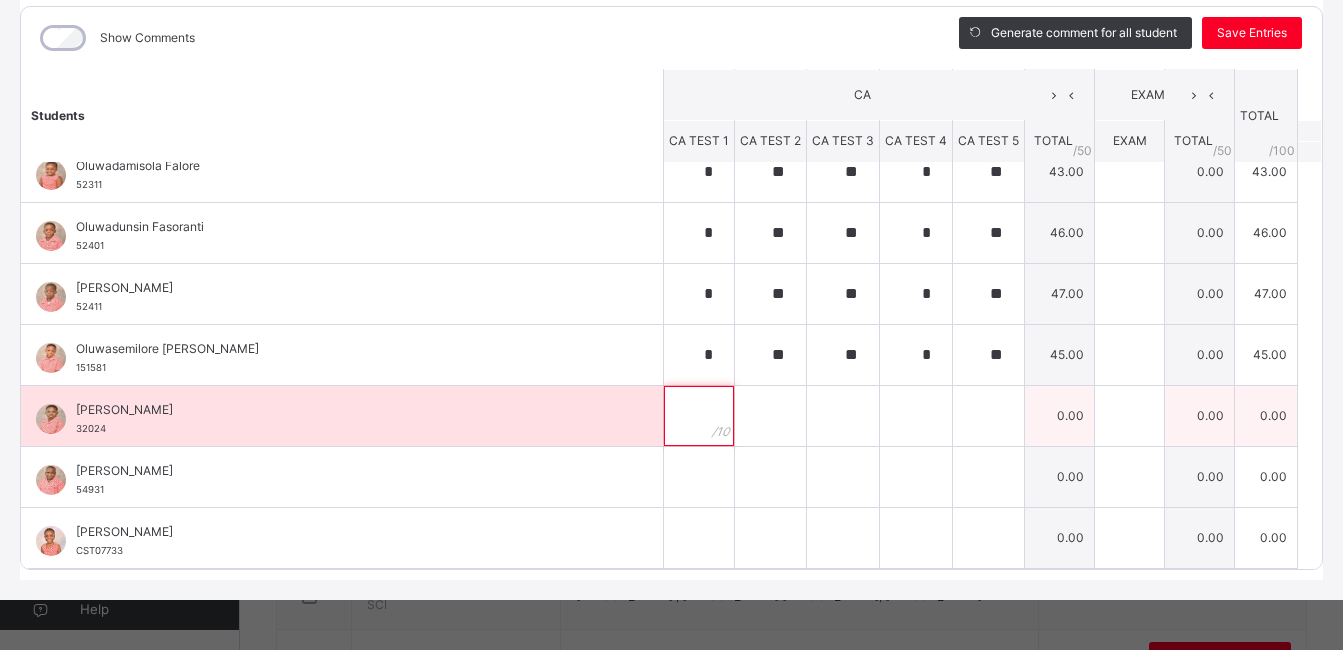click at bounding box center [699, 416] 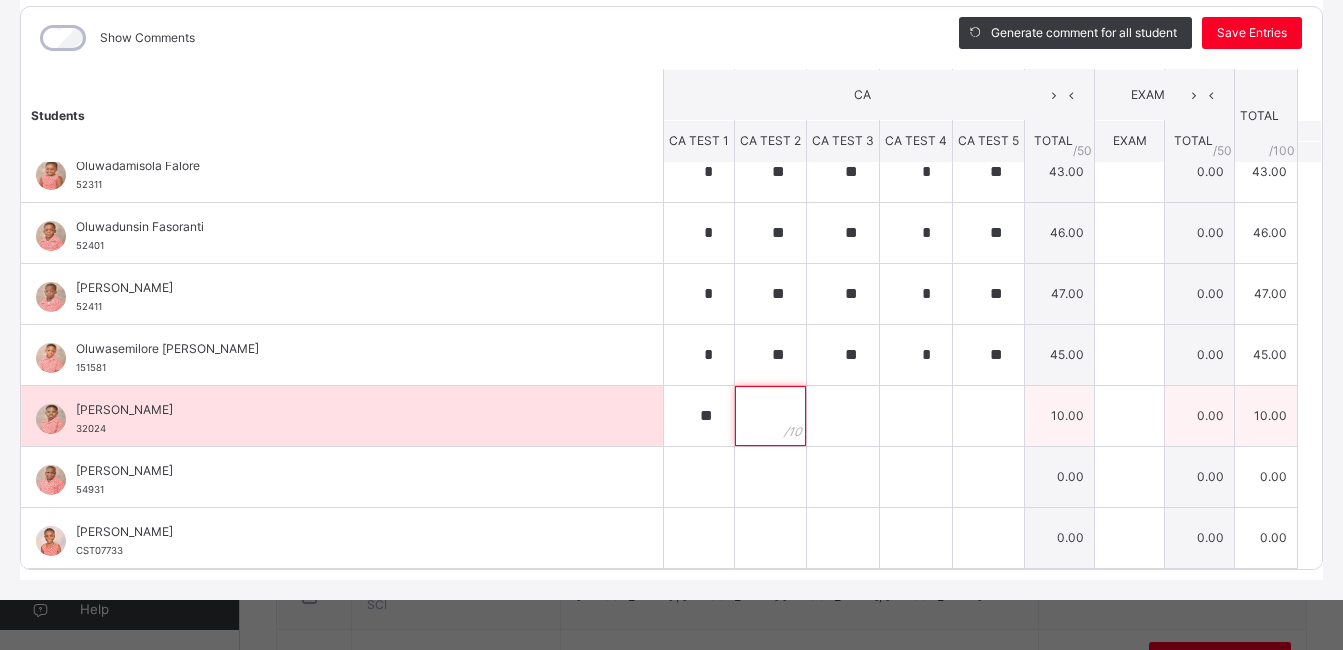 click at bounding box center (770, 416) 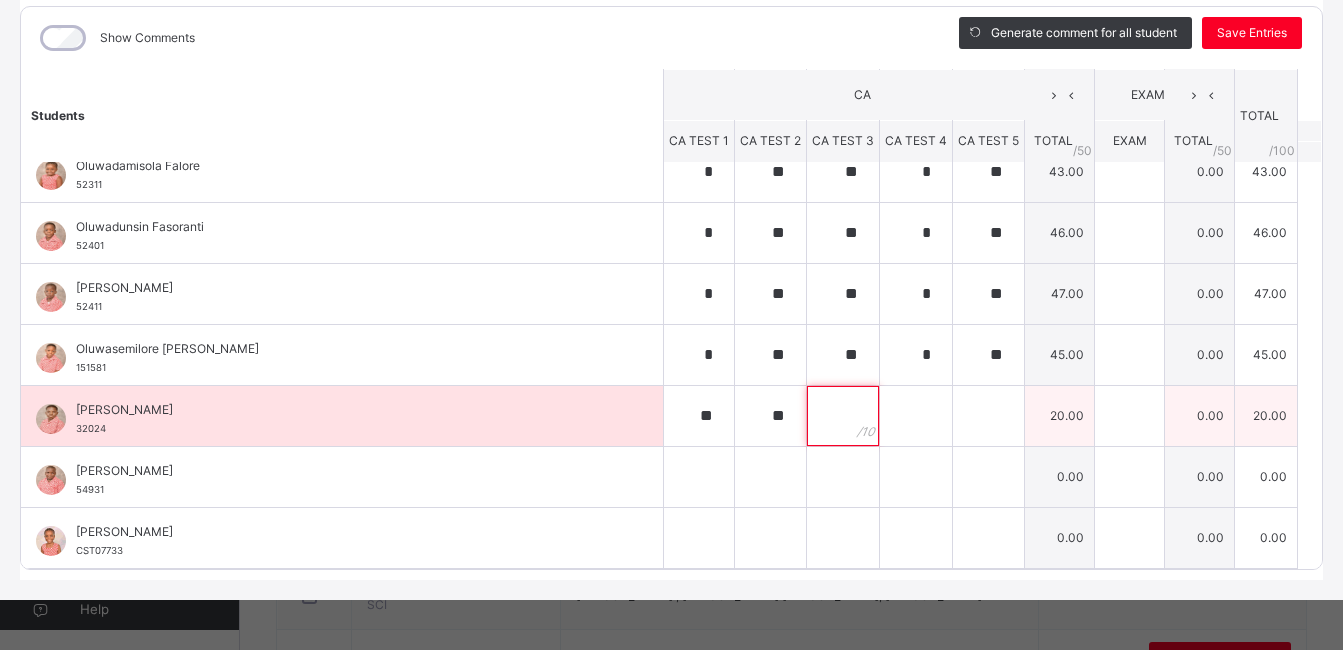 click at bounding box center [843, 416] 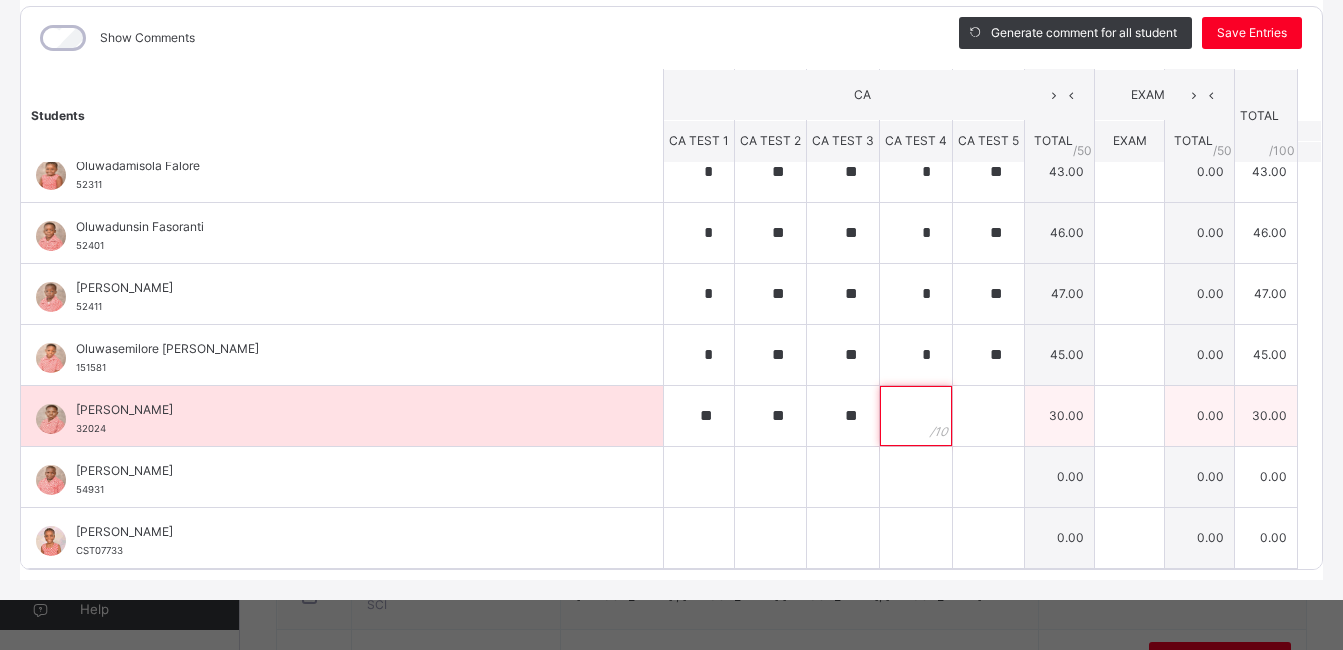 click at bounding box center [916, 416] 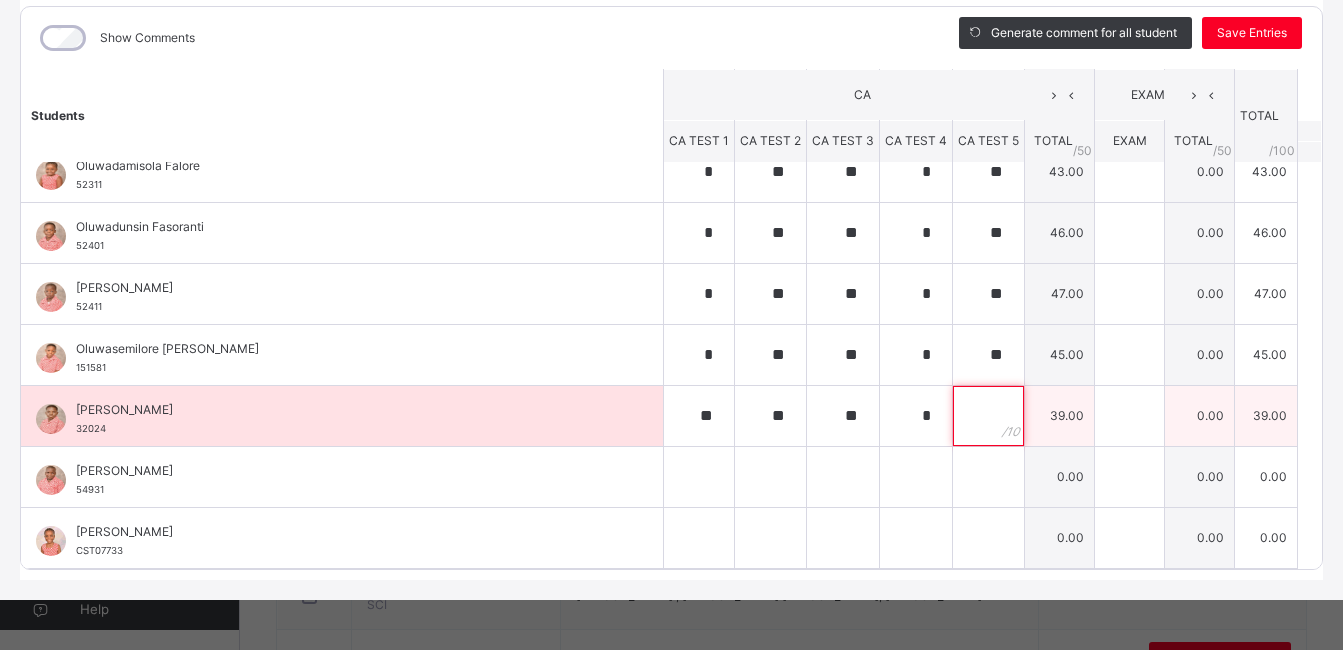click at bounding box center [988, 416] 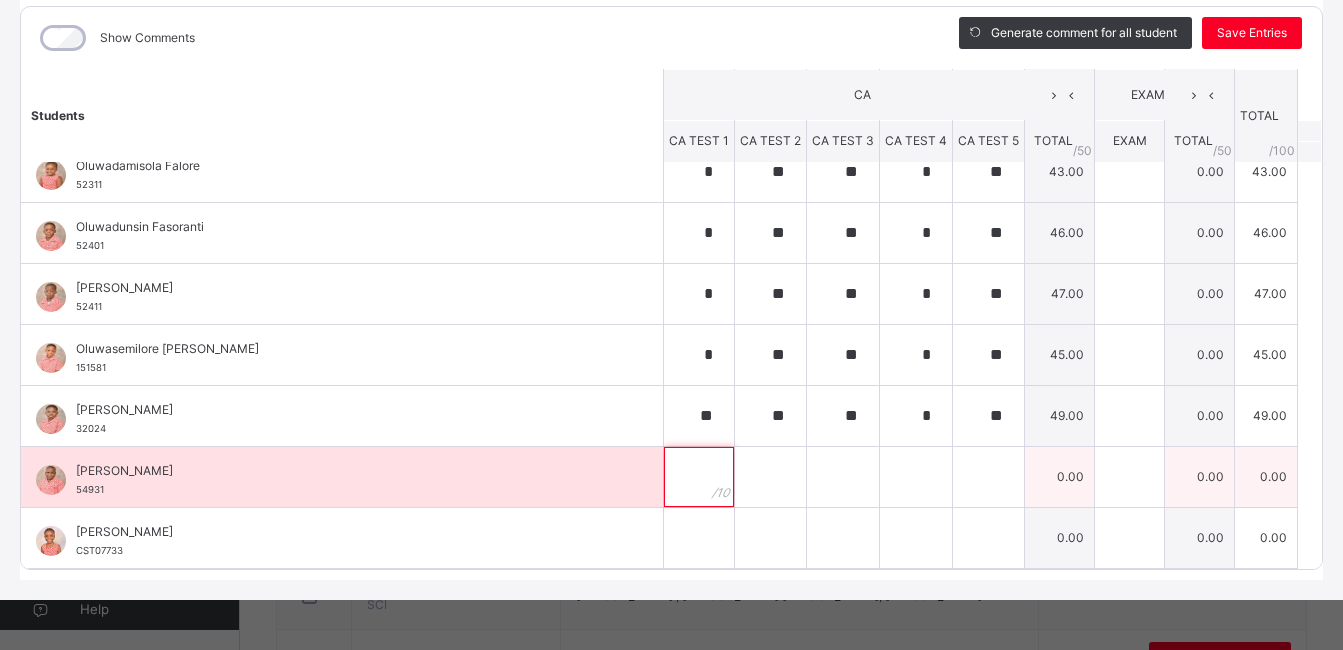 click at bounding box center [699, 477] 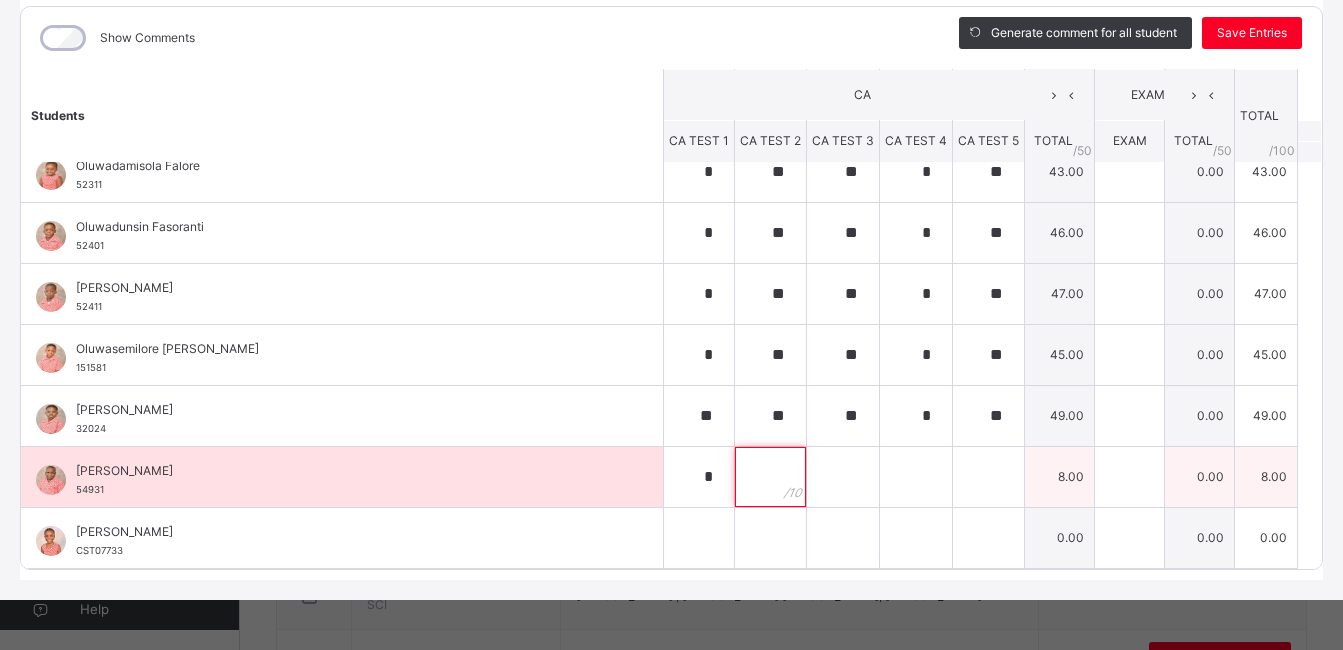 click at bounding box center [770, 477] 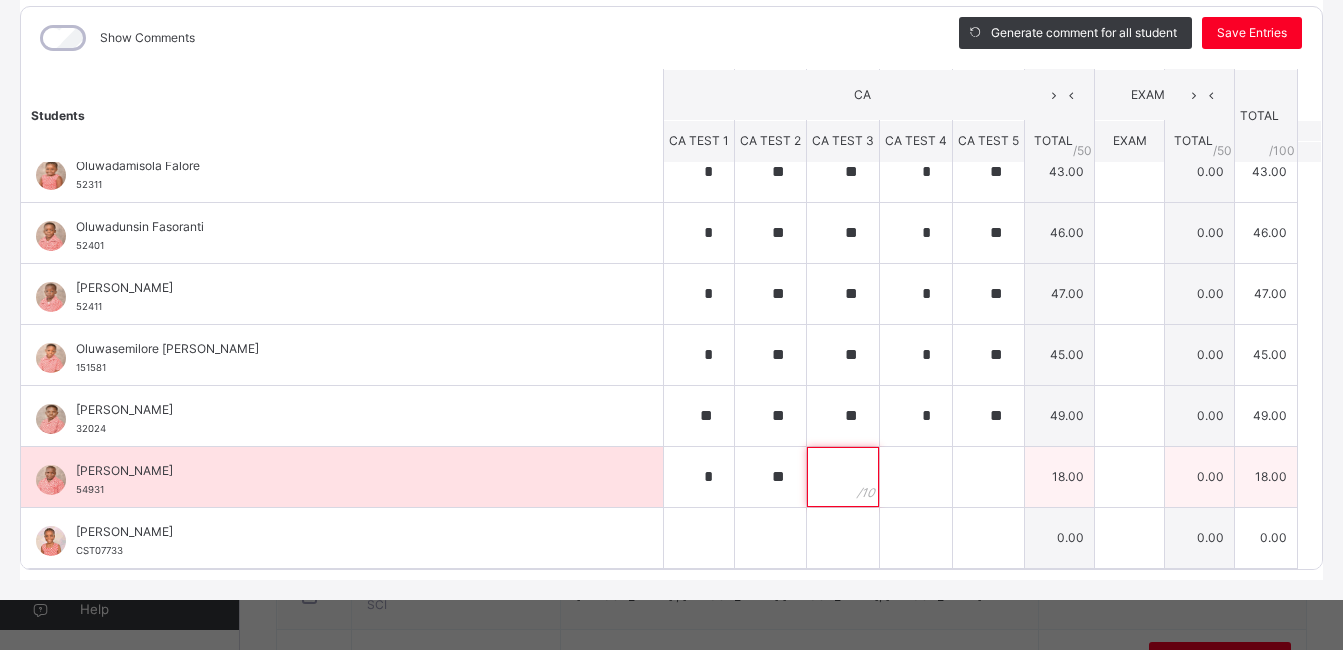 click at bounding box center [843, 477] 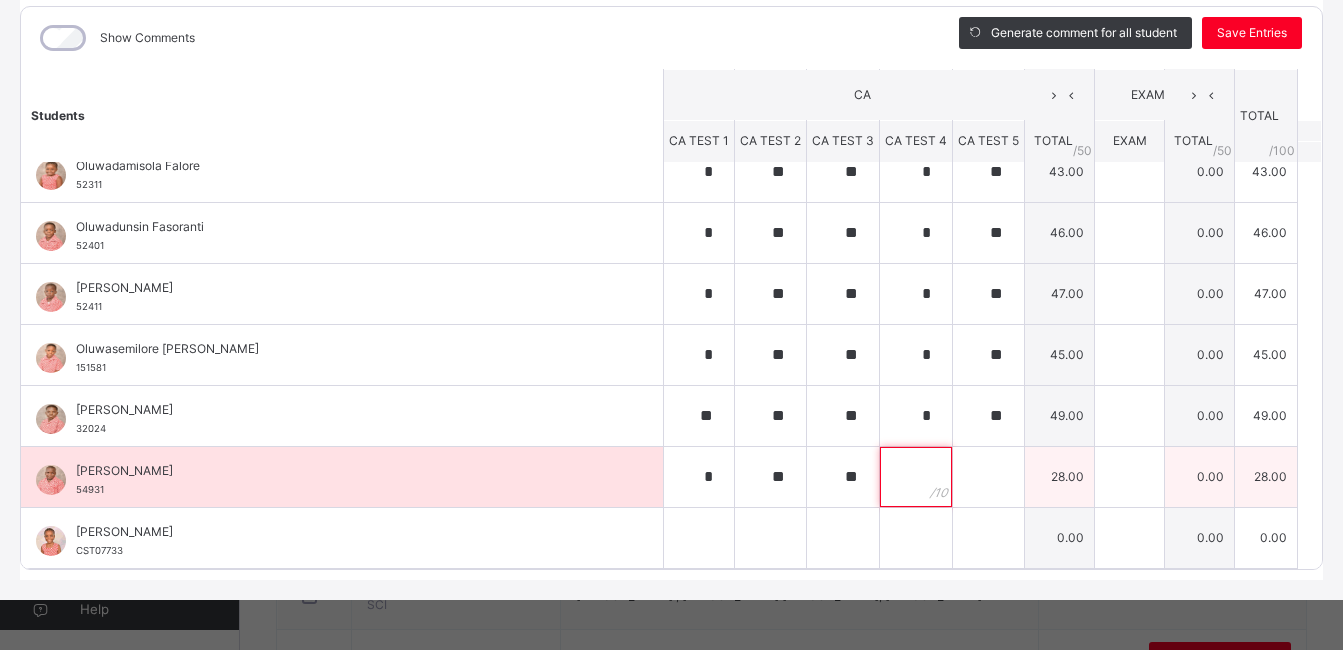 click at bounding box center (916, 477) 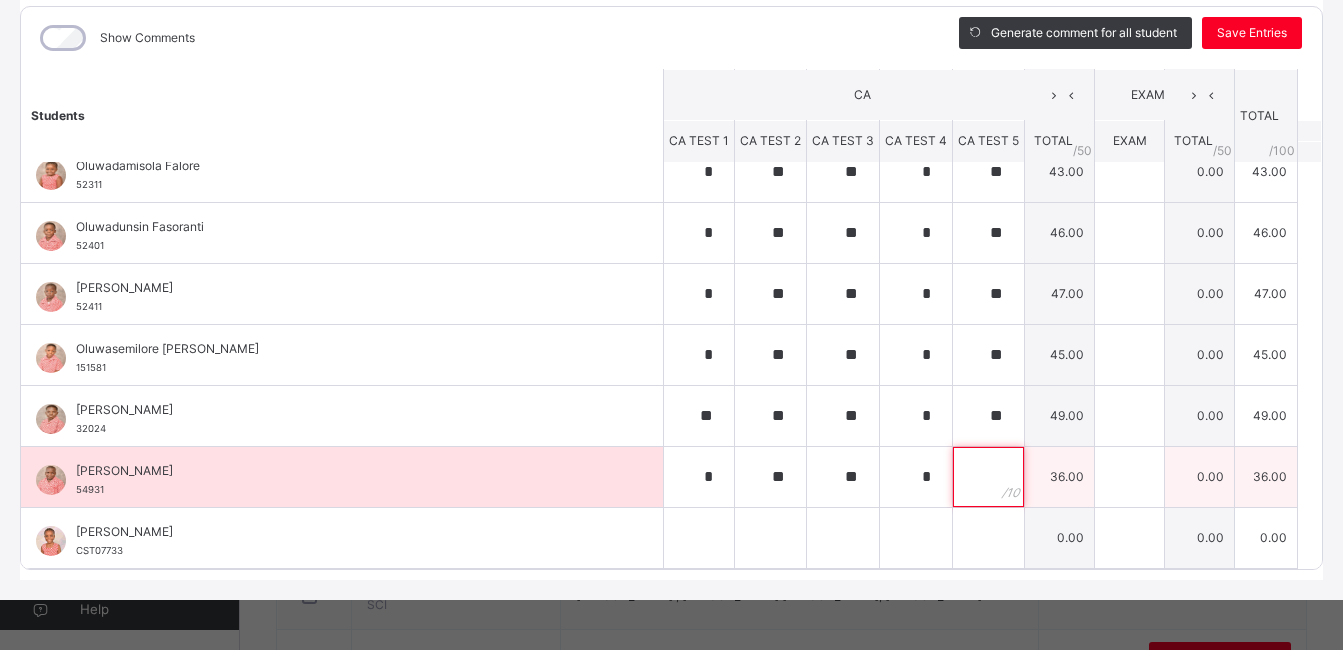 click at bounding box center [988, 477] 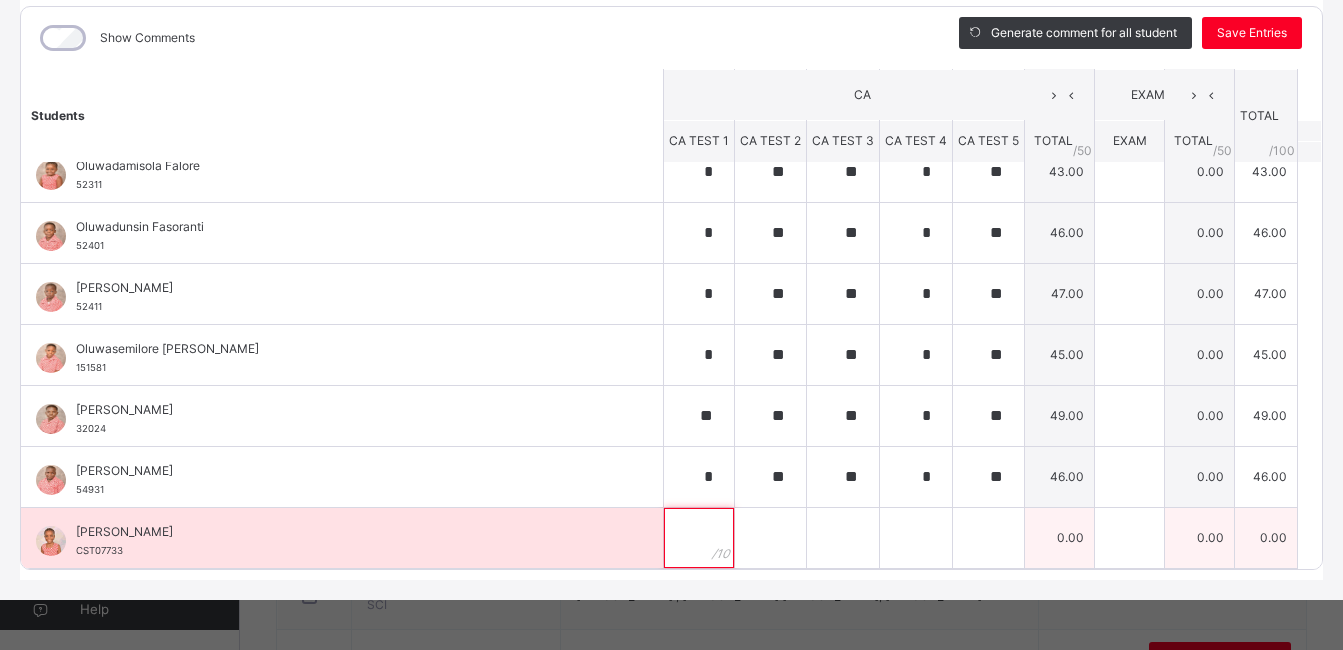 click at bounding box center [699, 538] 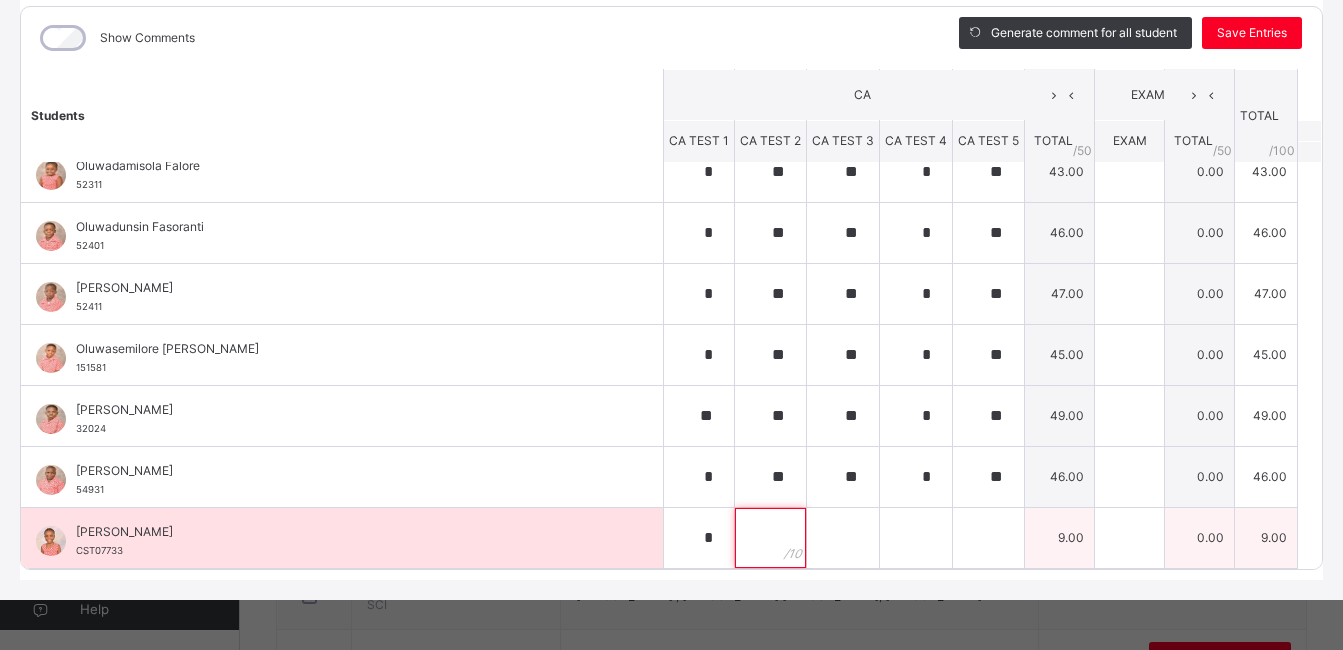 click at bounding box center [770, 538] 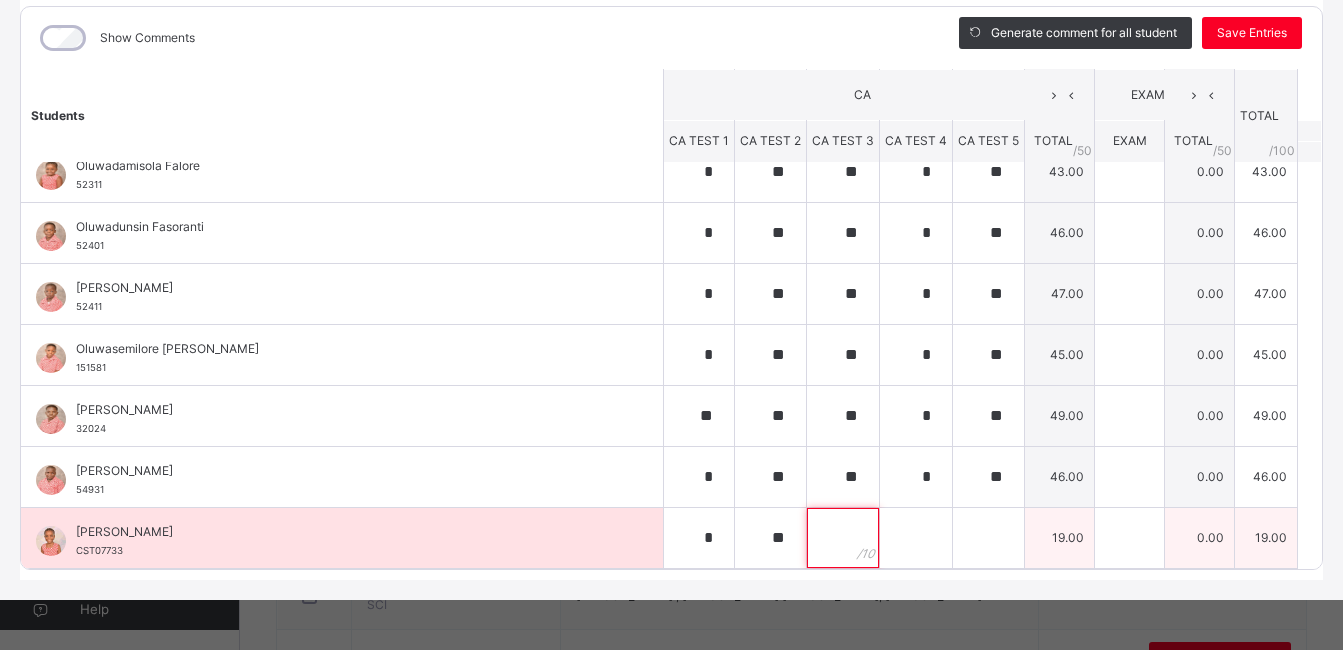 click at bounding box center (843, 538) 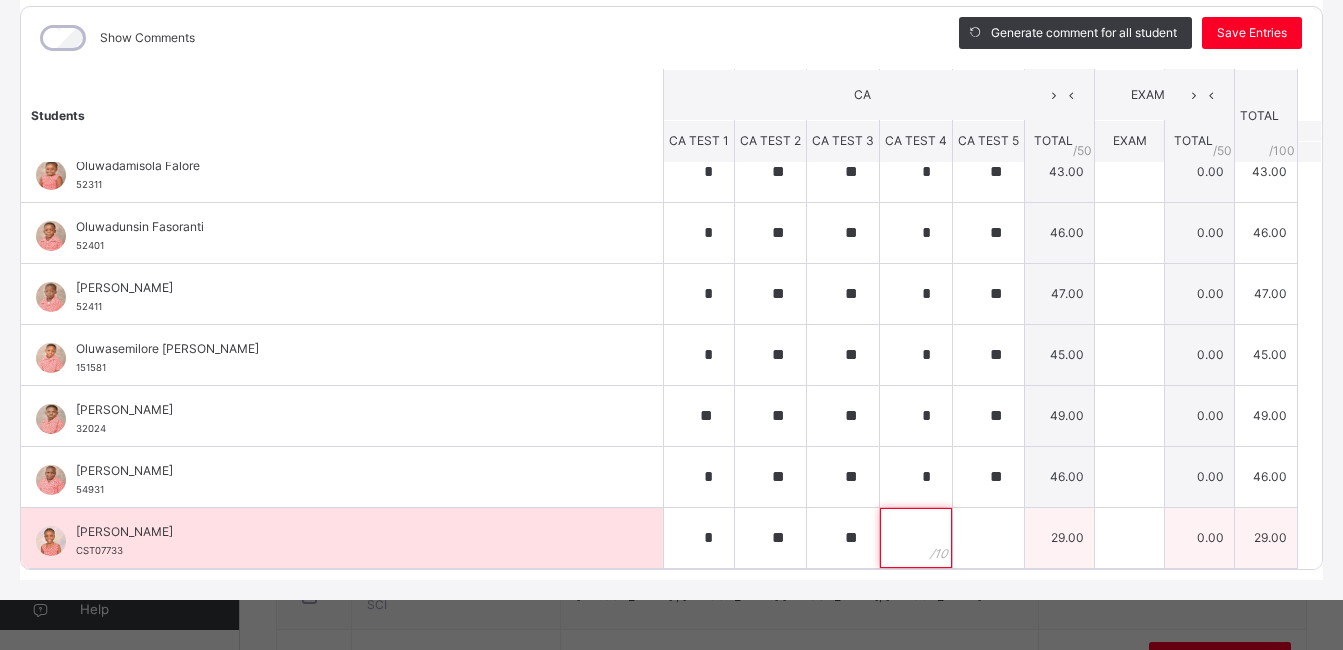 click at bounding box center [916, 538] 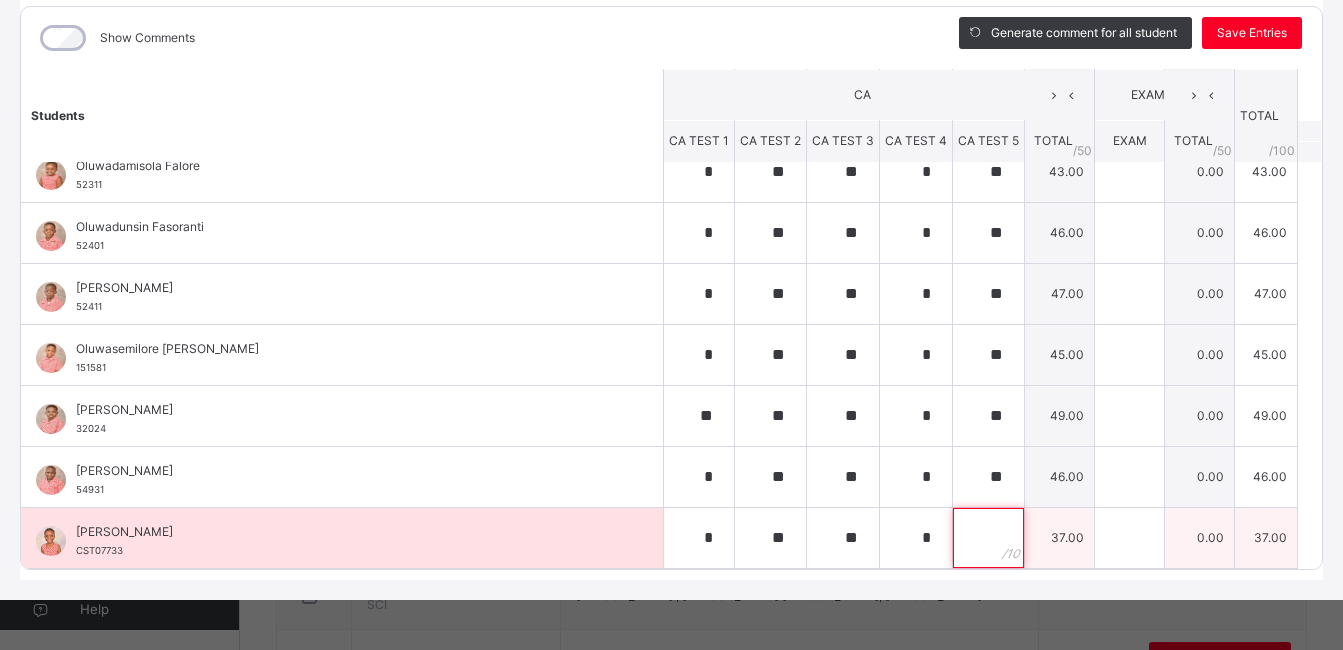click at bounding box center (988, 538) 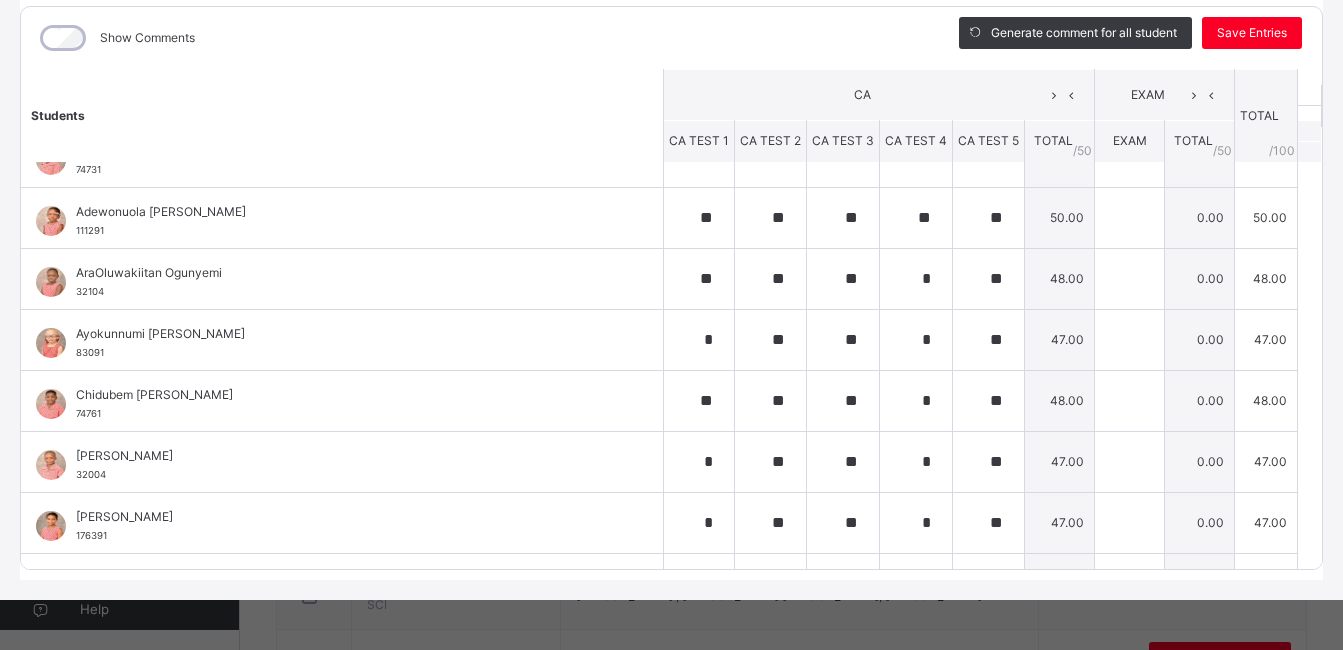 scroll, scrollTop: 0, scrollLeft: 0, axis: both 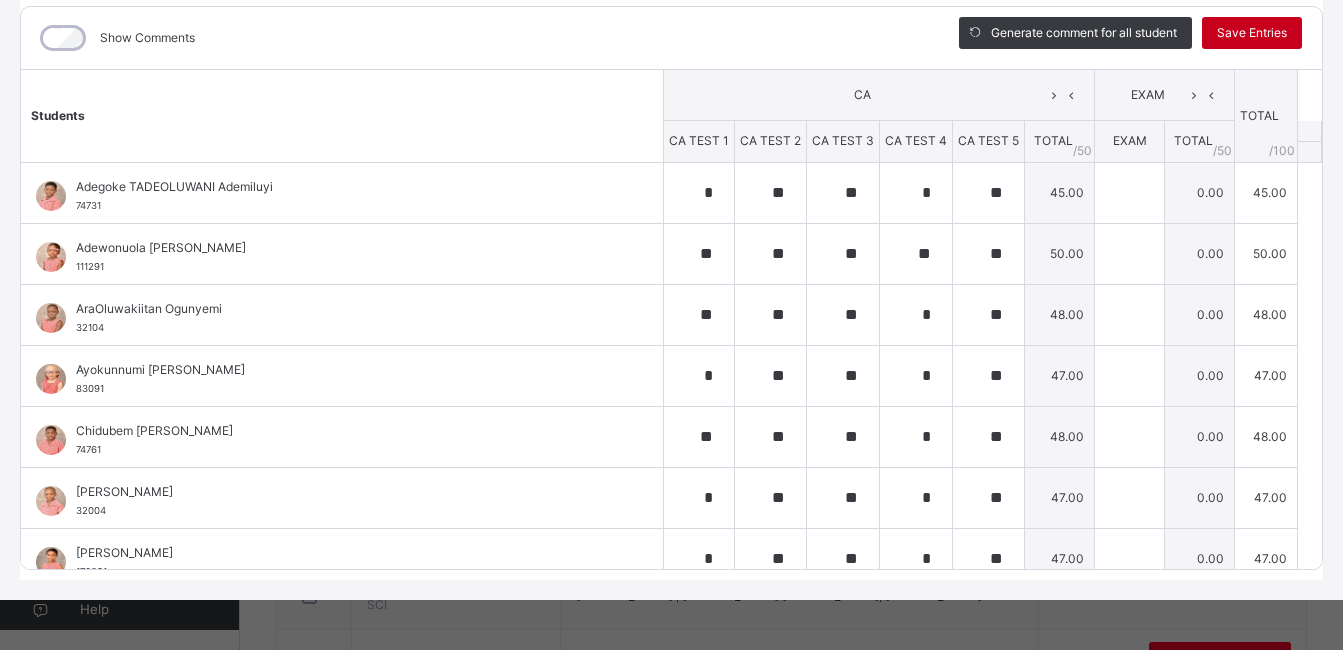 click on "Save Entries" at bounding box center (1252, 33) 